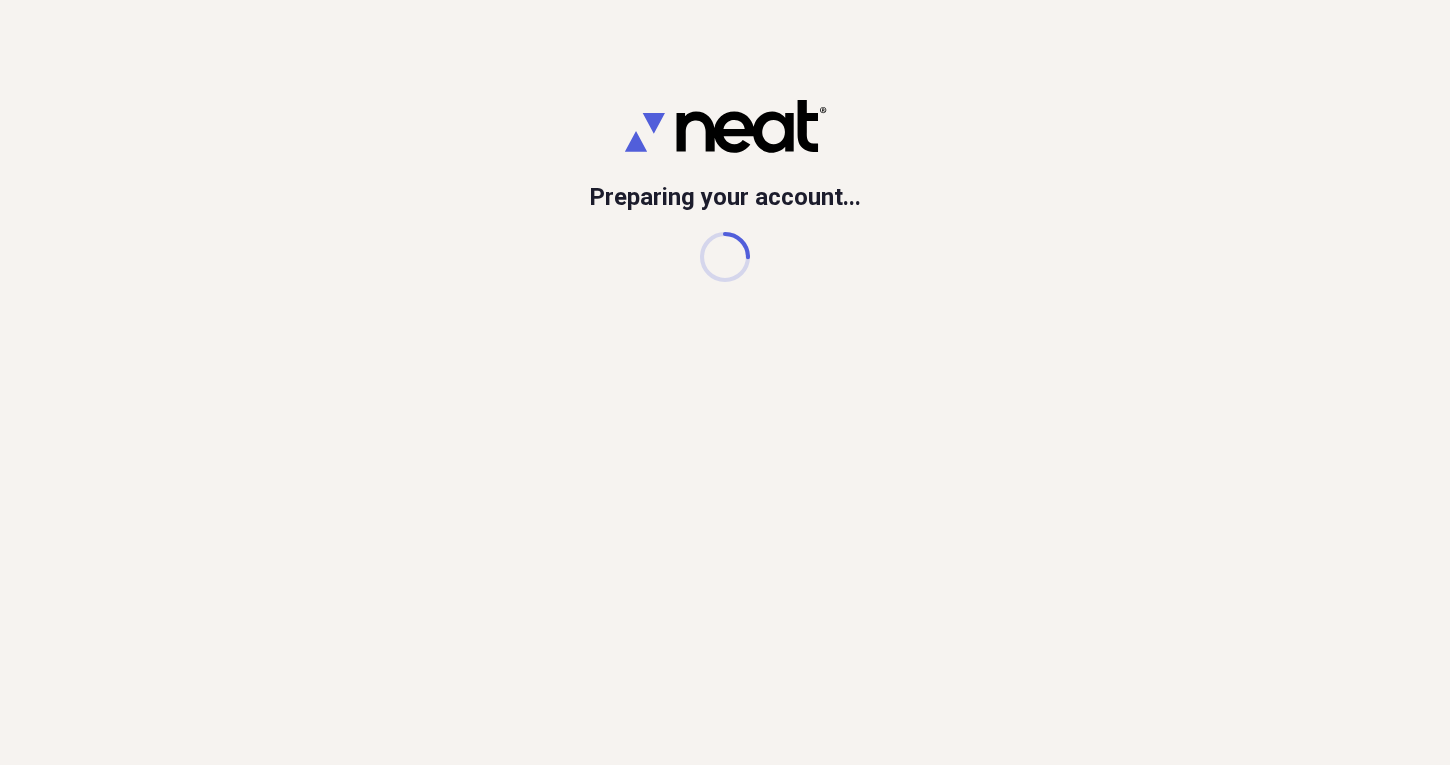 scroll, scrollTop: 0, scrollLeft: 0, axis: both 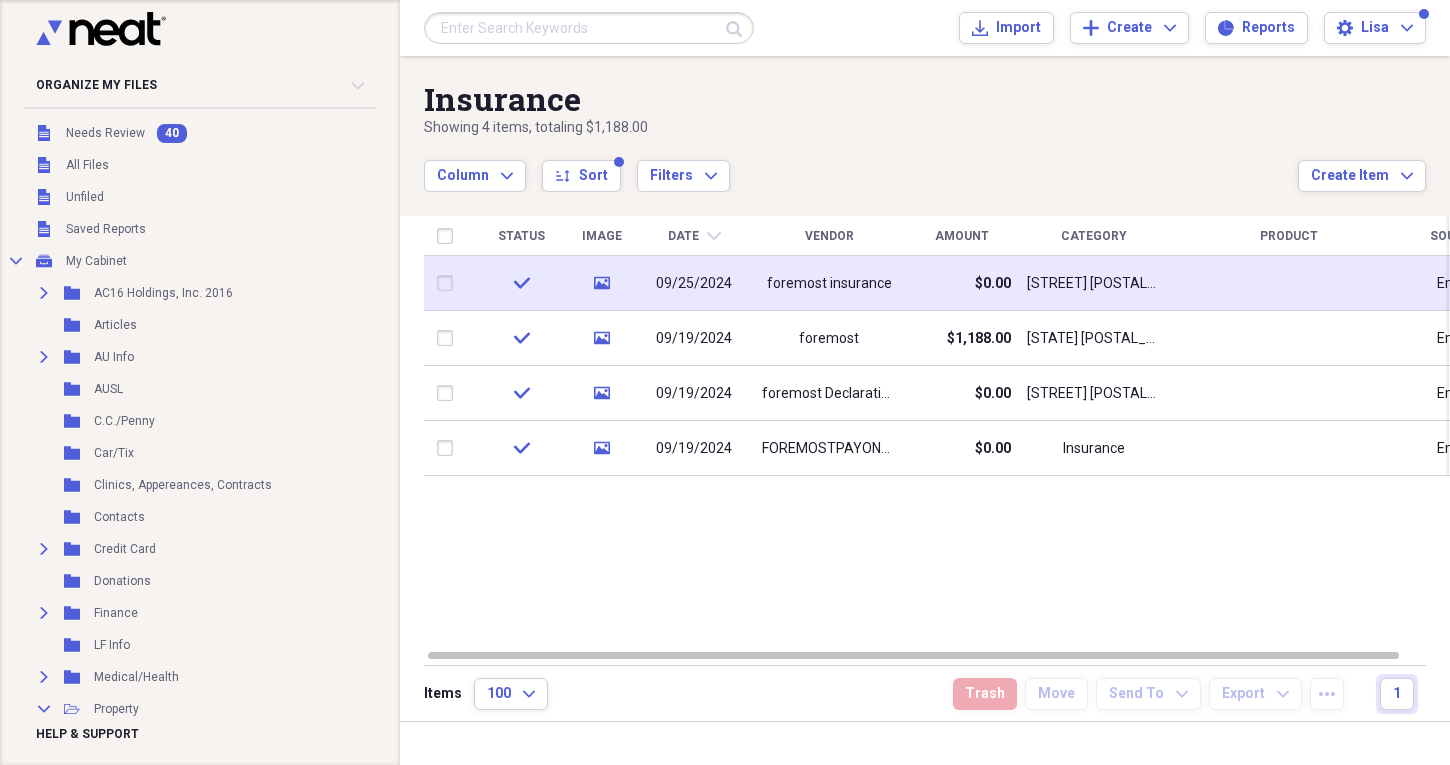 click on "$0.00" at bounding box center (961, 283) 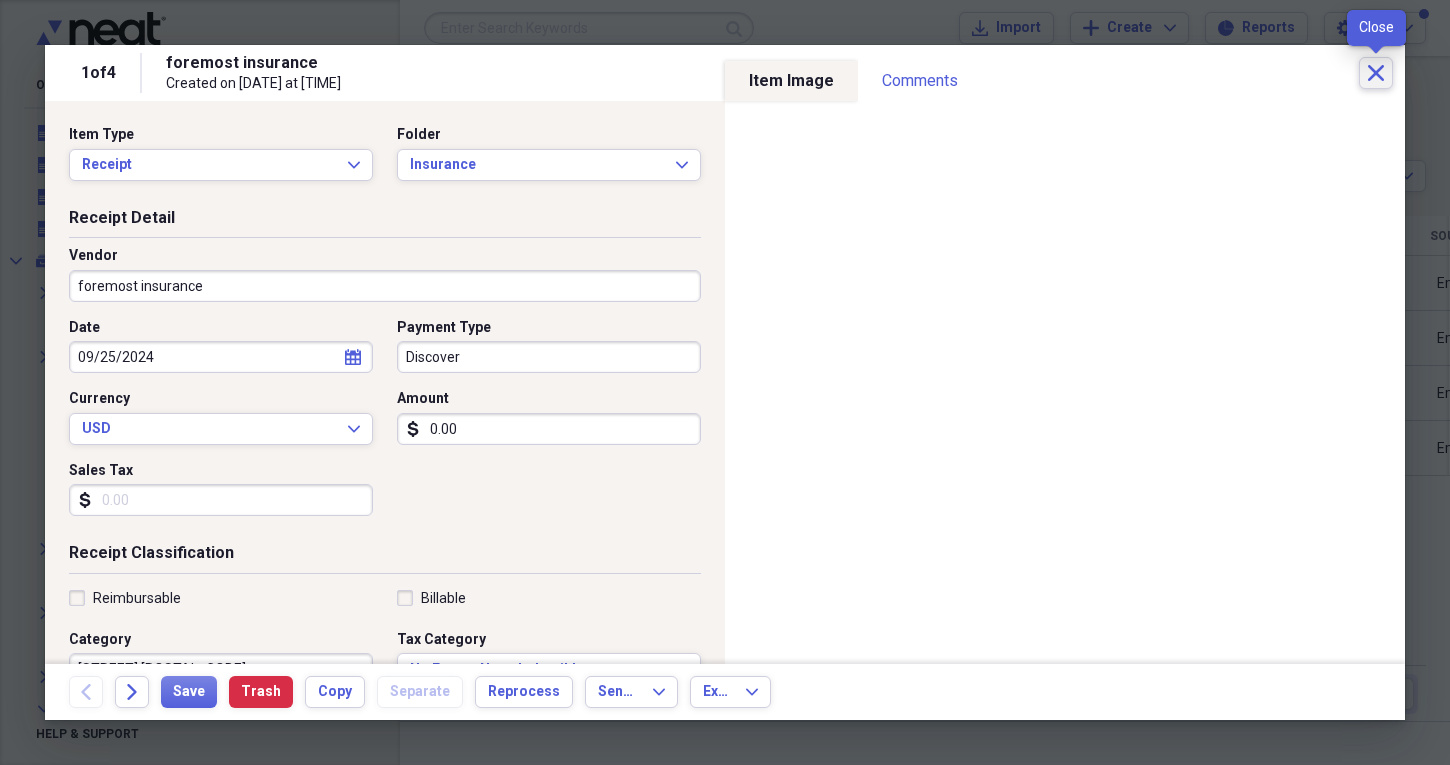 click on "Close" 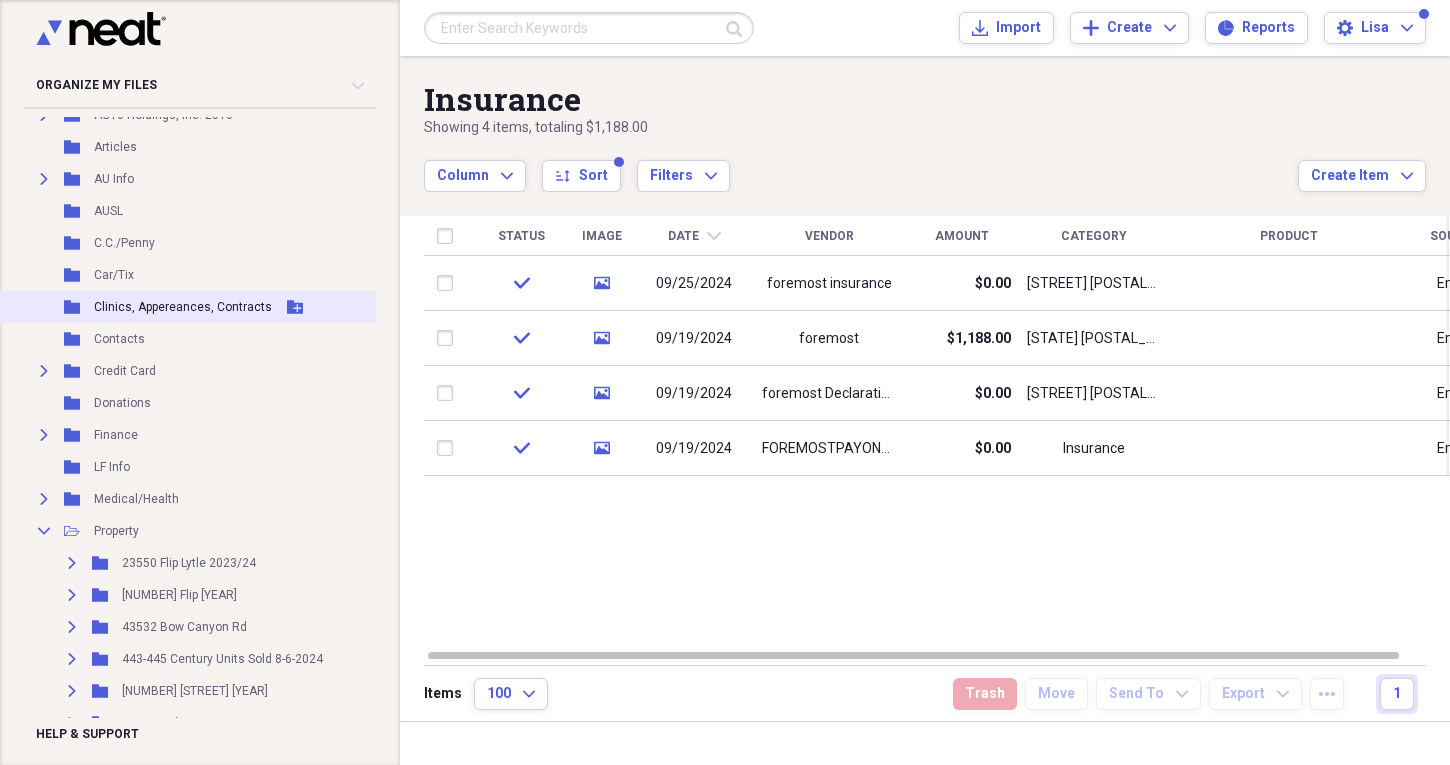 scroll, scrollTop: 0, scrollLeft: 0, axis: both 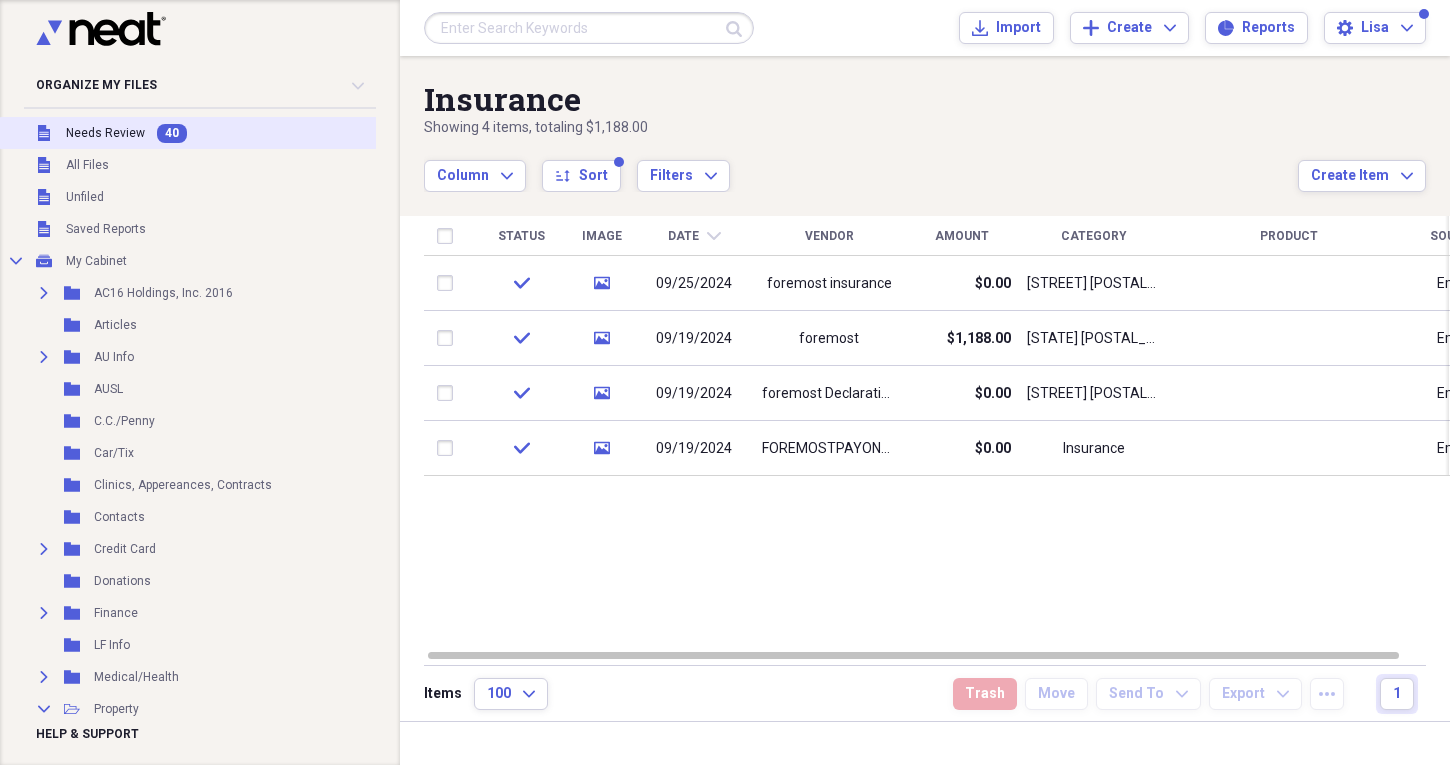 click on "Needs Review" at bounding box center [105, 133] 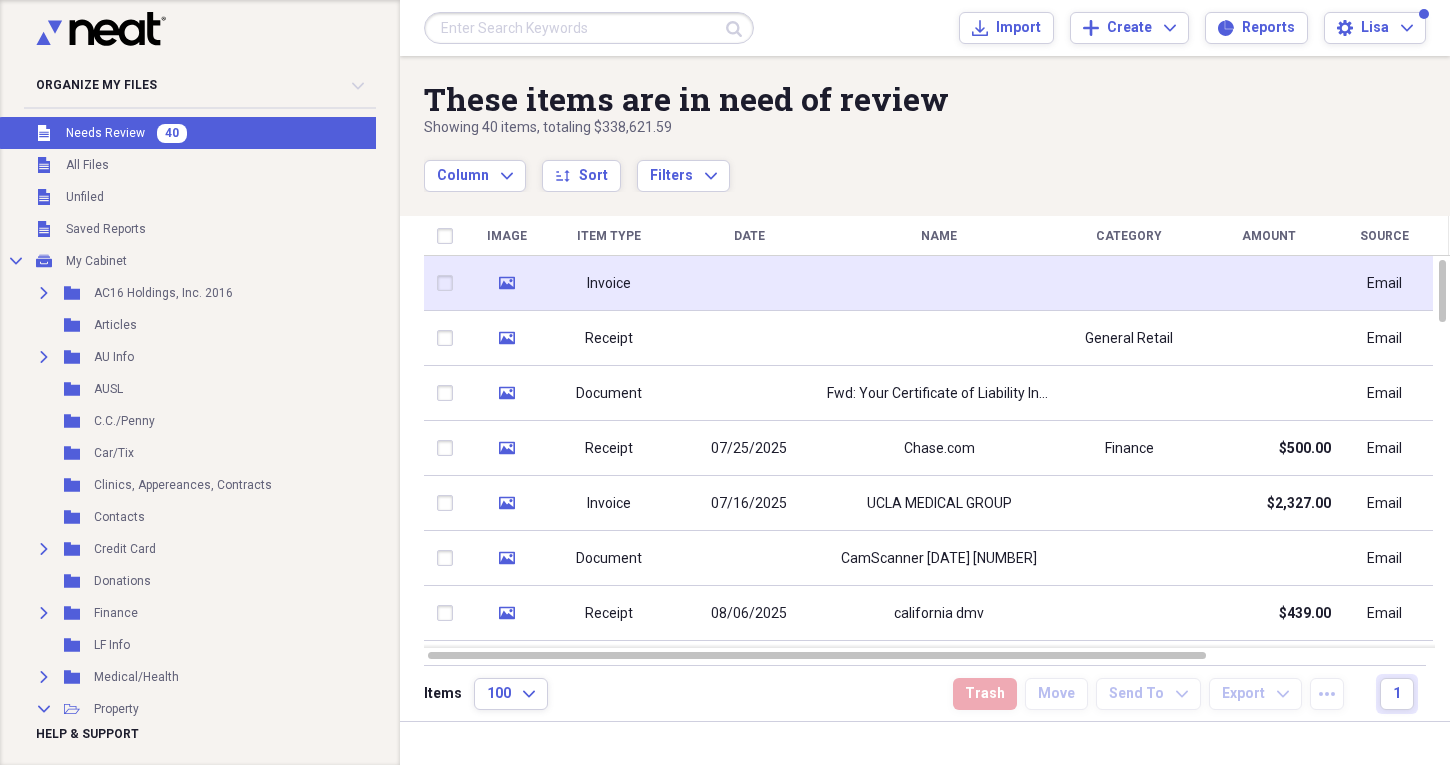 click at bounding box center (749, 283) 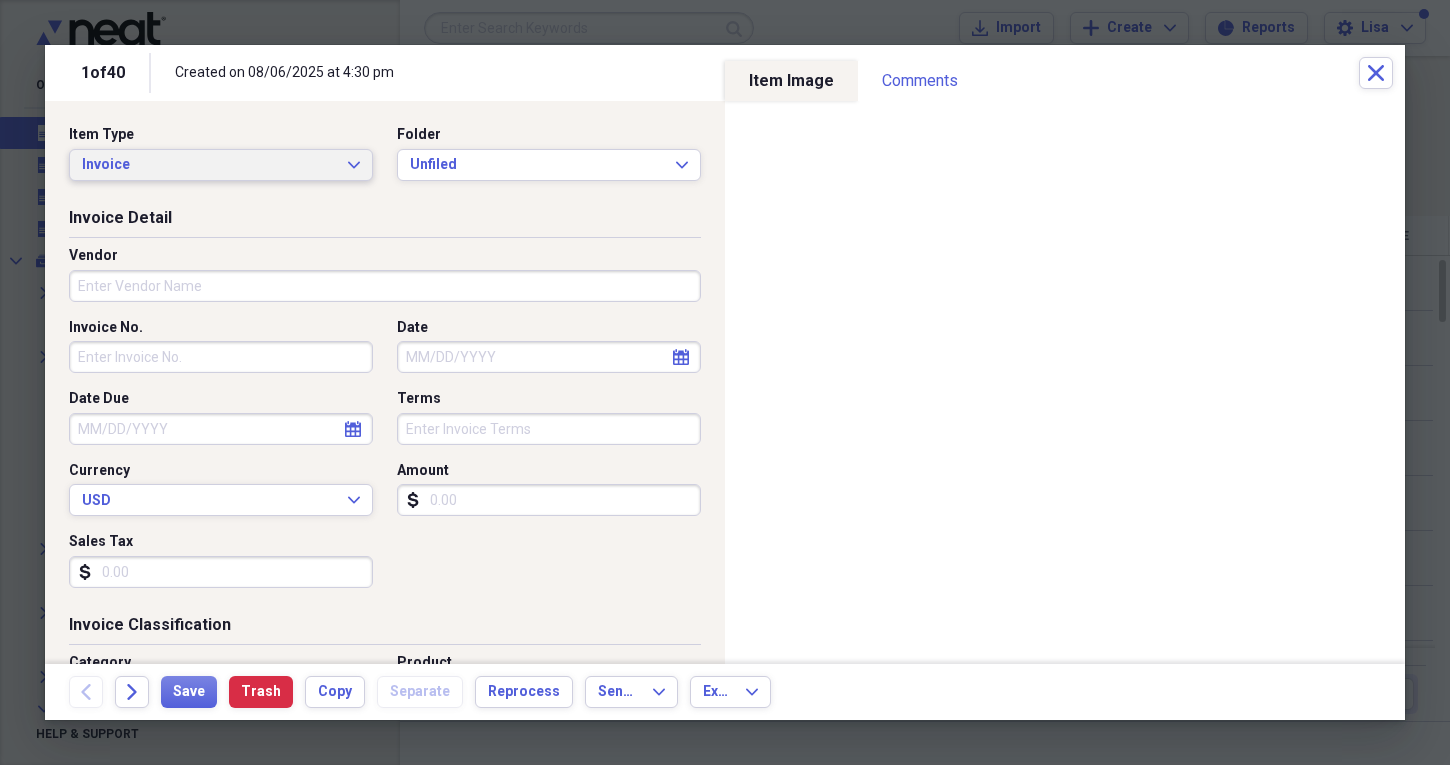 click 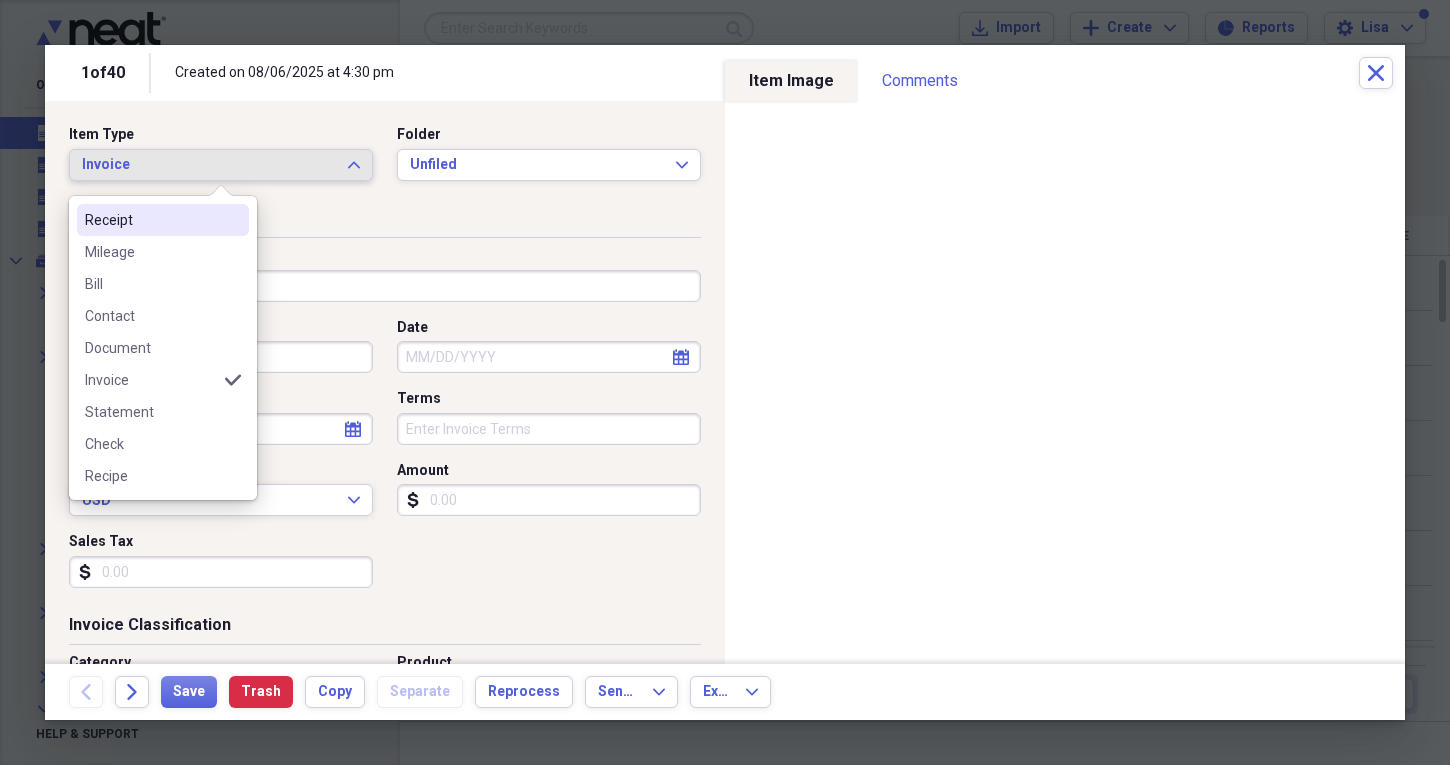 click on "Receipt" at bounding box center (151, 220) 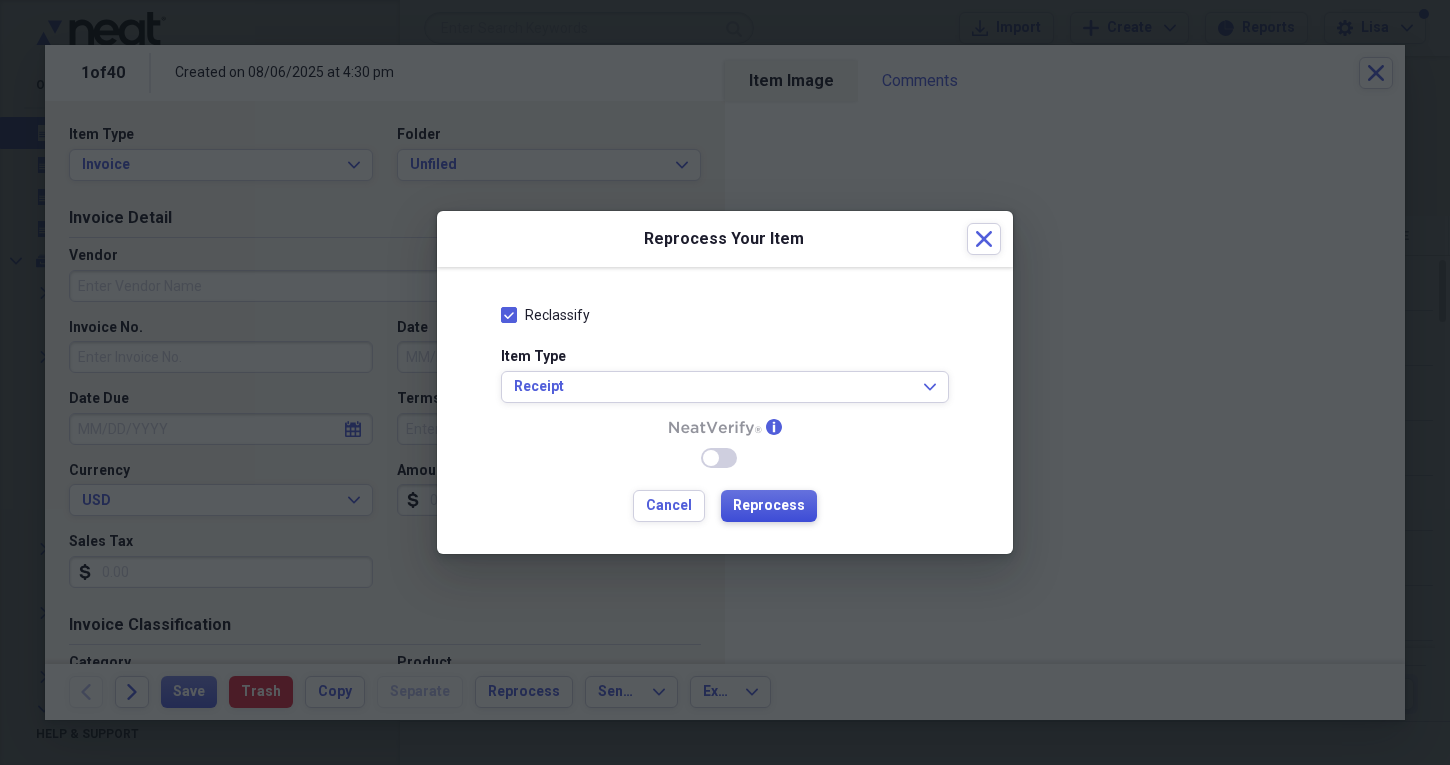 click on "Reprocess" at bounding box center [769, 506] 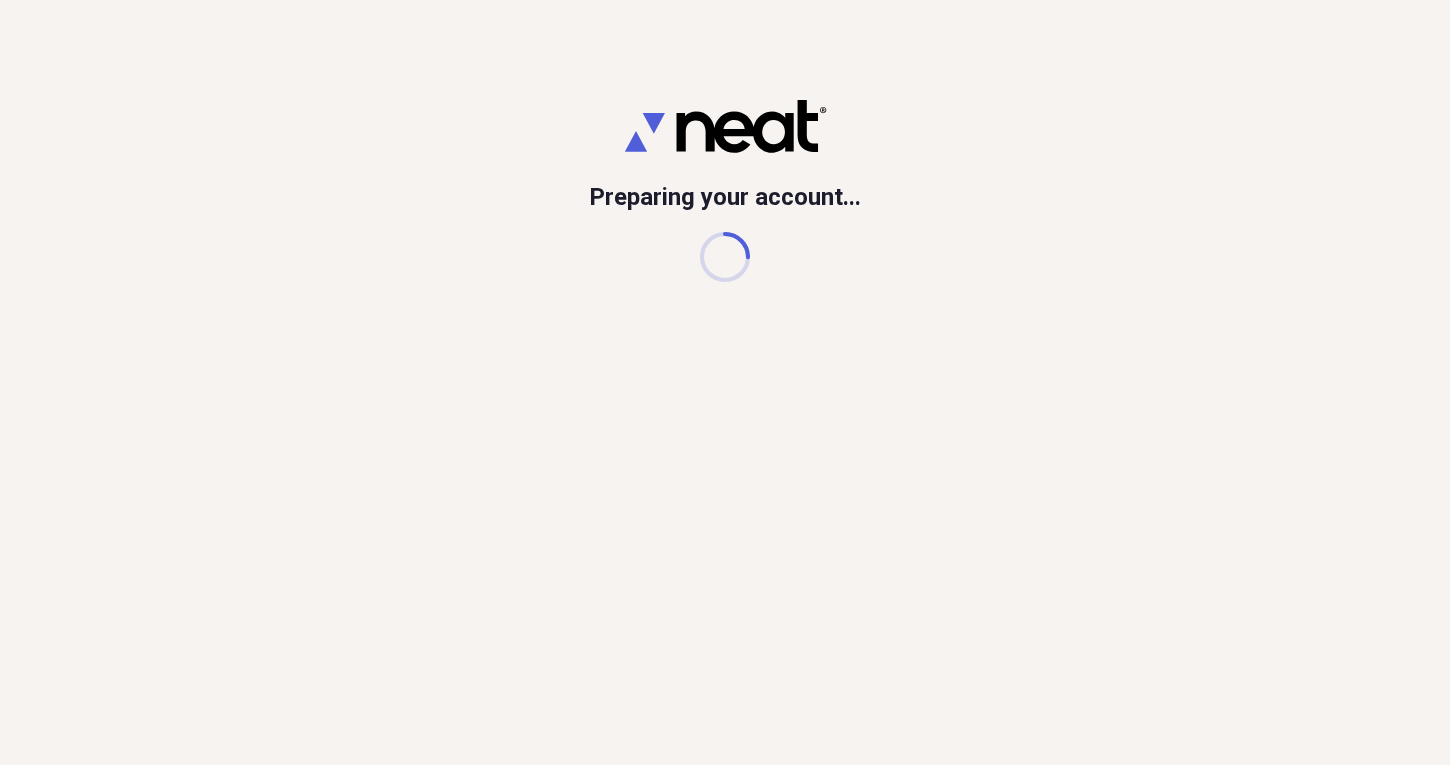 scroll, scrollTop: 0, scrollLeft: 0, axis: both 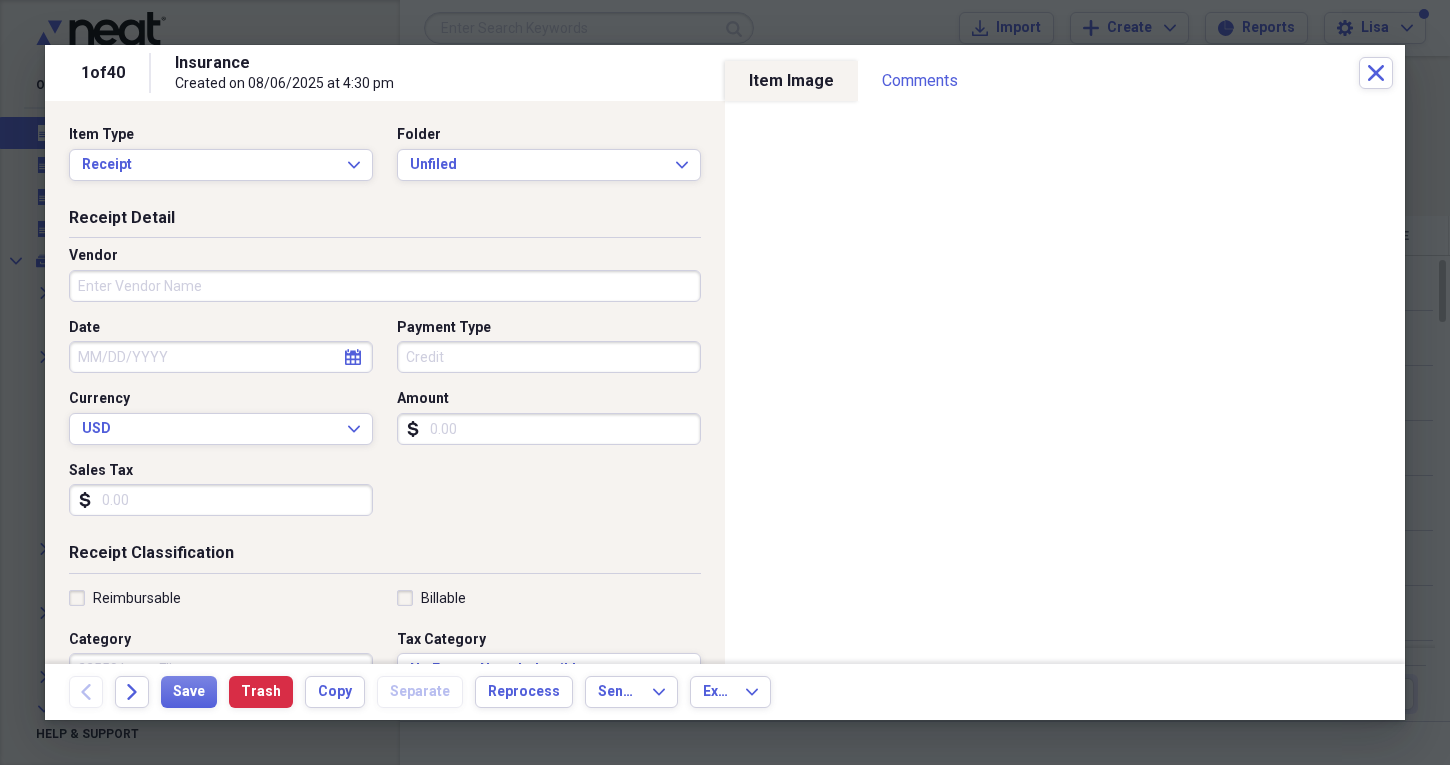 type on "Insurance" 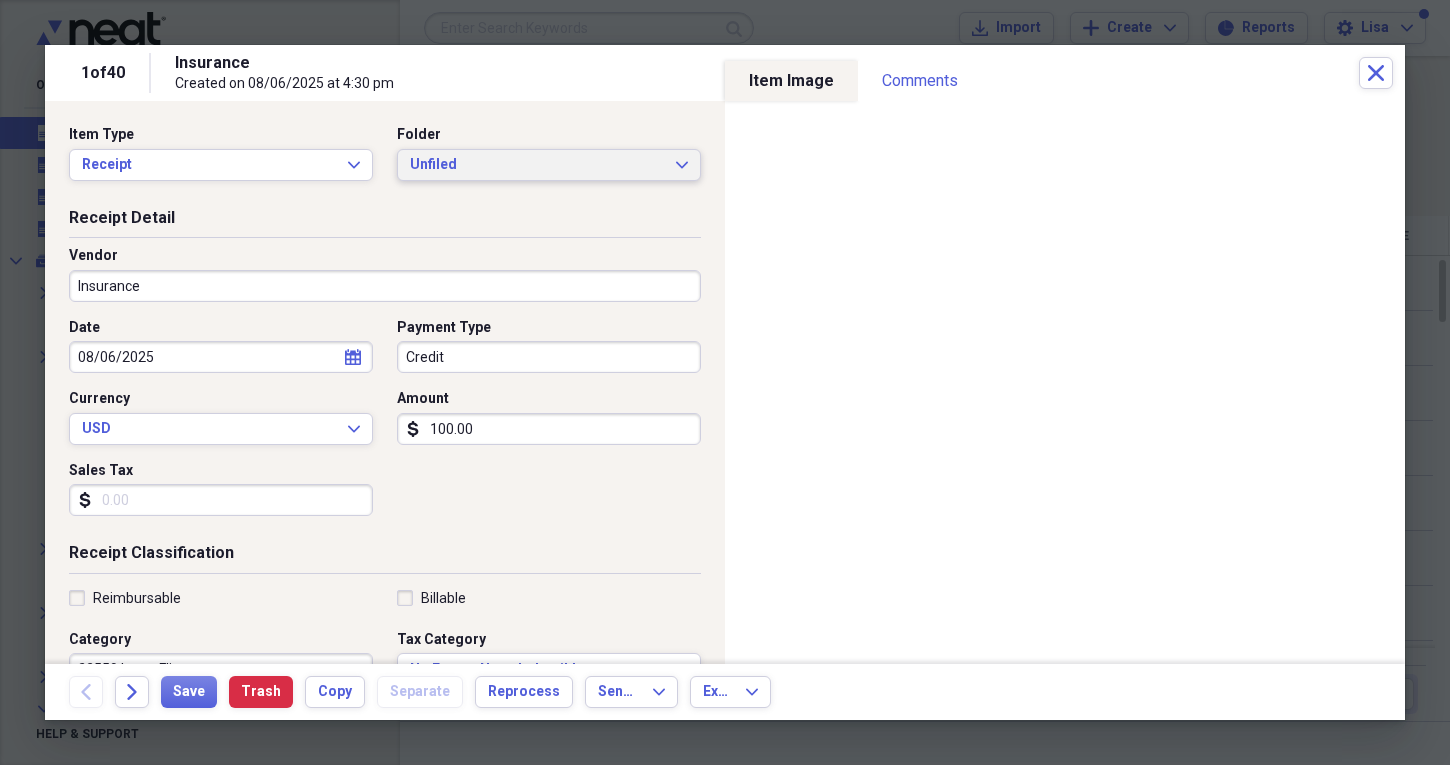 click on "Unfiled Expand" at bounding box center [549, 165] 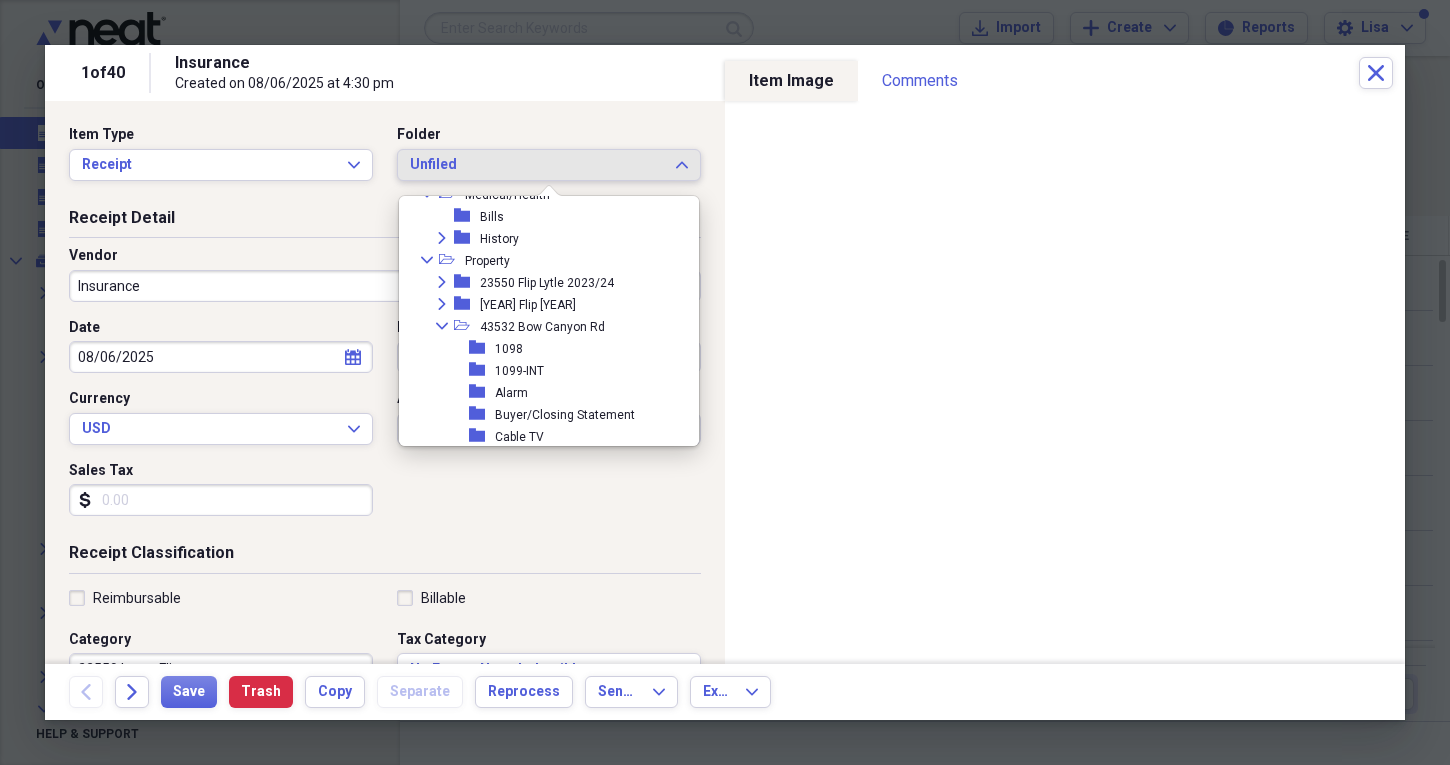 scroll, scrollTop: 336, scrollLeft: 0, axis: vertical 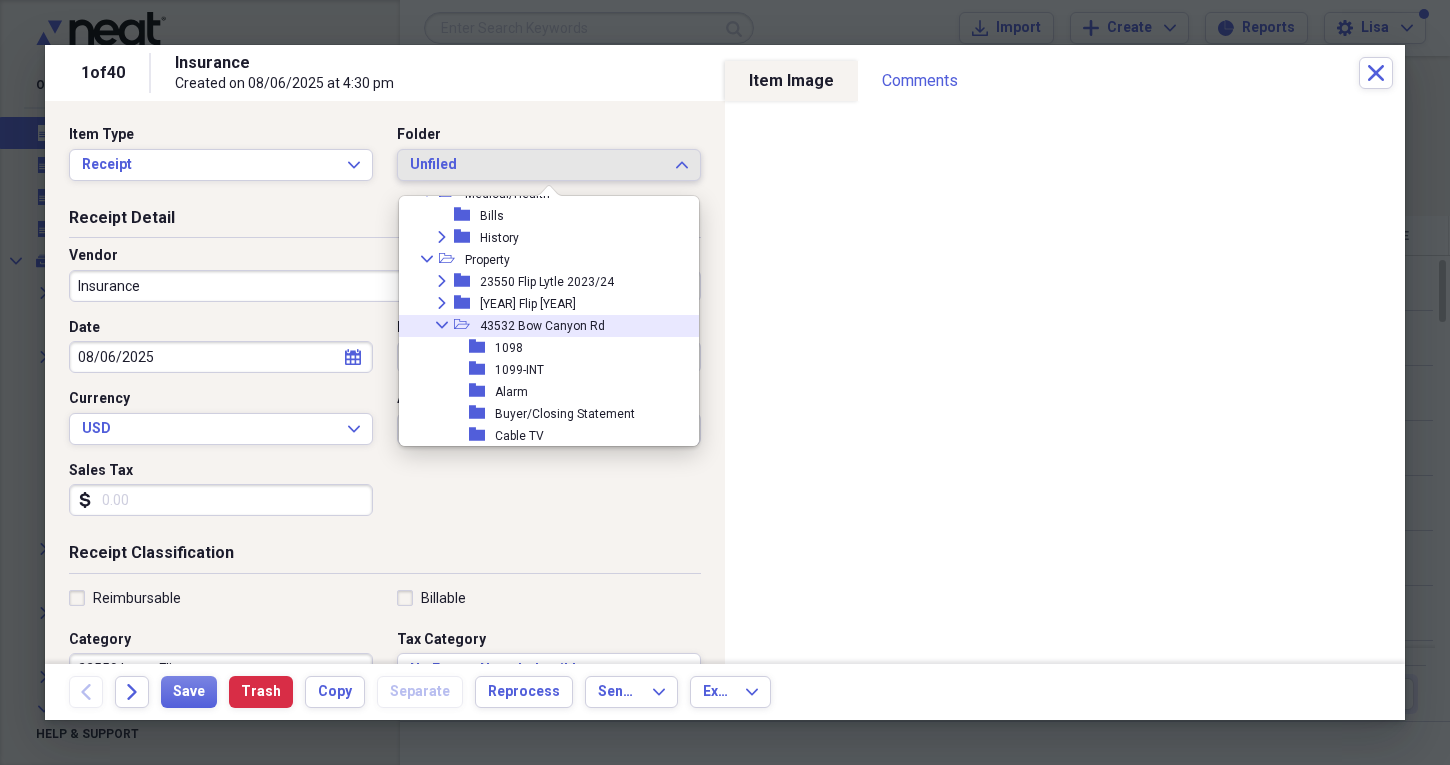 click on "Collapse" 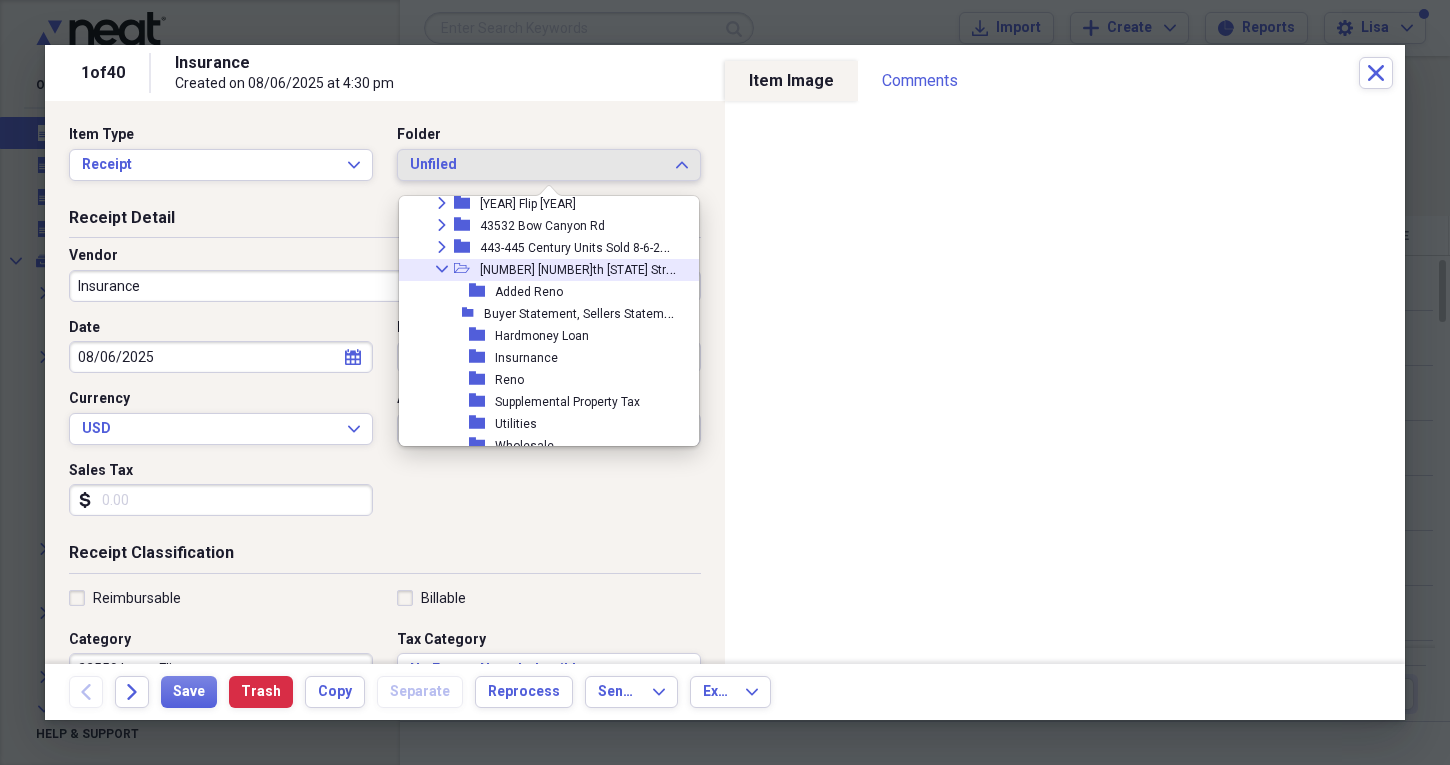 scroll, scrollTop: 441, scrollLeft: 0, axis: vertical 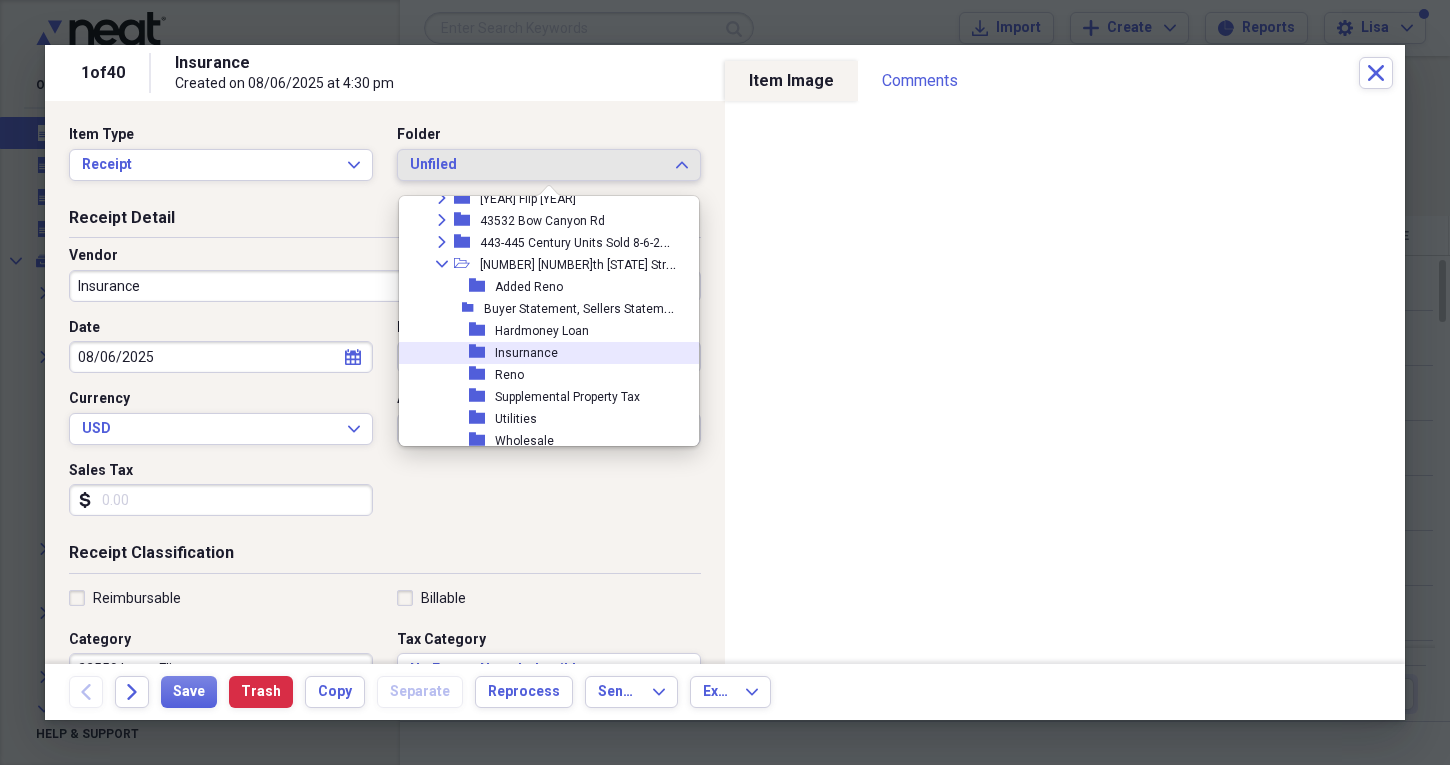 click on "Insurnance" at bounding box center (526, 353) 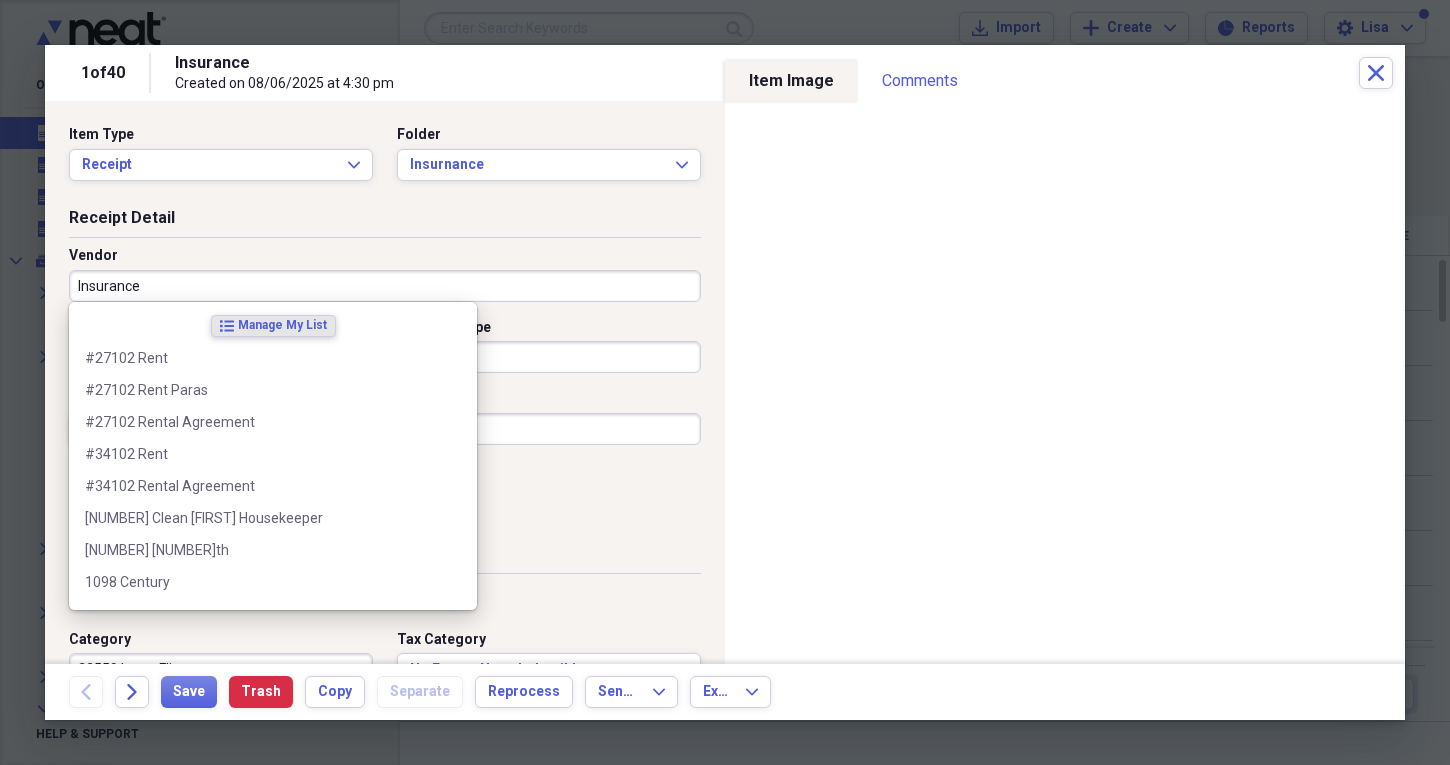 click on "Insurance" at bounding box center [385, 286] 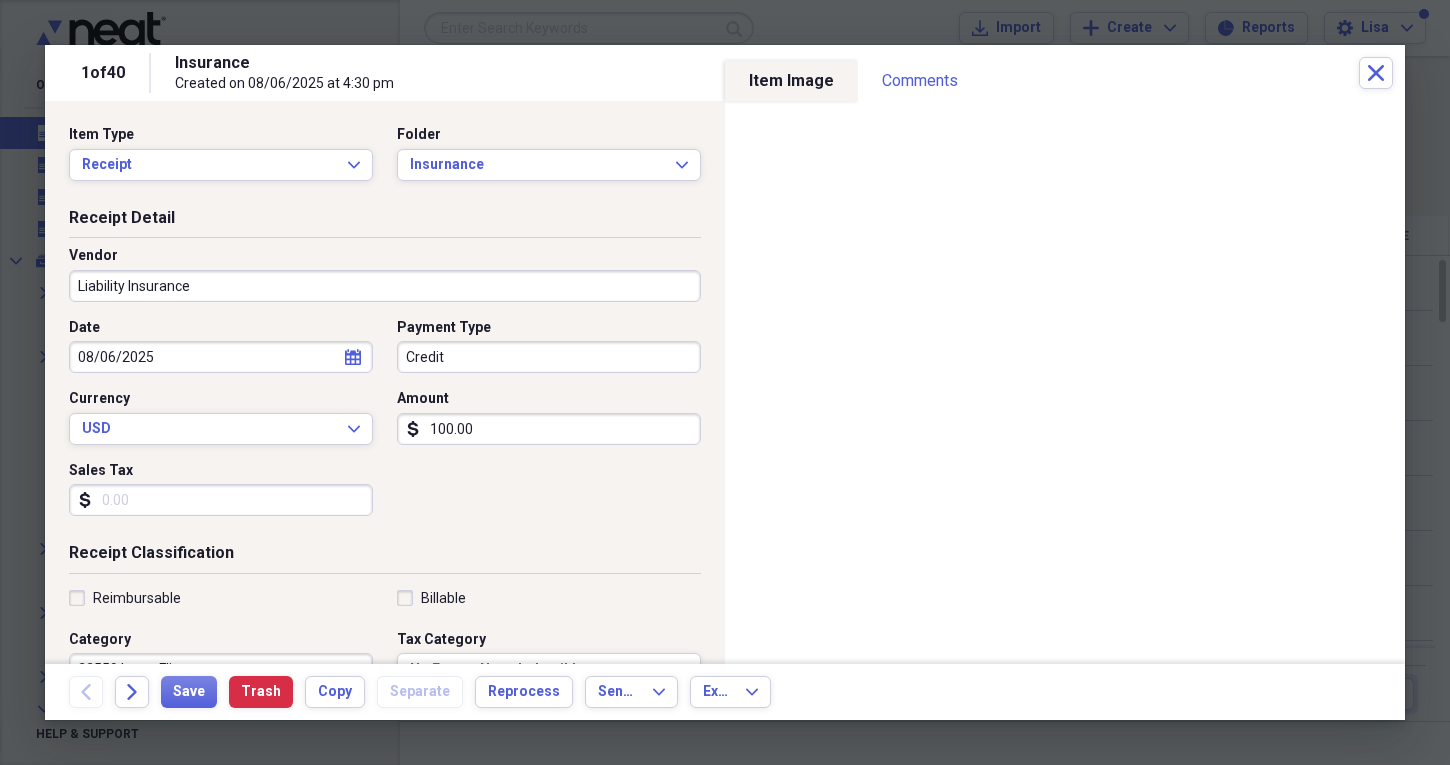 type on "Liability Insurance" 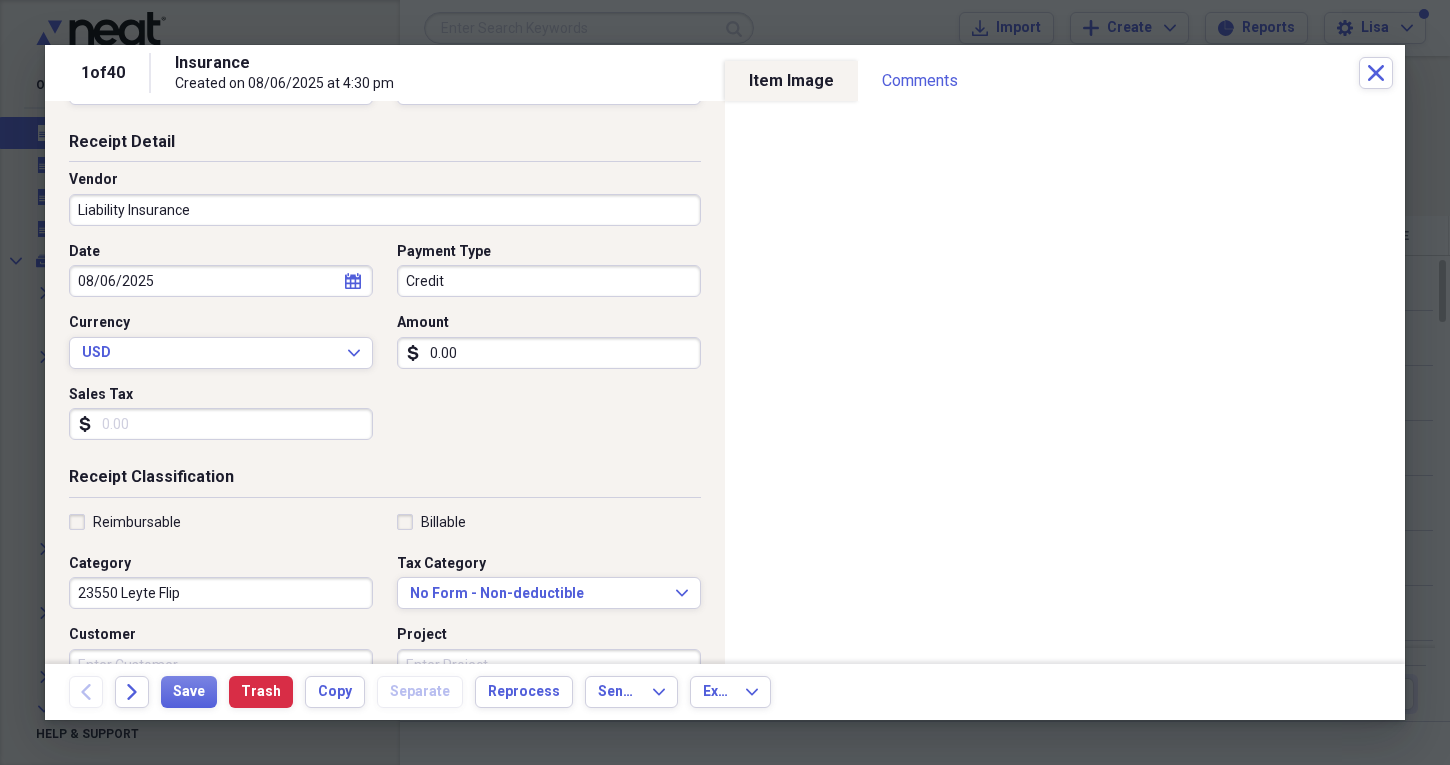 scroll, scrollTop: 80, scrollLeft: 0, axis: vertical 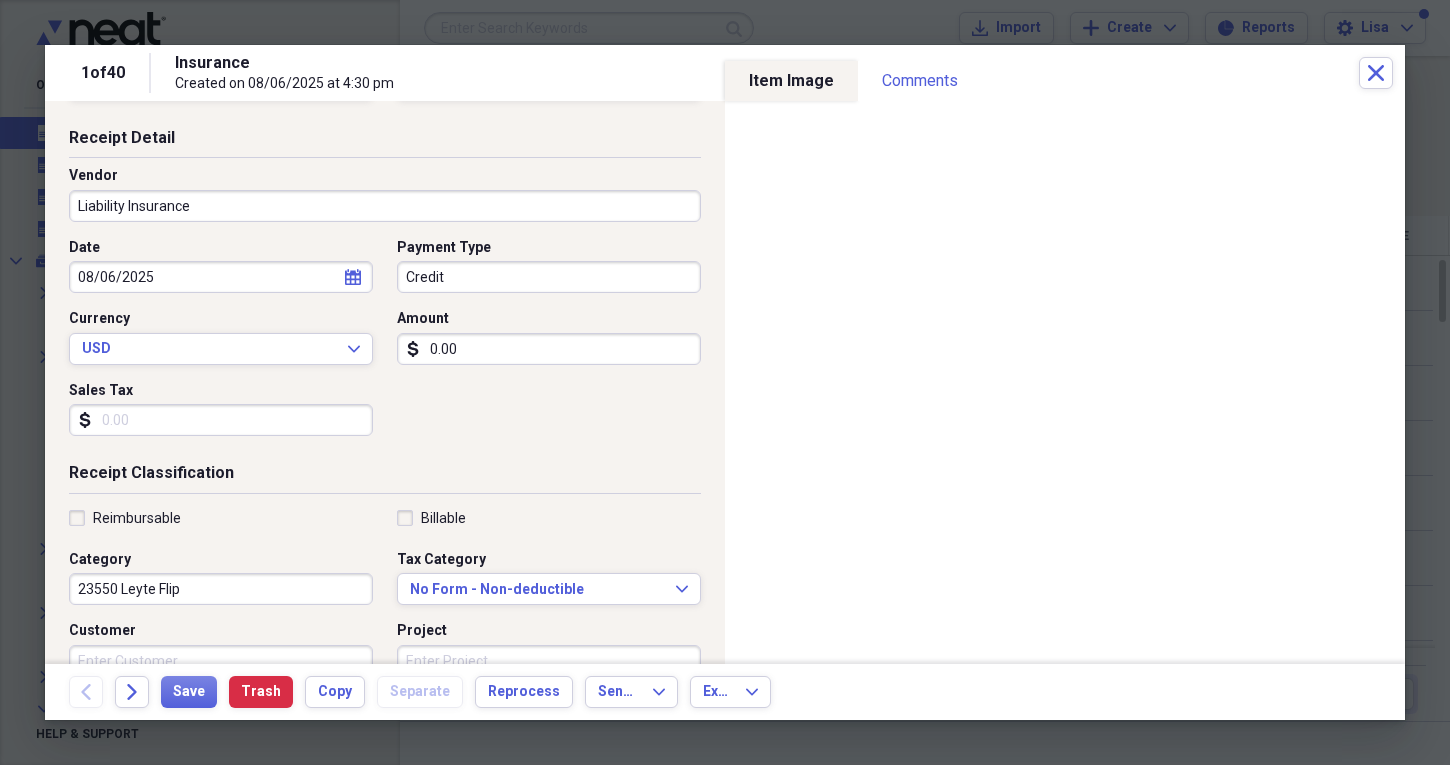 type on "0.00" 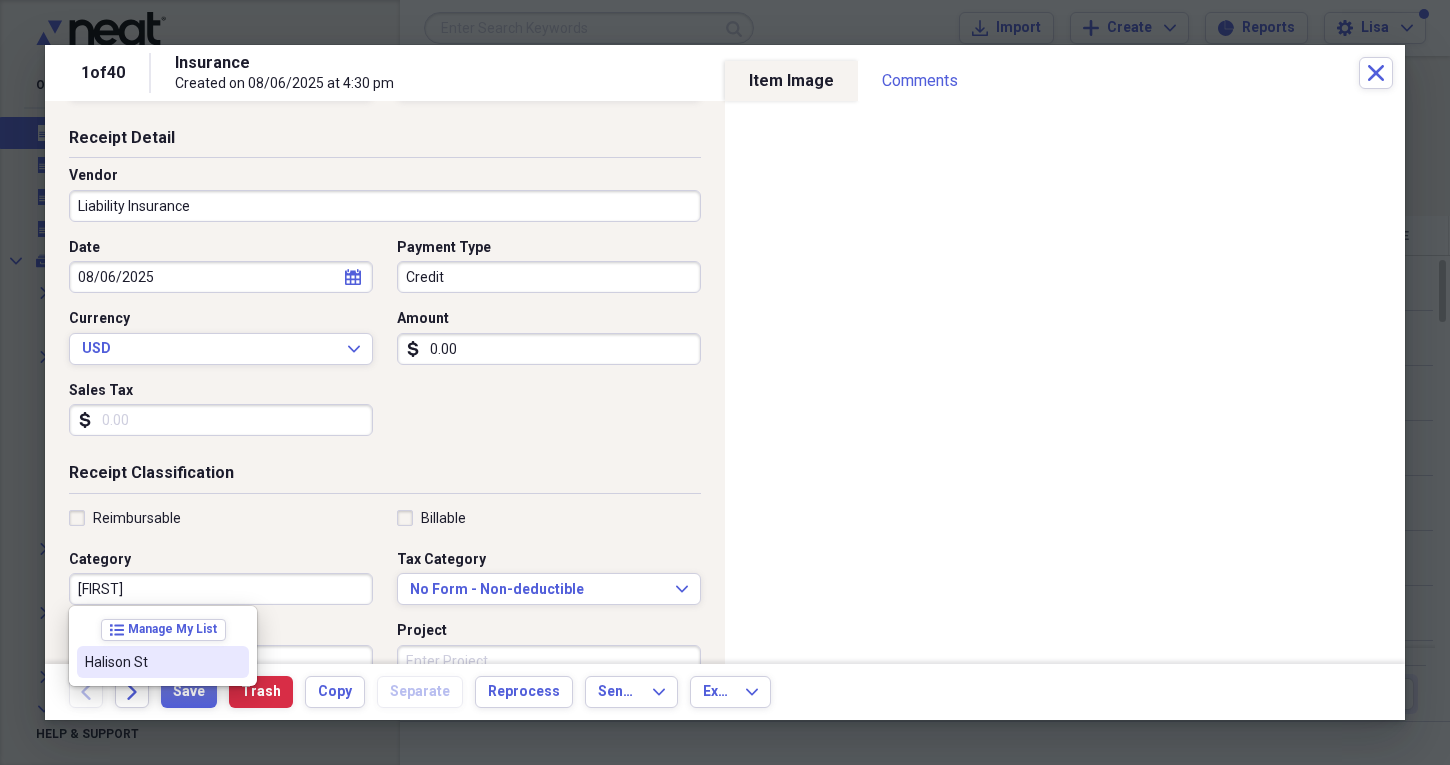 click on "Halison St" at bounding box center [151, 662] 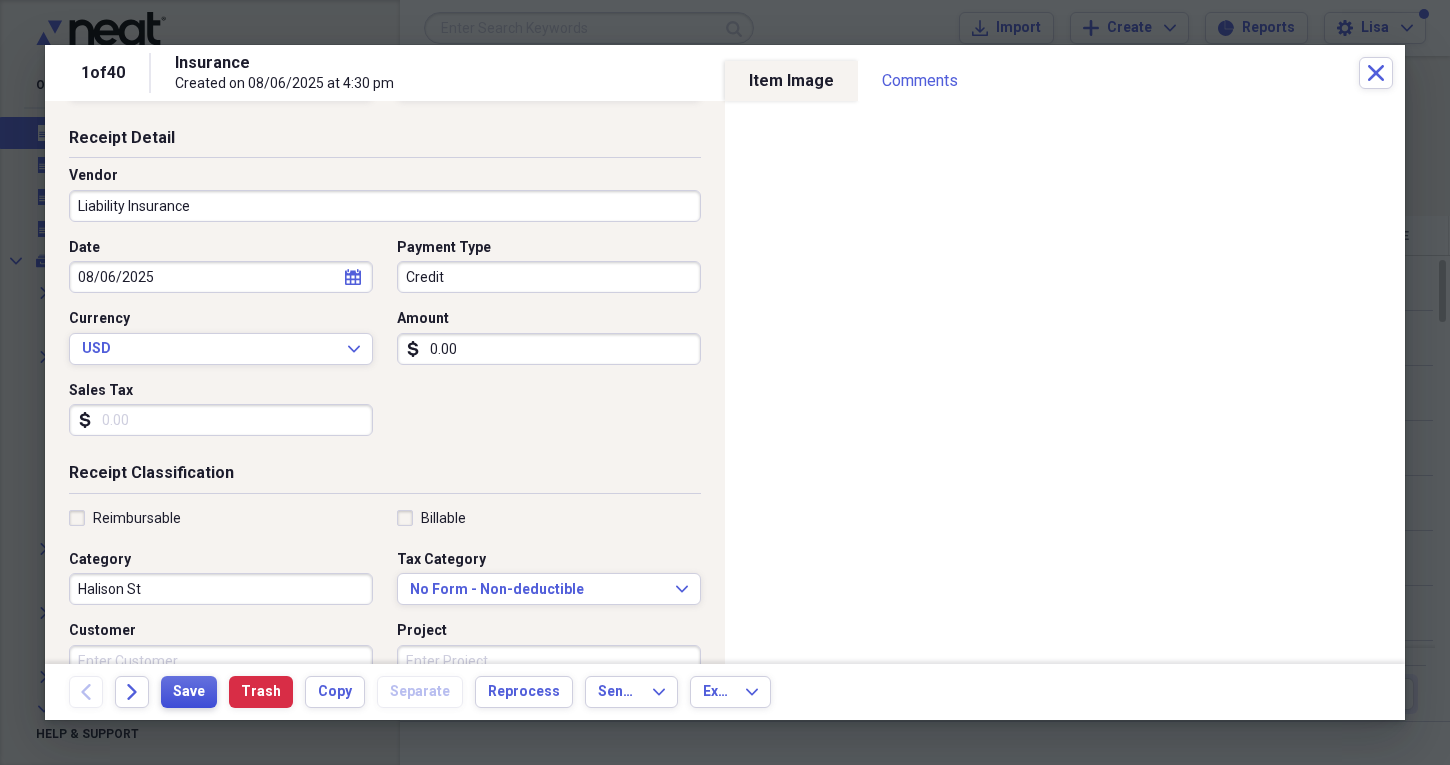 click on "Save" at bounding box center [189, 692] 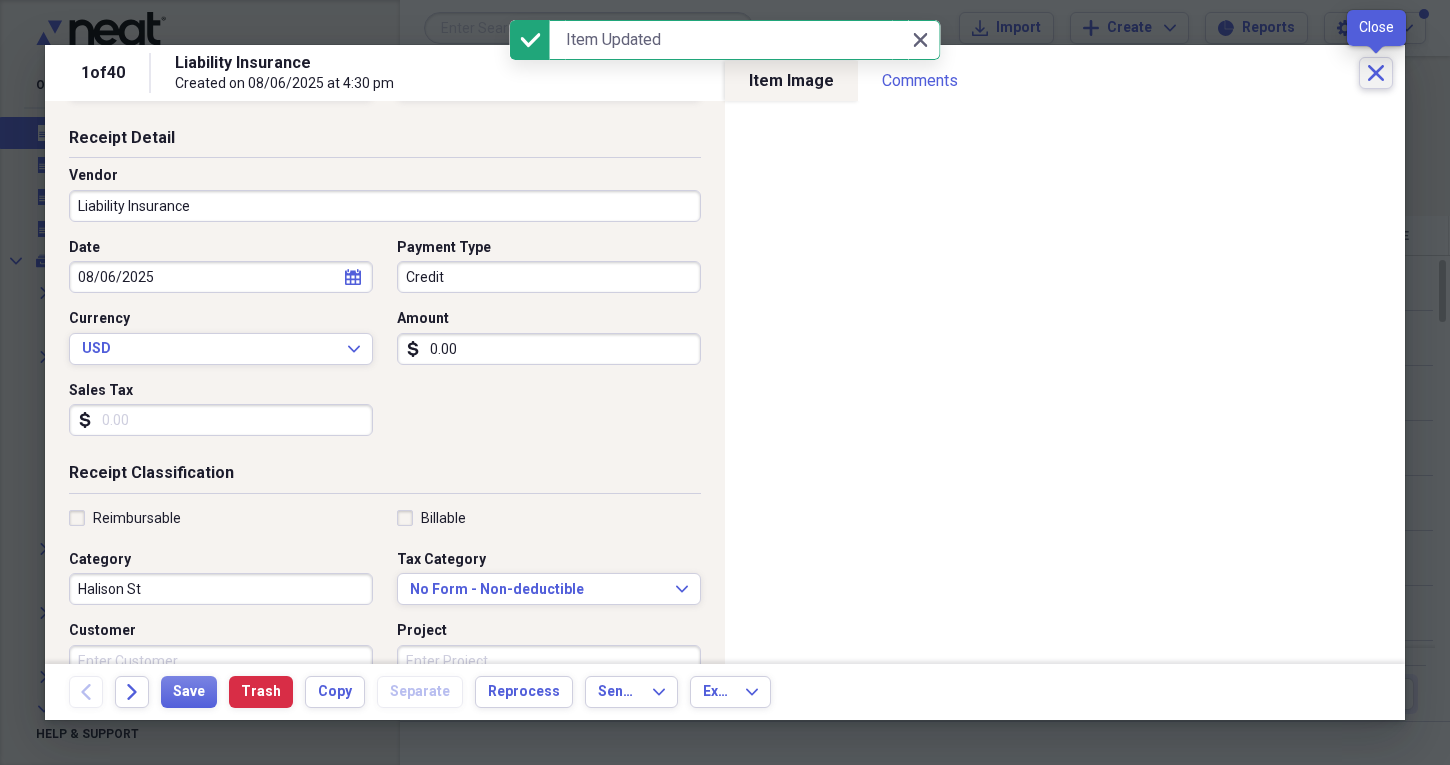click on "Close" at bounding box center (1376, 73) 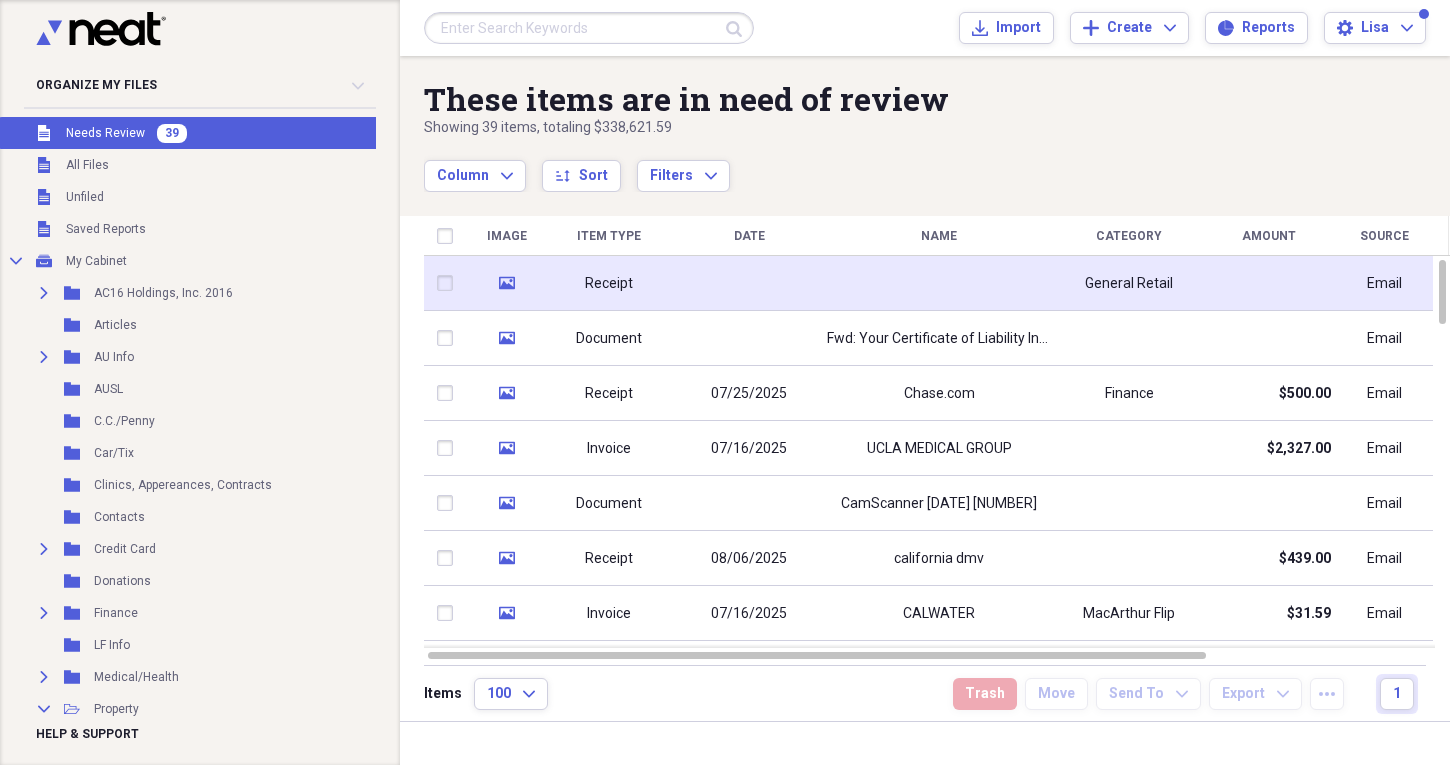 click on "General Retail" at bounding box center (1129, 283) 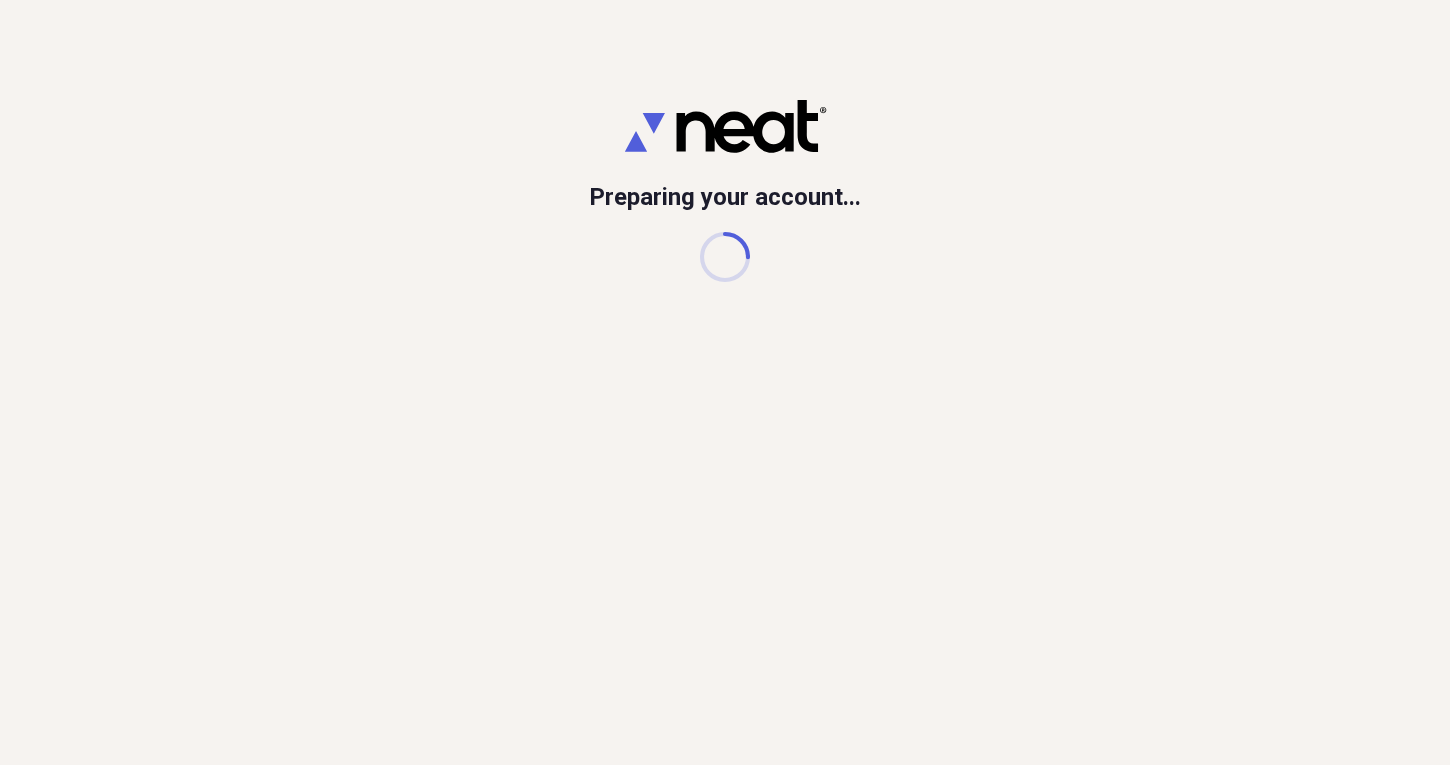 scroll, scrollTop: 0, scrollLeft: 0, axis: both 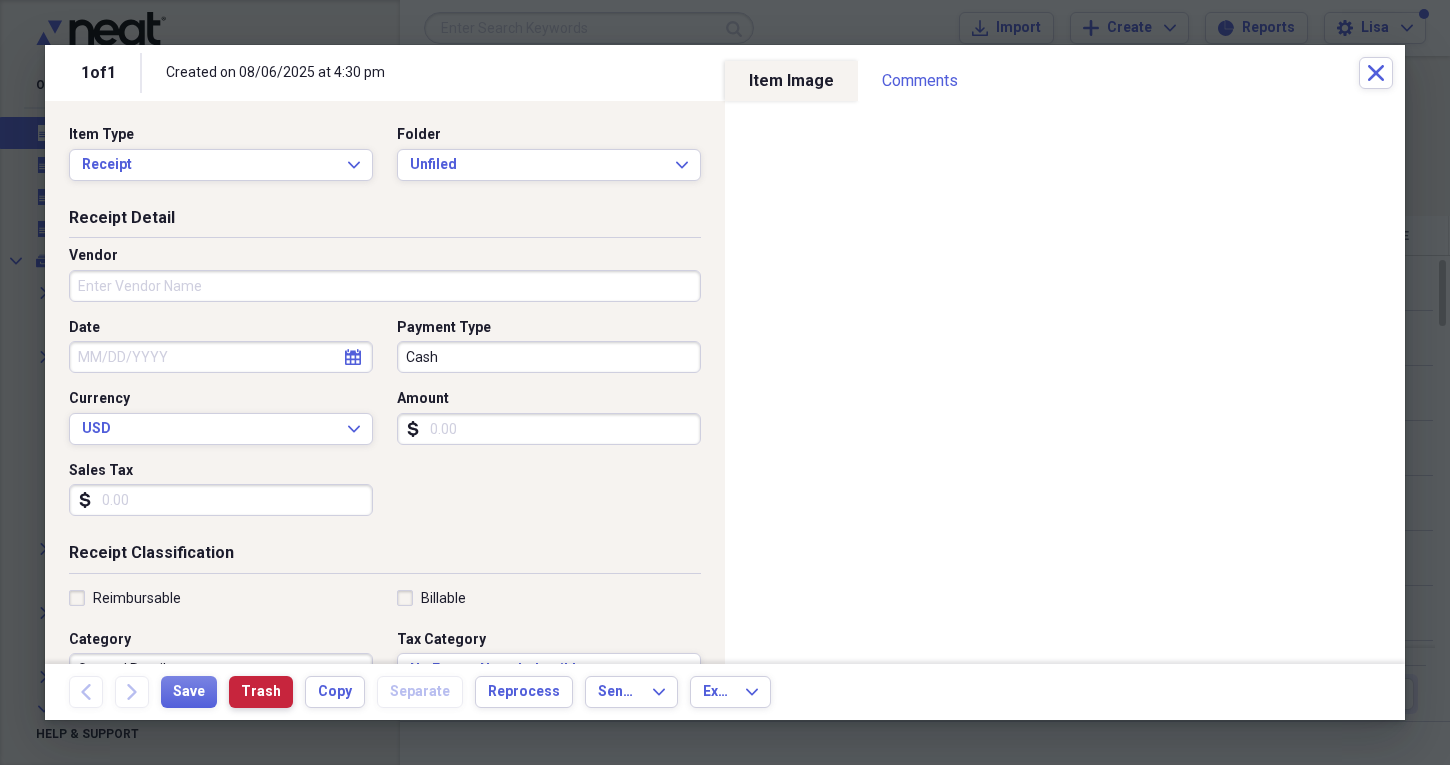 click on "Trash" at bounding box center [261, 692] 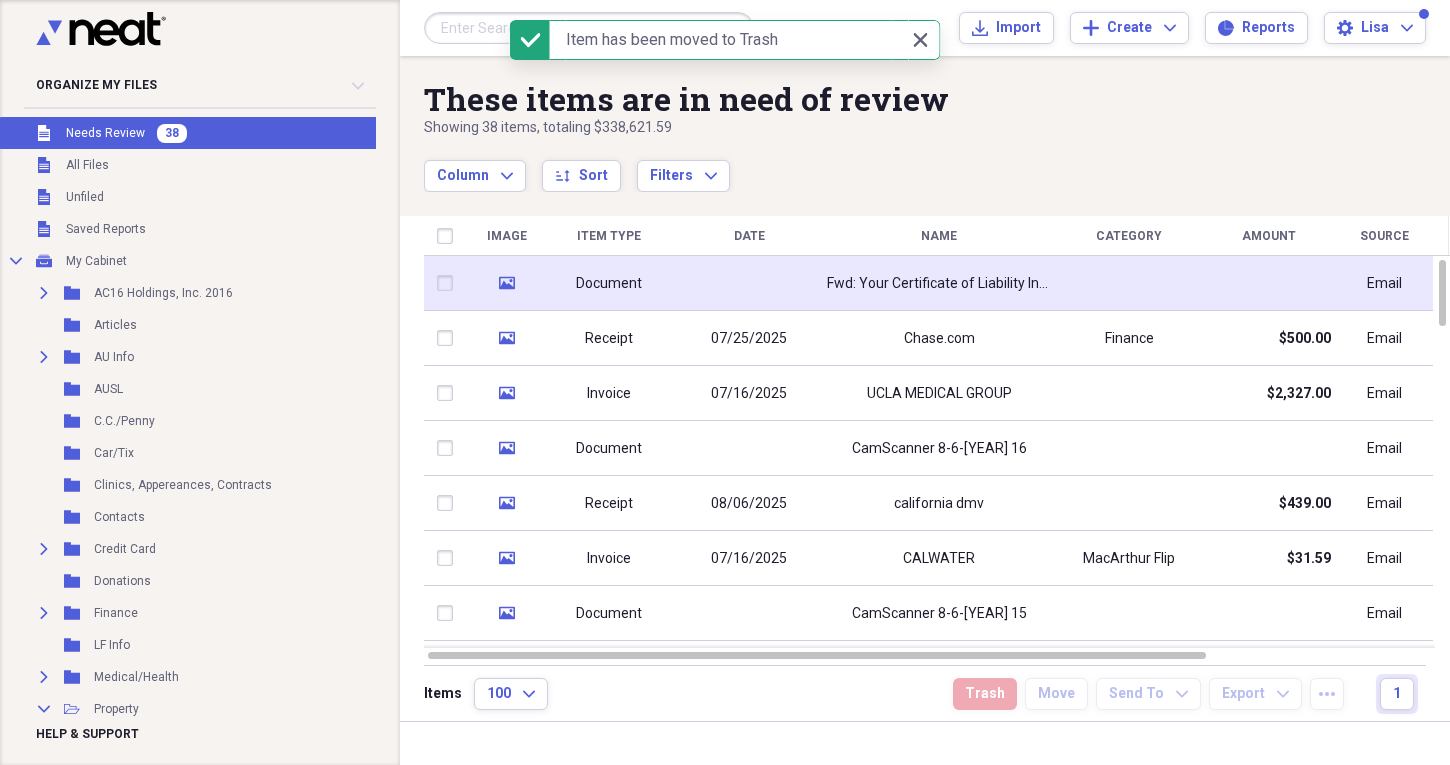 click on "Fwd: Your Certificate of Liability Insurance" at bounding box center [939, 284] 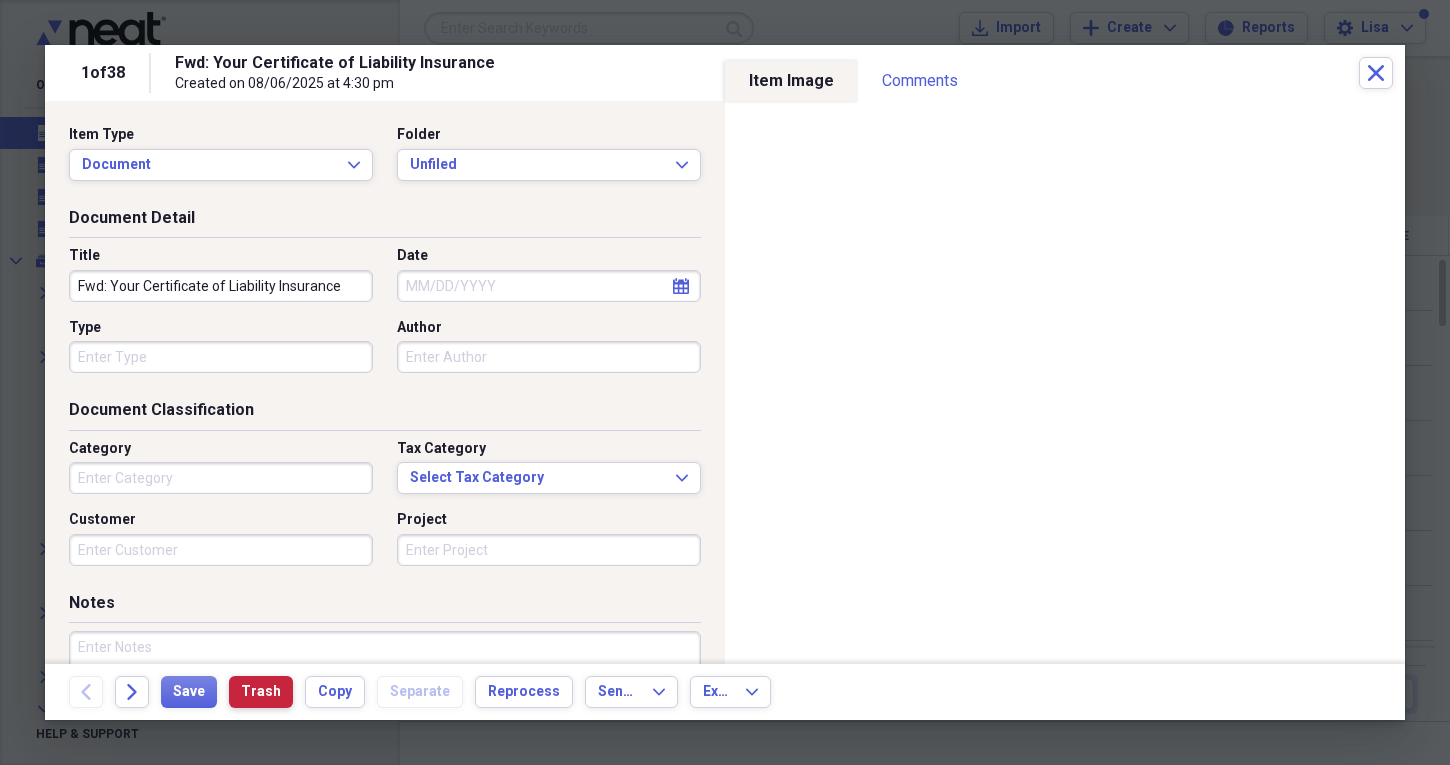 click on "Trash" at bounding box center [261, 692] 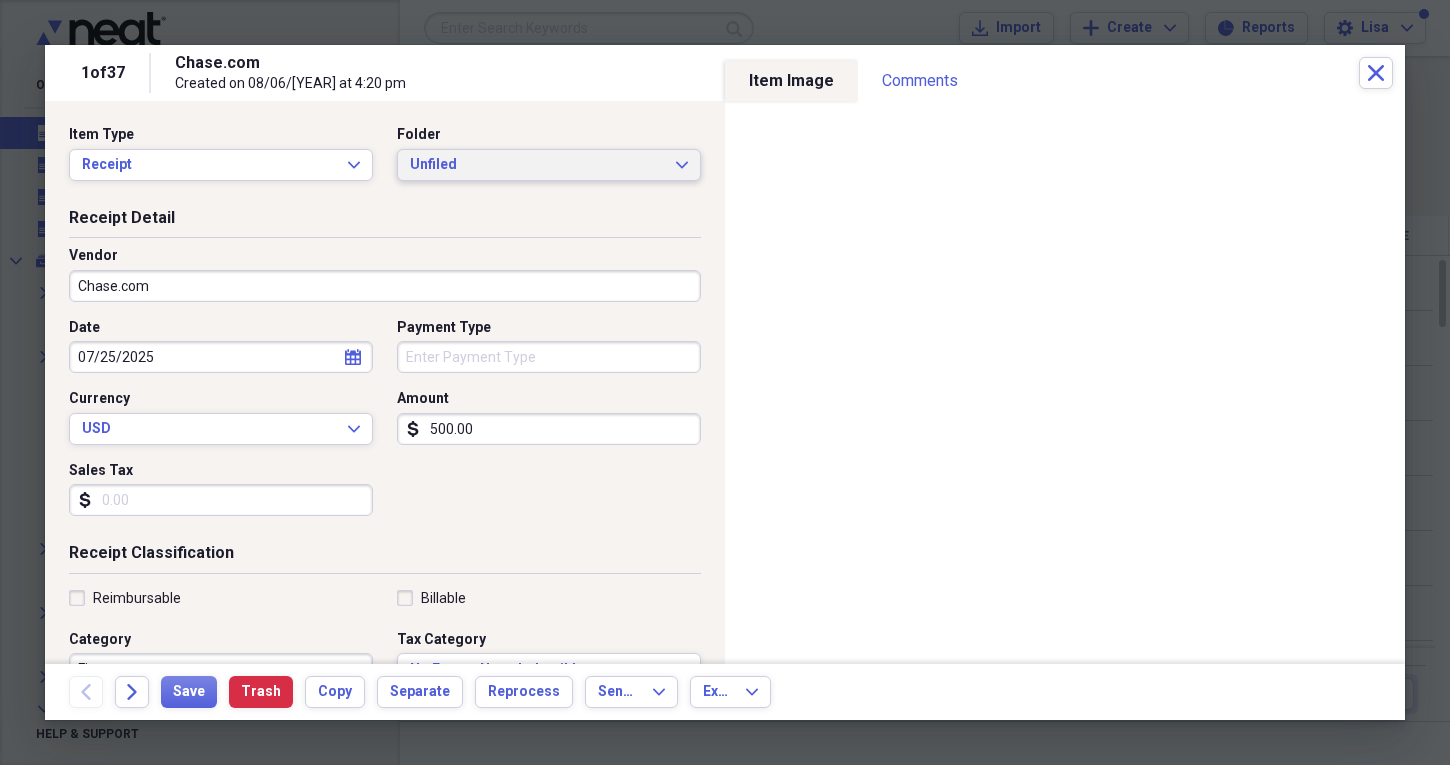 click on "Expand" 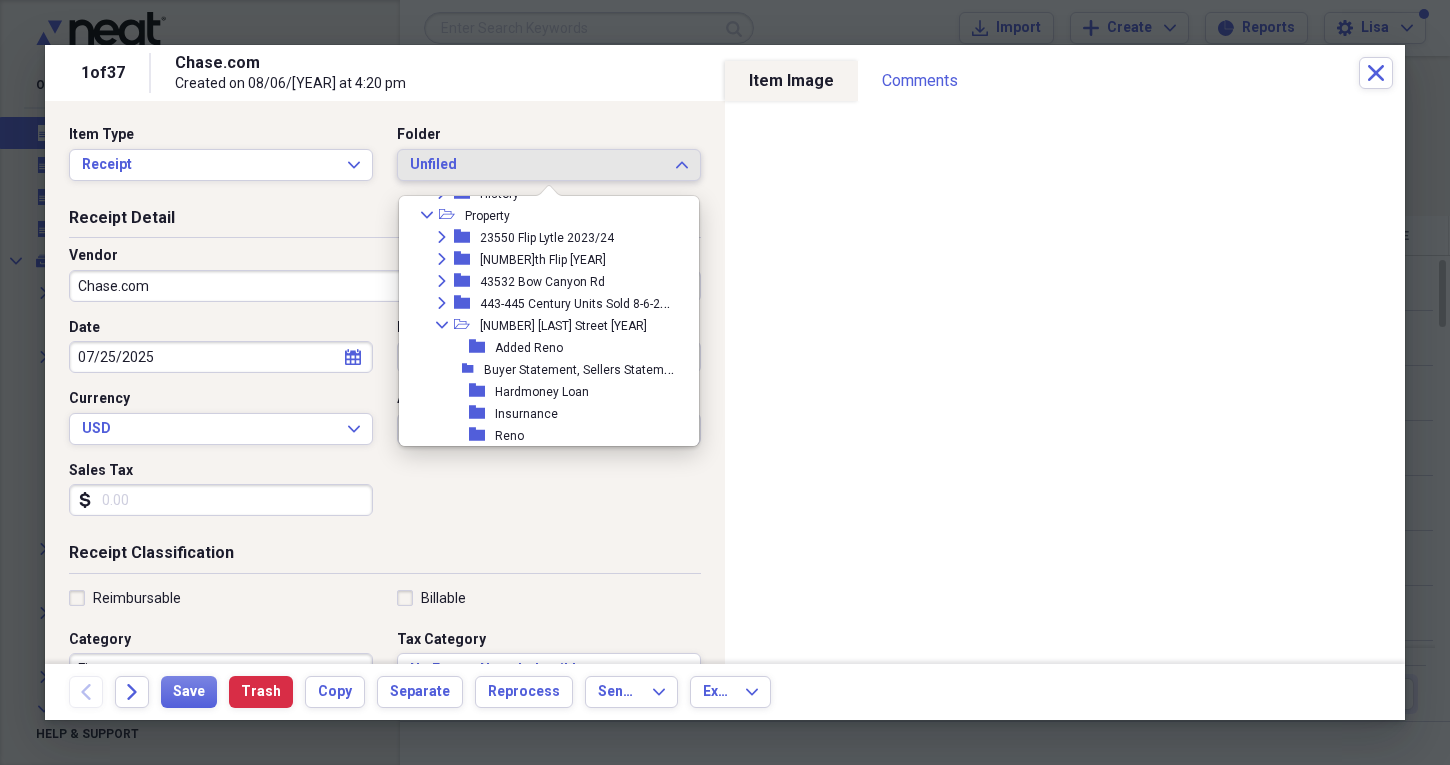 scroll, scrollTop: 381, scrollLeft: 0, axis: vertical 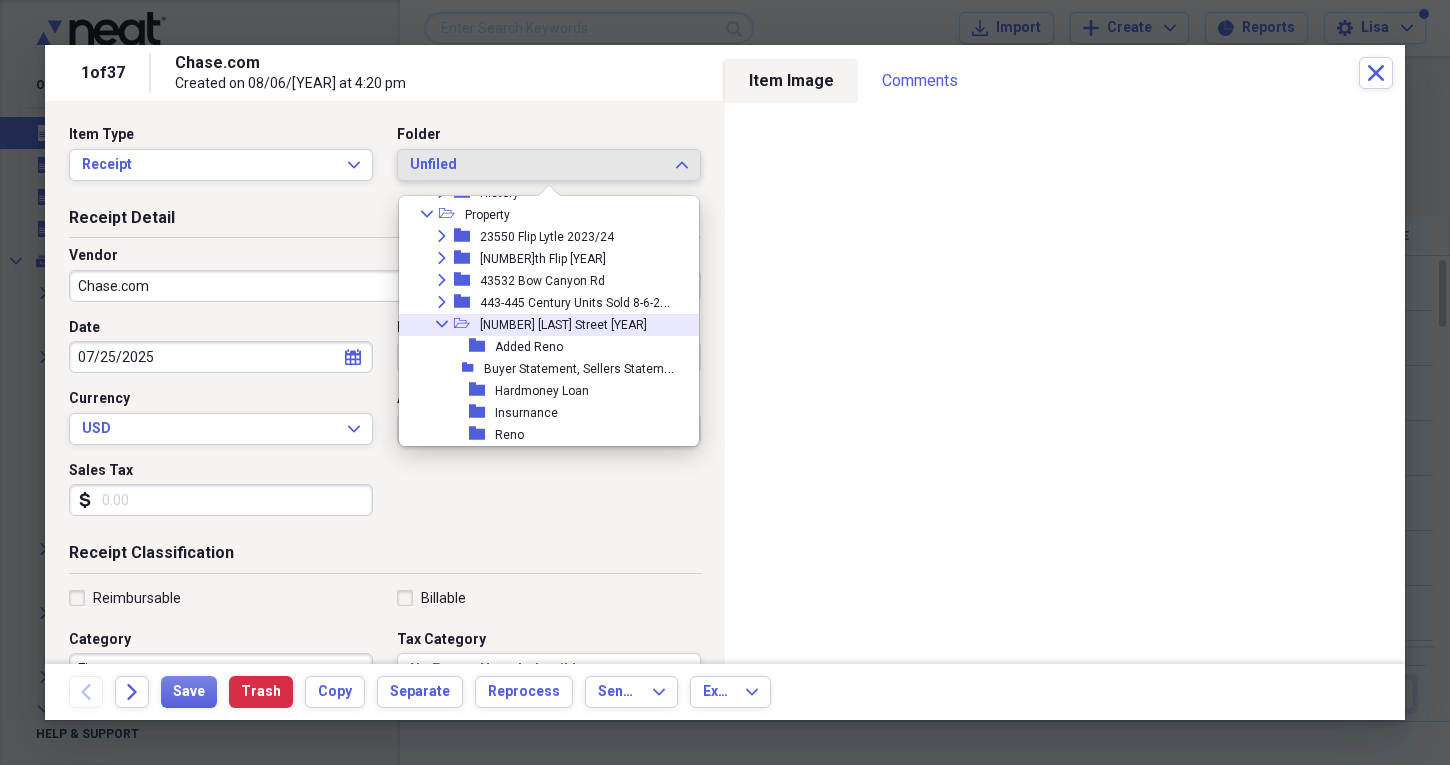 click 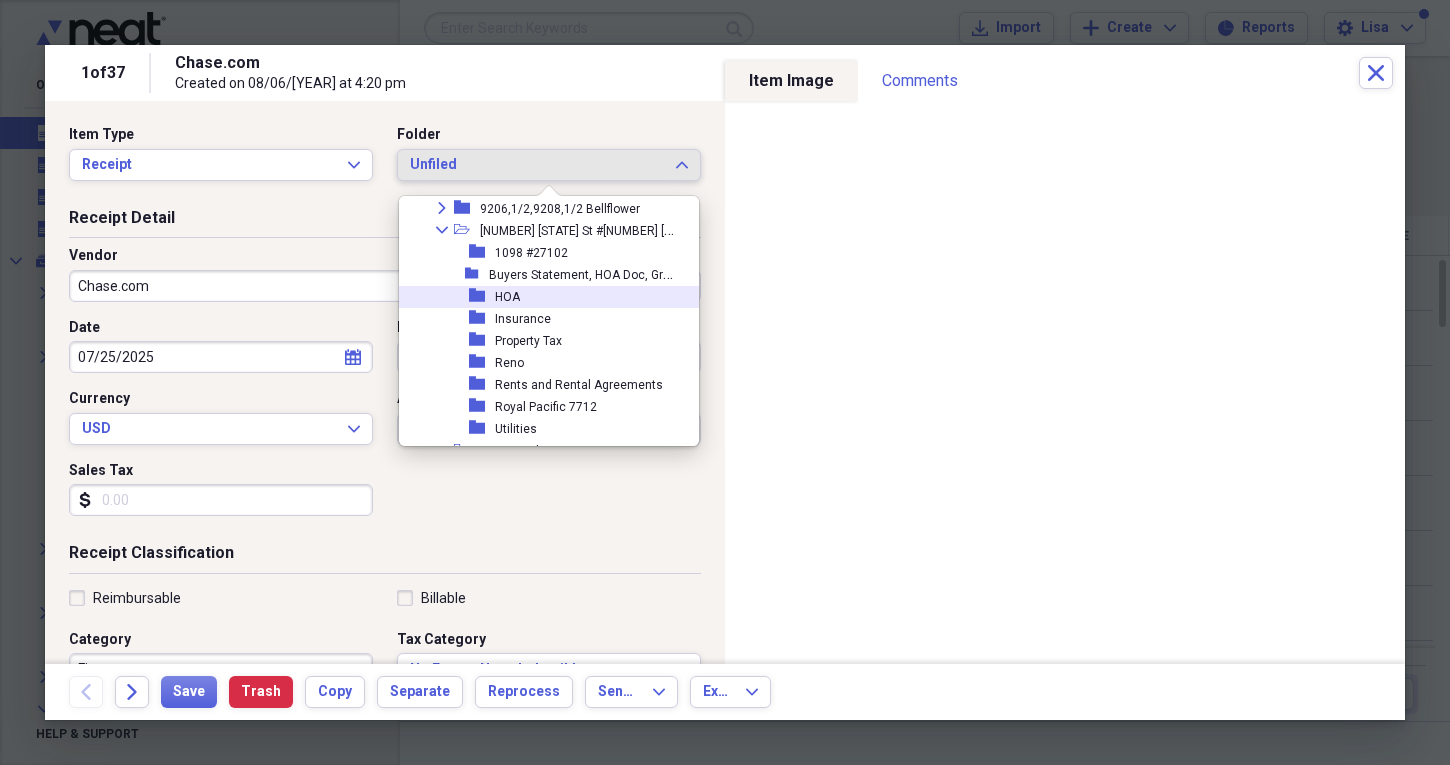 scroll, scrollTop: 554, scrollLeft: 0, axis: vertical 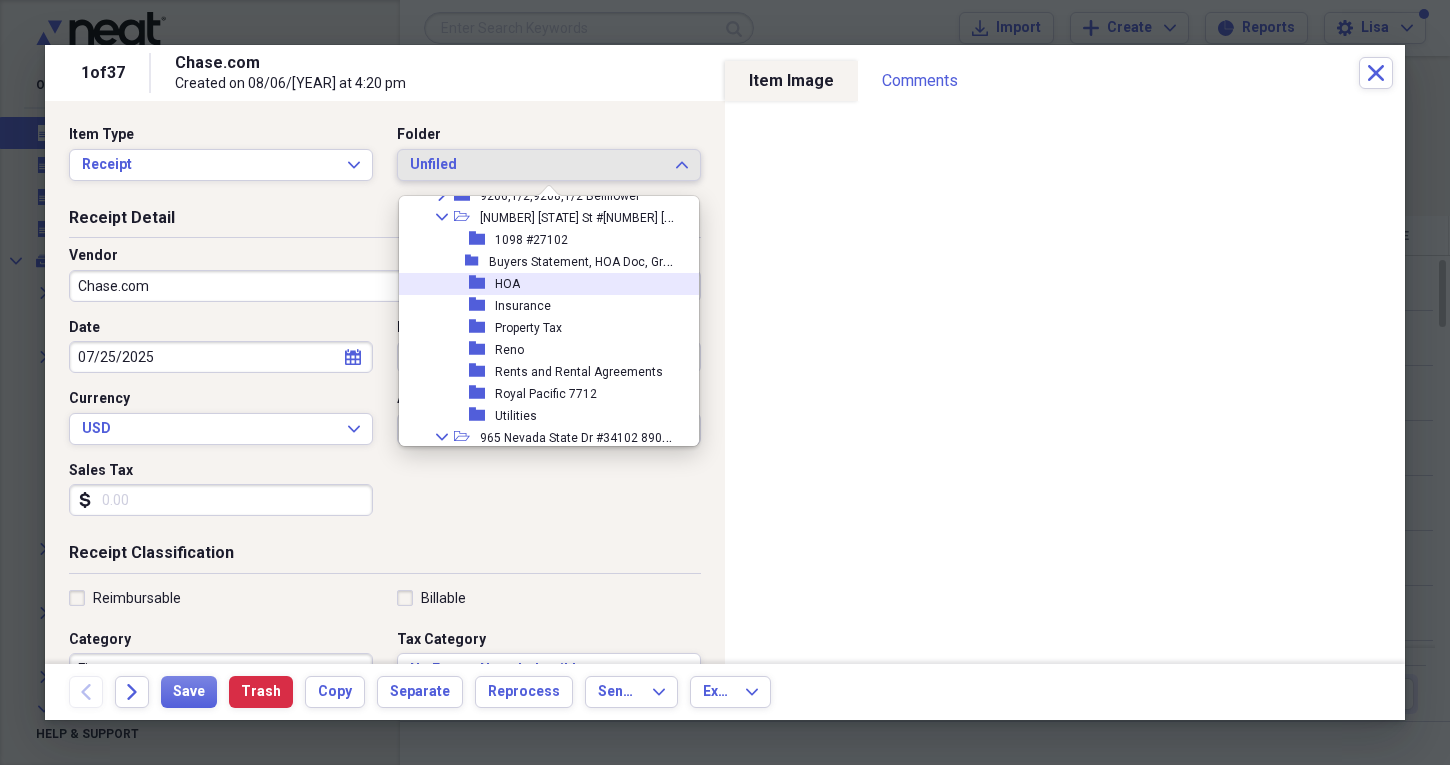 click on "Rents and Rental Agreements" at bounding box center (579, 372) 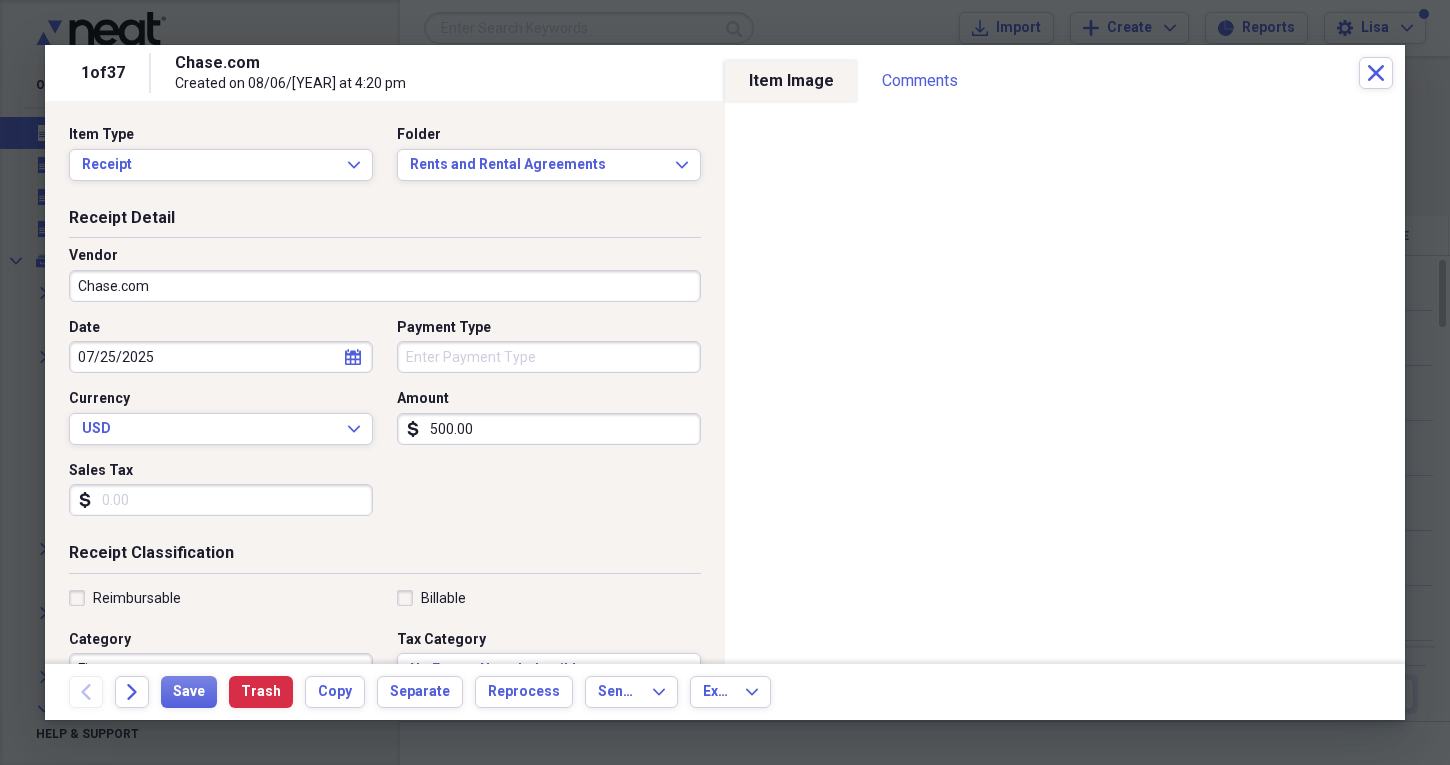 click on "Chase.com" at bounding box center (385, 286) 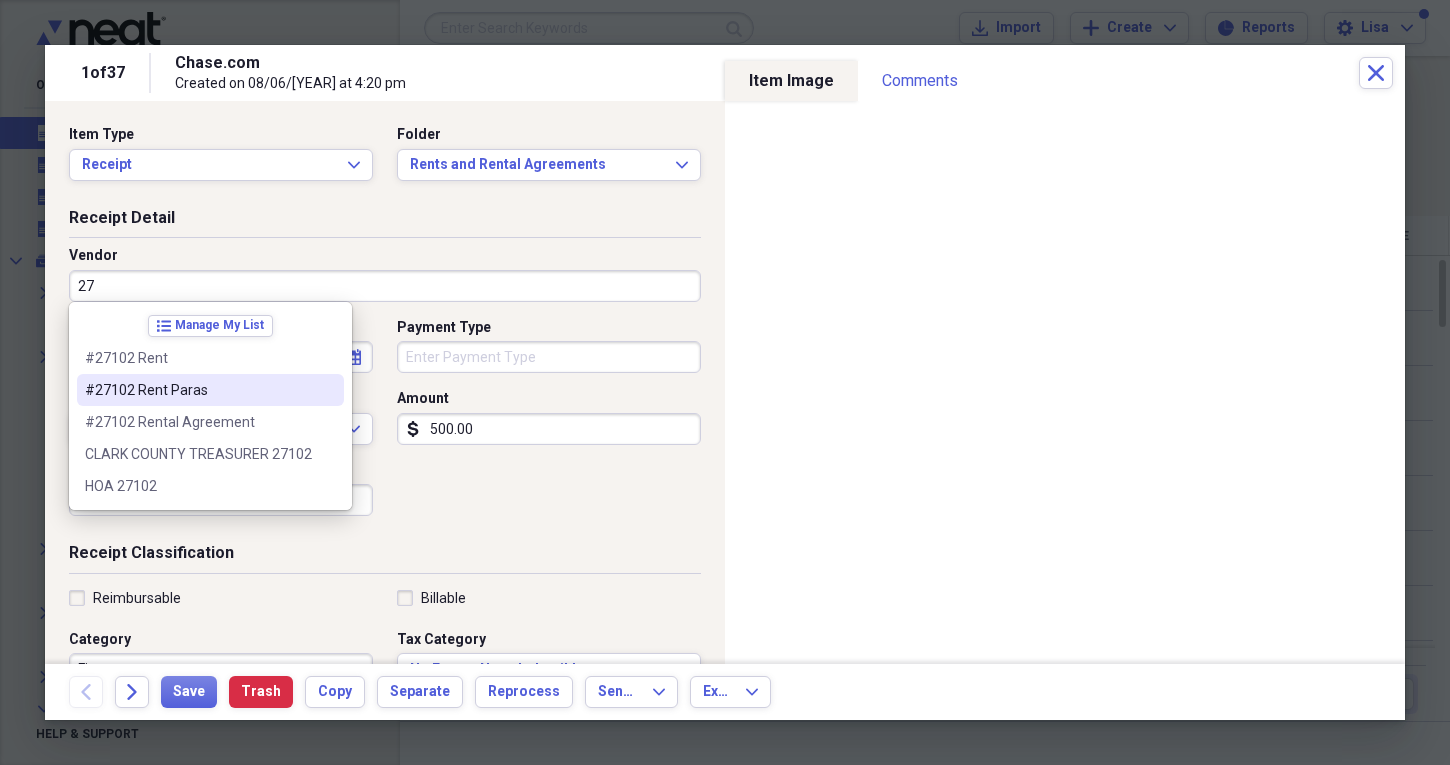 click on "#27102 Rent Paras" at bounding box center (210, 390) 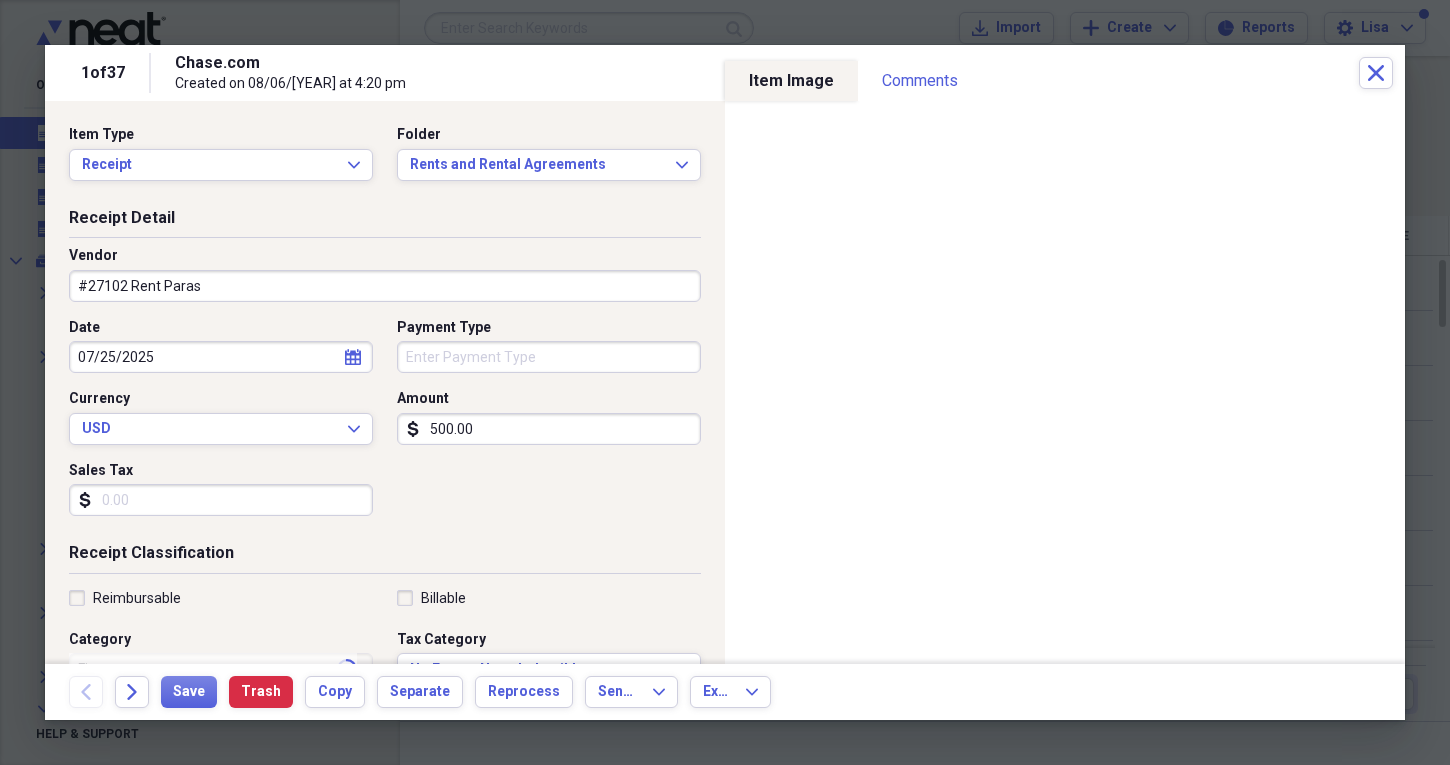 type on "[STATE] St #[NUMBER]" 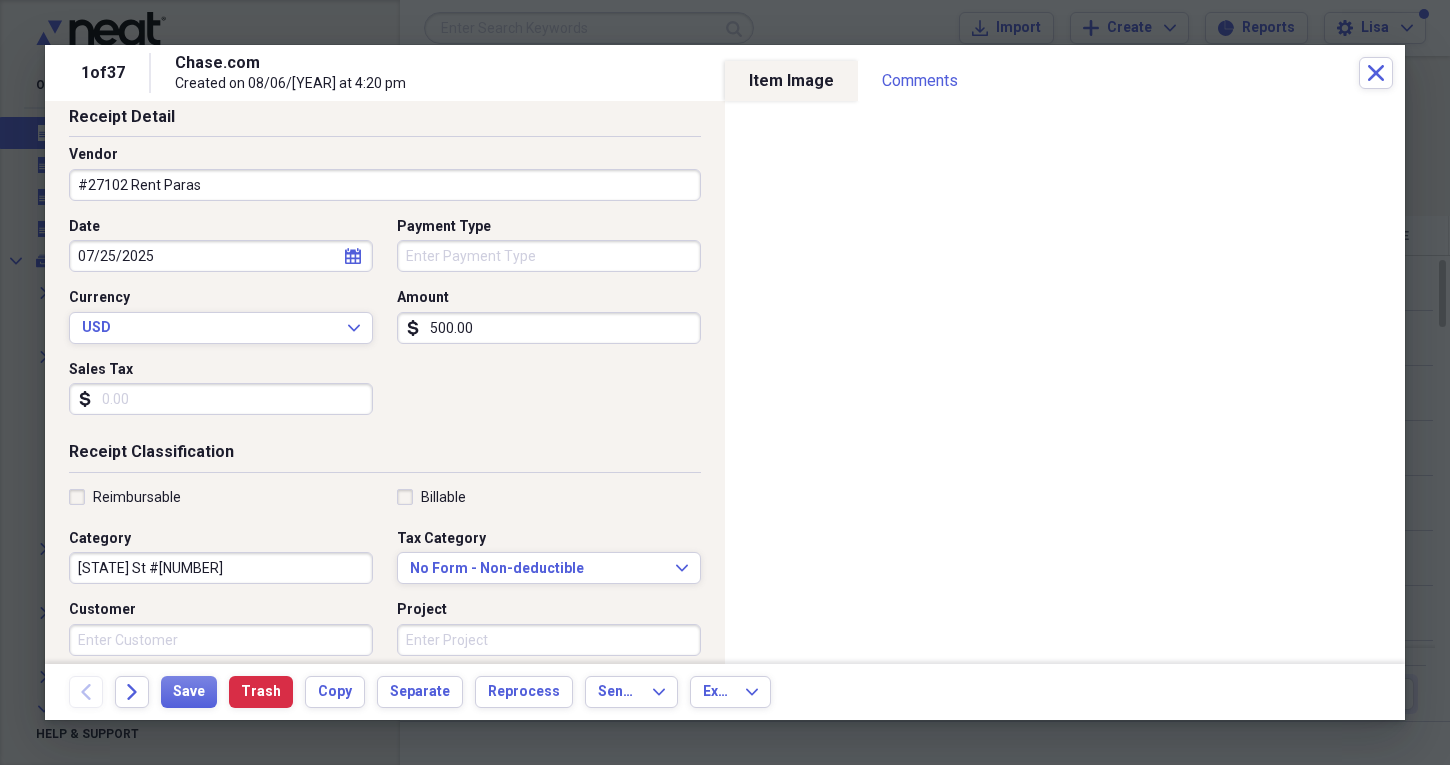 scroll, scrollTop: 102, scrollLeft: 0, axis: vertical 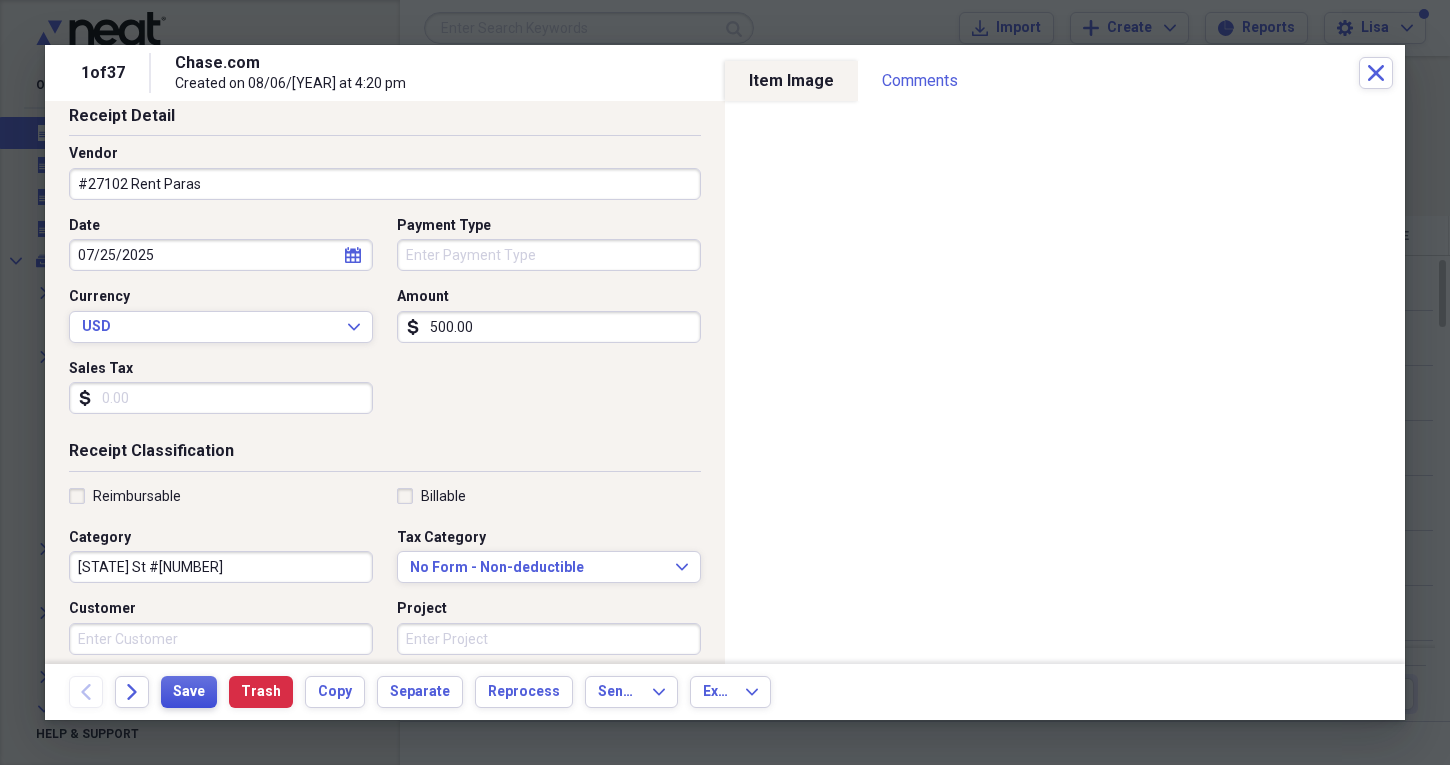 click on "Save" at bounding box center (189, 692) 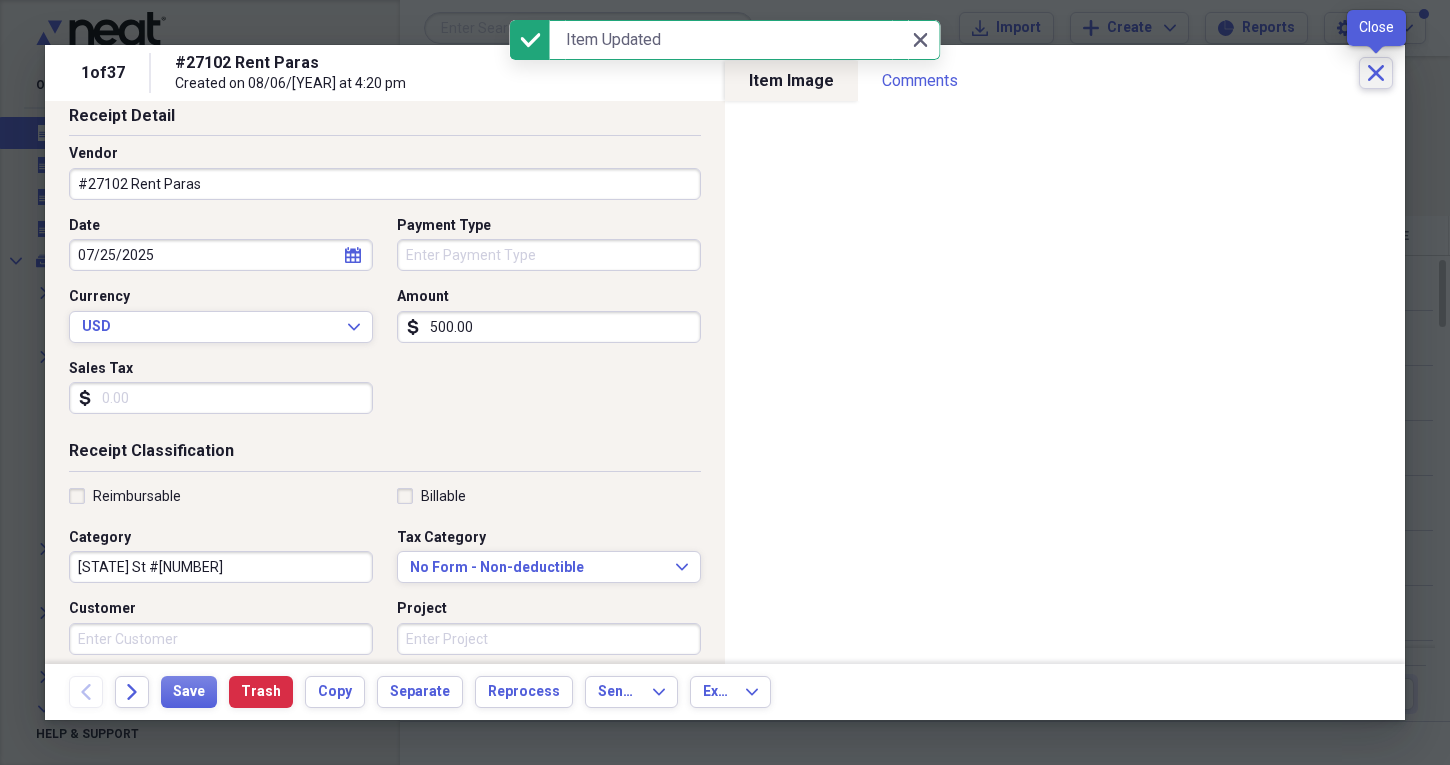 click 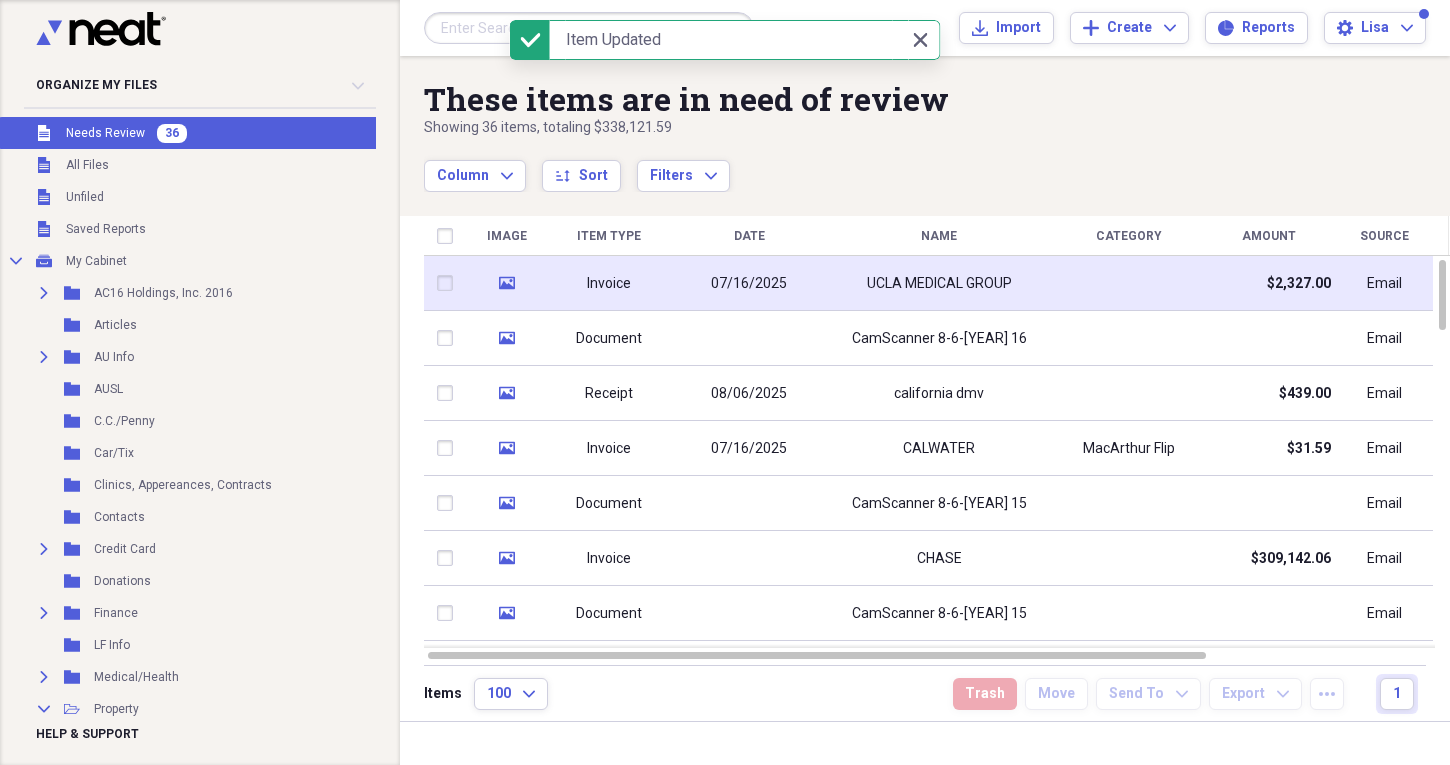 click on "UCLA MEDICAL GROUP" at bounding box center (939, 283) 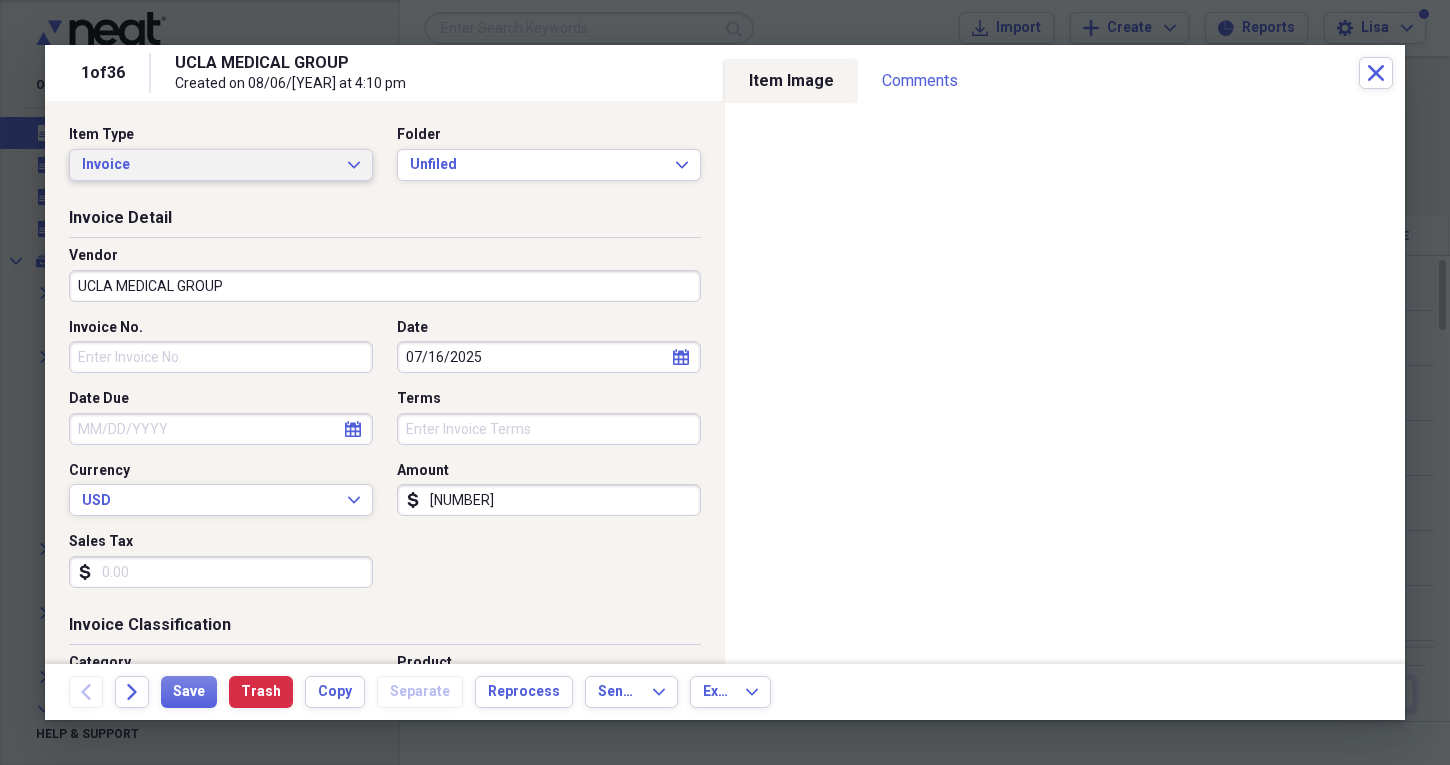 click on "Expand" 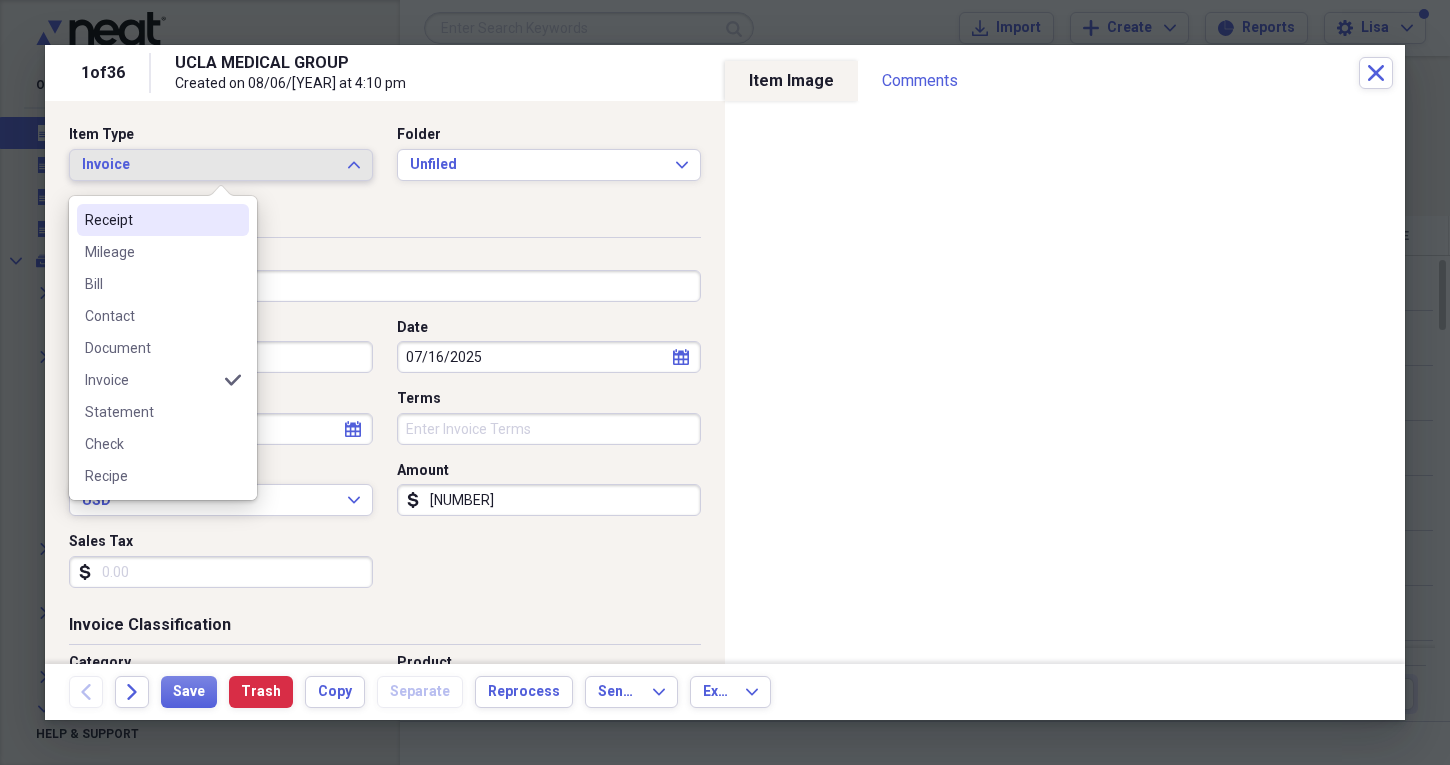 click on "Receipt" at bounding box center [151, 220] 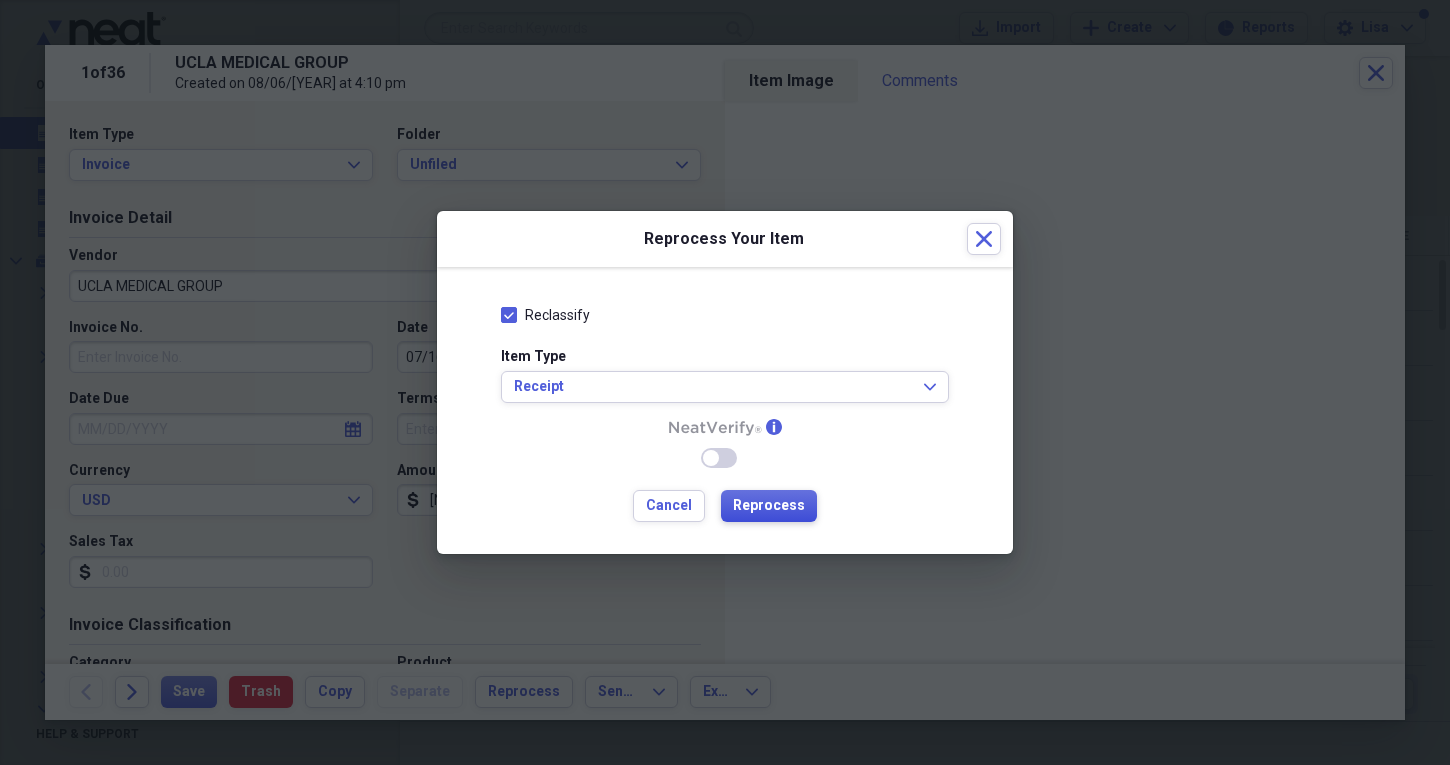 click on "Reprocess" at bounding box center [769, 506] 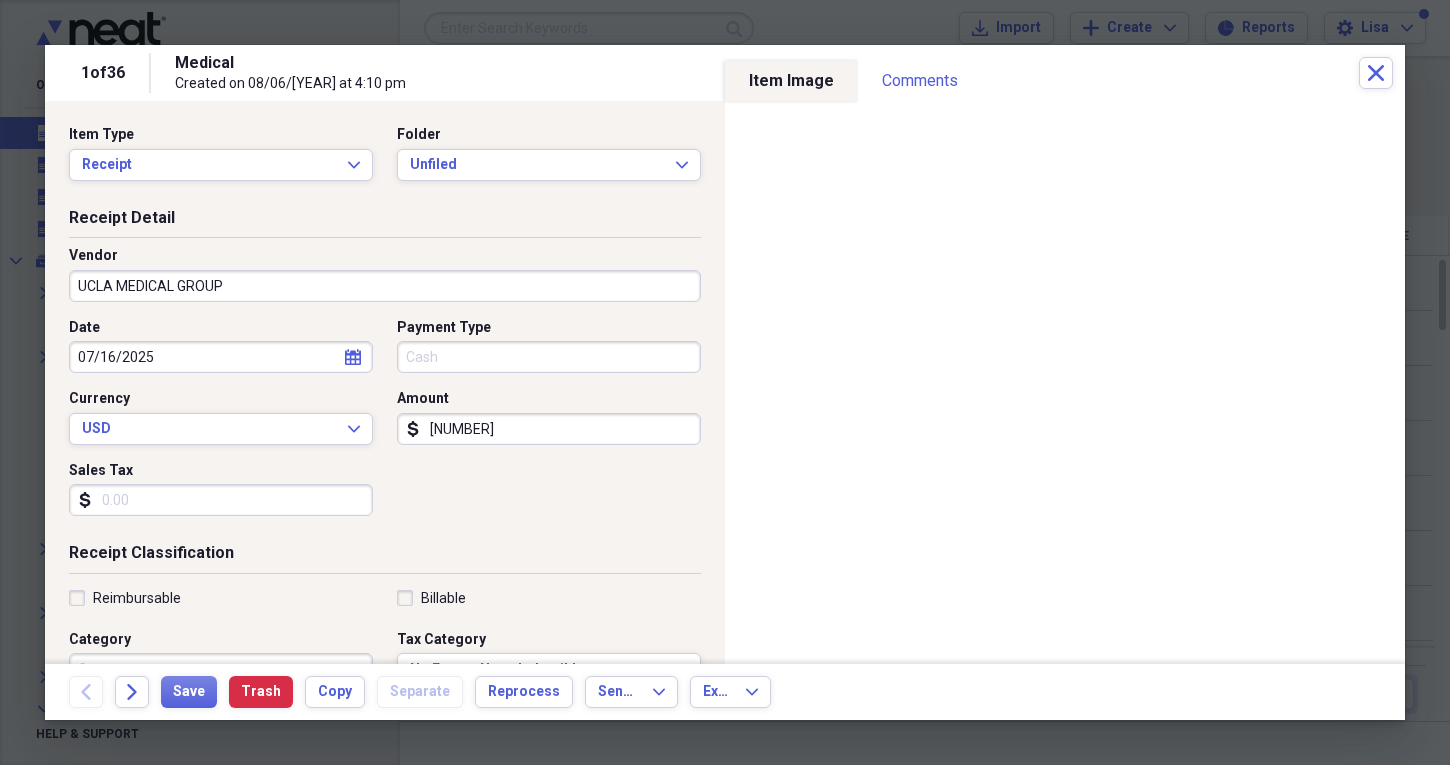 type on "Medical" 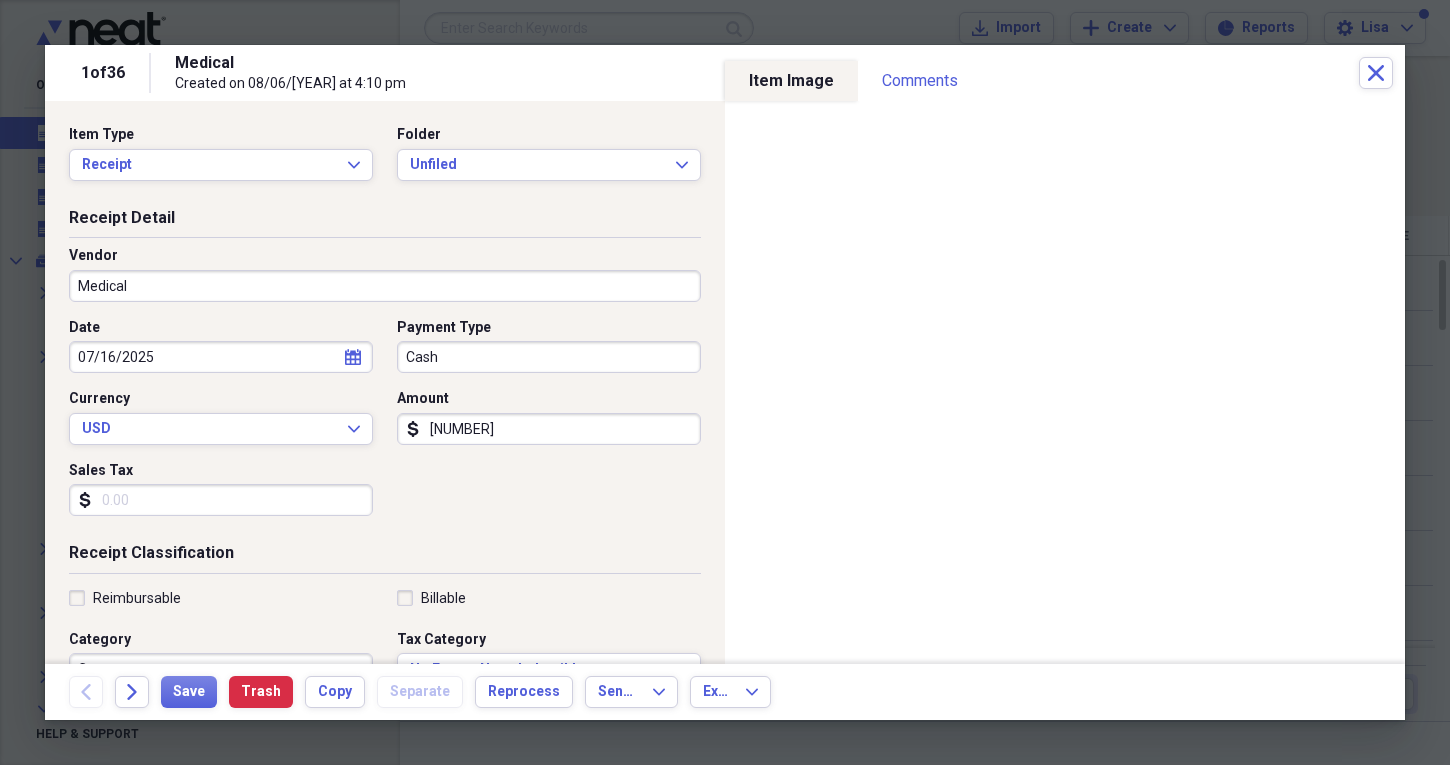 click on "[NUMBER]" at bounding box center [549, 429] 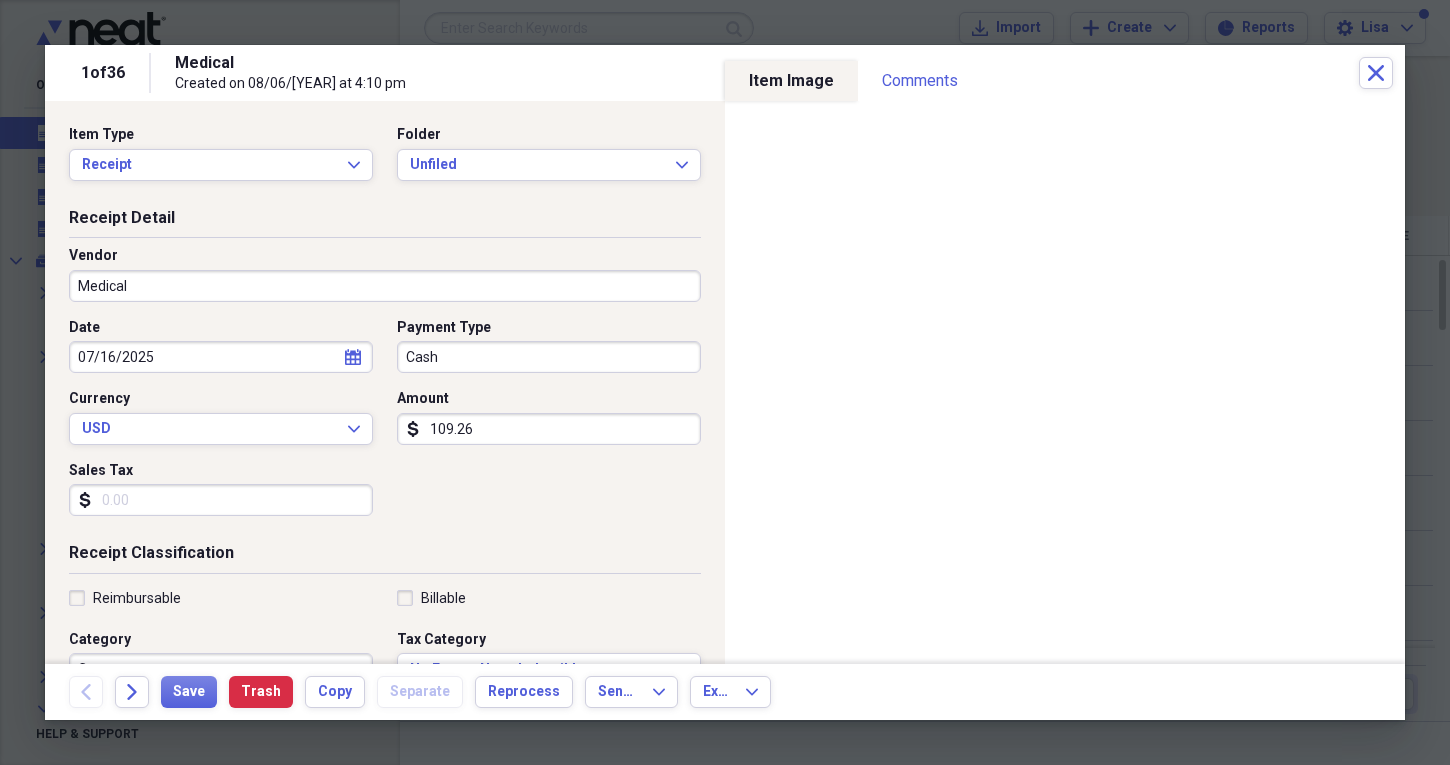 type on "109.26" 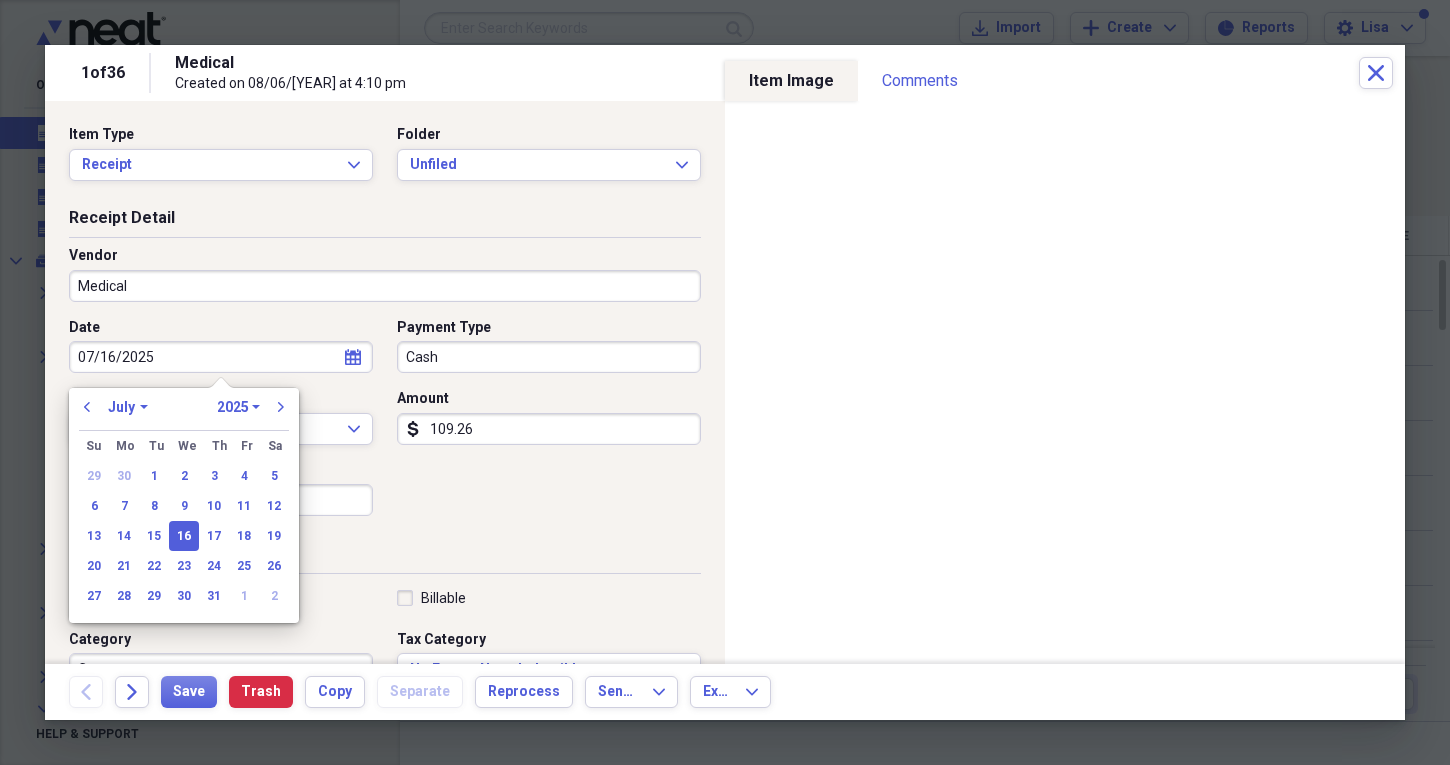 click on "January February March April May June July August September October November December" at bounding box center [128, 407] 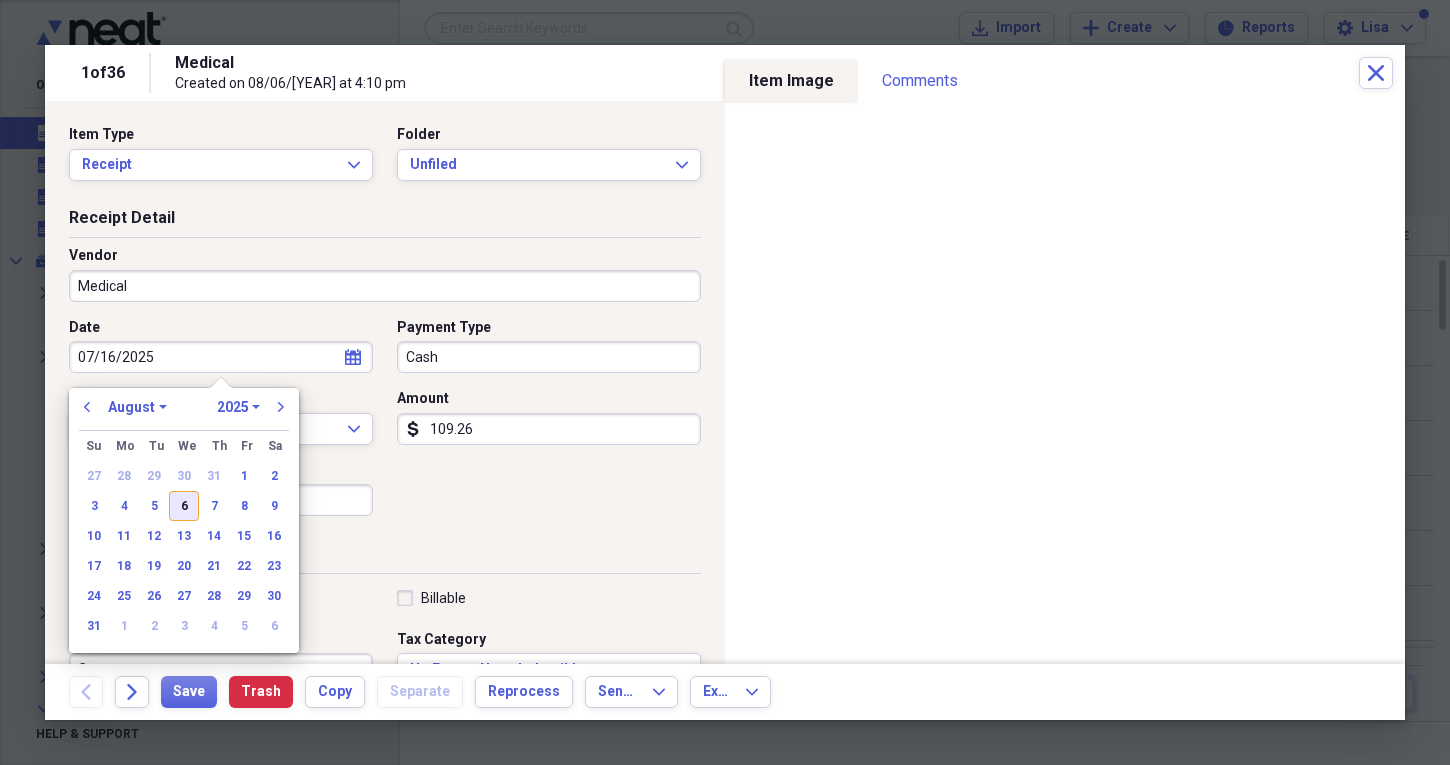 click on "6" at bounding box center (184, 506) 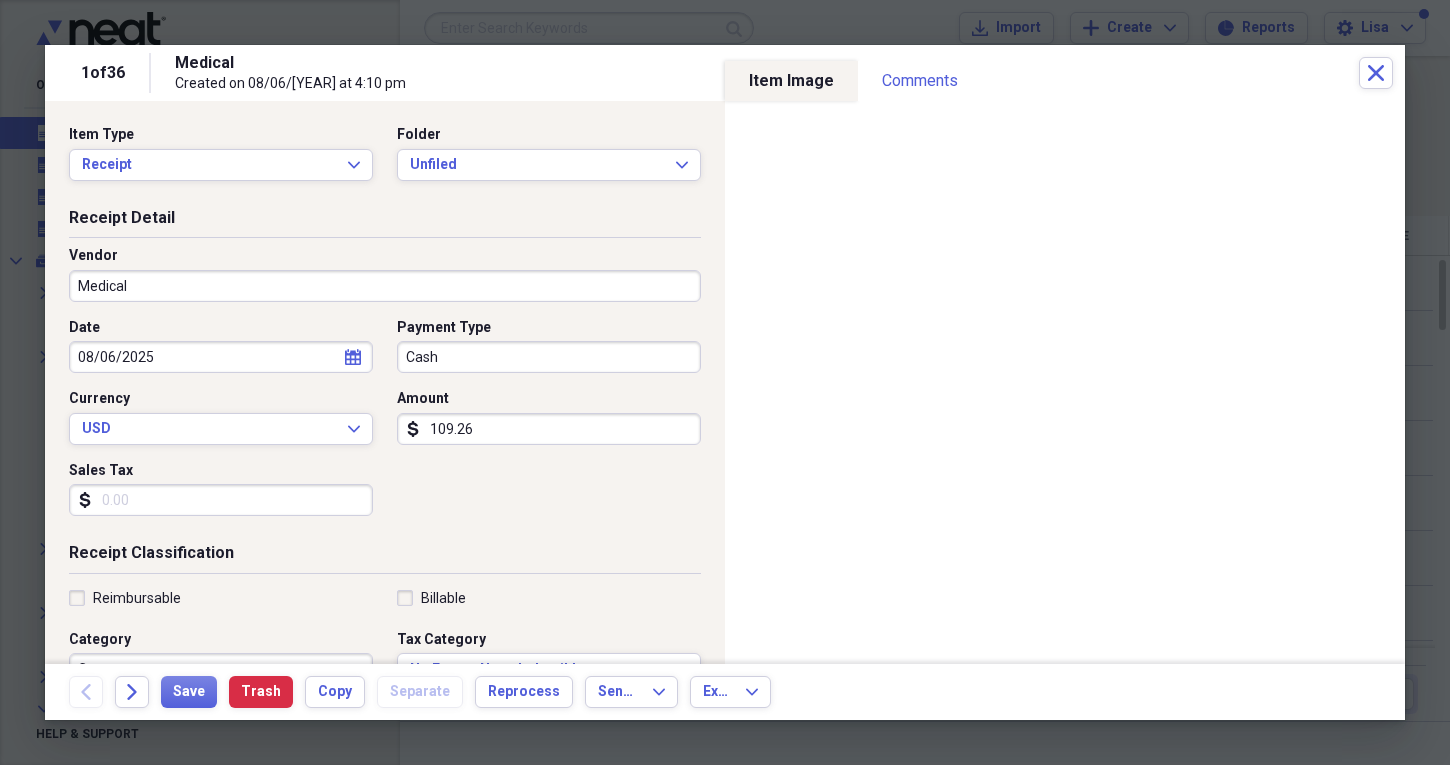 click on "Medical" at bounding box center [385, 286] 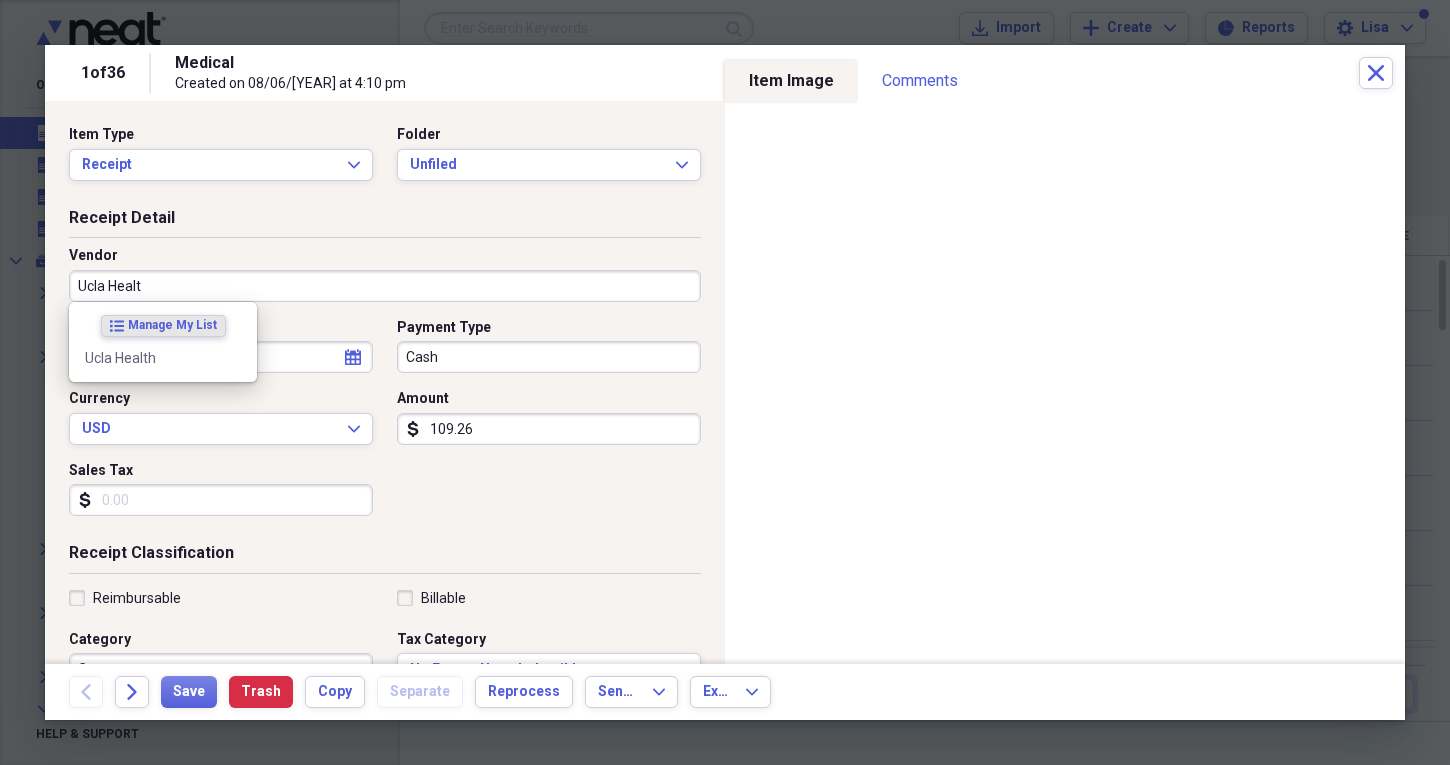 type on "Ucla Health" 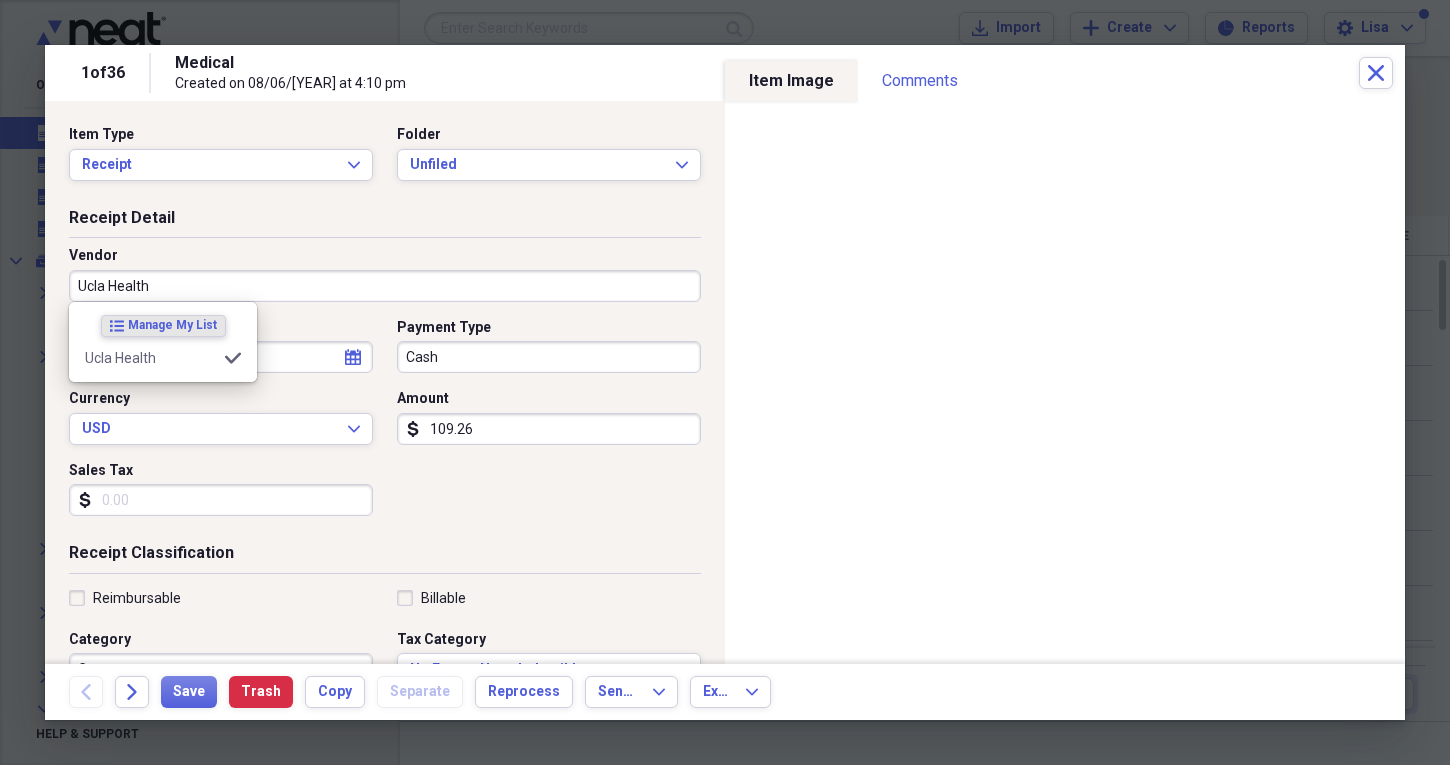 type on "Medical" 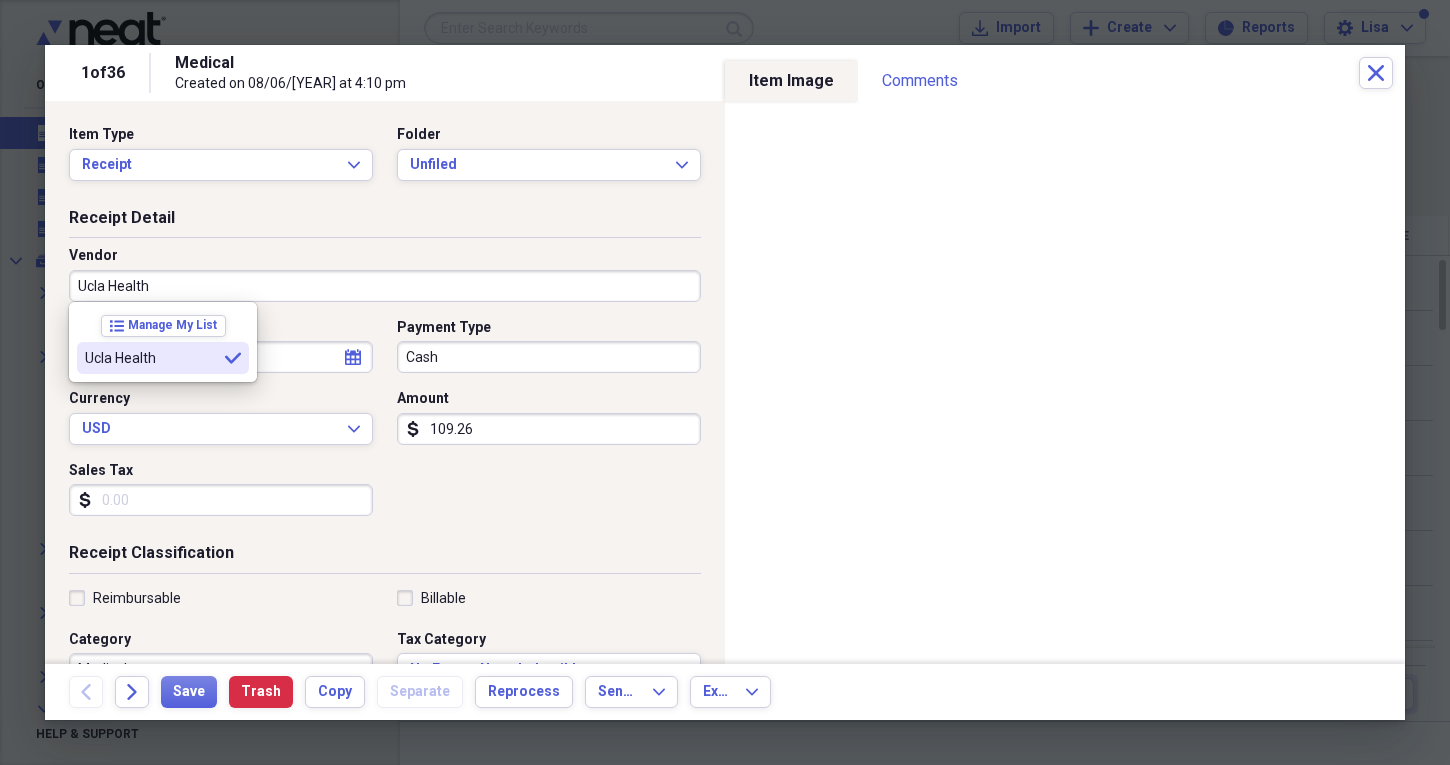 type on "Ucla Health" 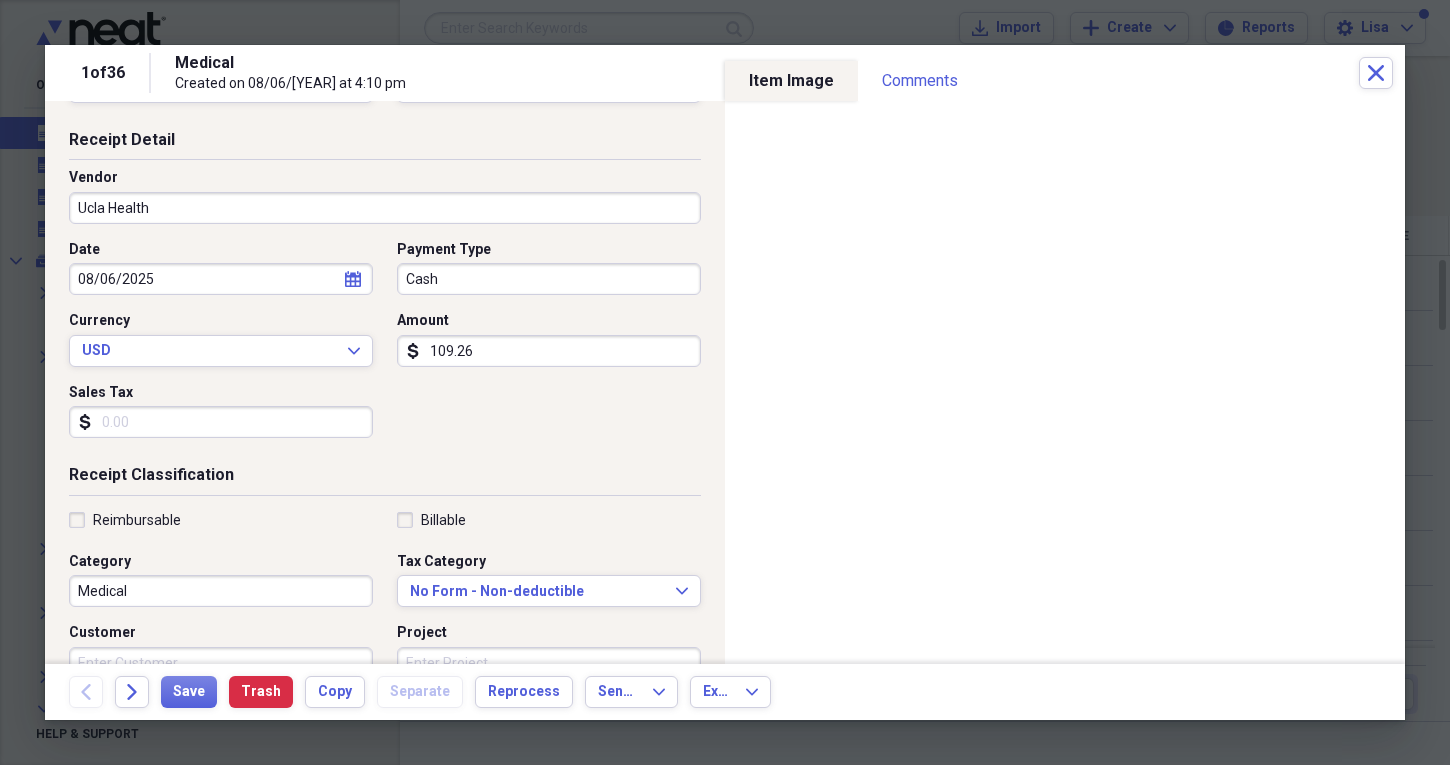 scroll, scrollTop: 144, scrollLeft: 0, axis: vertical 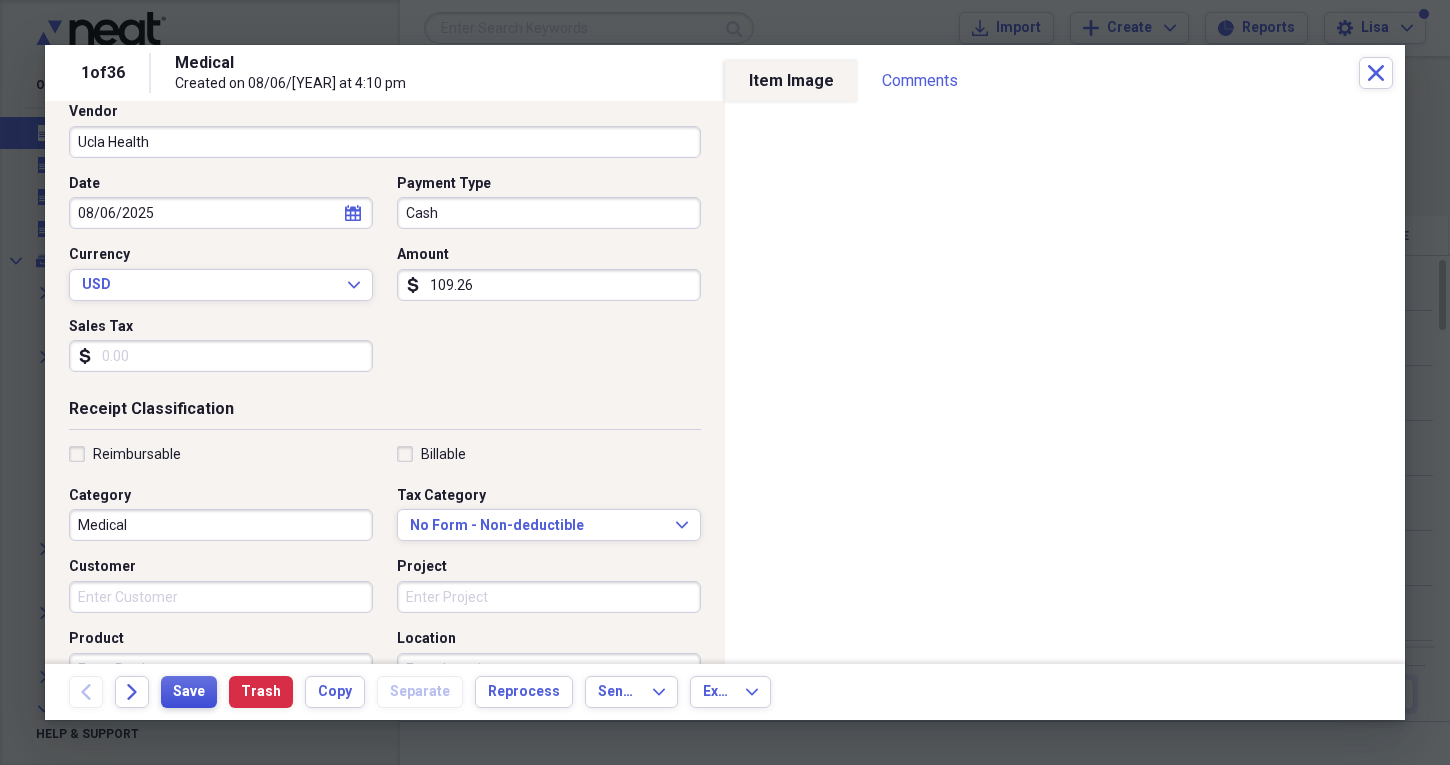 click on "Save" at bounding box center (189, 692) 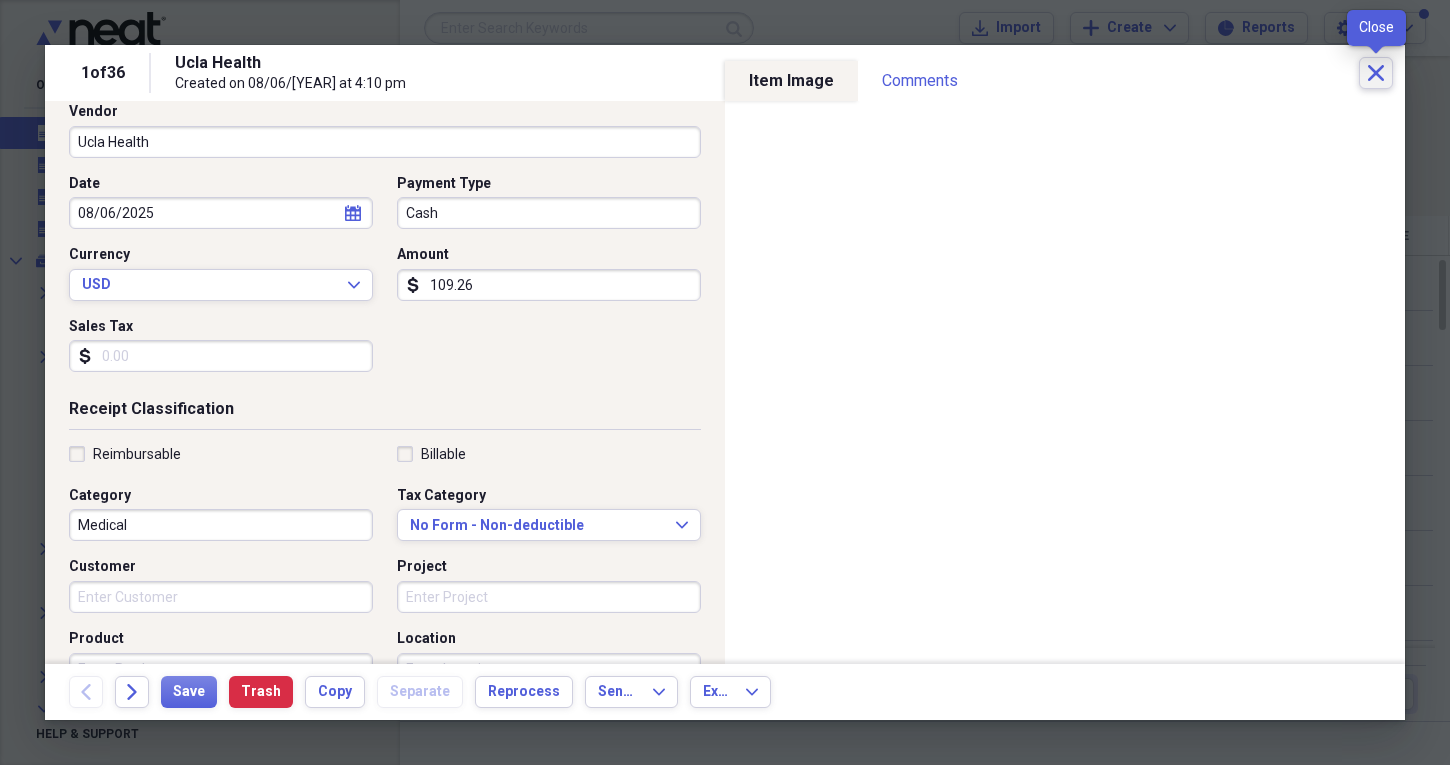 click 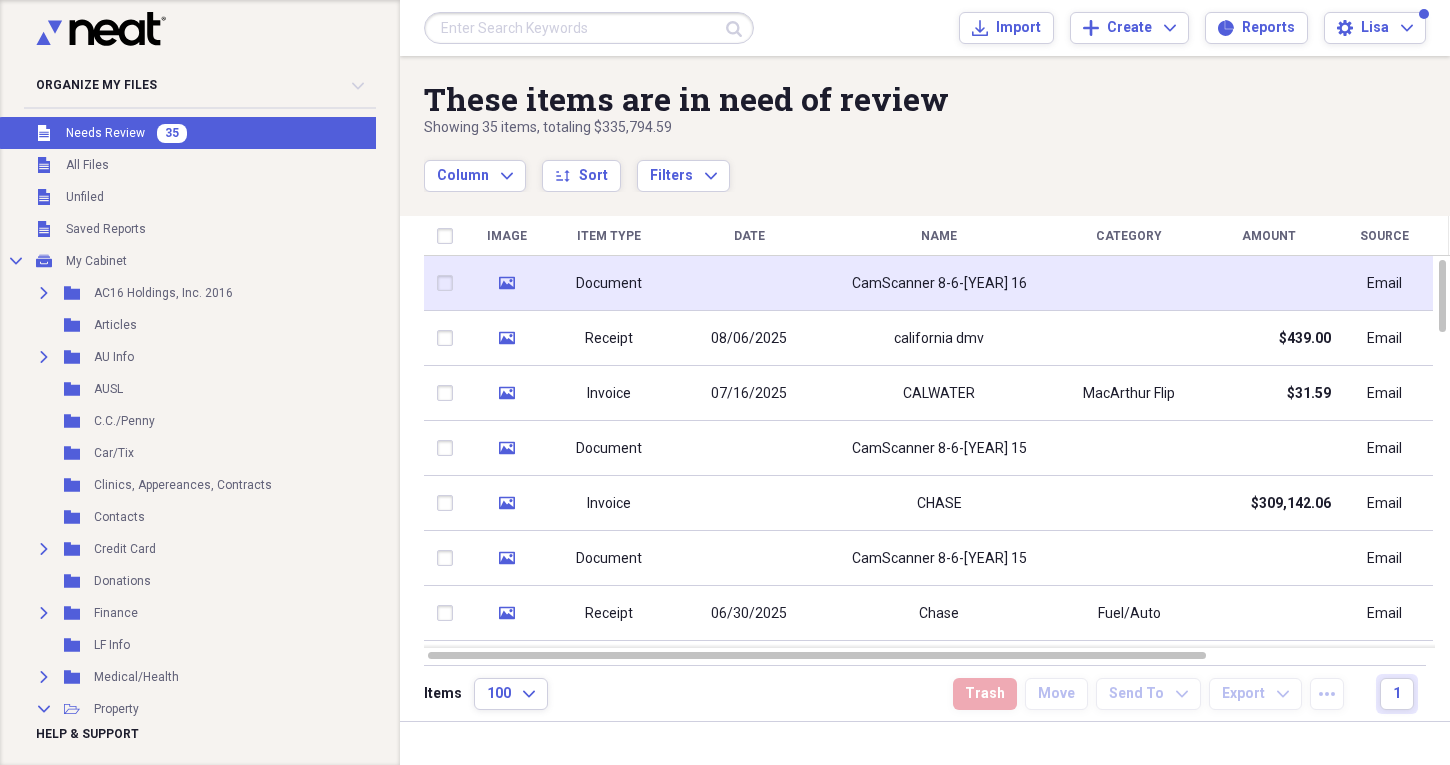 click at bounding box center [1129, 283] 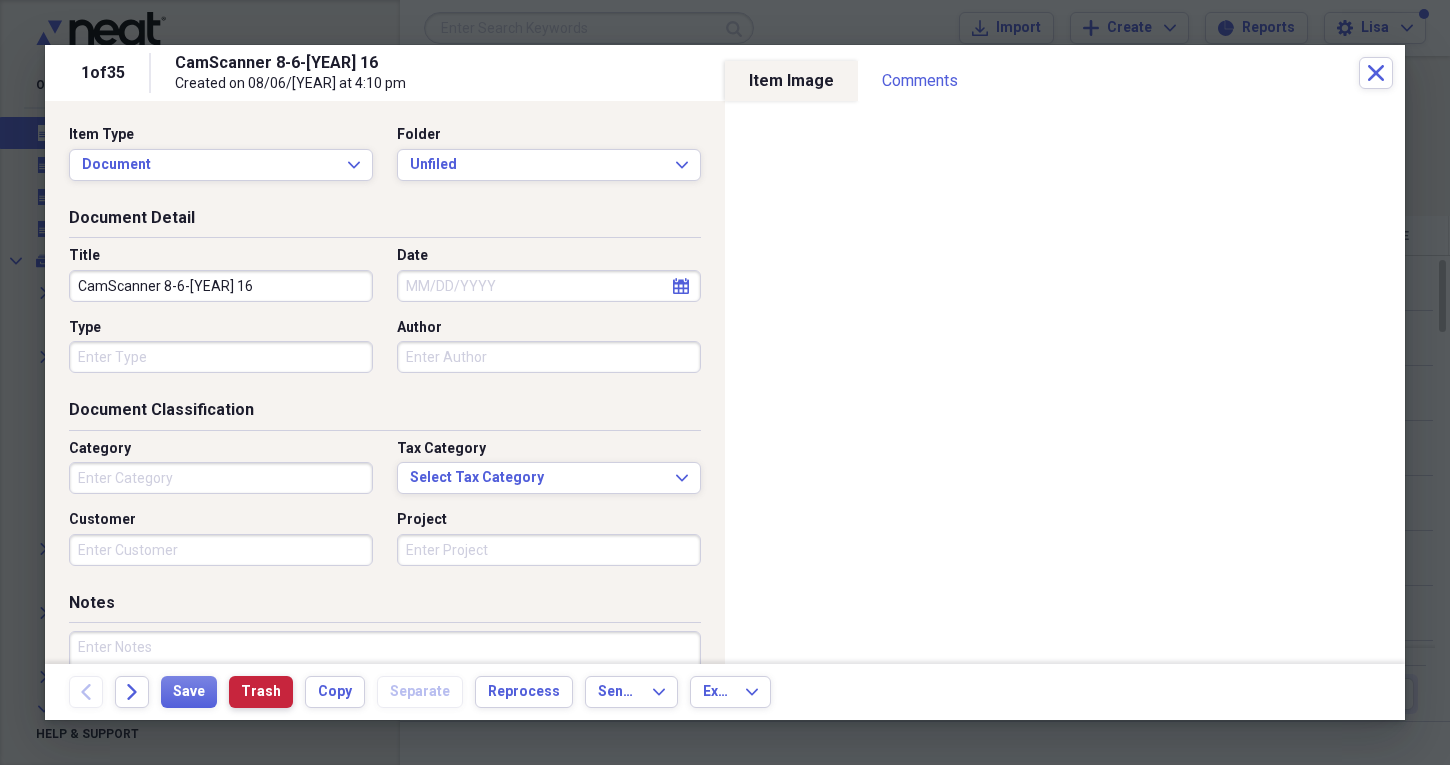 click on "Trash" at bounding box center (261, 692) 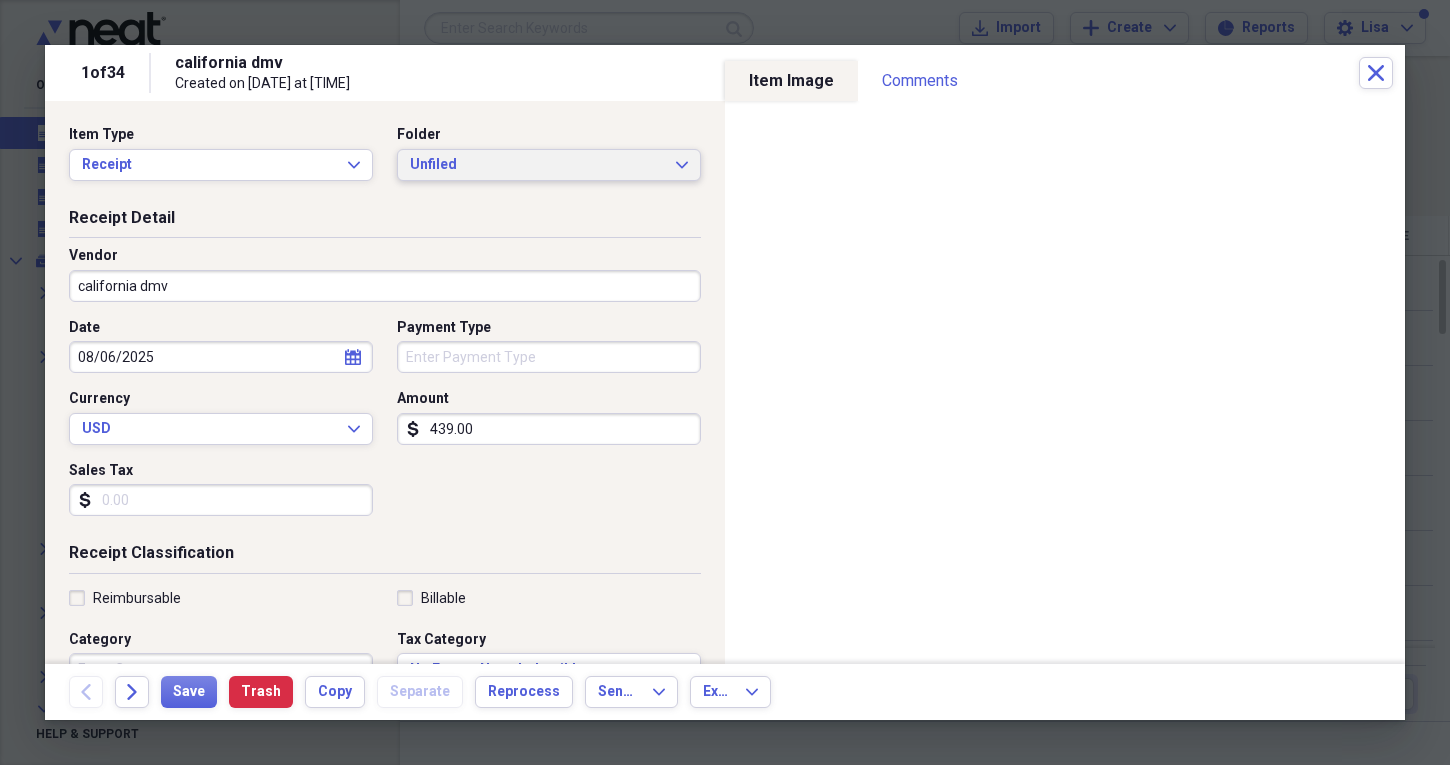 click 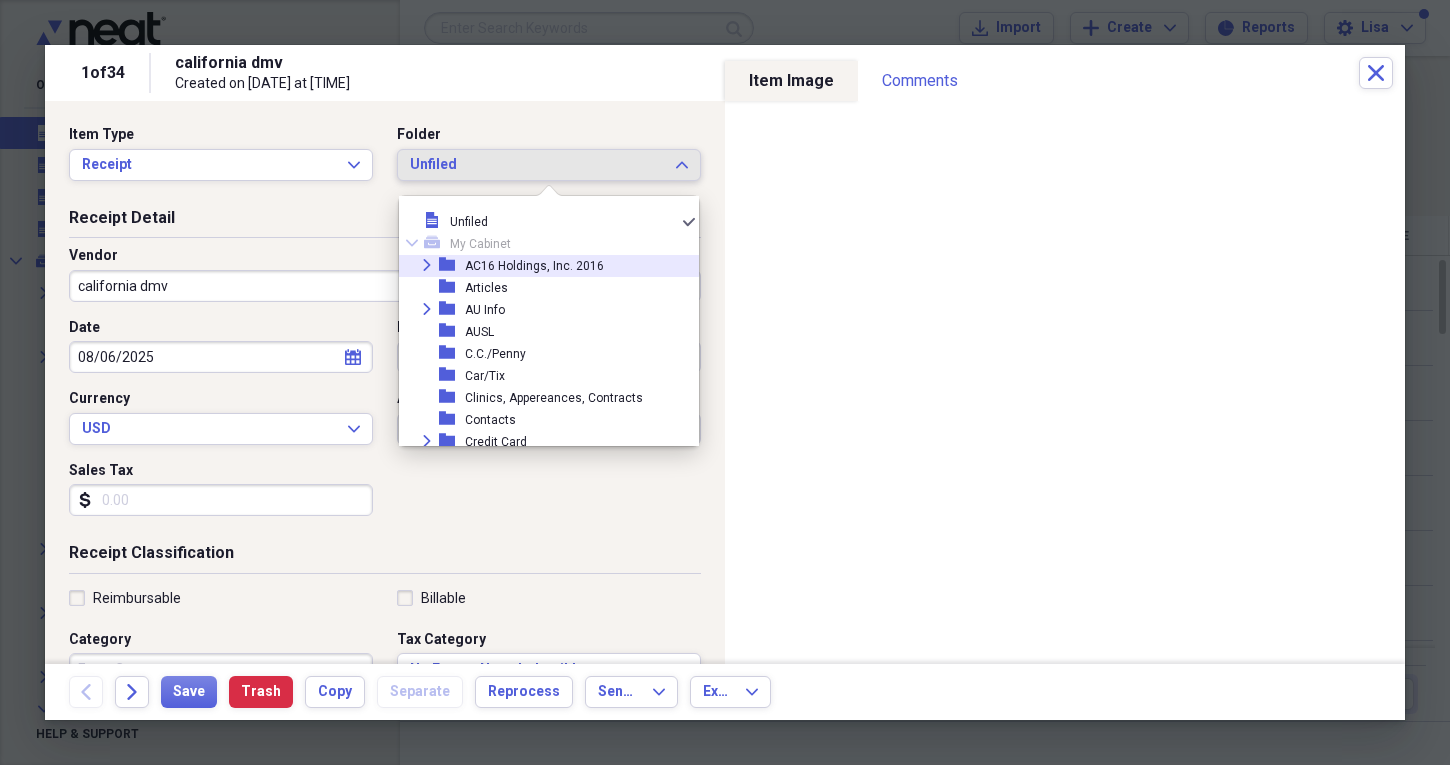 click 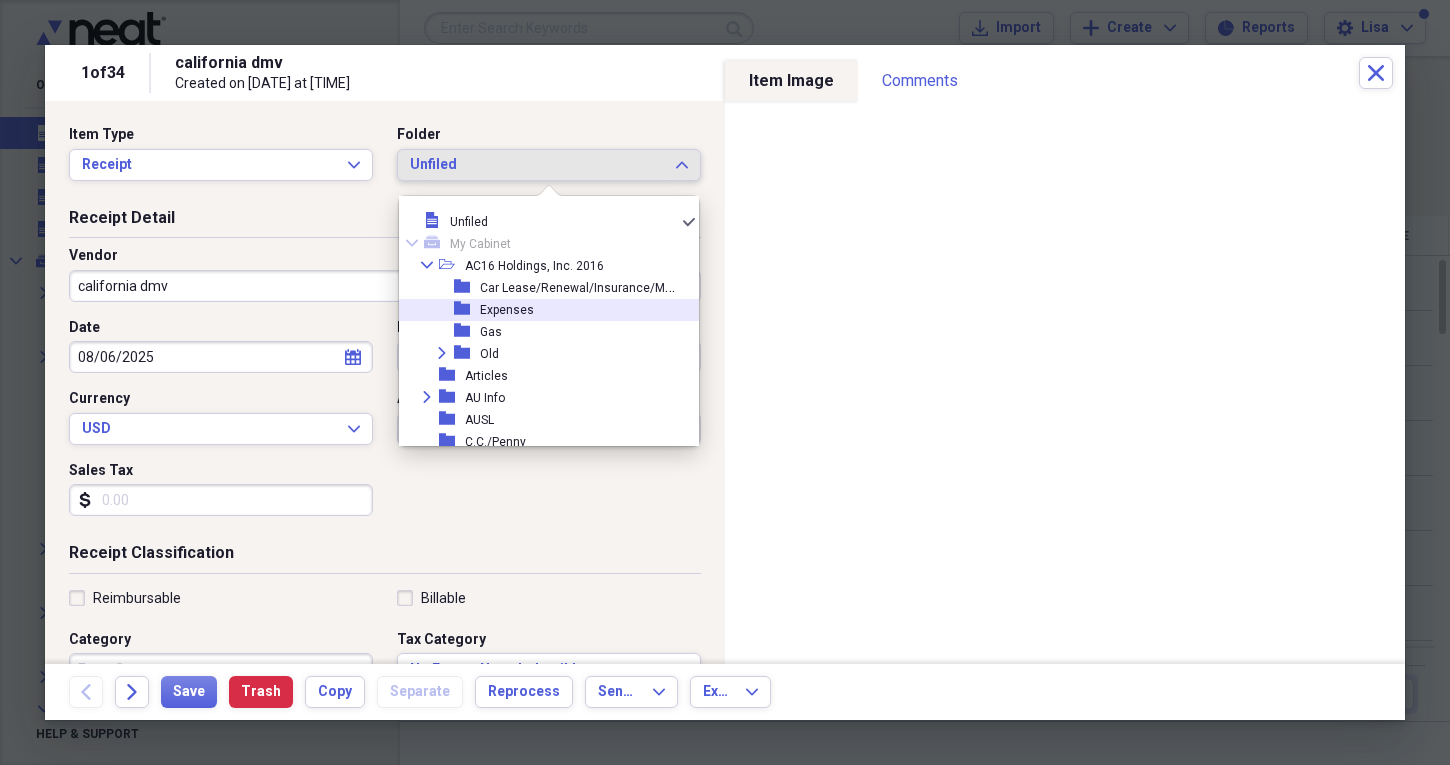 click on "Expenses" at bounding box center [507, 310] 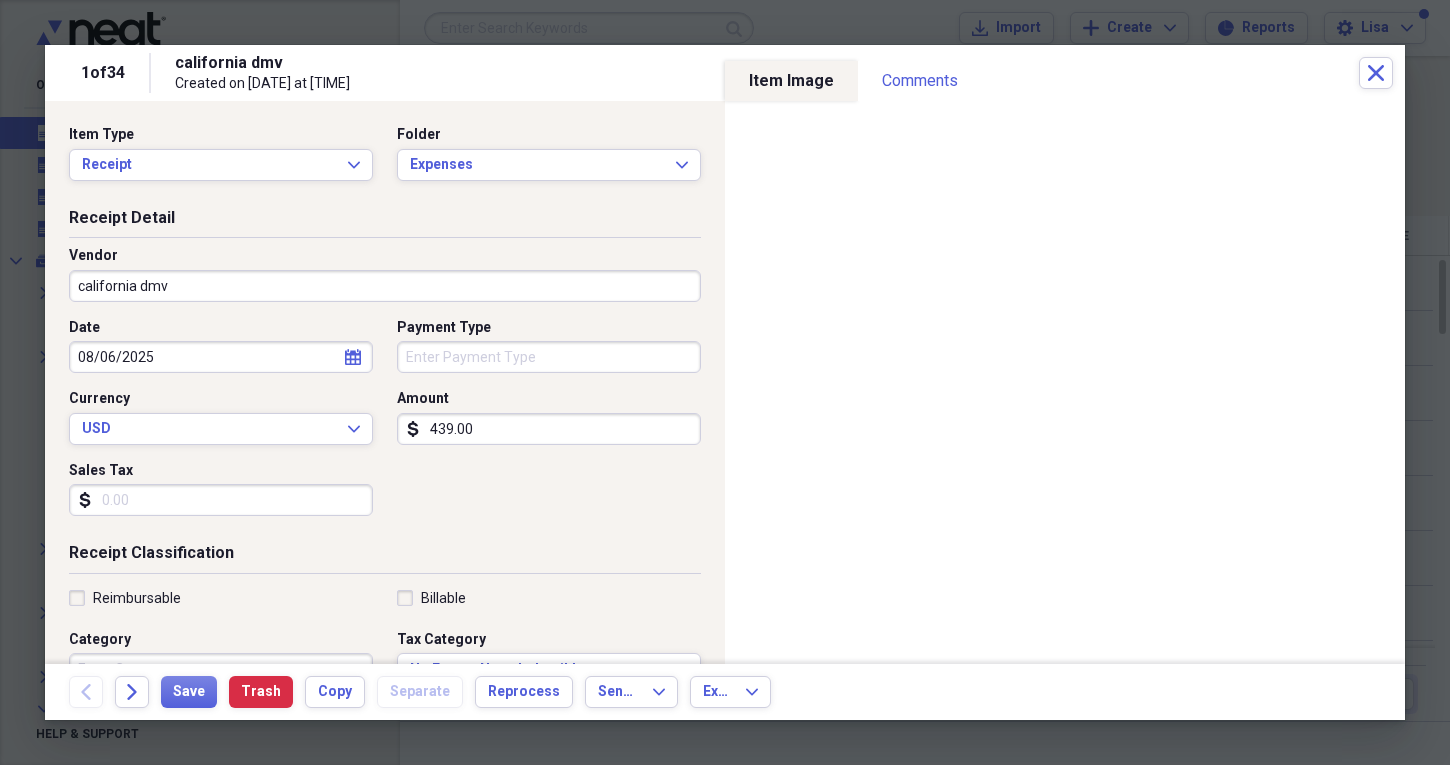 click on "california dmv" at bounding box center (385, 286) 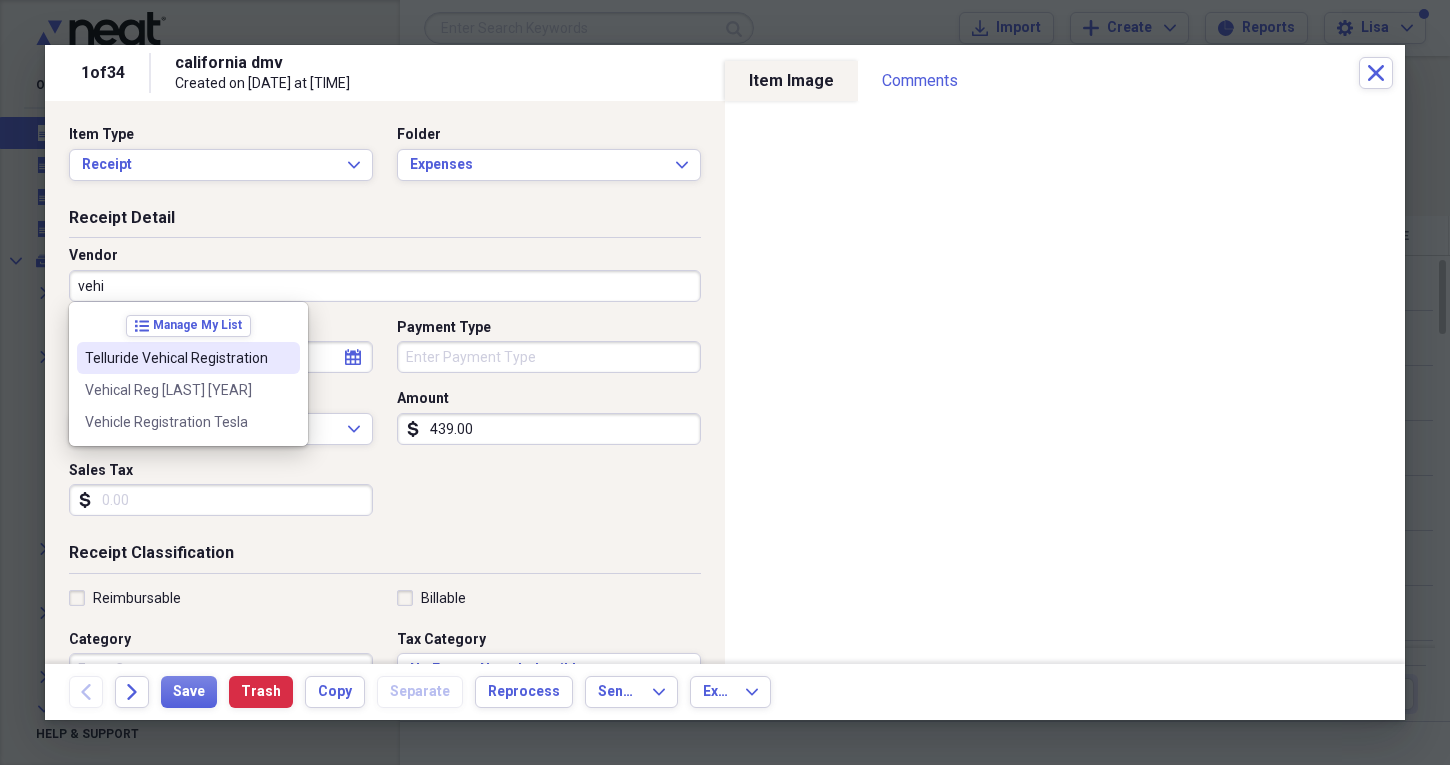 click on "Telluride Vehical Registration" at bounding box center (188, 358) 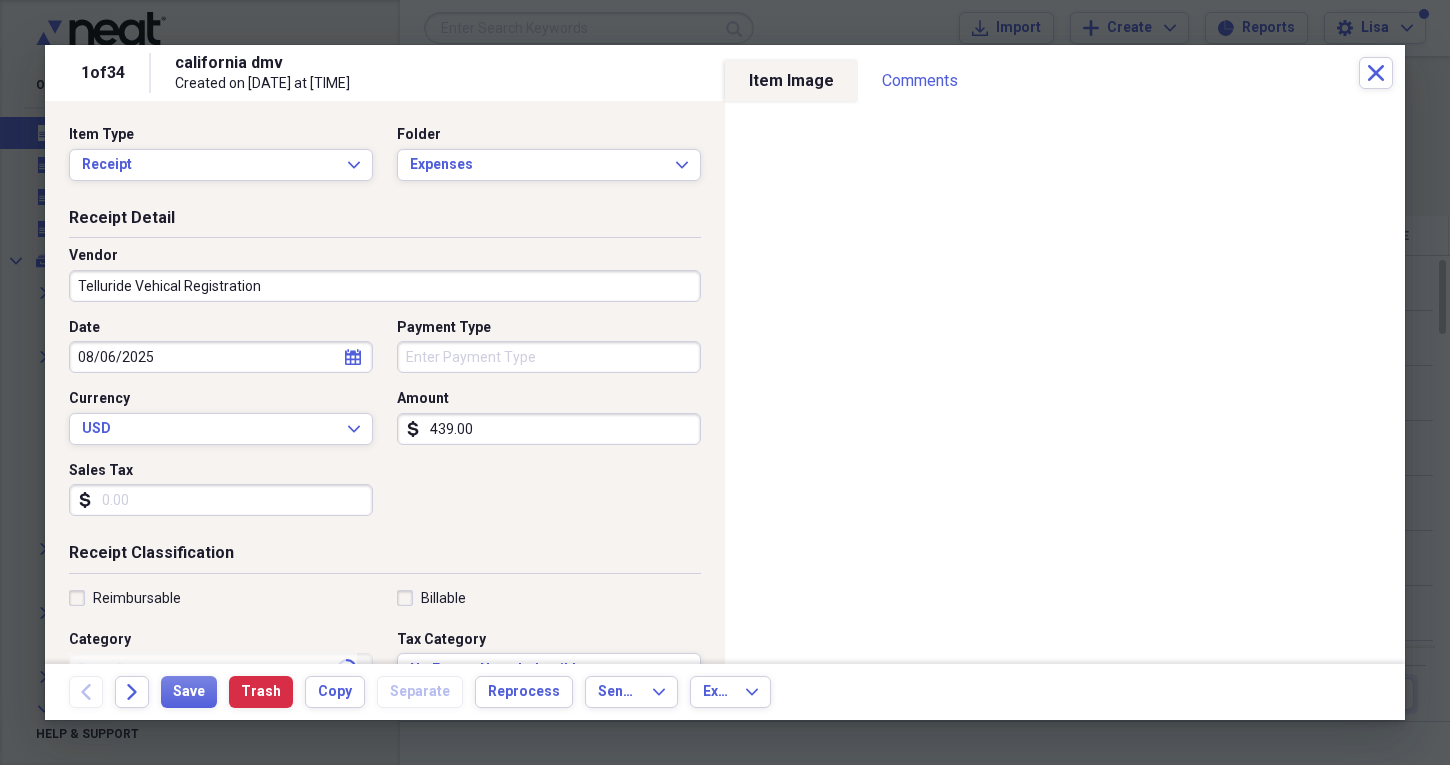 type on "Fuel/Auto" 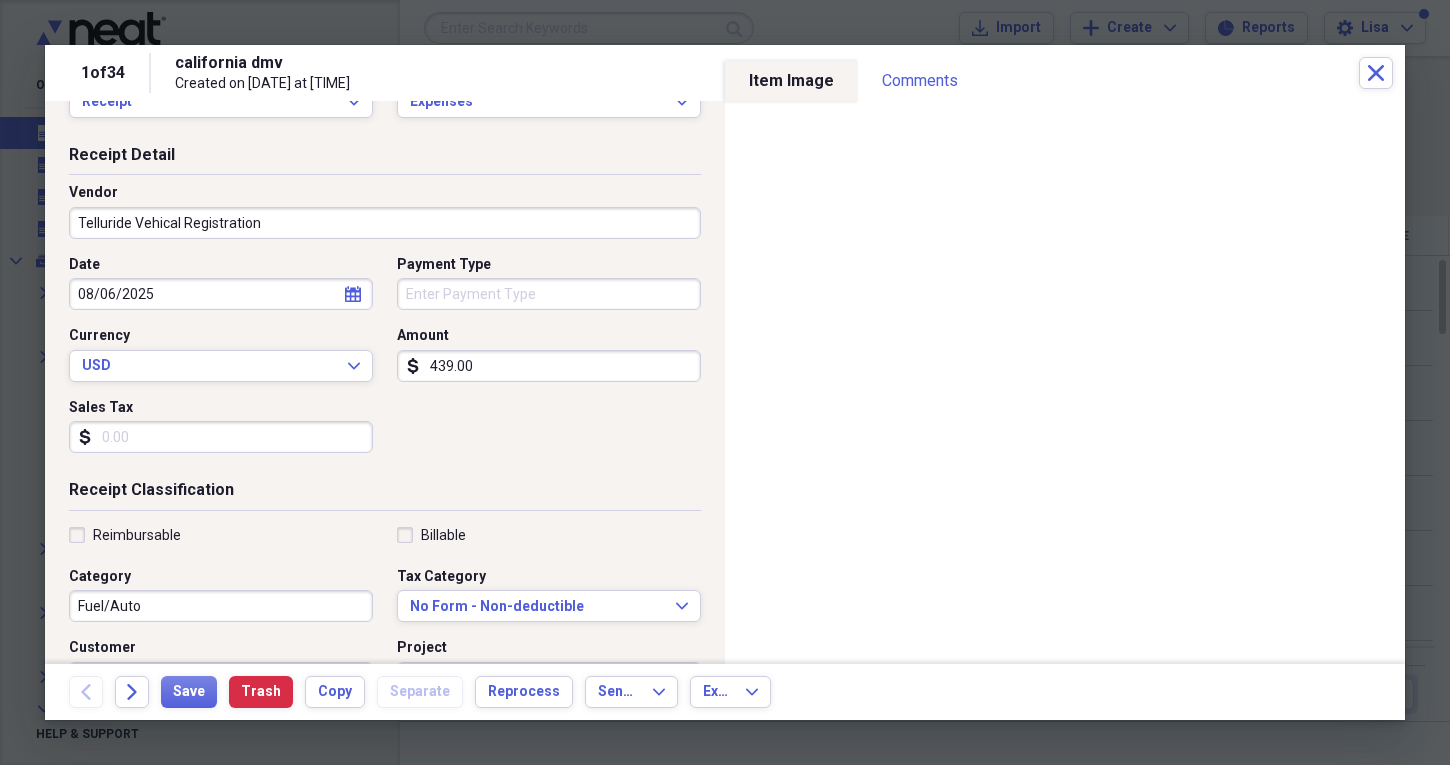 scroll, scrollTop: 67, scrollLeft: 0, axis: vertical 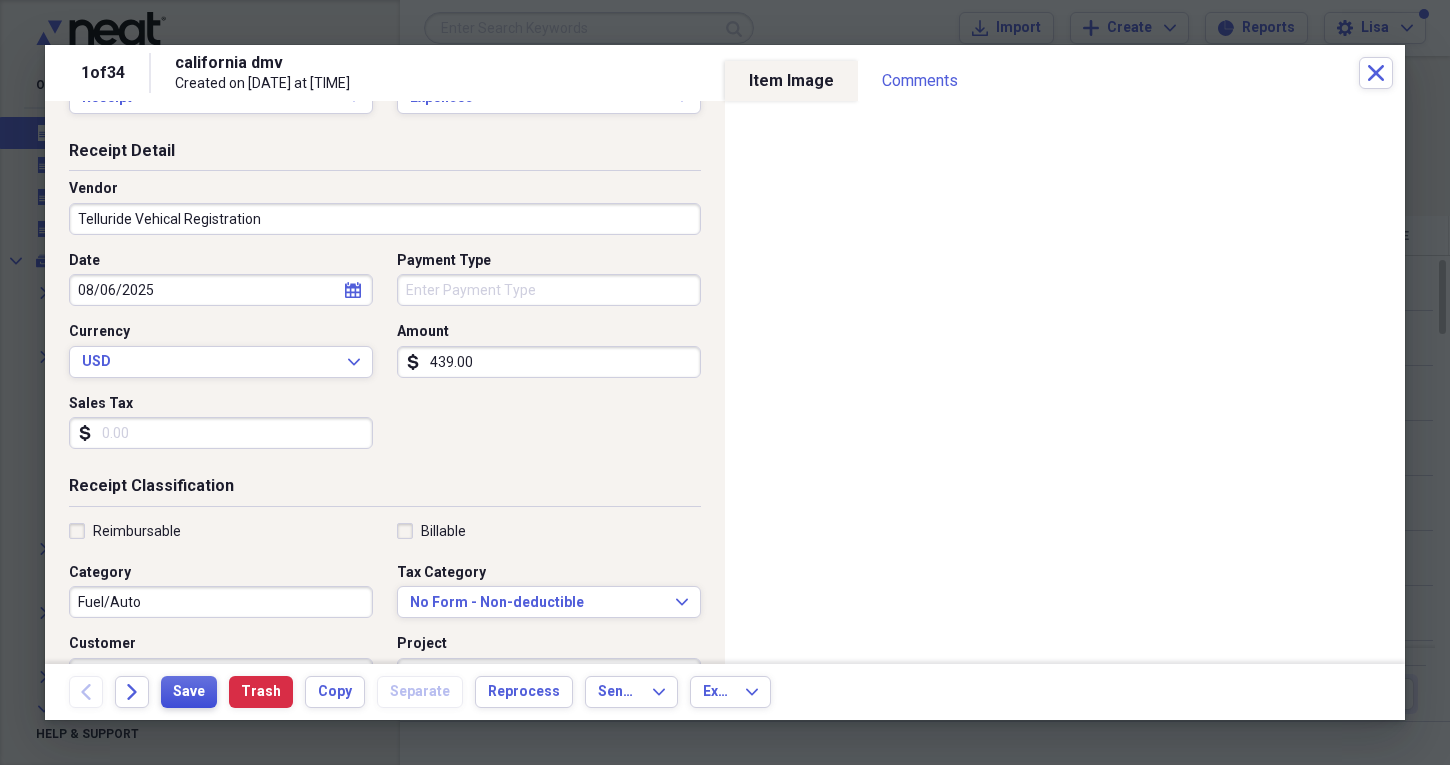 click on "Save" at bounding box center (189, 692) 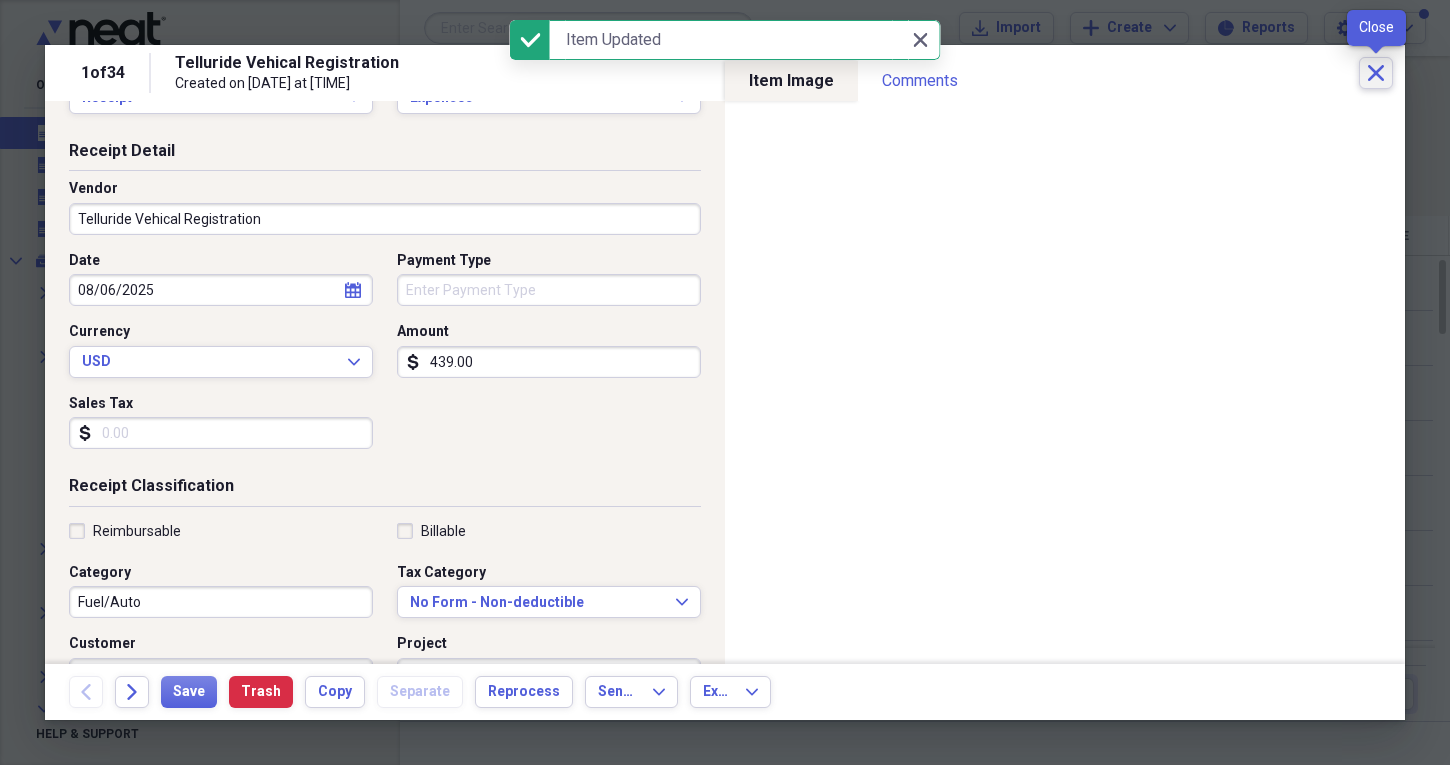 click on "Close" at bounding box center (1376, 73) 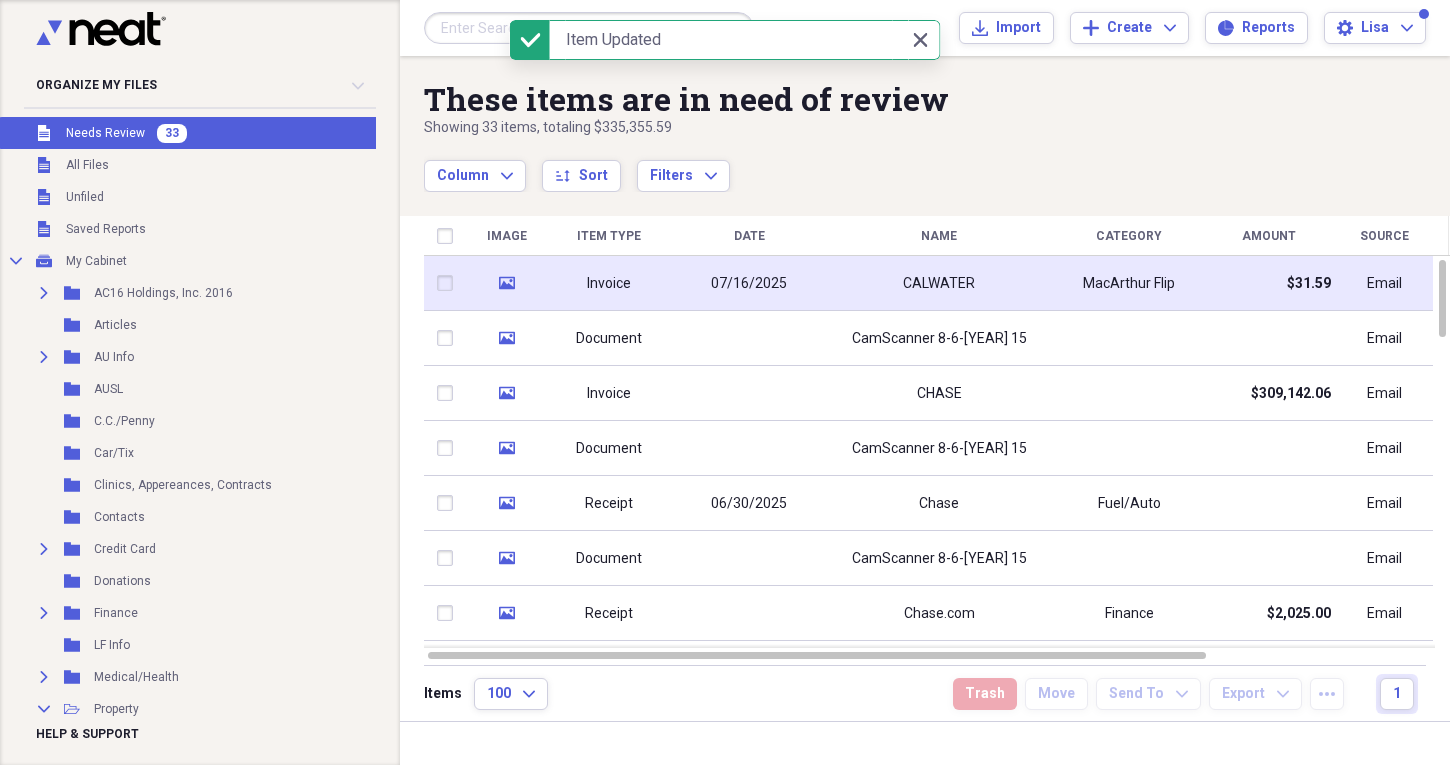 click on "MacArthur Flip" at bounding box center [1129, 284] 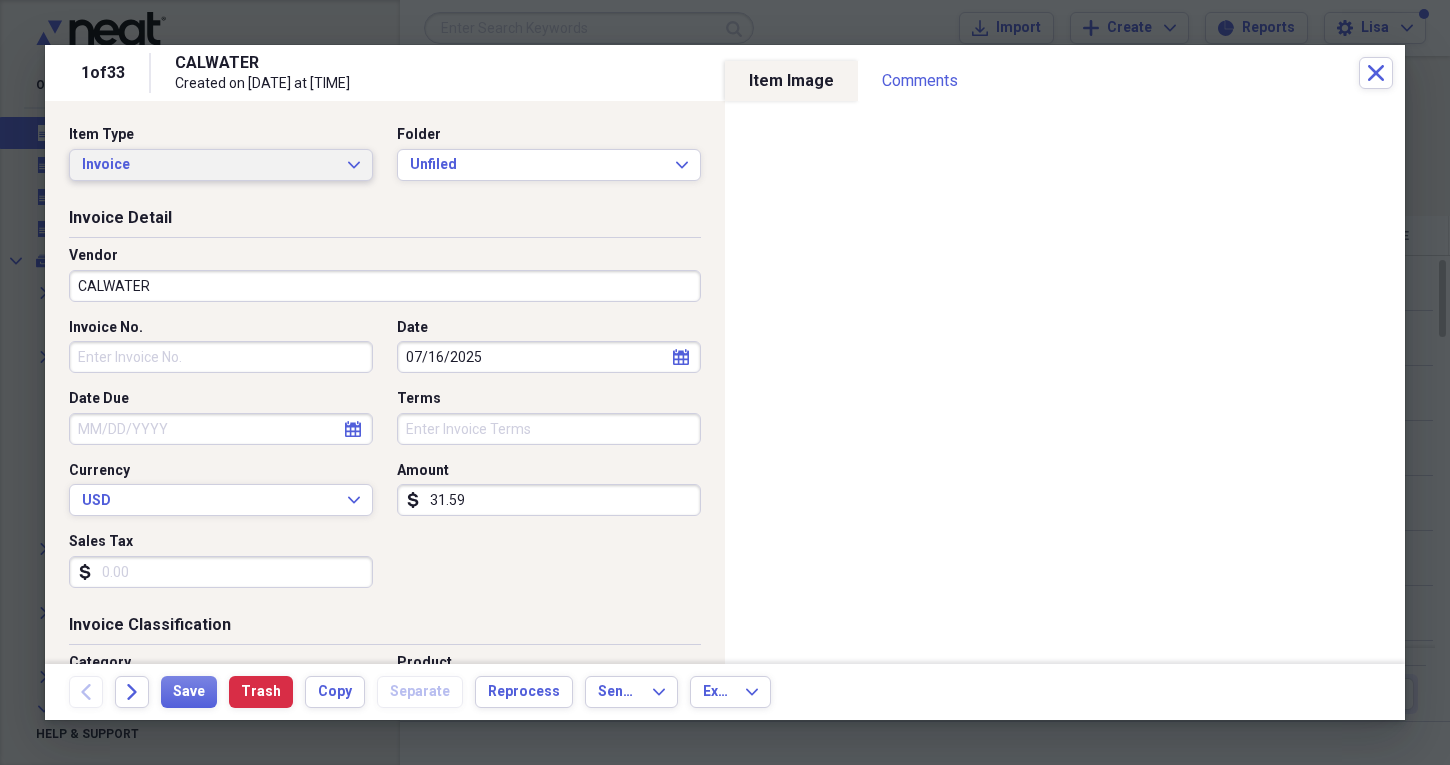 click on "Expand" 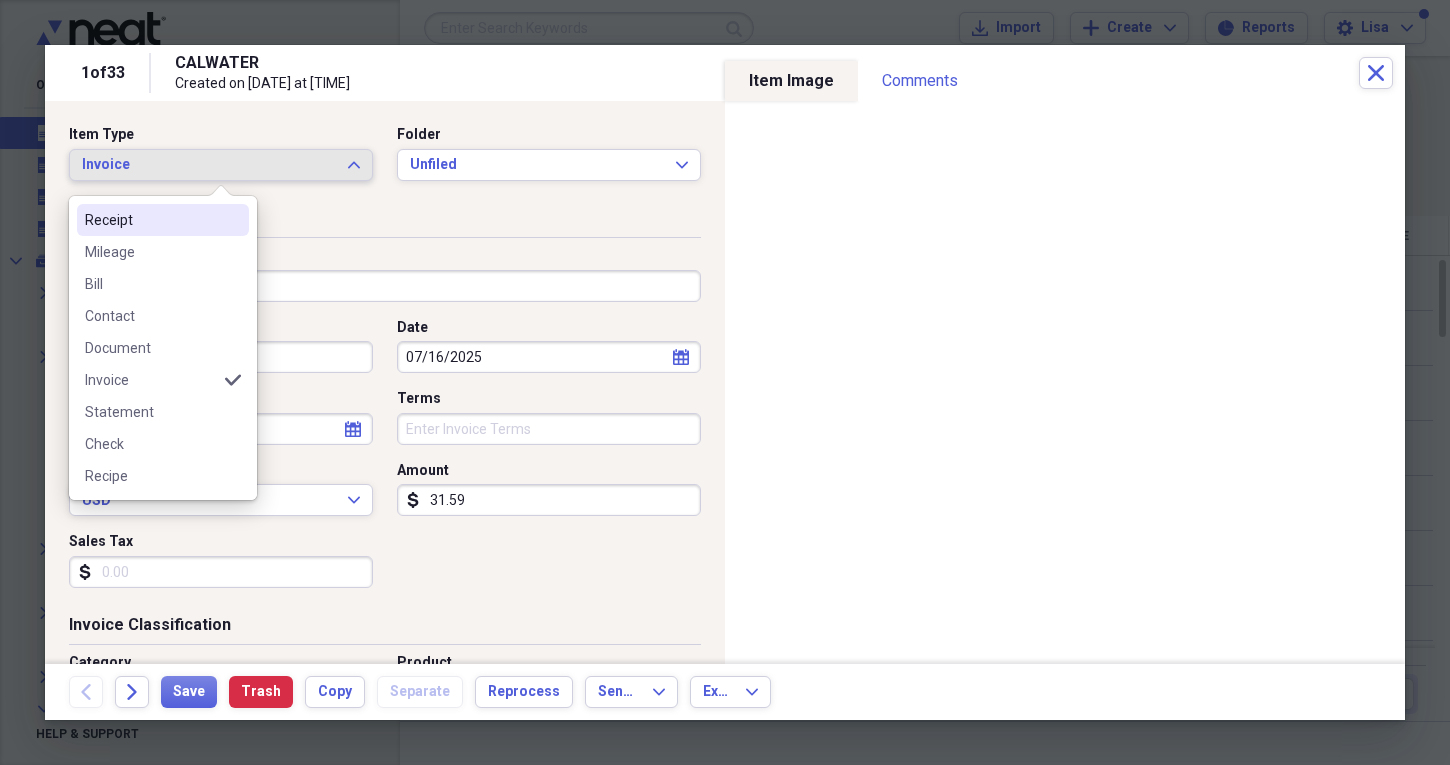 click on "Receipt" at bounding box center (151, 220) 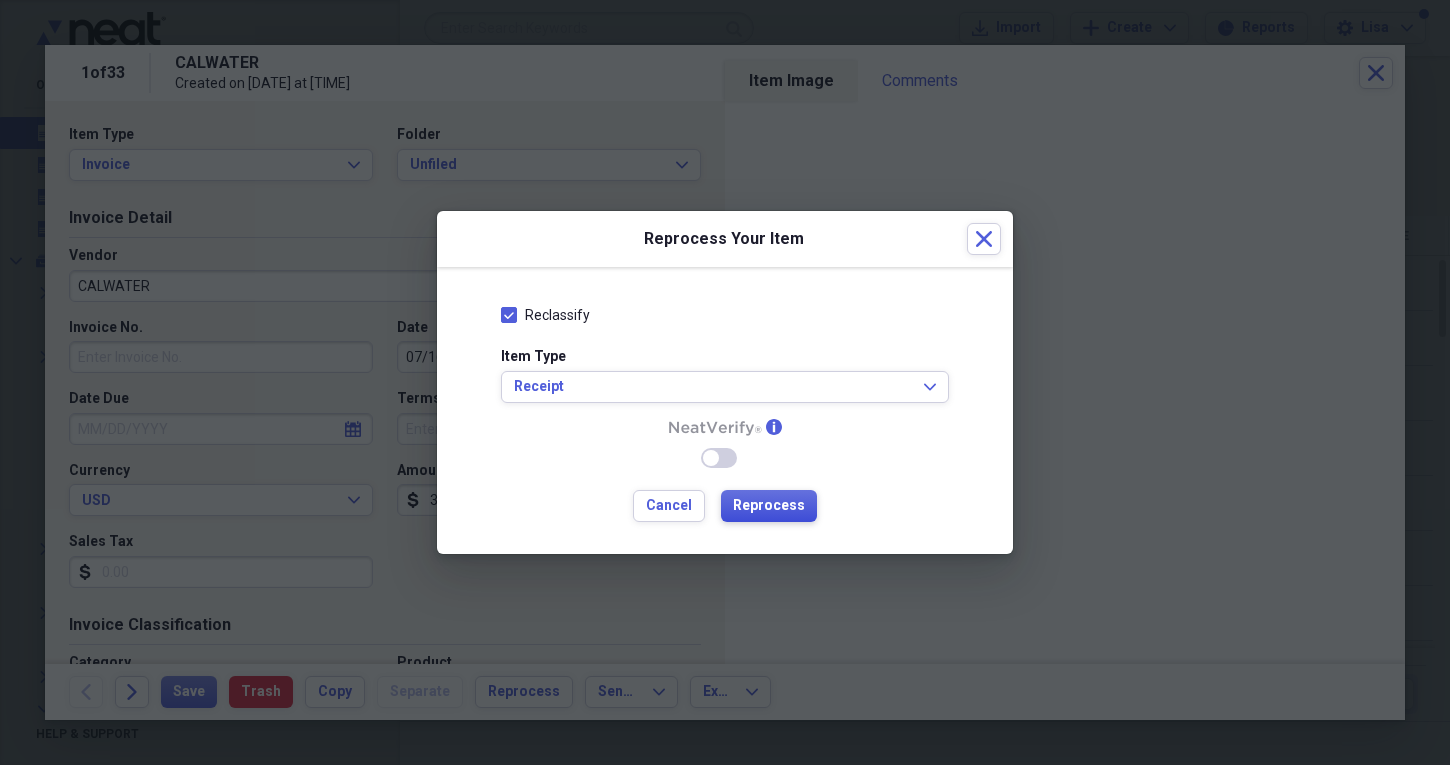 click on "Reprocess" at bounding box center [769, 506] 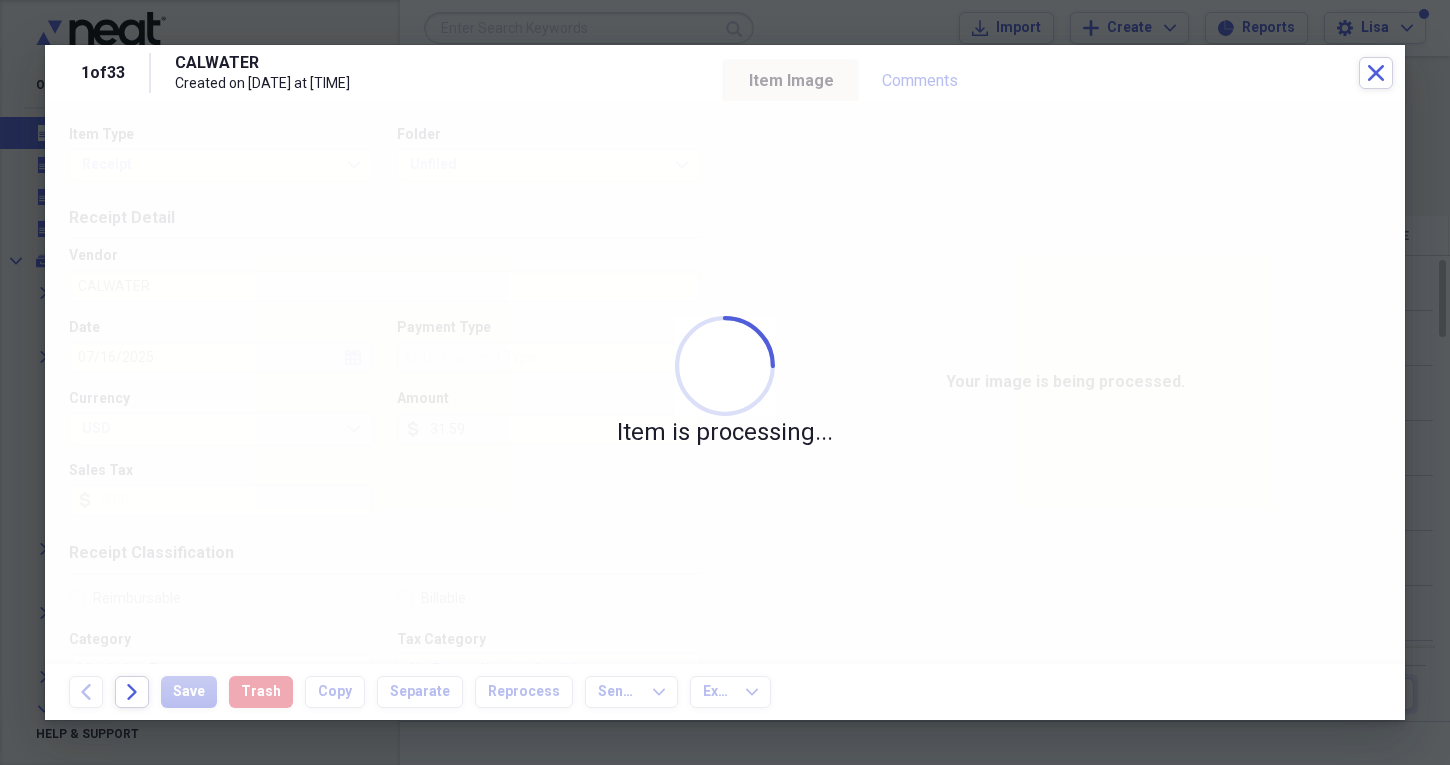 type on "CAL WATER" 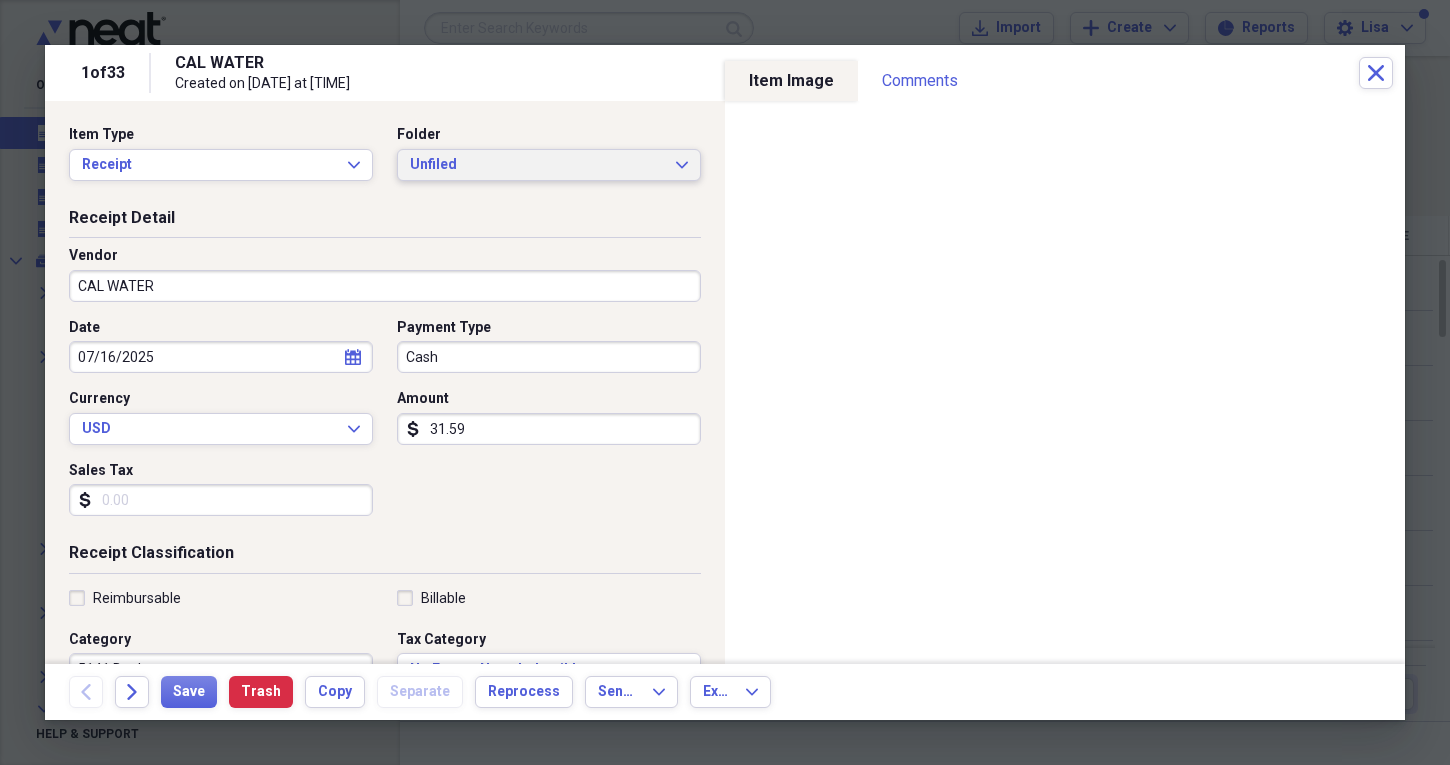 click on "Unfiled Expand" at bounding box center (549, 165) 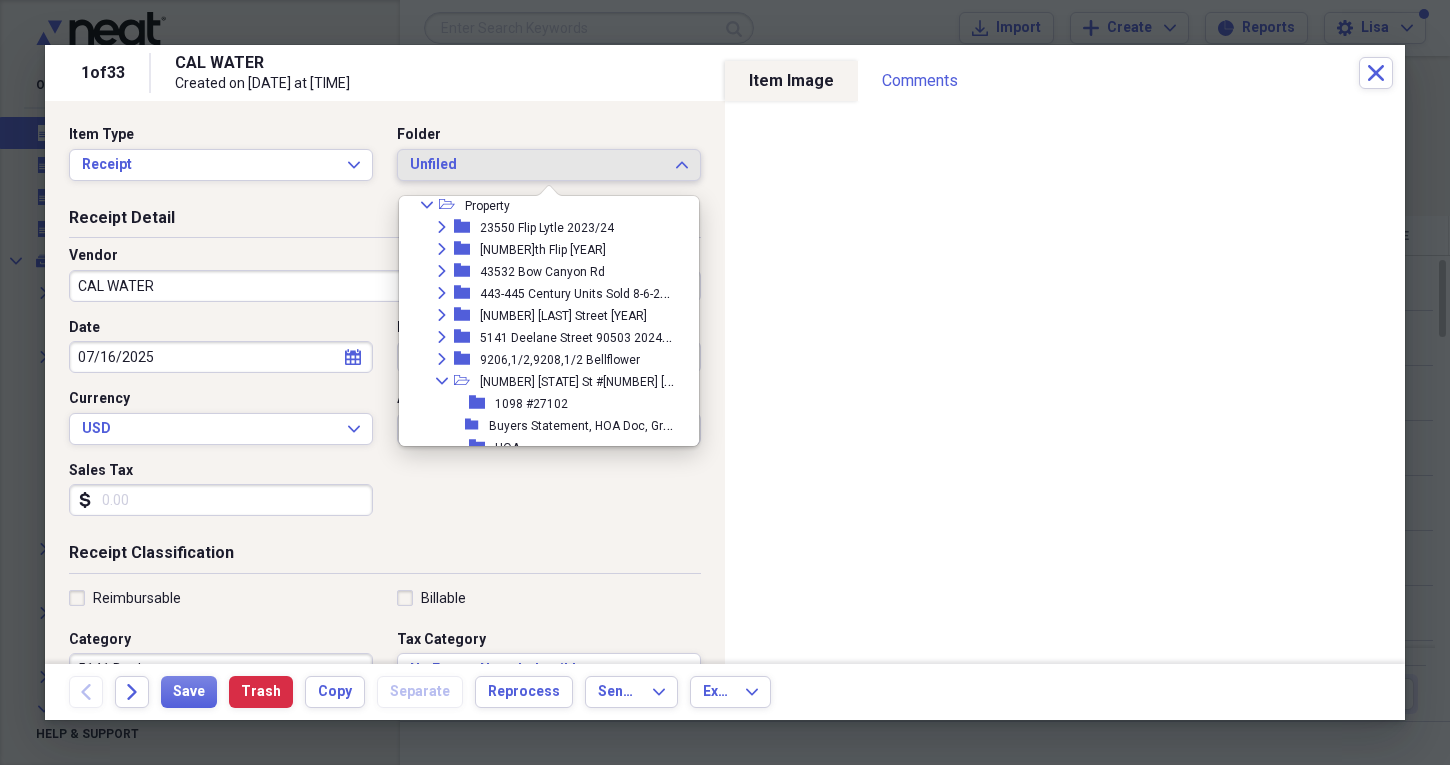 scroll, scrollTop: 483, scrollLeft: 0, axis: vertical 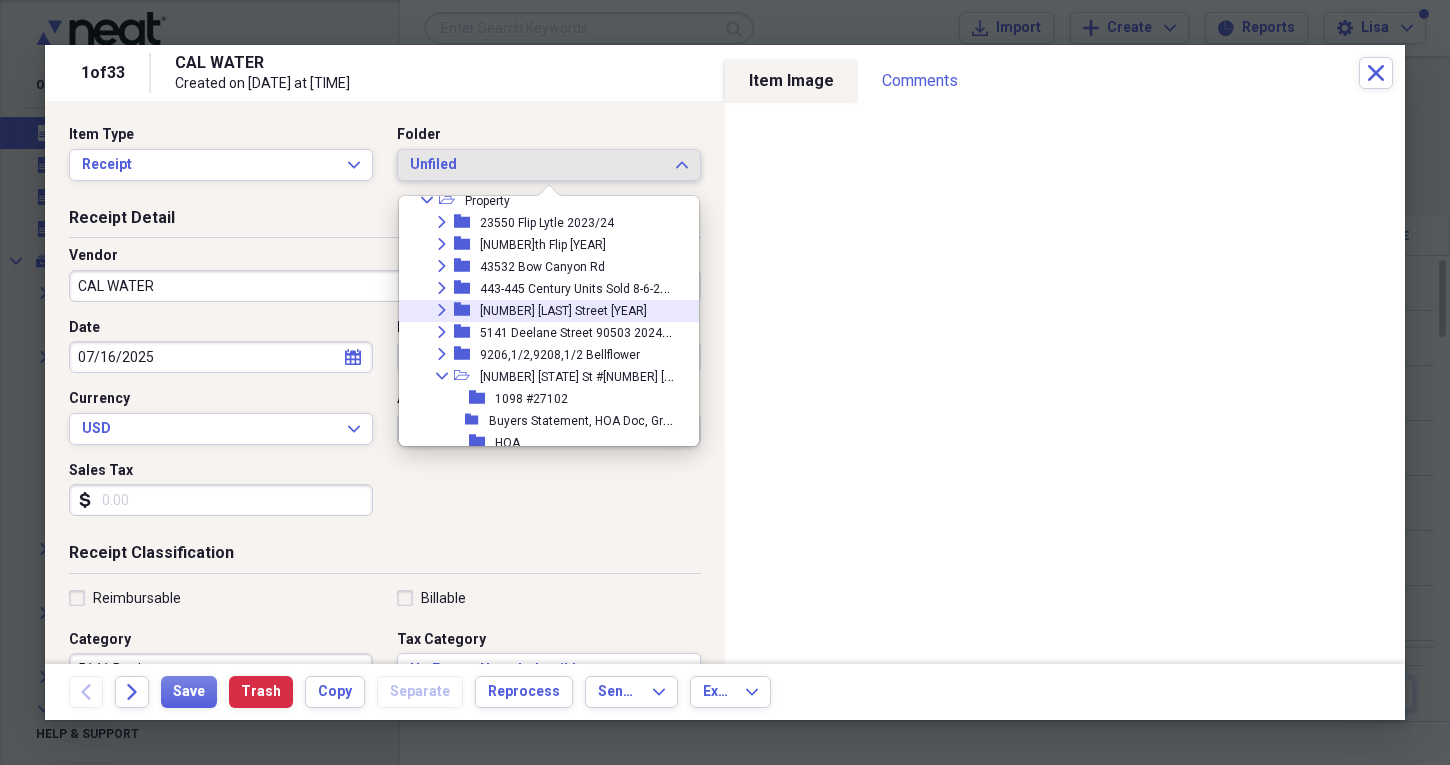 click on "Expand" 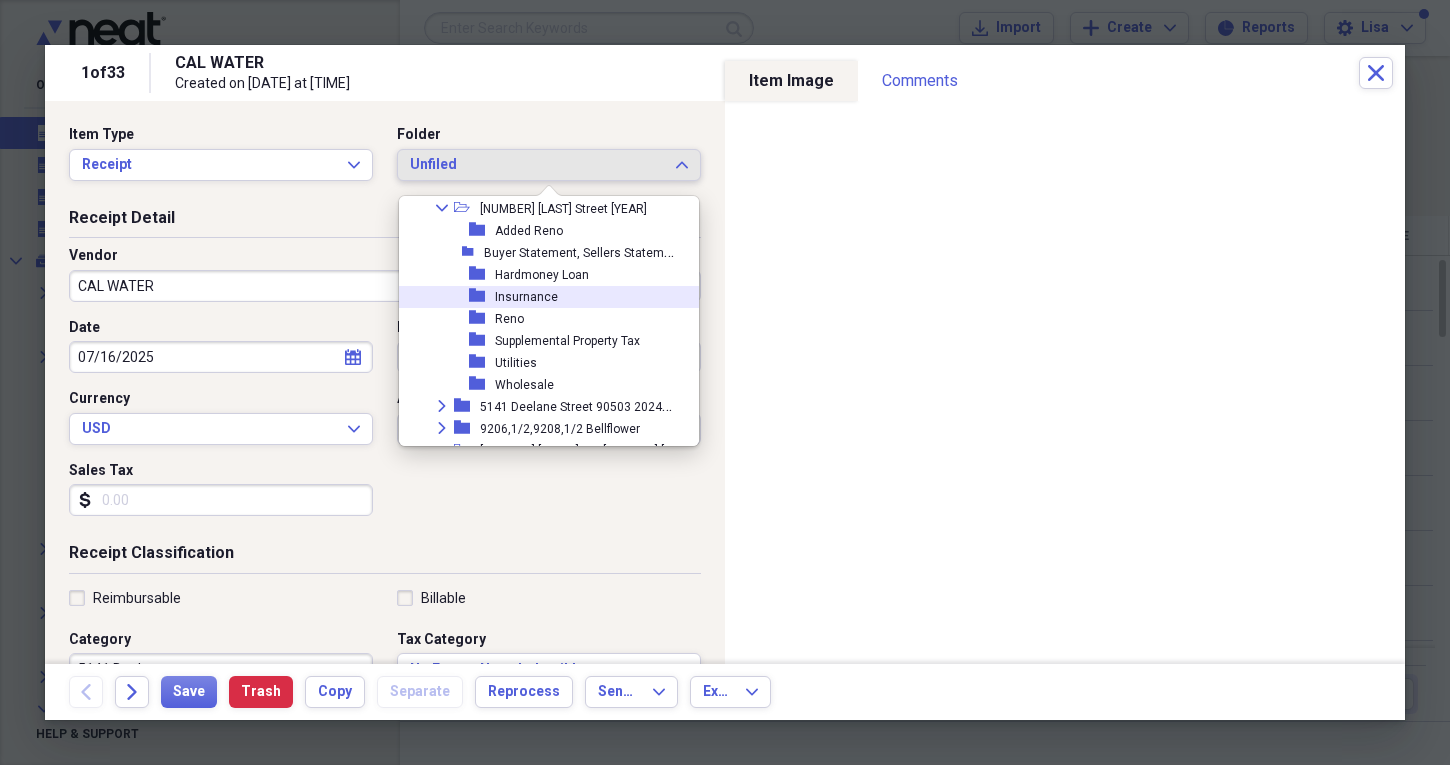 scroll, scrollTop: 588, scrollLeft: 0, axis: vertical 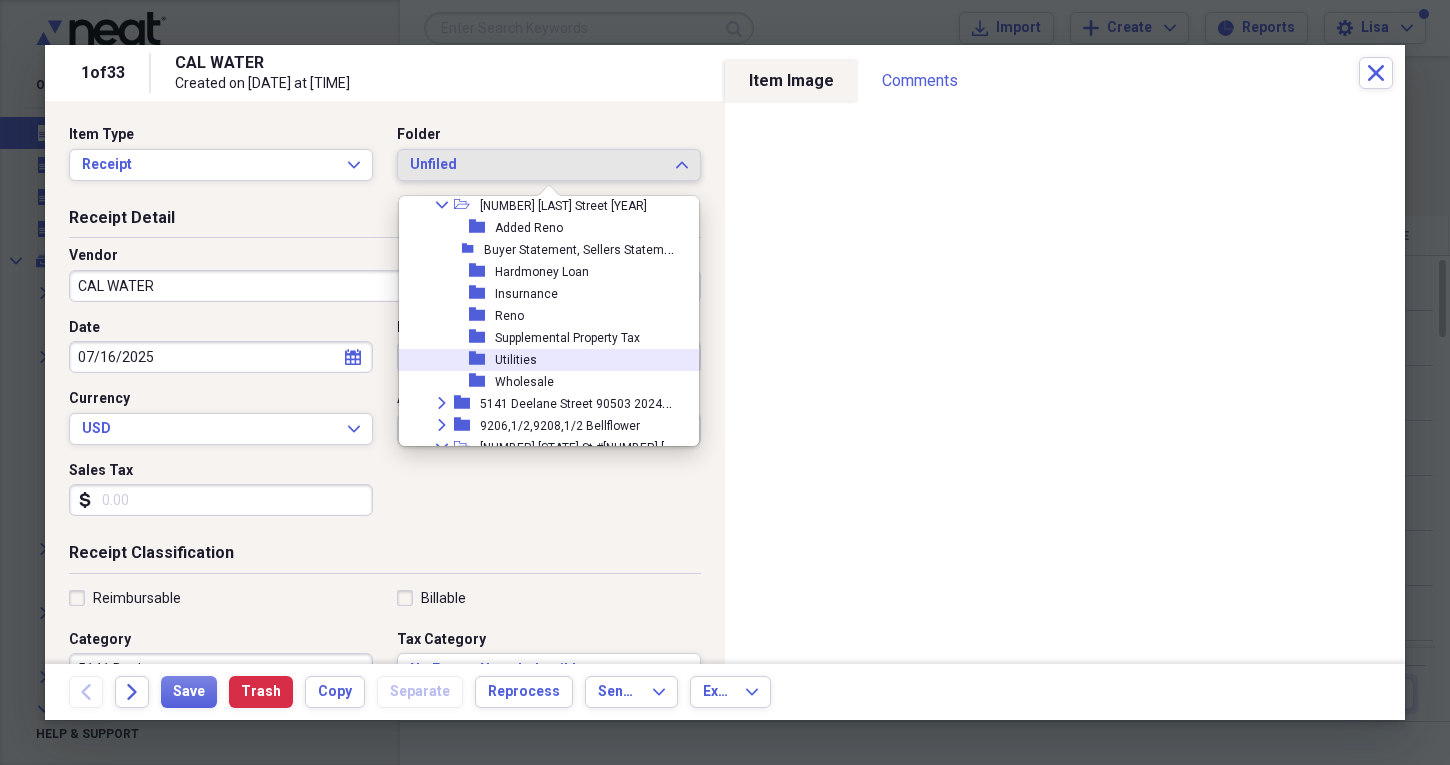 click on "Utilities" at bounding box center (516, 360) 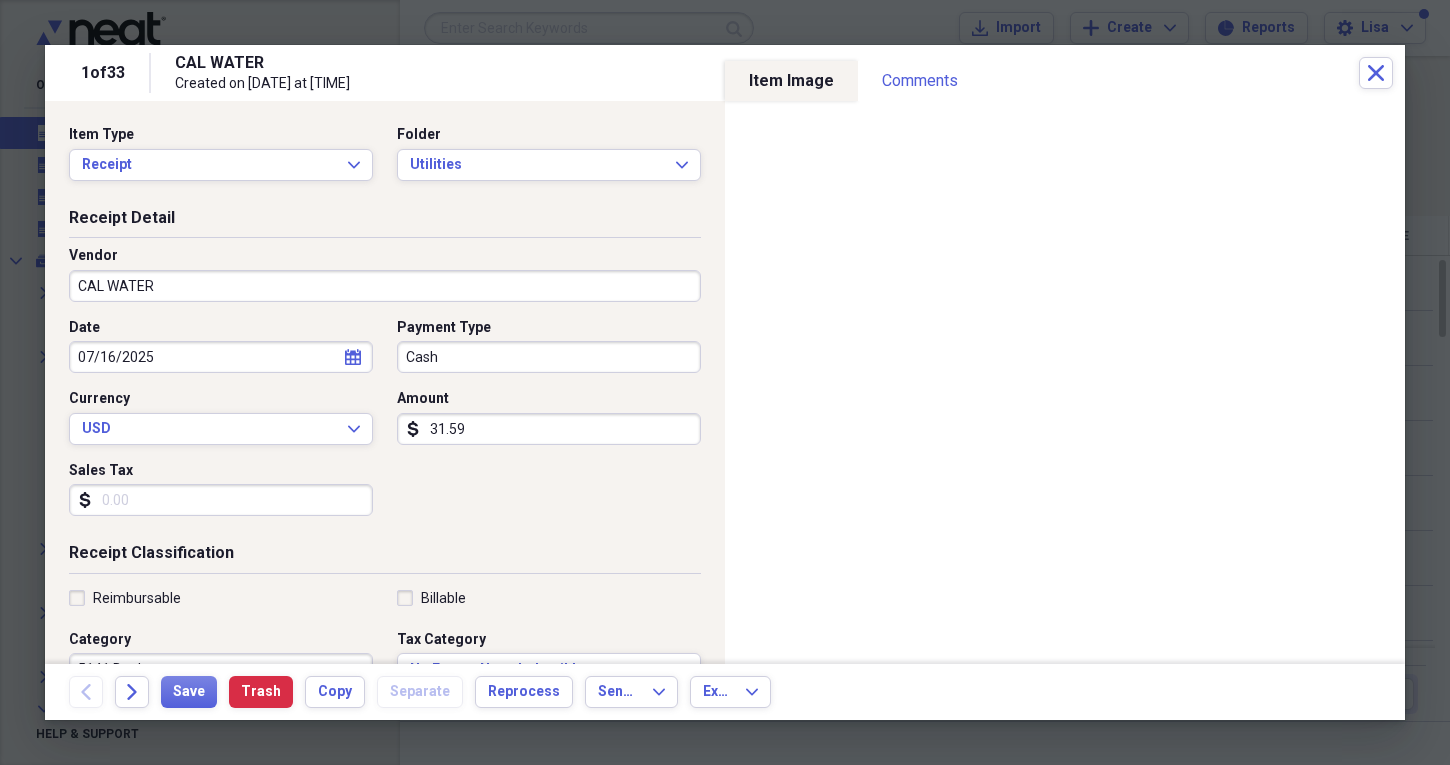 click 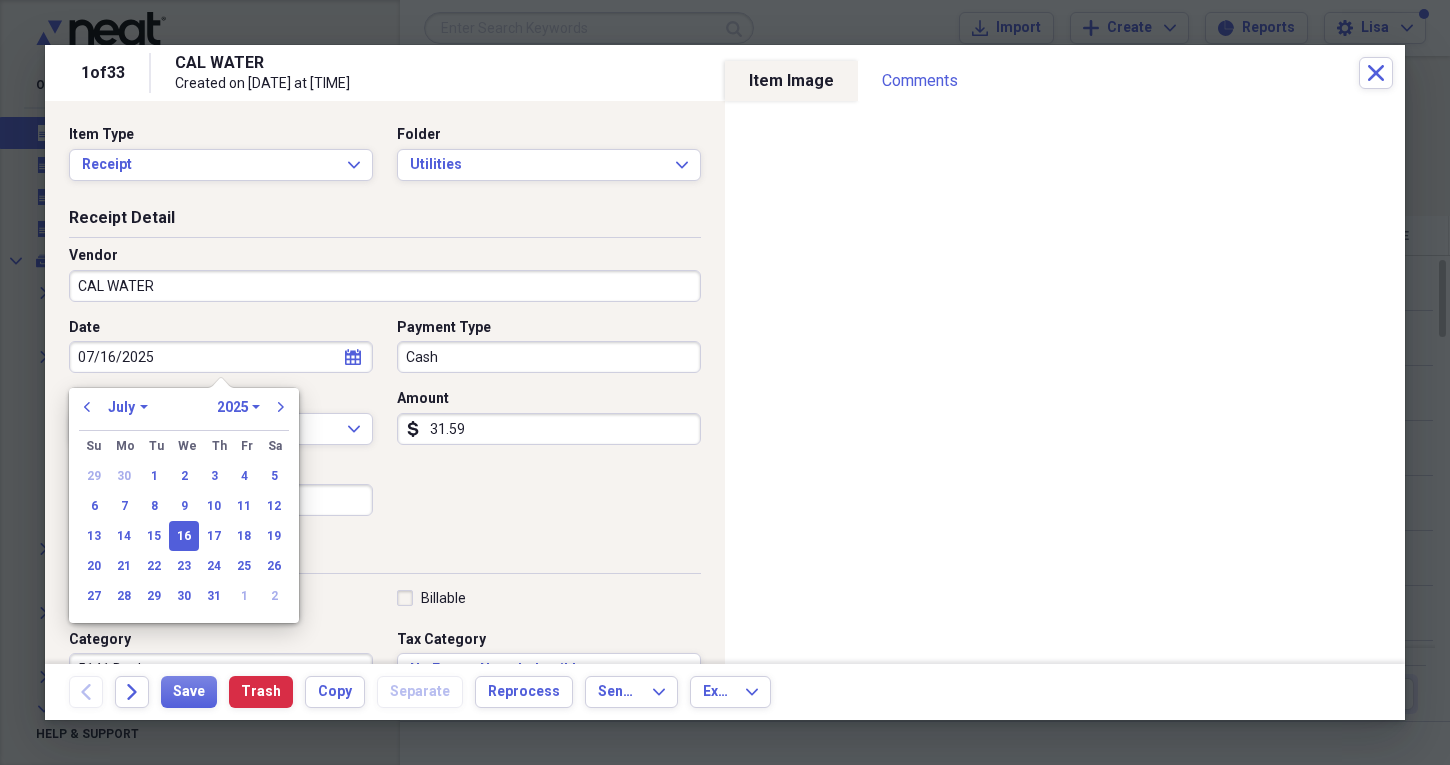 click on "January February March April May June July August September October November December" at bounding box center [128, 407] 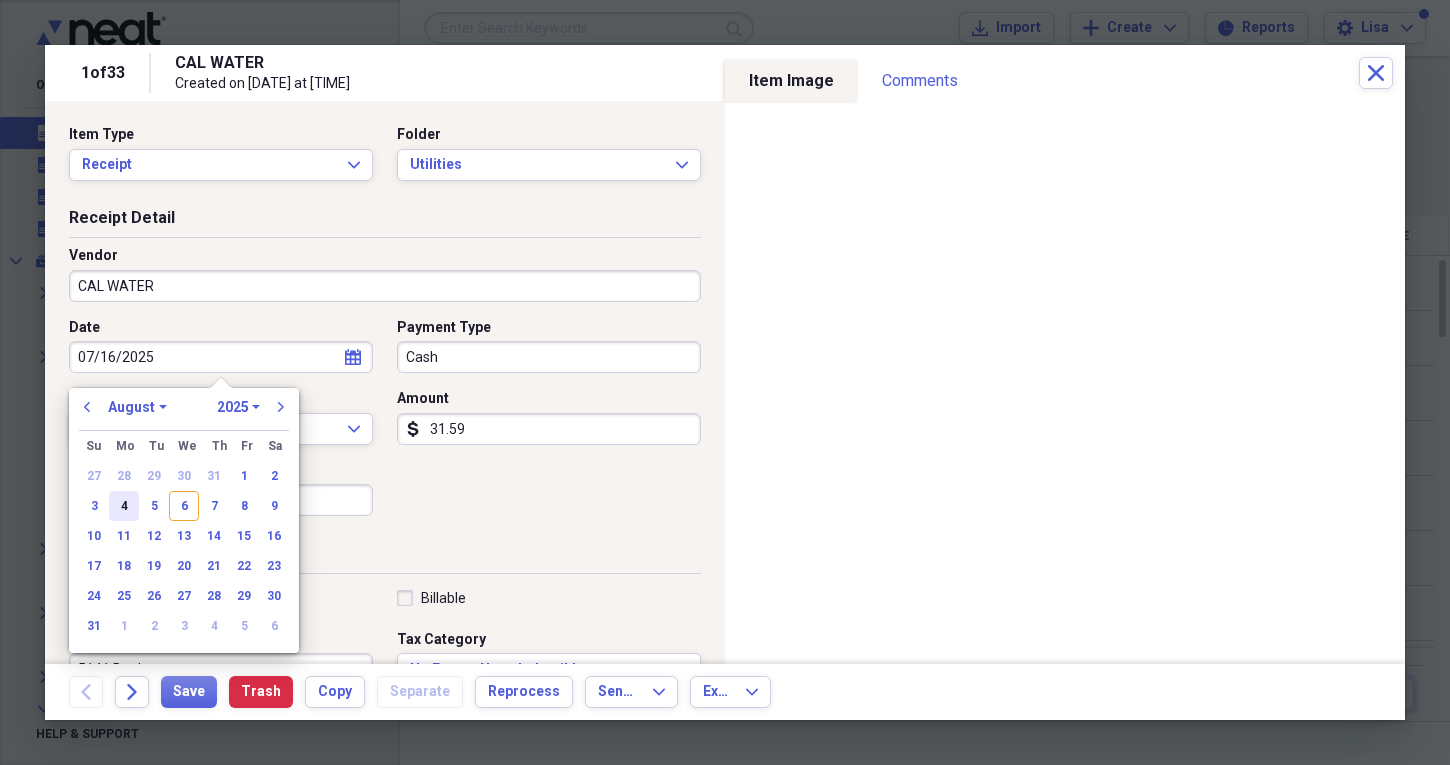 click on "4" at bounding box center (124, 506) 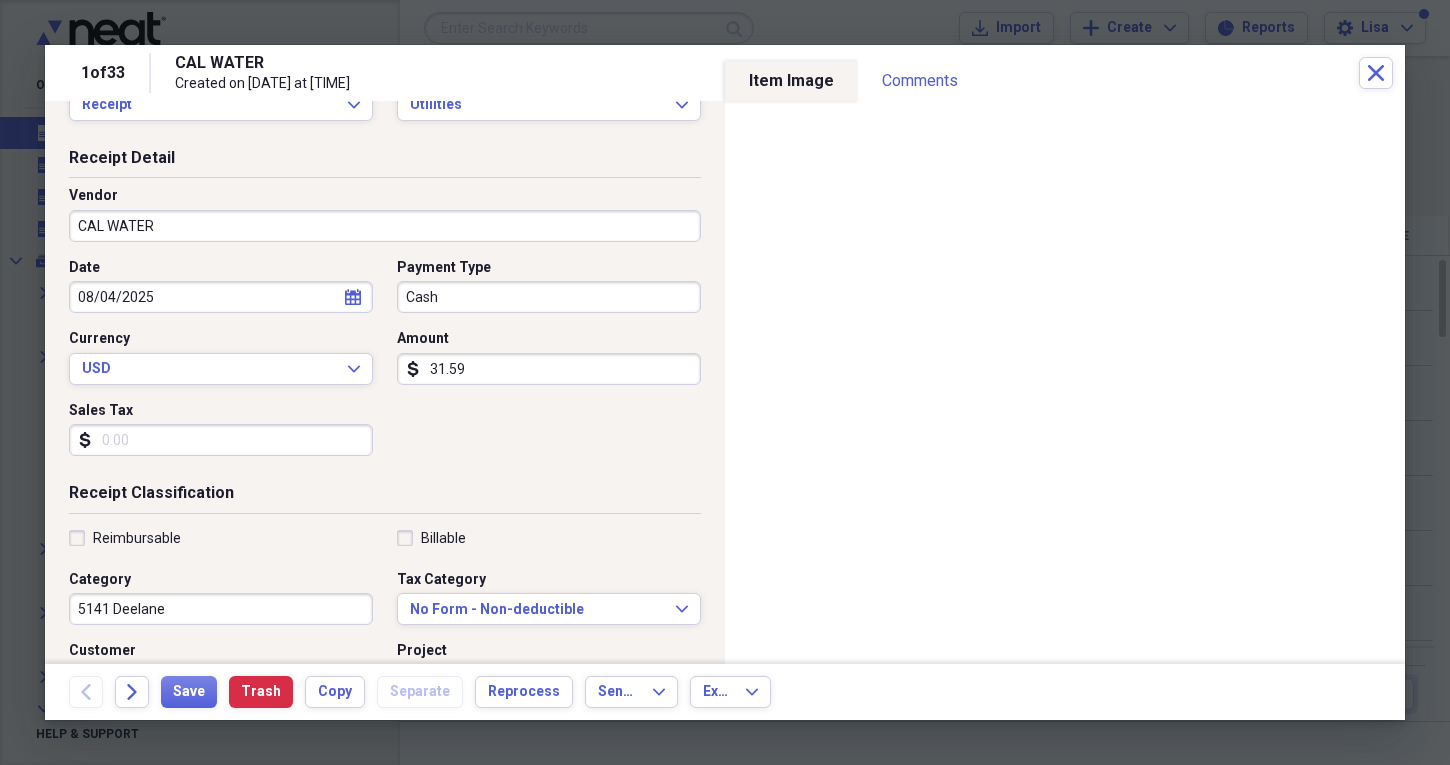 scroll, scrollTop: 66, scrollLeft: 0, axis: vertical 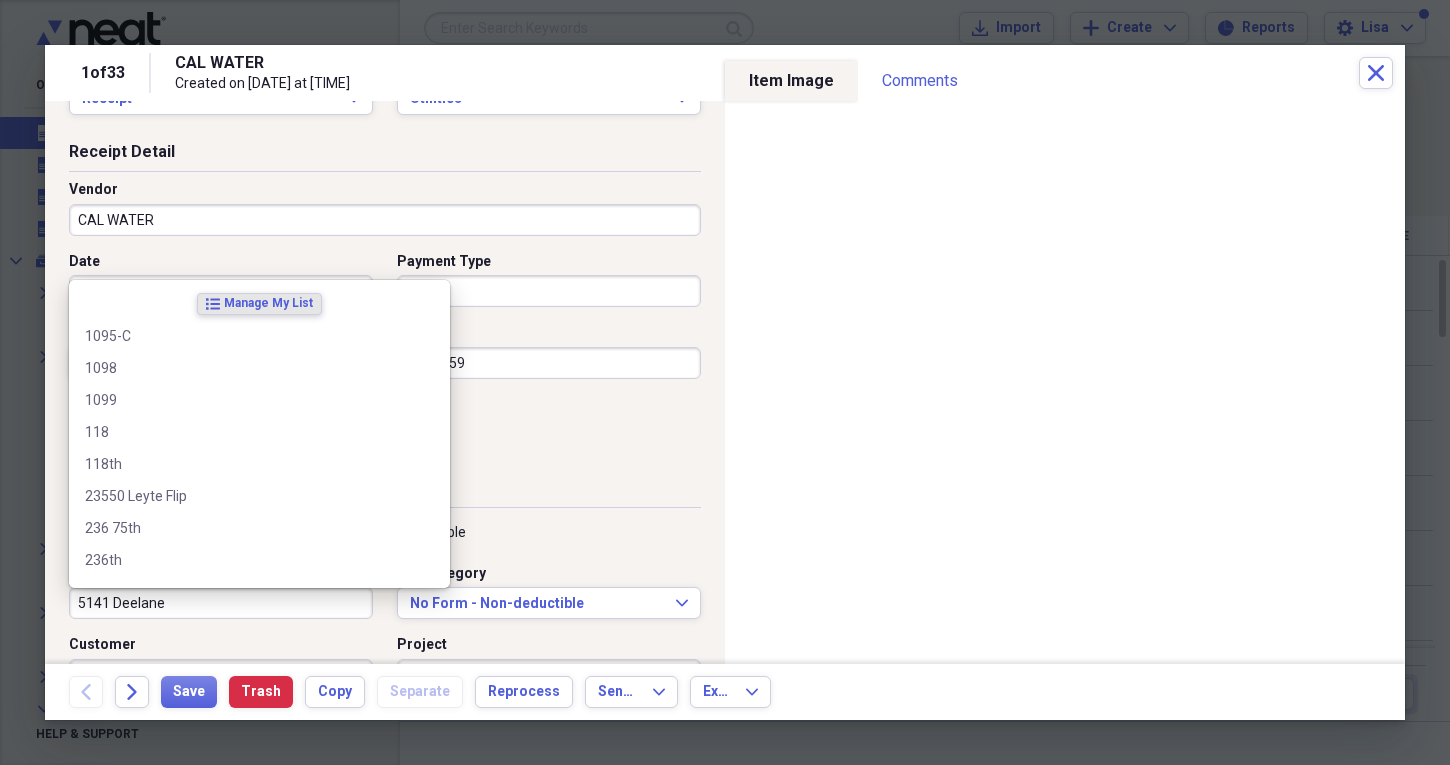 click on "5141 Deelane" at bounding box center (221, 603) 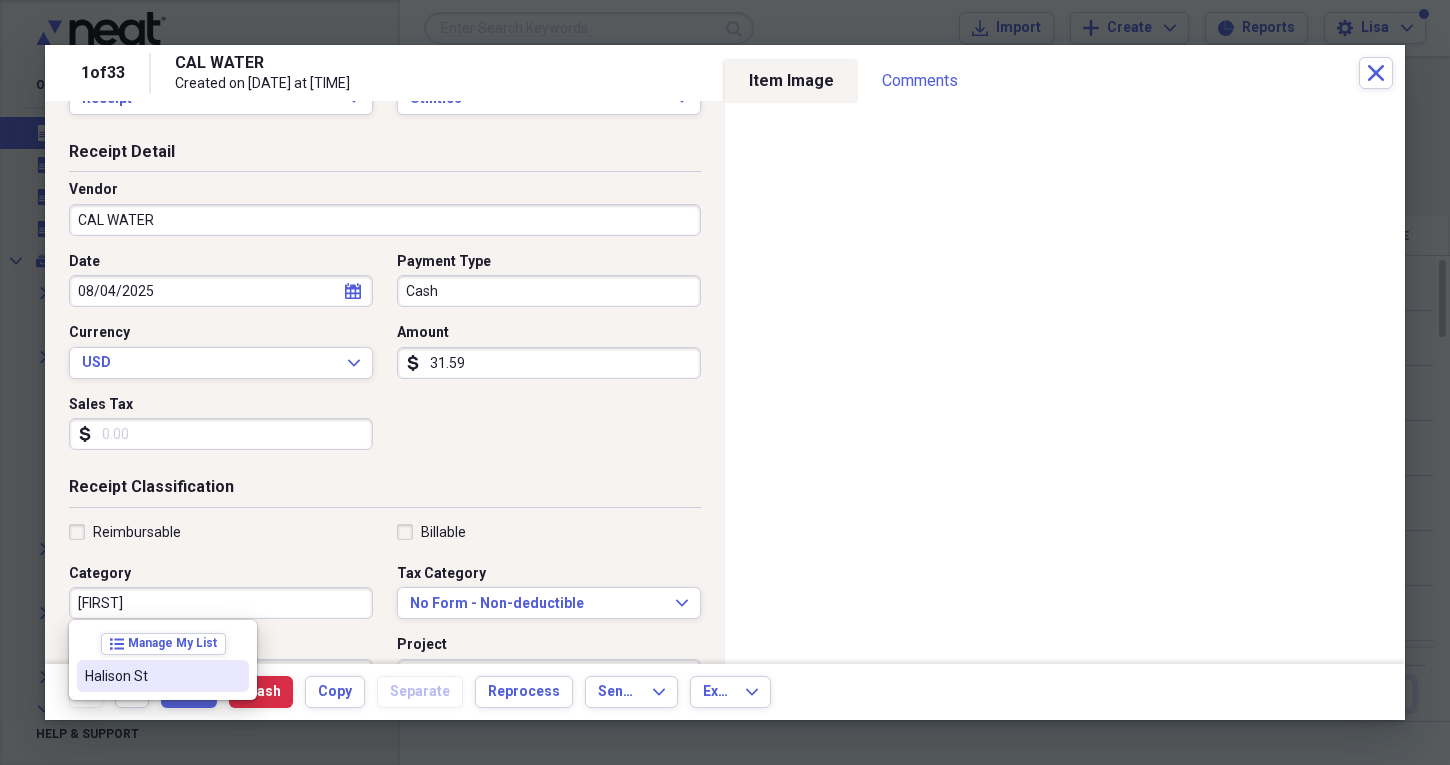 click on "Halison St" at bounding box center (151, 676) 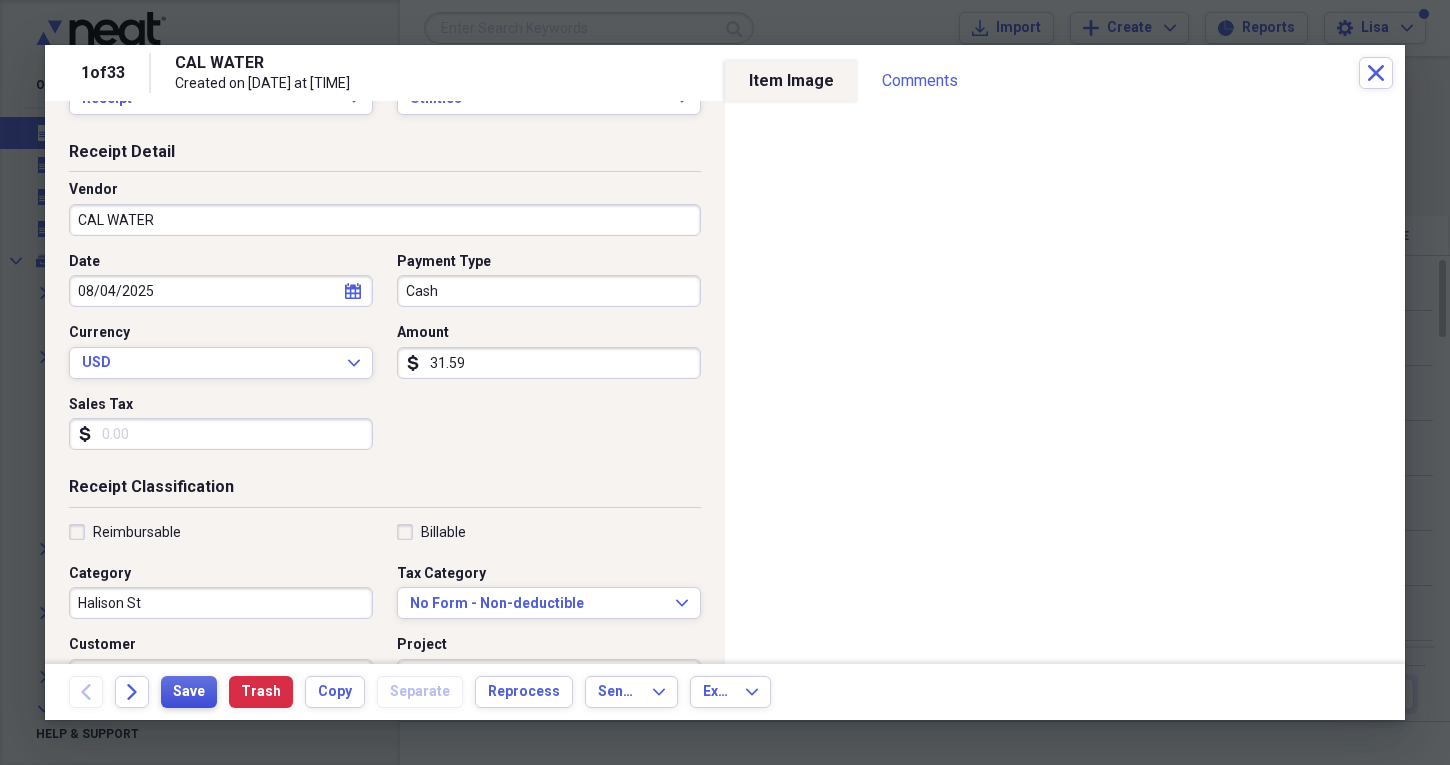 click on "Save" at bounding box center [189, 692] 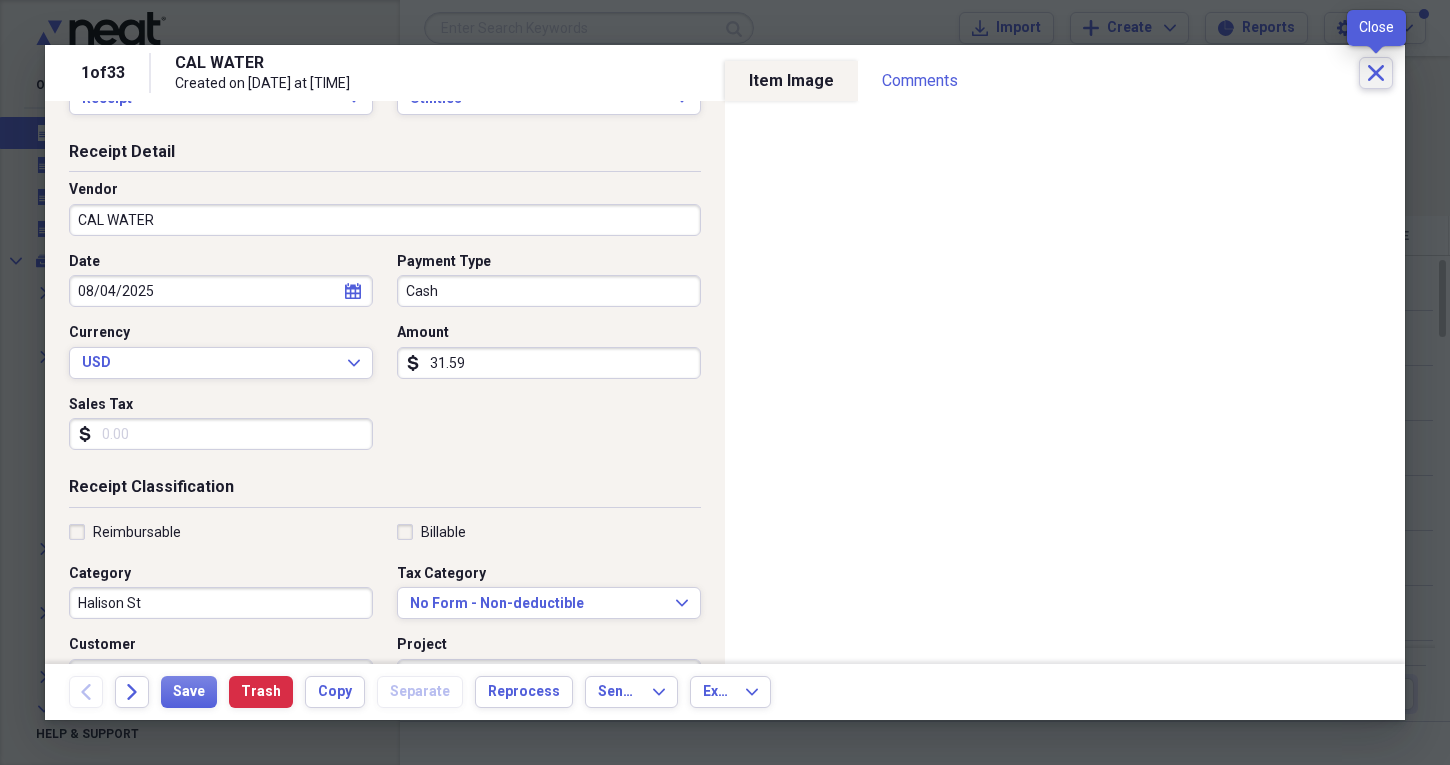 click on "Close" 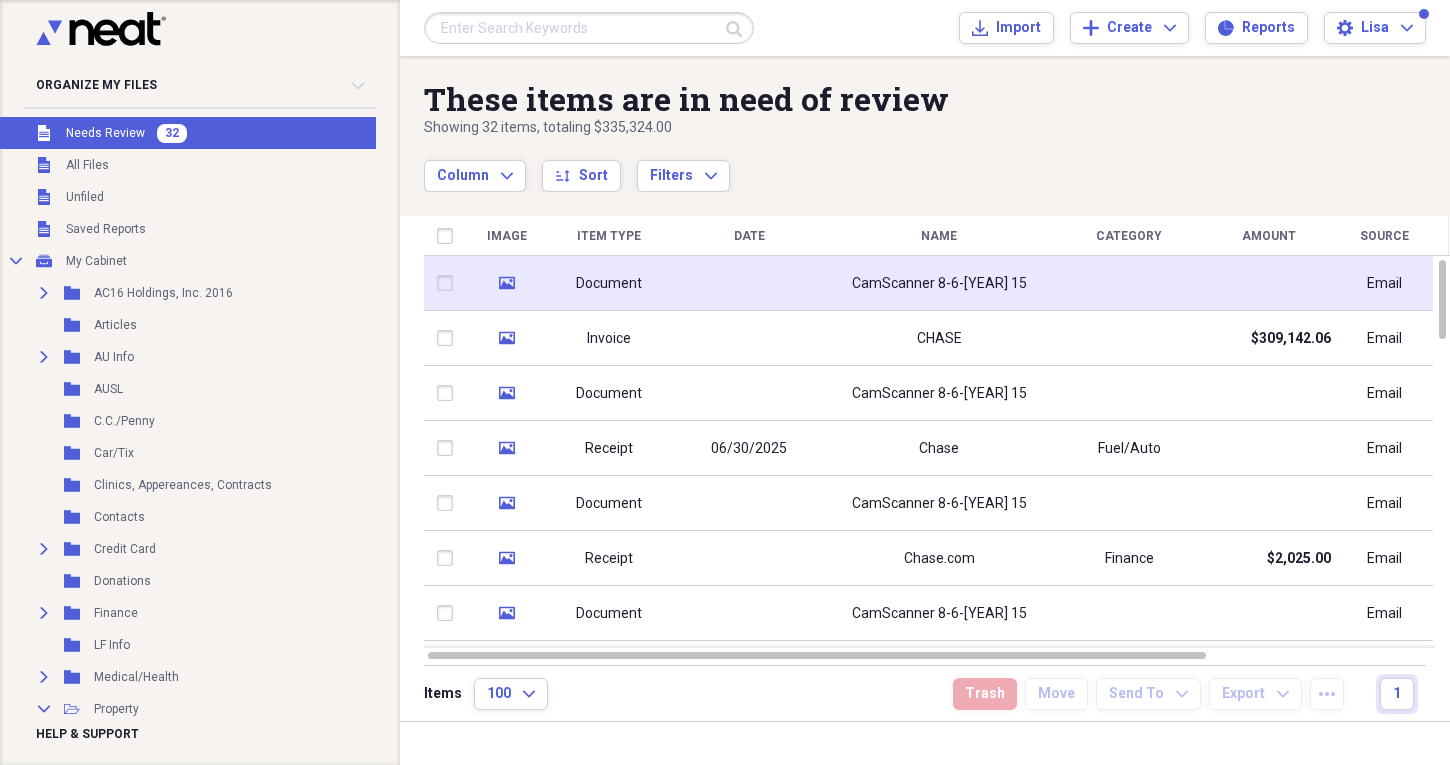 click at bounding box center [1129, 283] 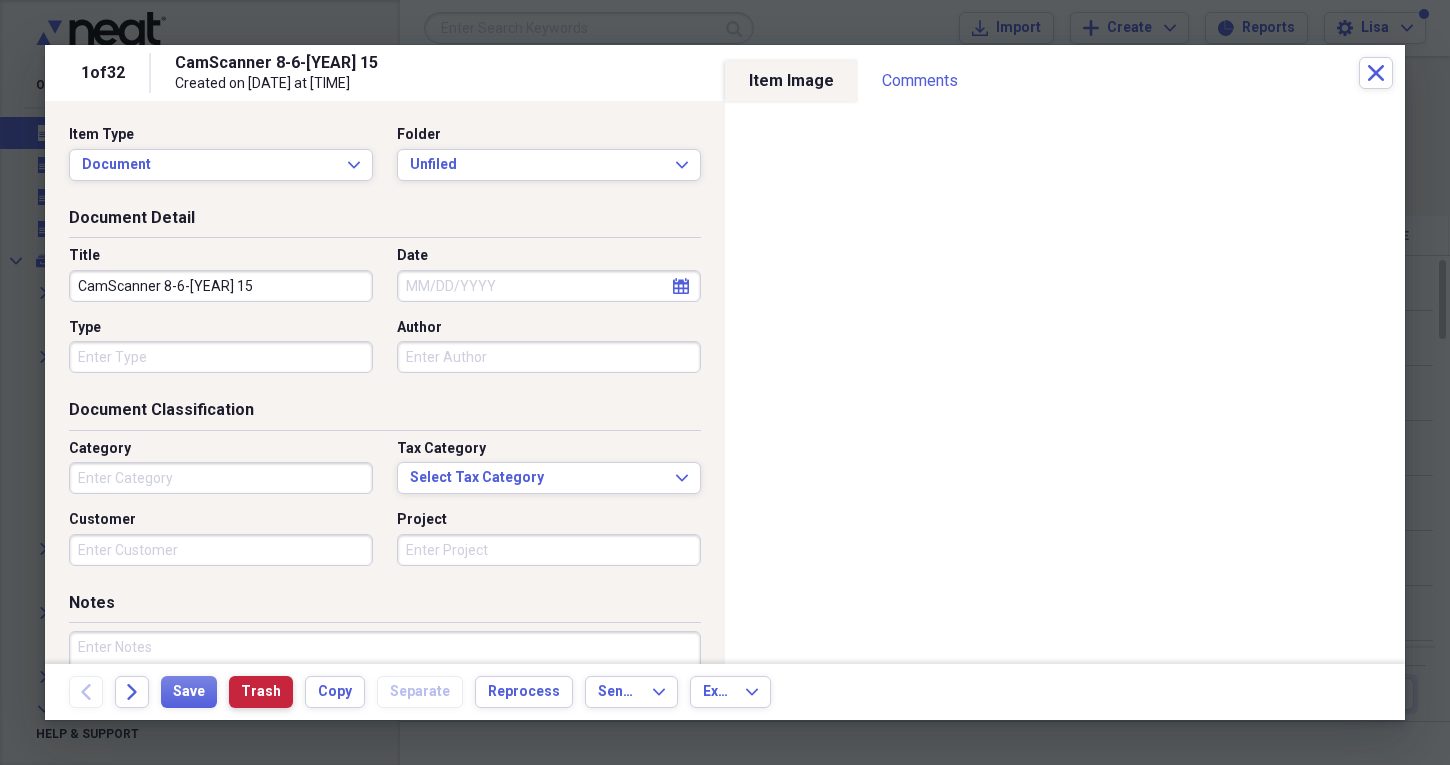 click on "Trash" at bounding box center (261, 692) 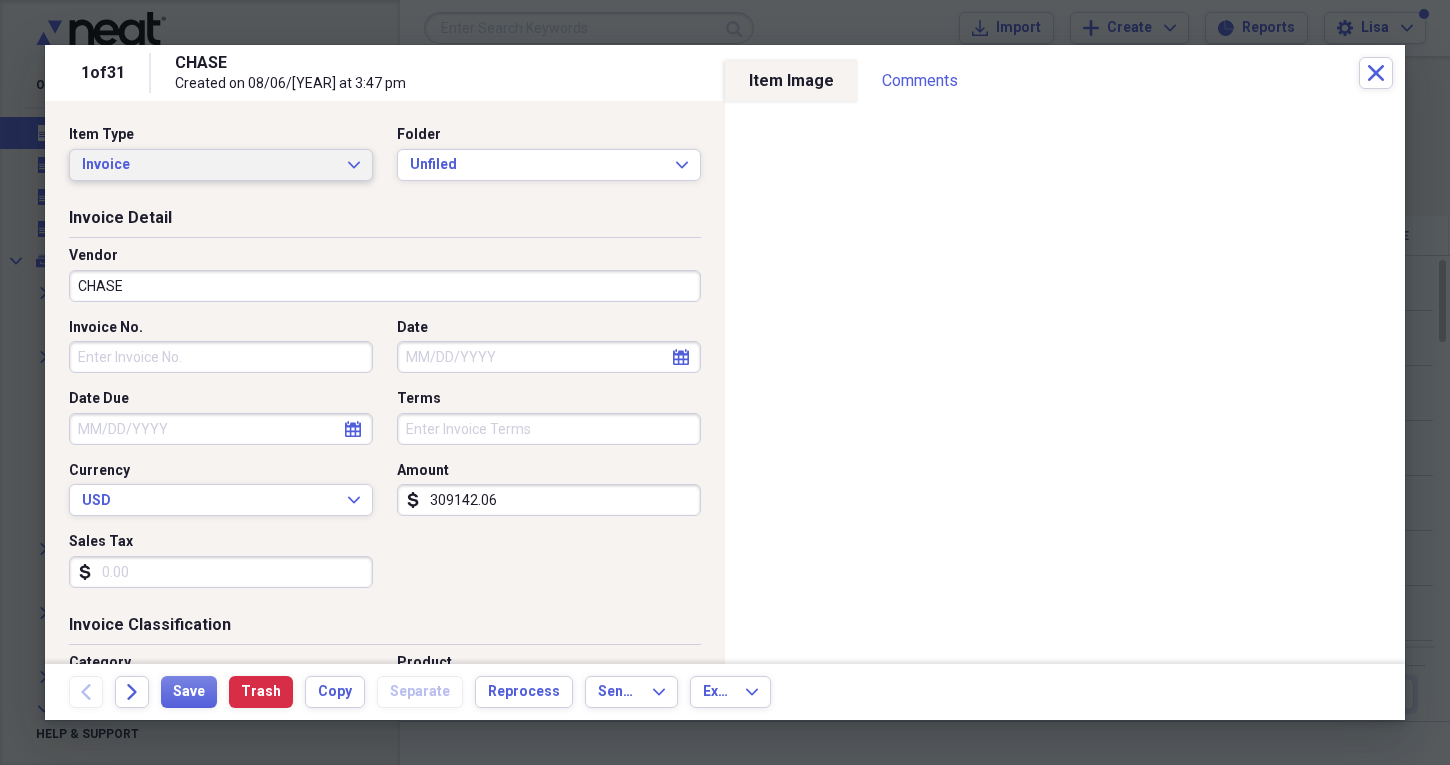 click on "Invoice Expand" at bounding box center [221, 165] 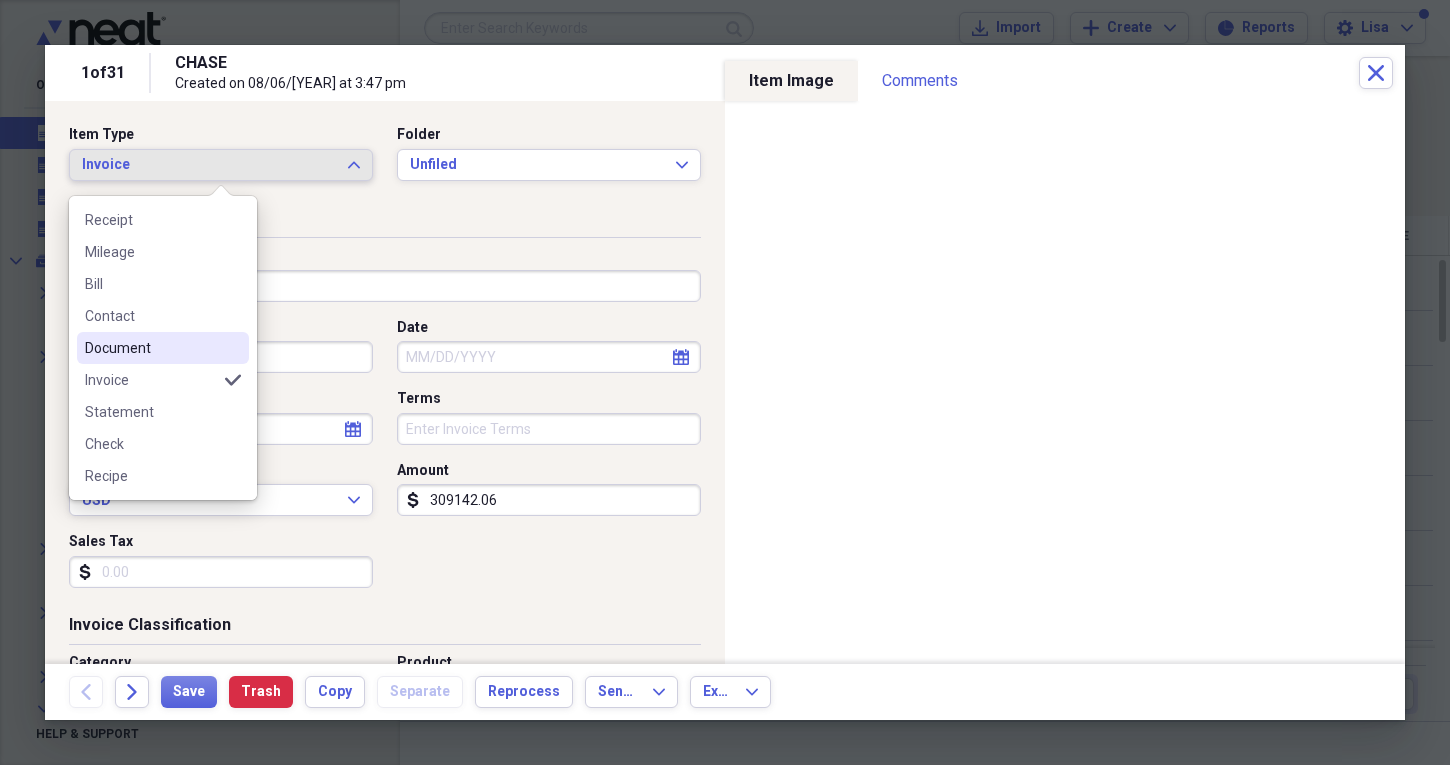 click on "Document" at bounding box center (151, 348) 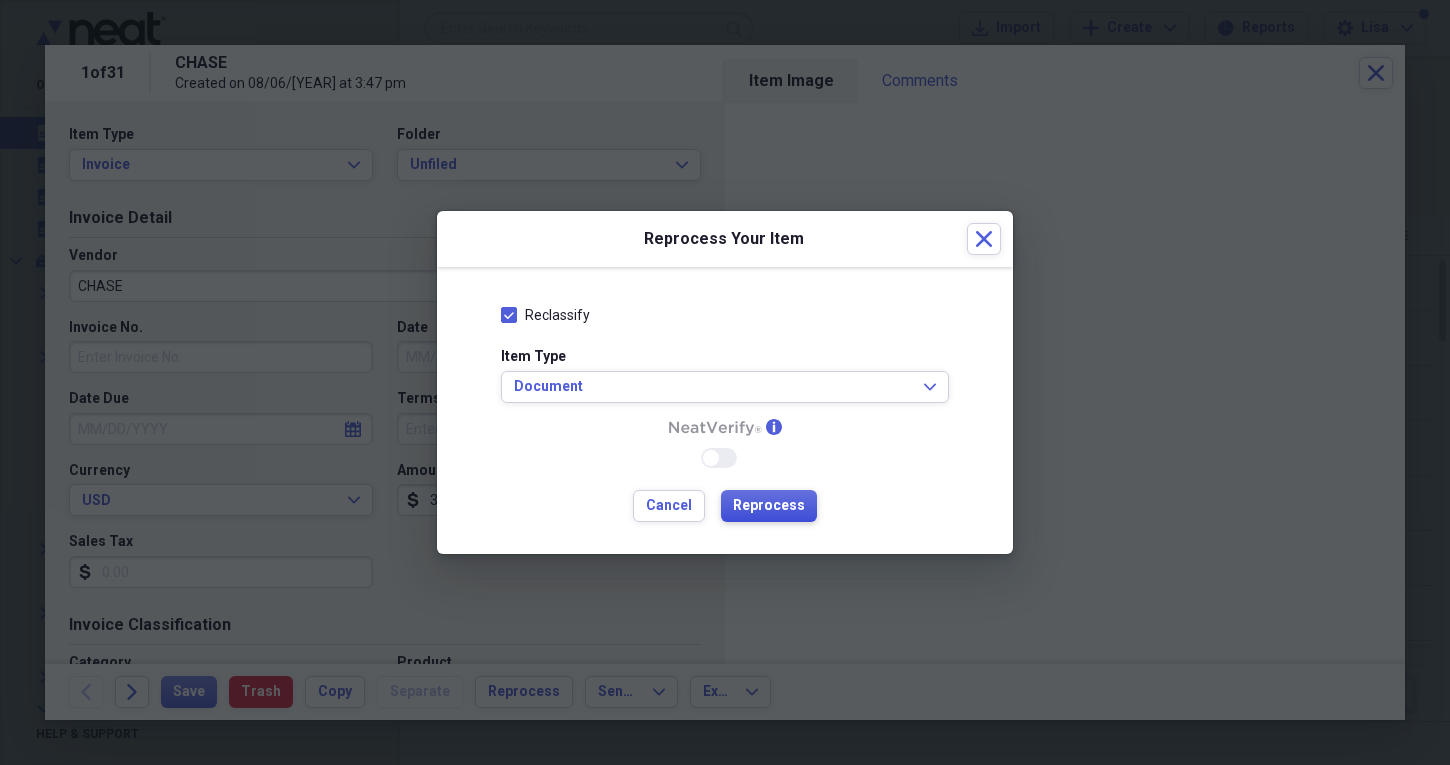click on "Reprocess" at bounding box center [769, 506] 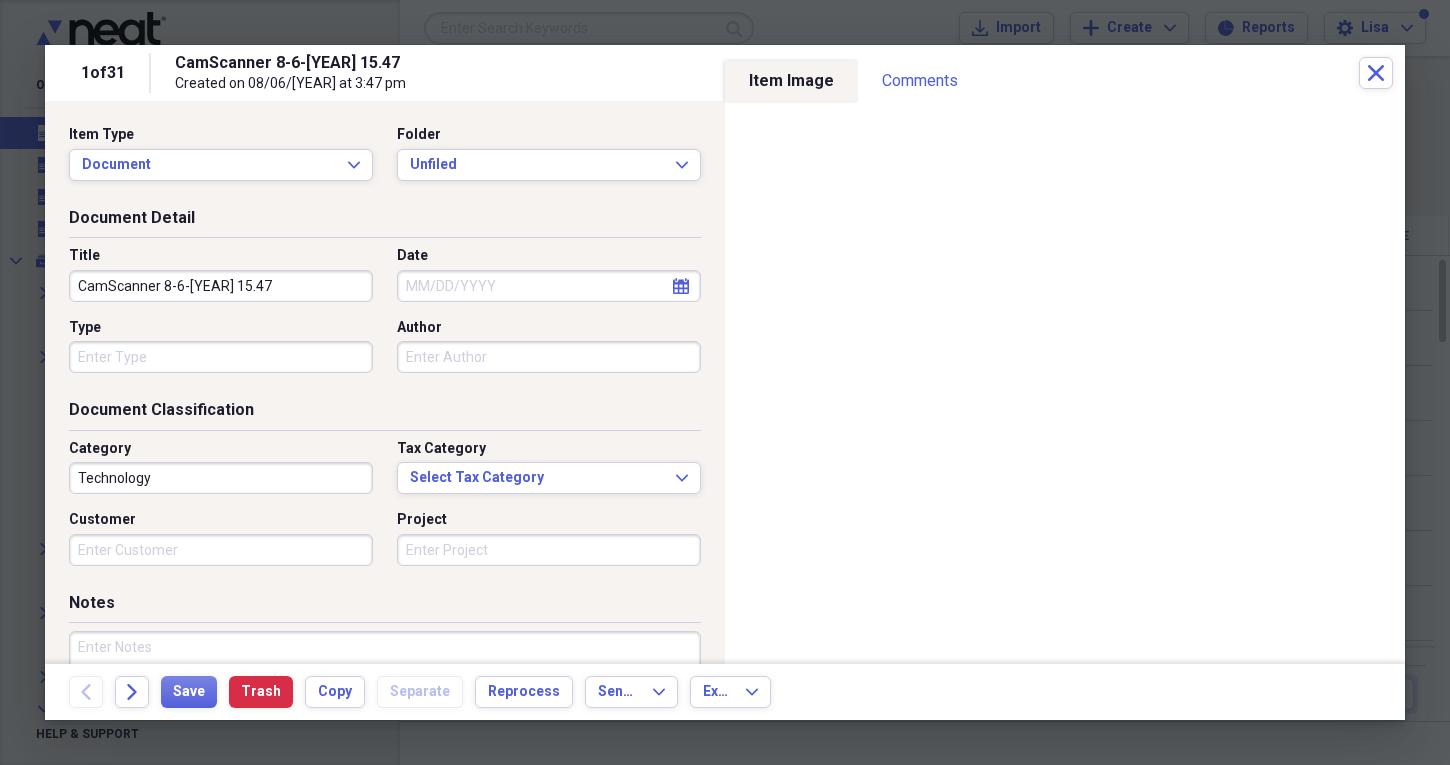 type on "Technology" 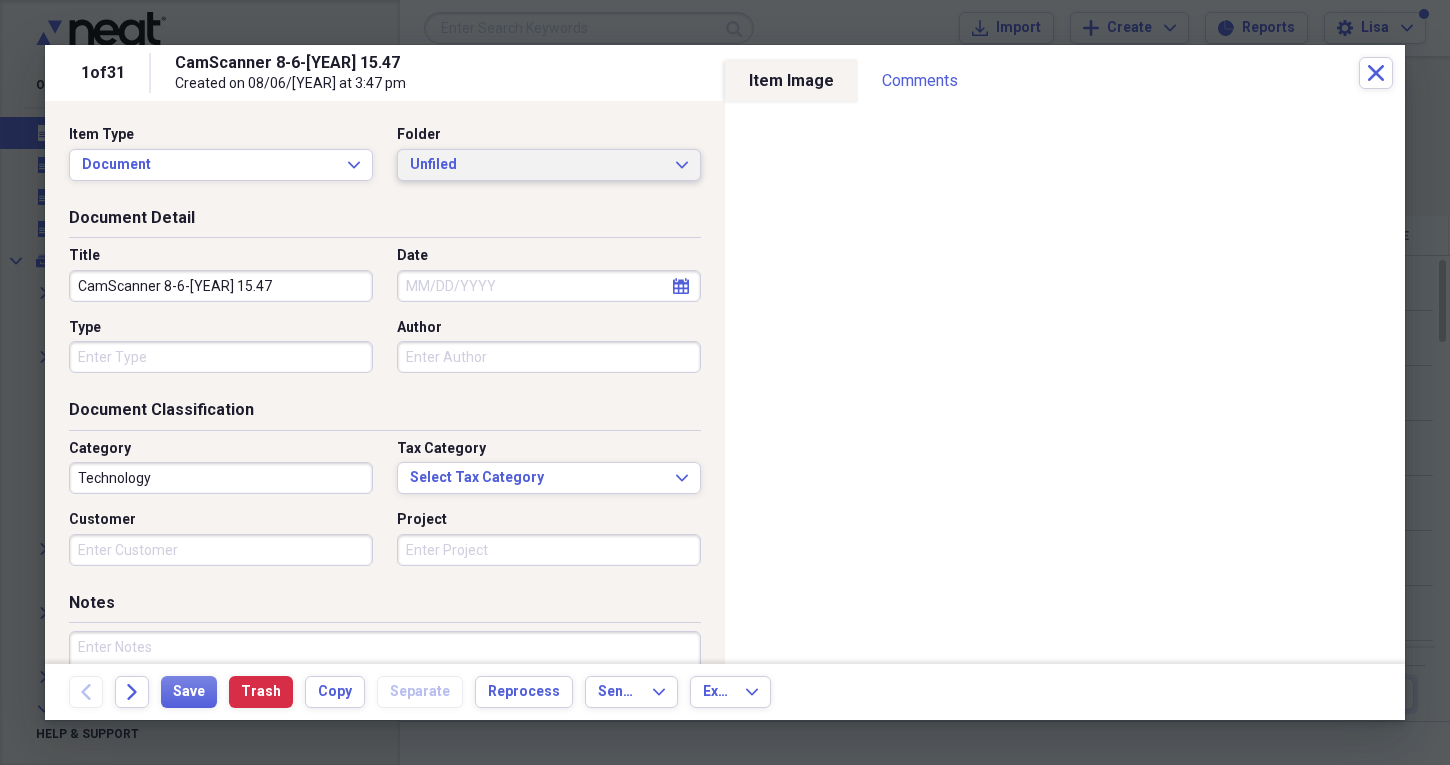 click on "Unfiled Expand" at bounding box center [549, 165] 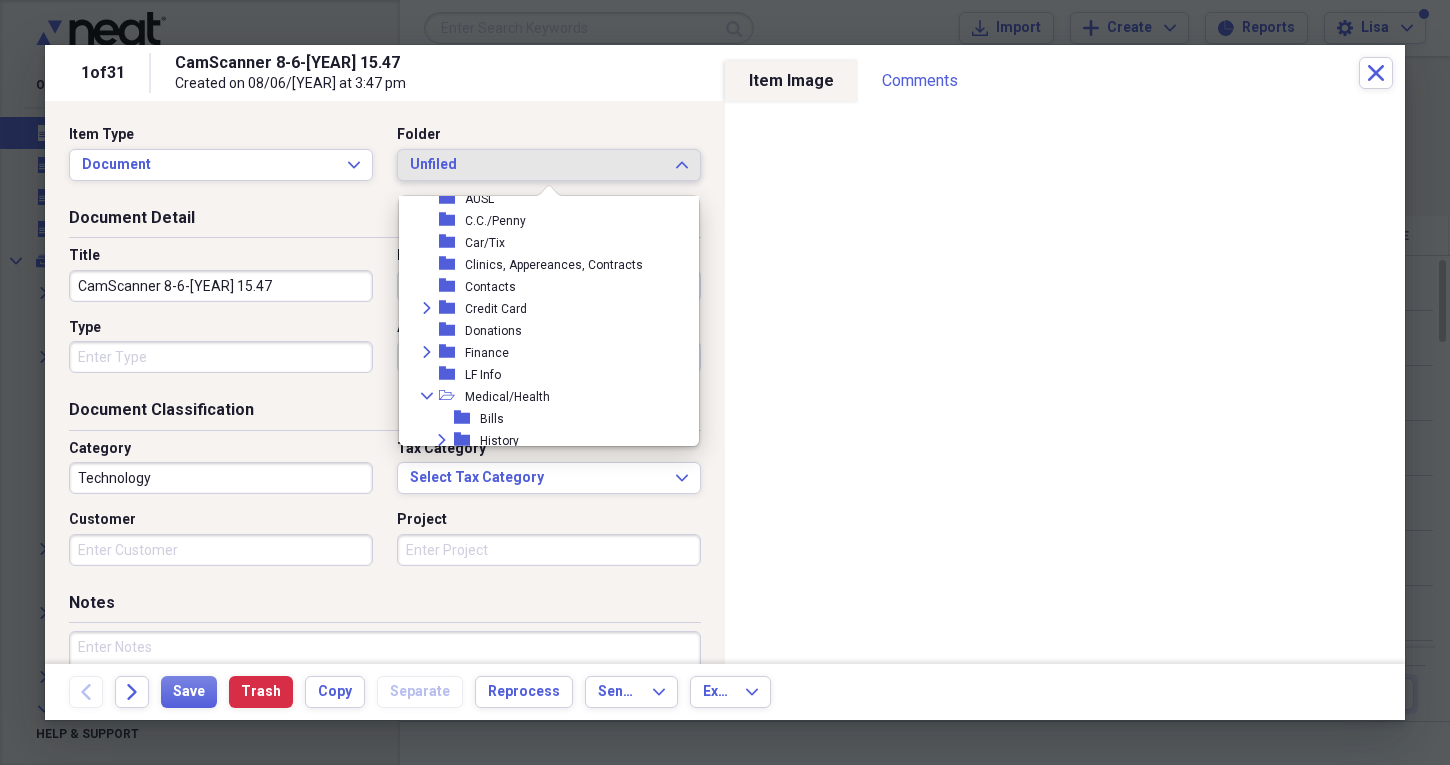 scroll, scrollTop: 226, scrollLeft: 0, axis: vertical 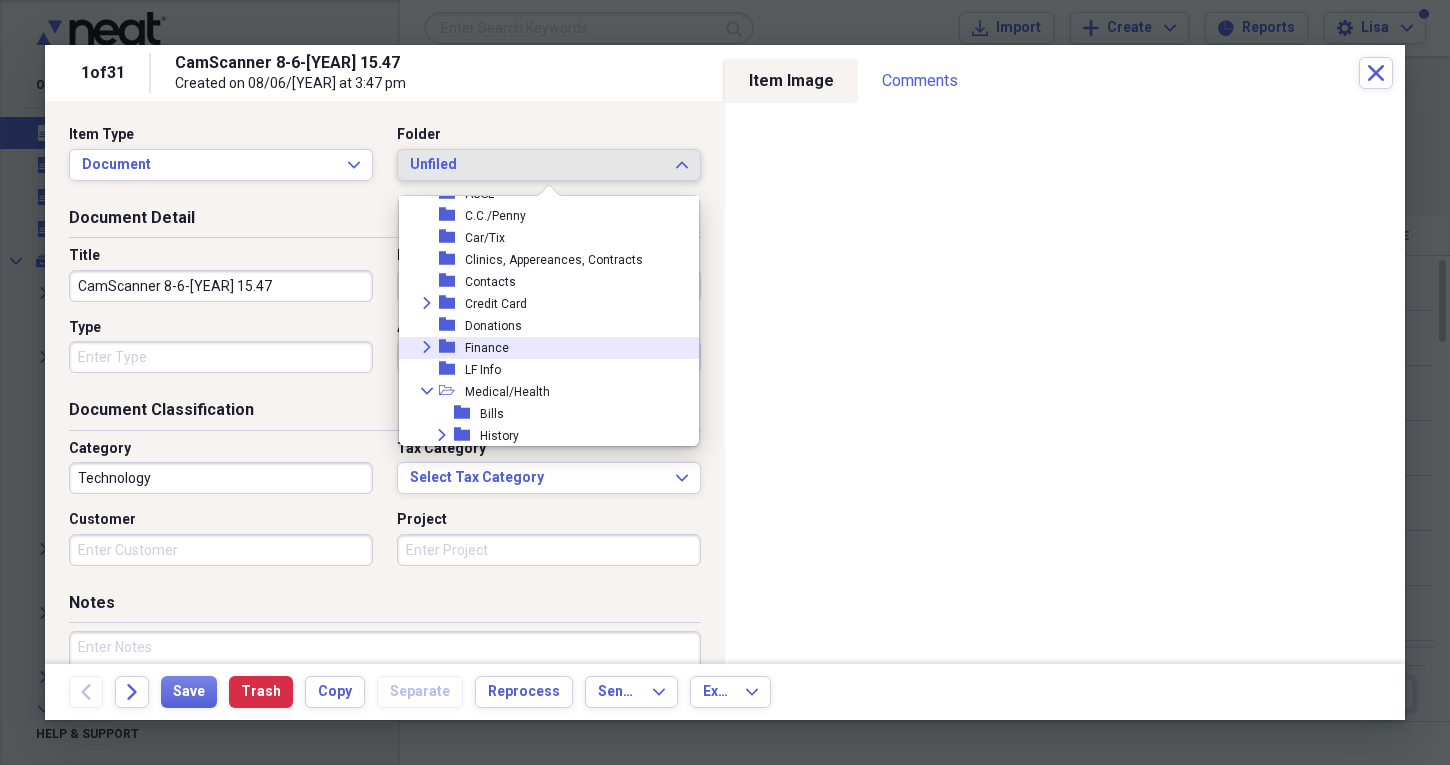 click 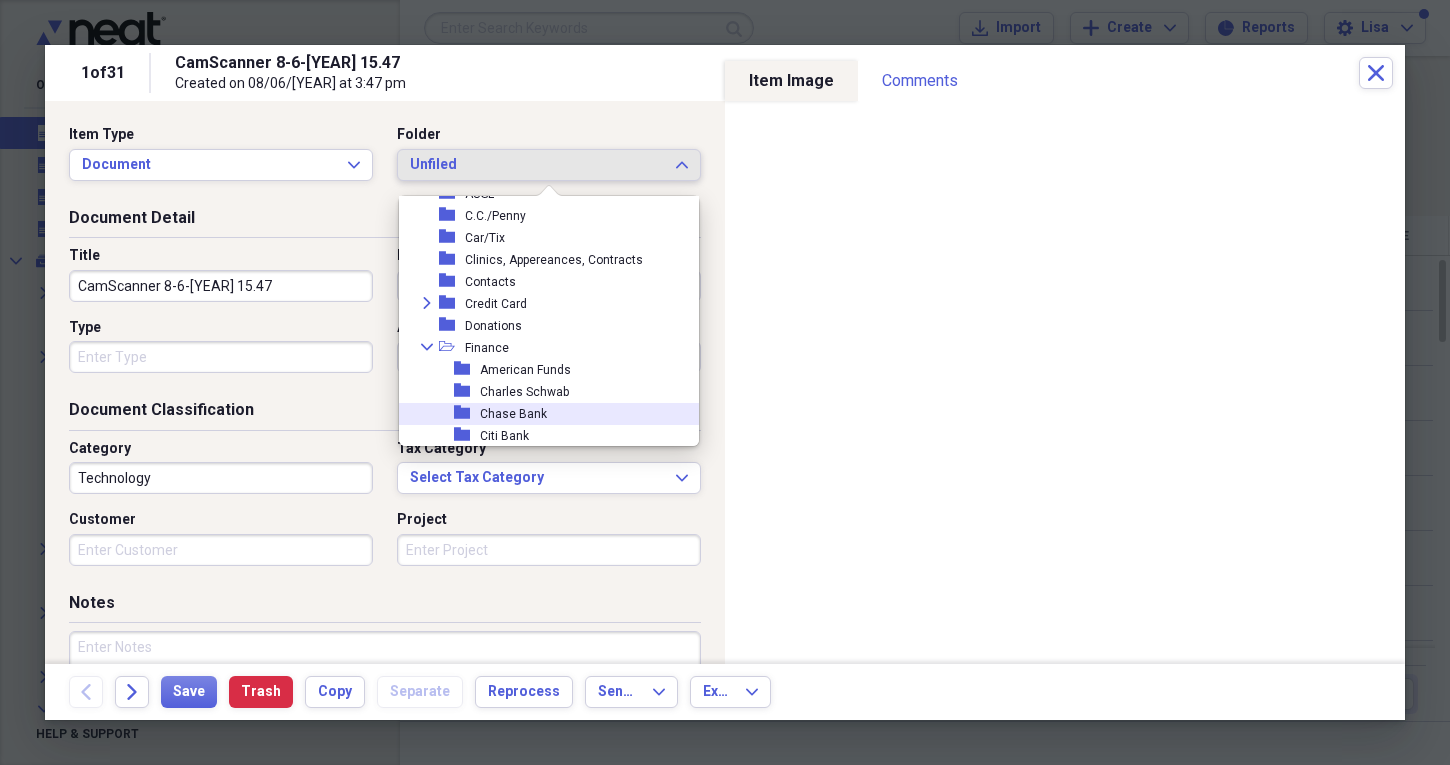 click on "Chase Bank" at bounding box center [513, 414] 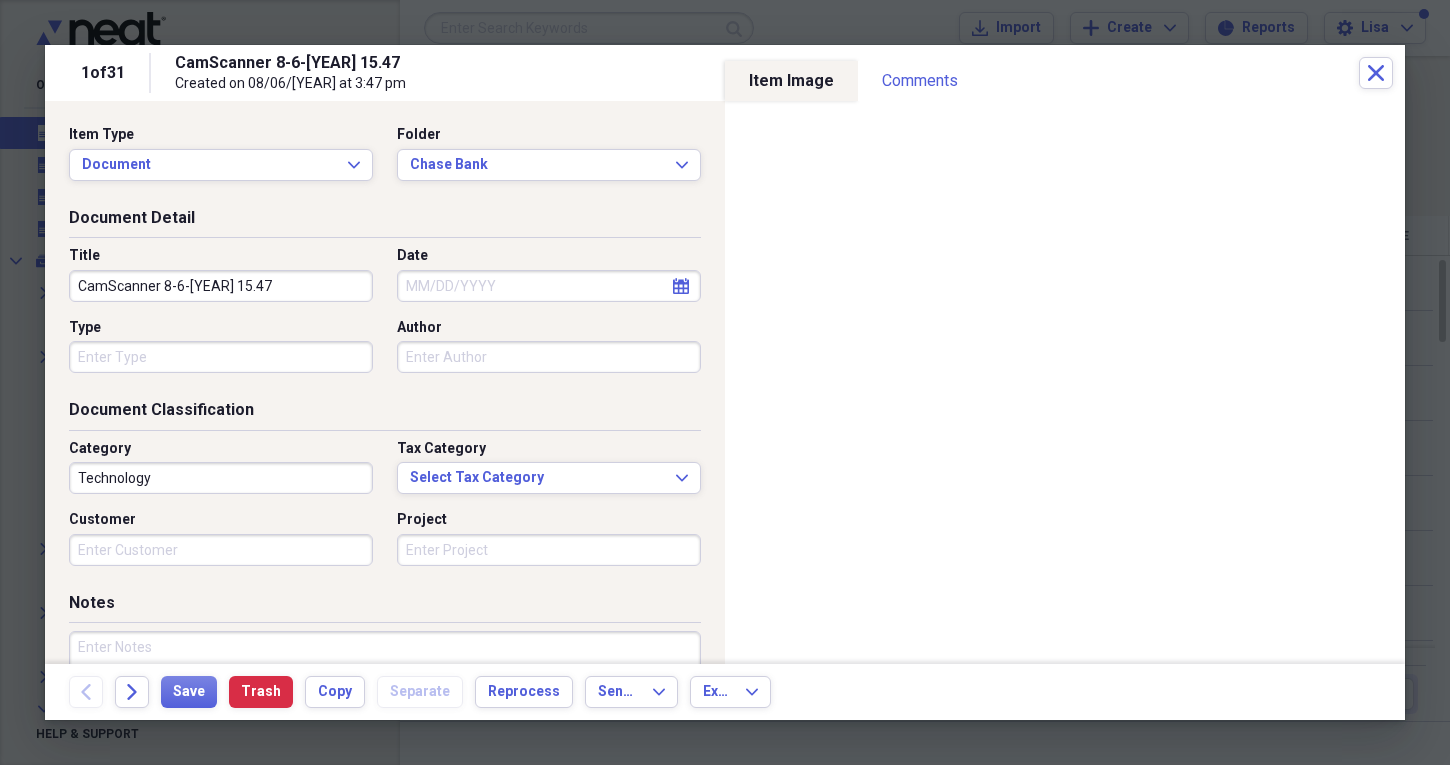click on "CamScanner 8-6-[YEAR] 15.47" at bounding box center [221, 286] 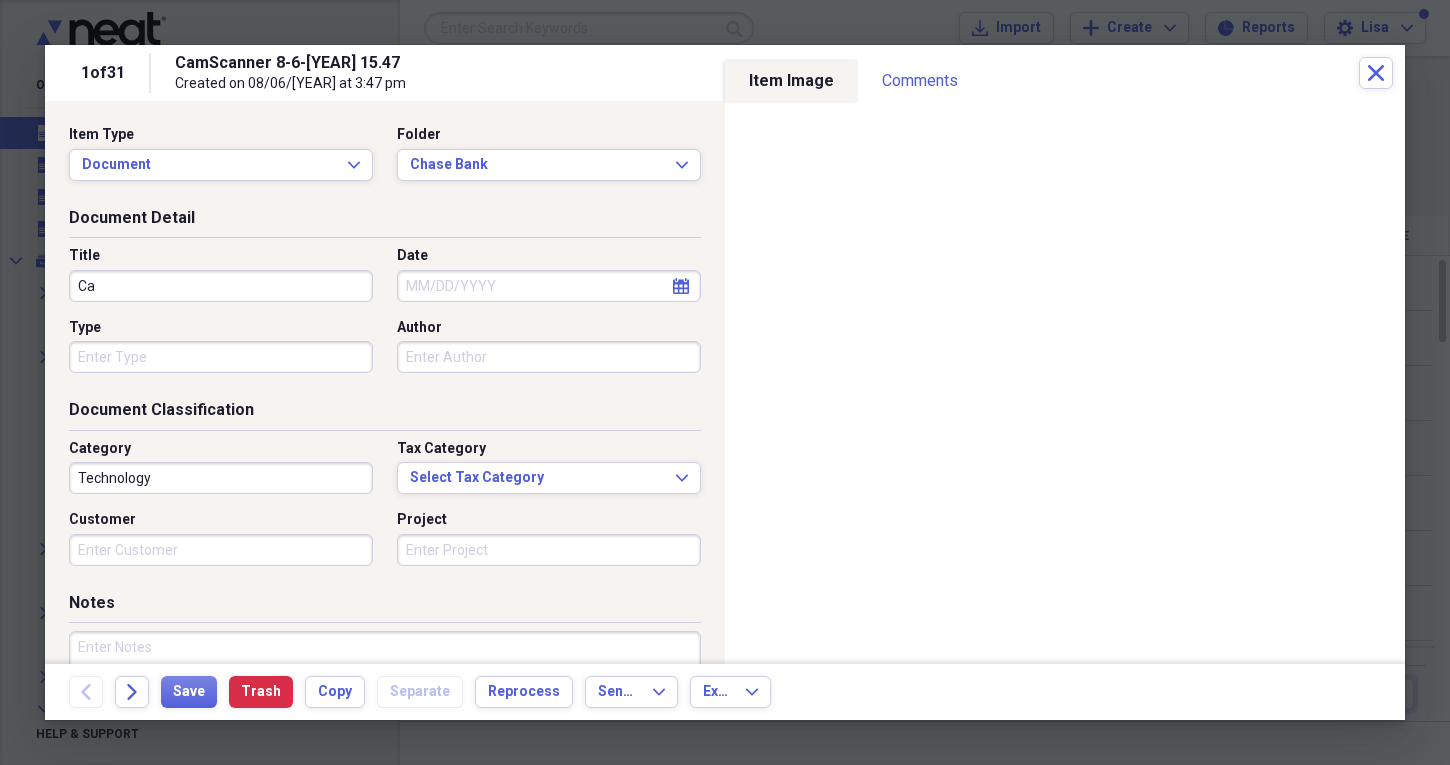 type on "C" 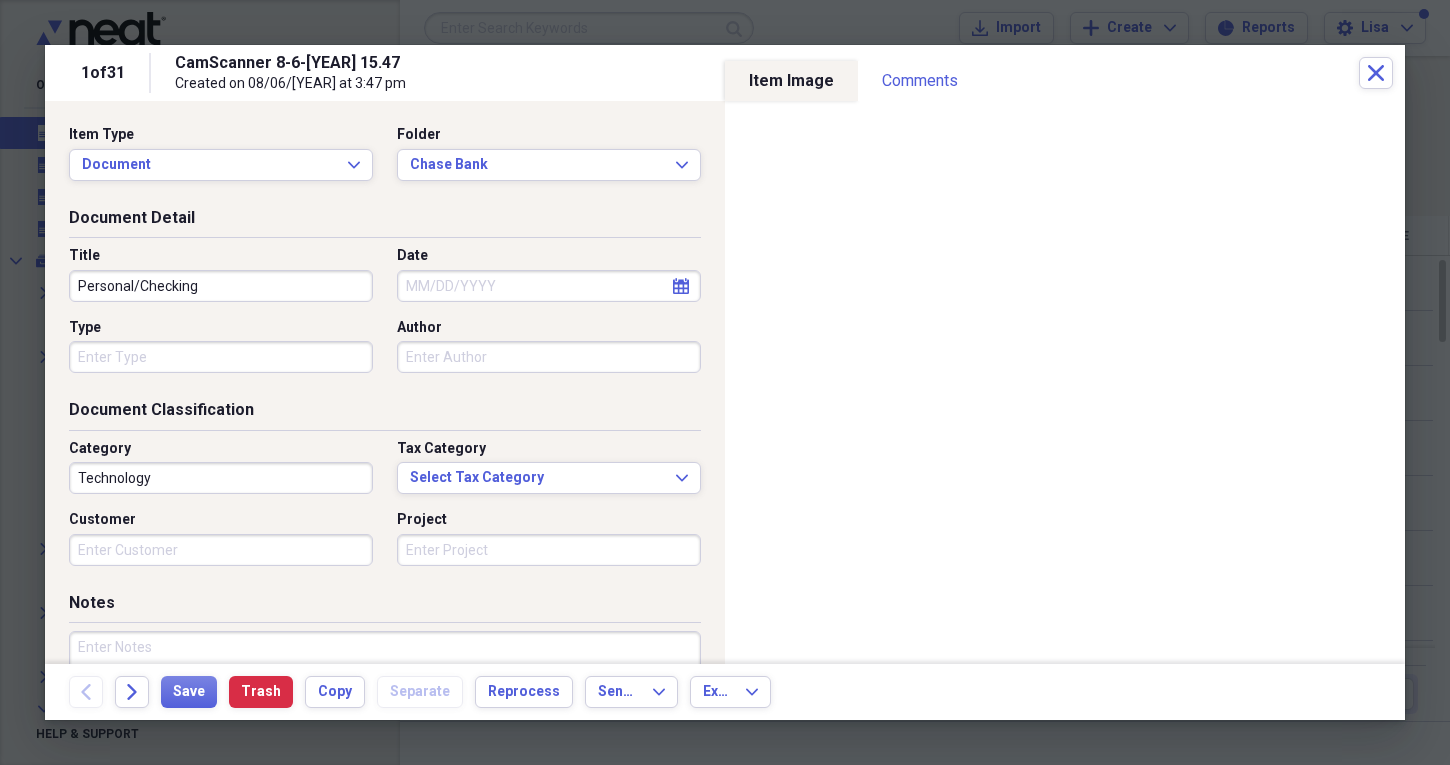 type on "Personal/Checking" 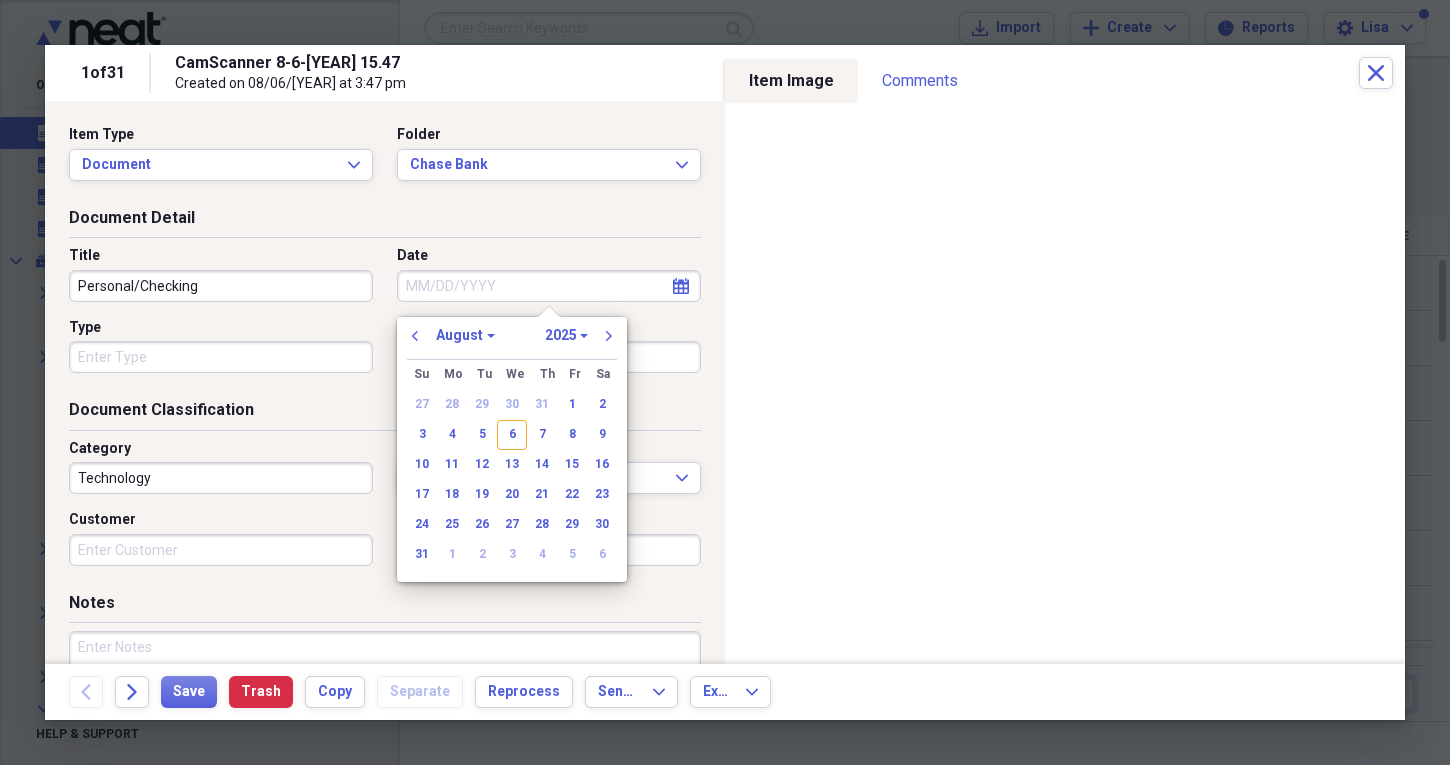 click on "January February March April May June July August September October November December" at bounding box center (465, 335) 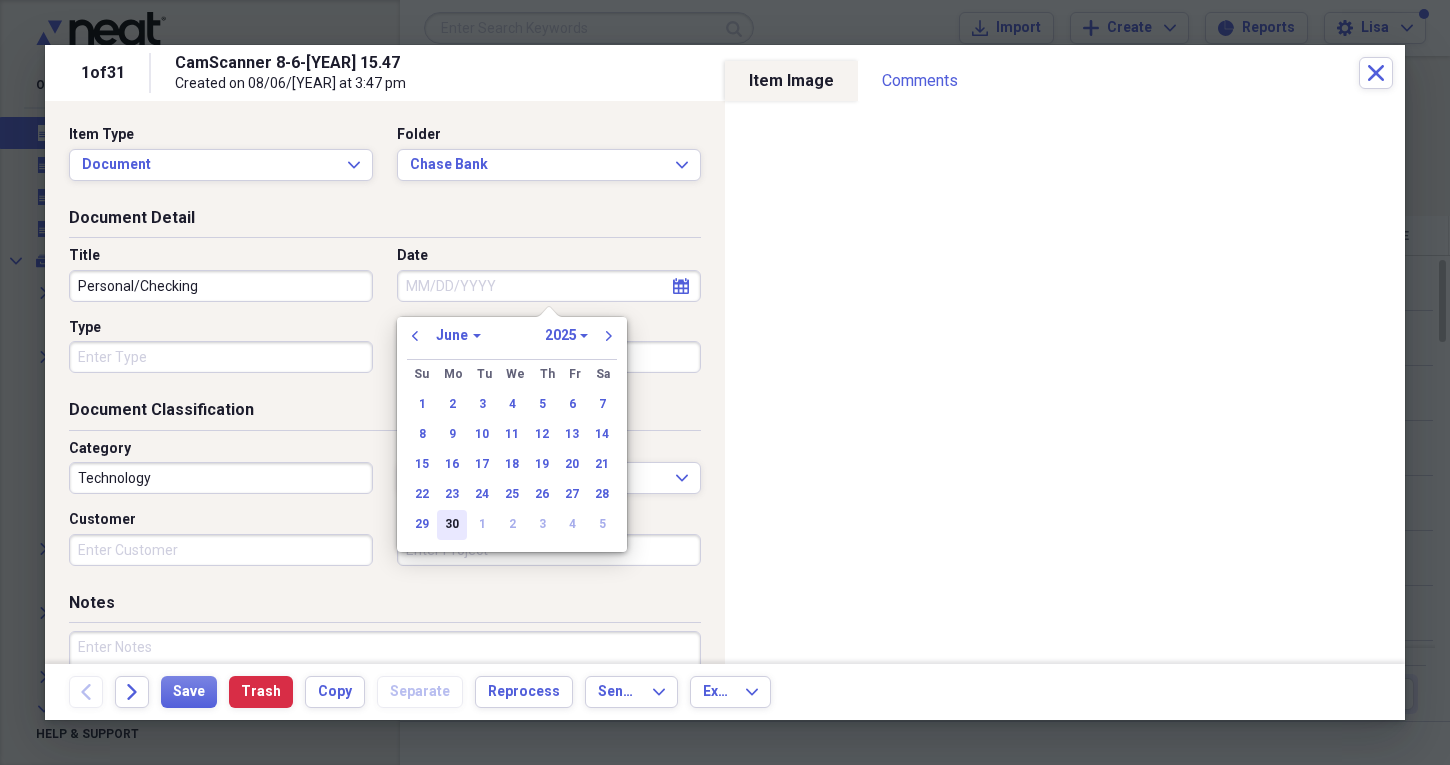 click on "30" at bounding box center (452, 525) 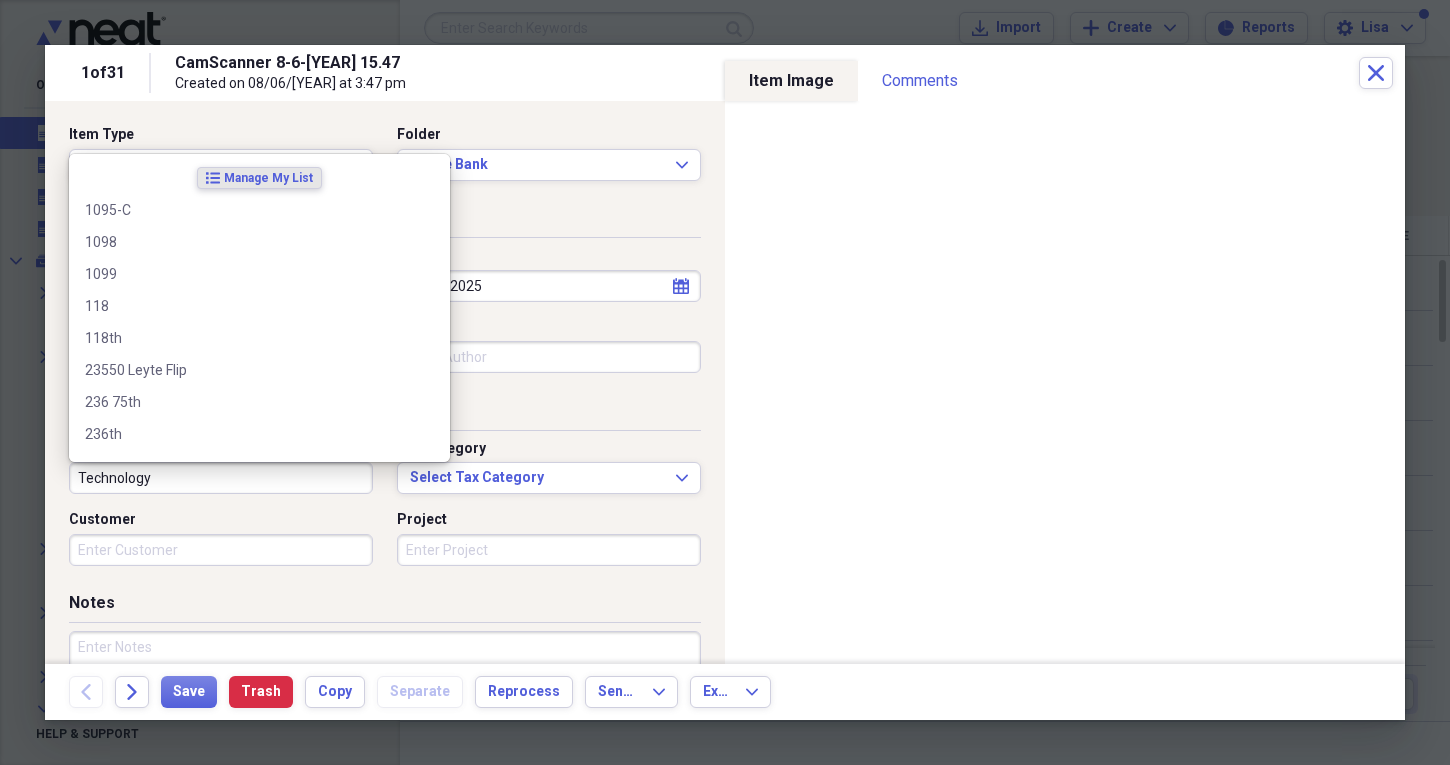click on "Technology" at bounding box center [221, 478] 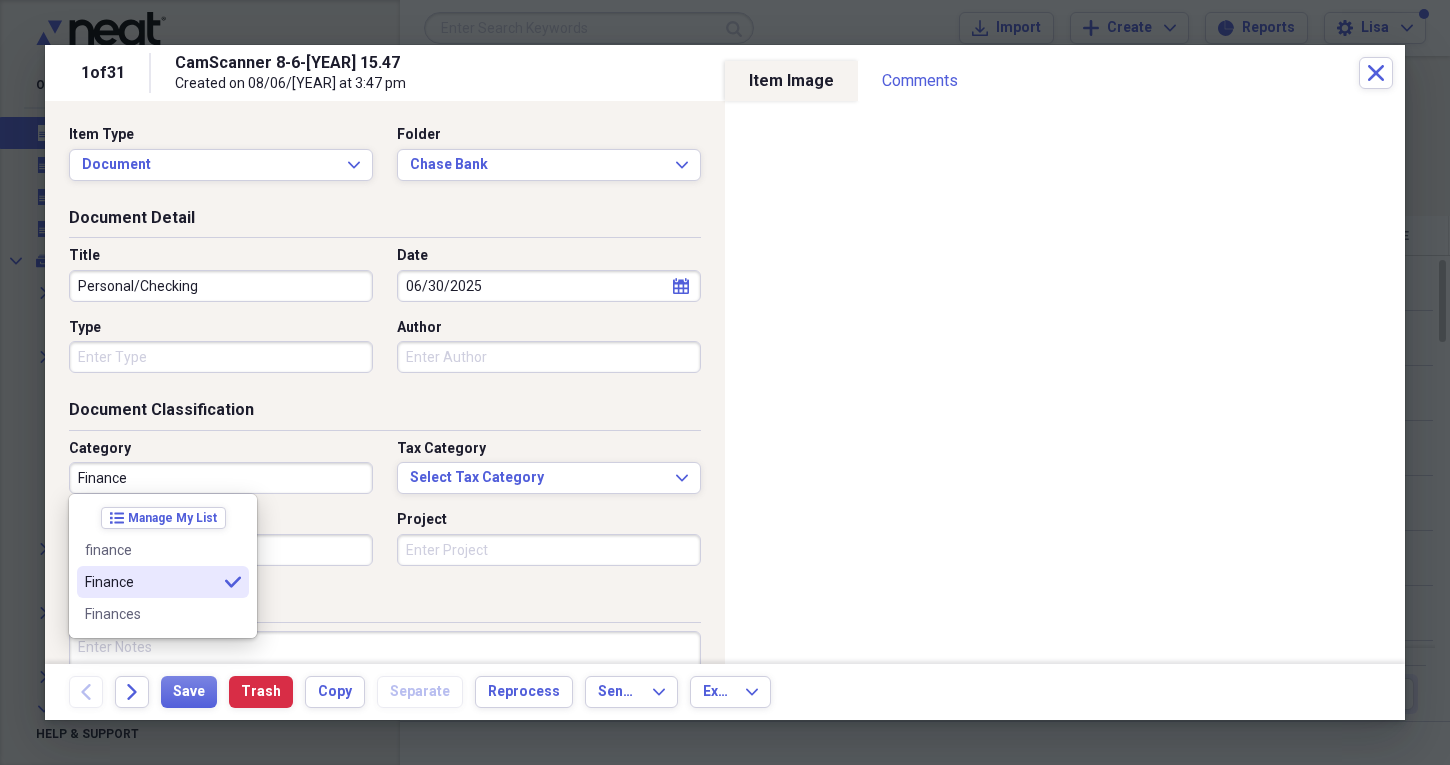 type on "Finance" 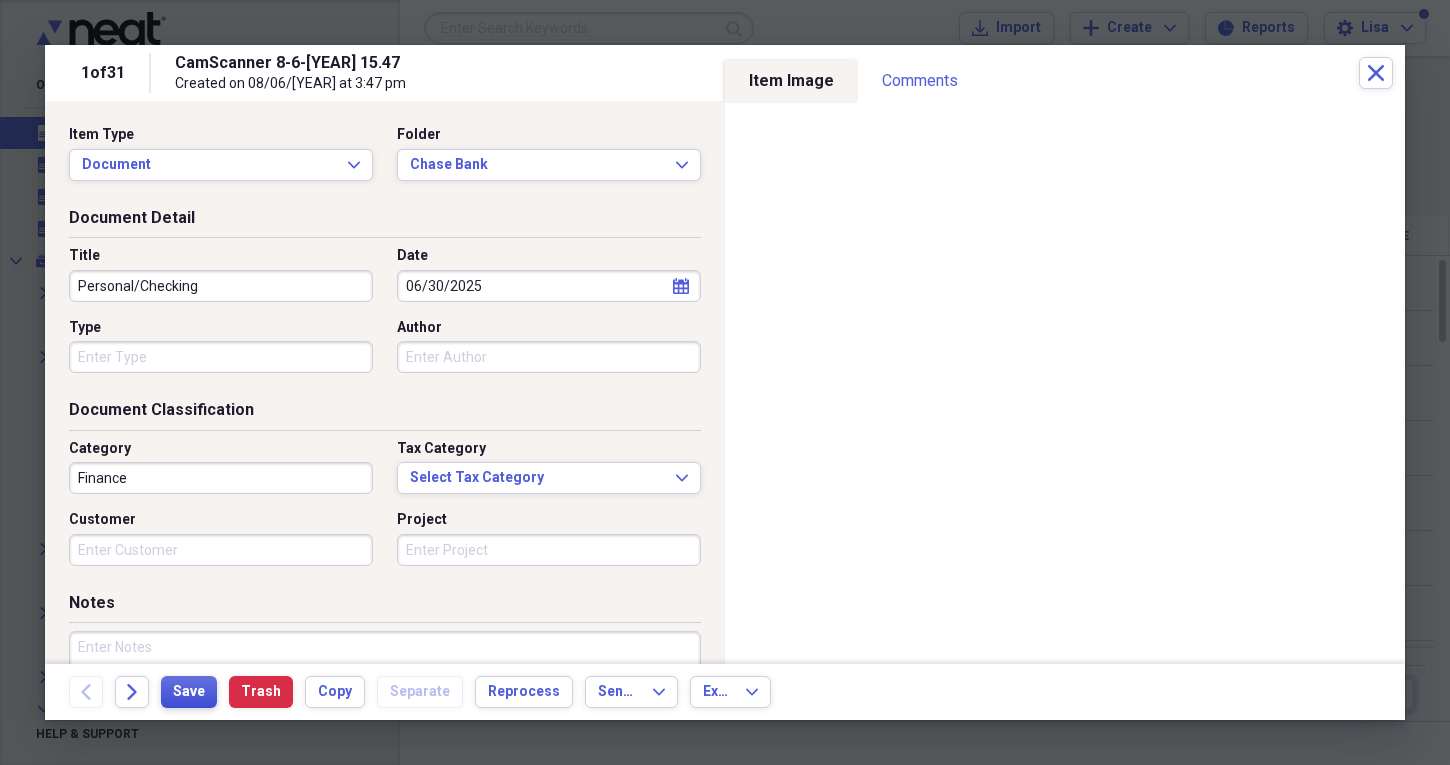click on "Save" at bounding box center (189, 692) 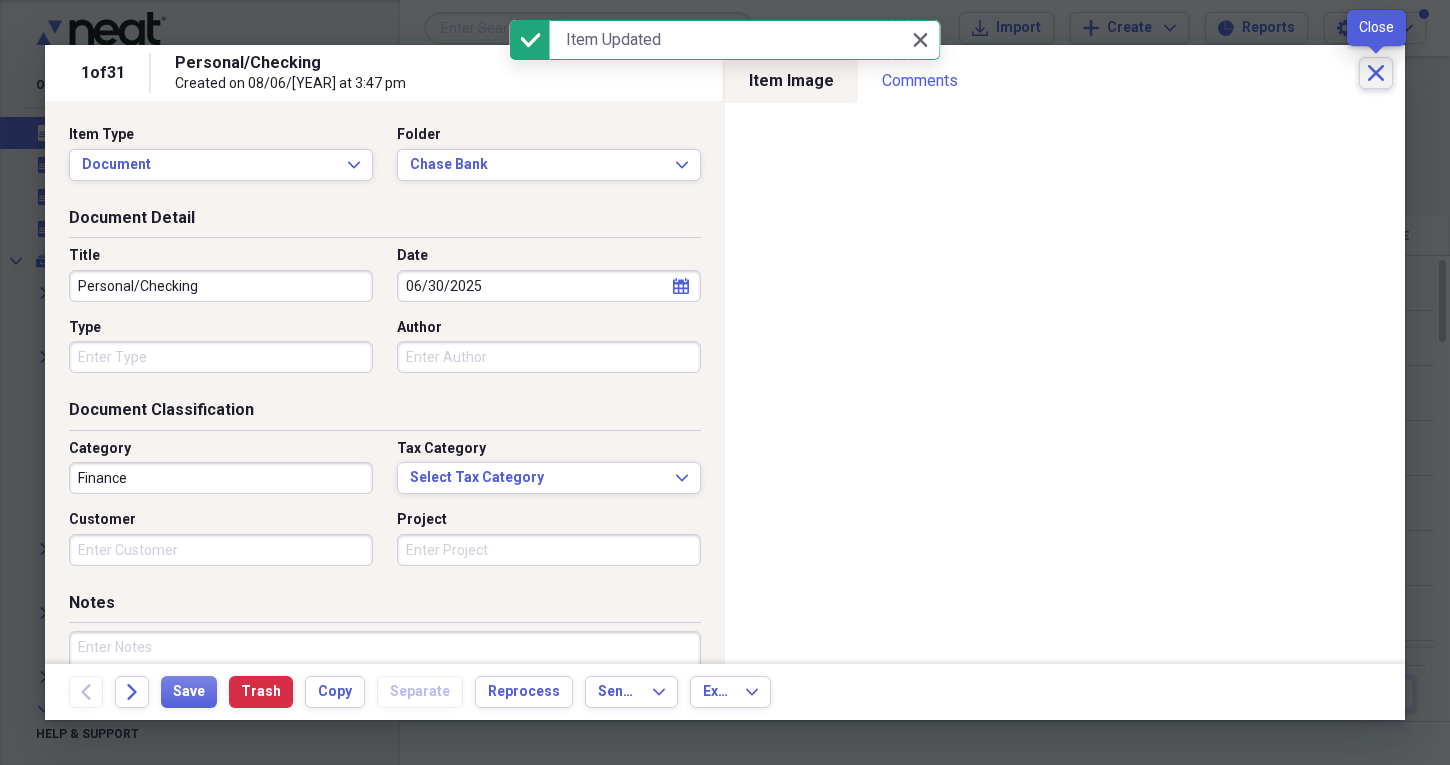 click on "Close" 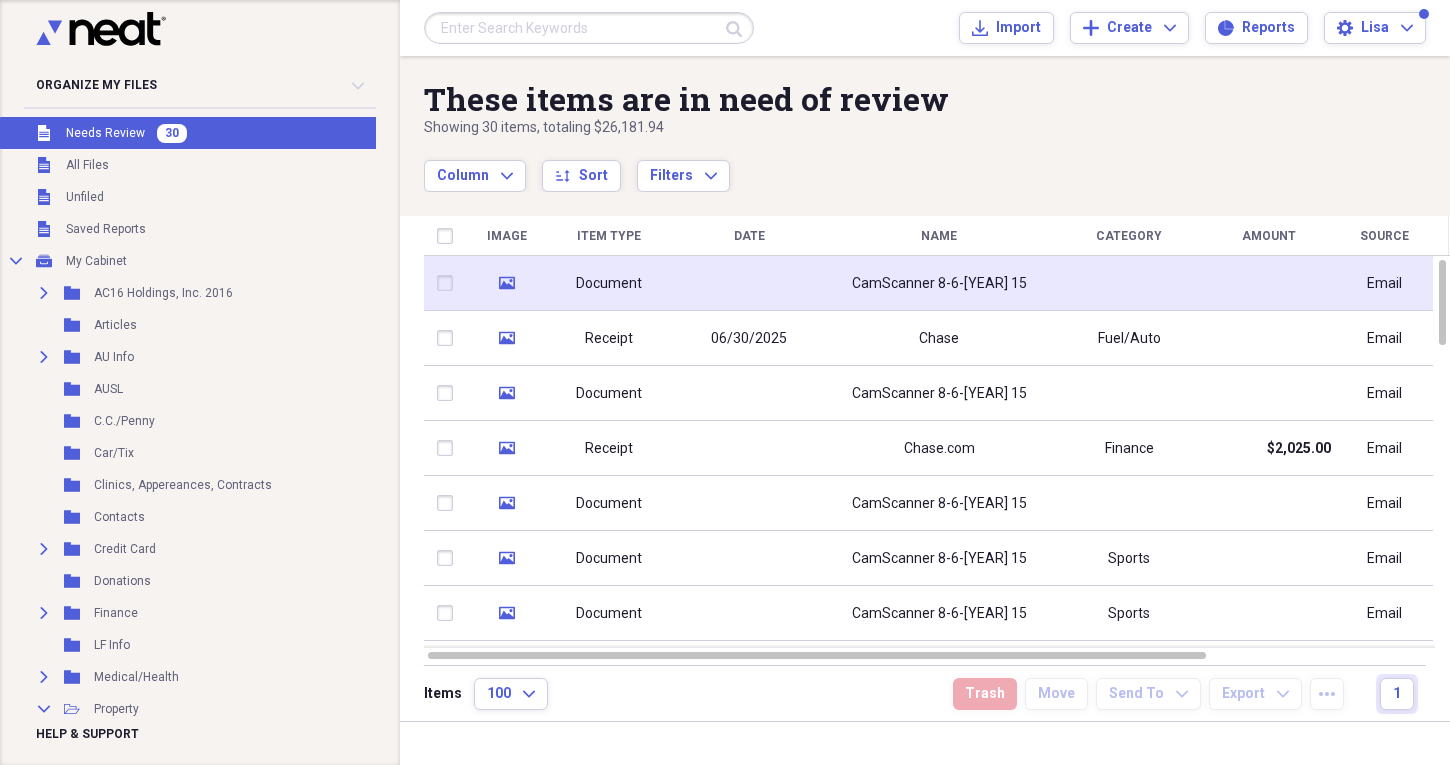 click on "CamScanner 8-6-[YEAR] 15" at bounding box center [939, 283] 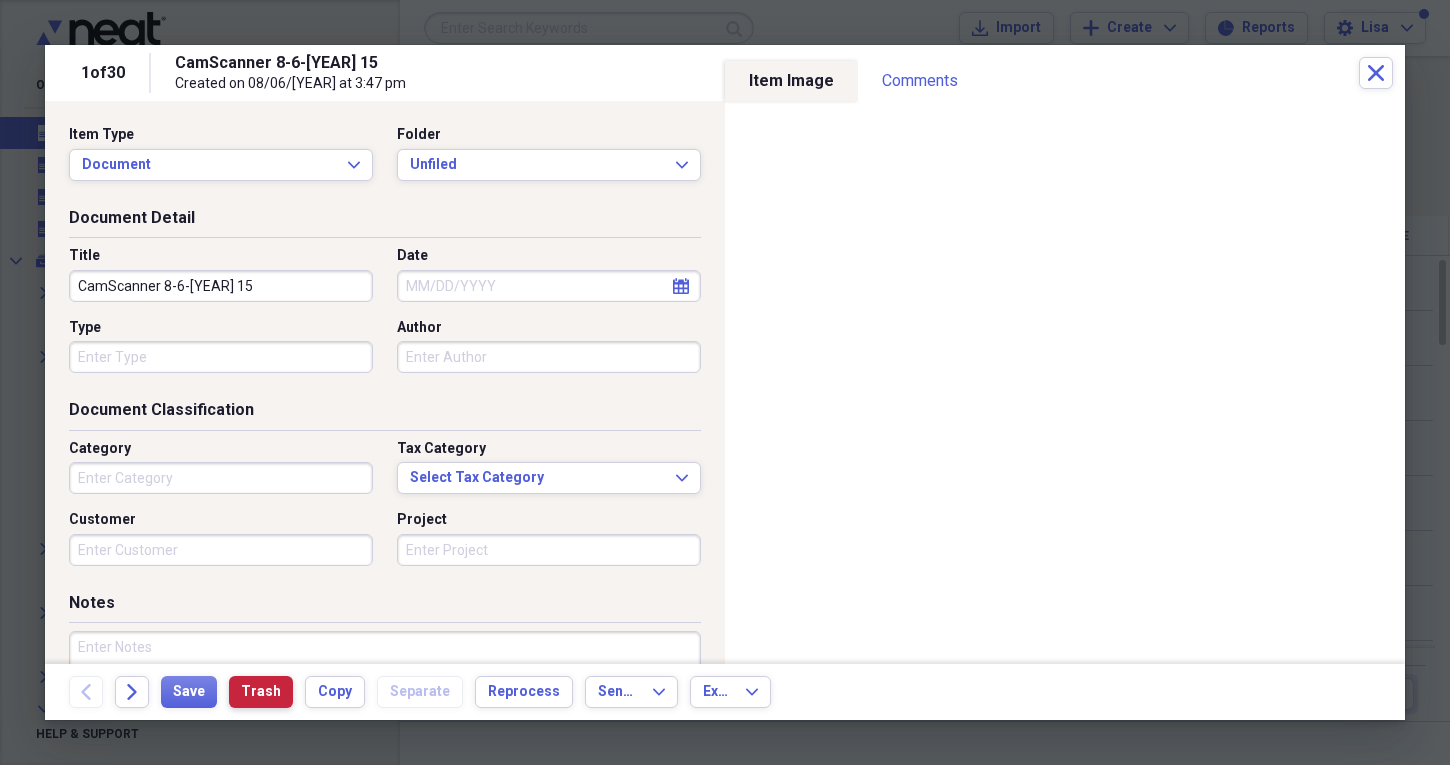 click on "Trash" at bounding box center (261, 692) 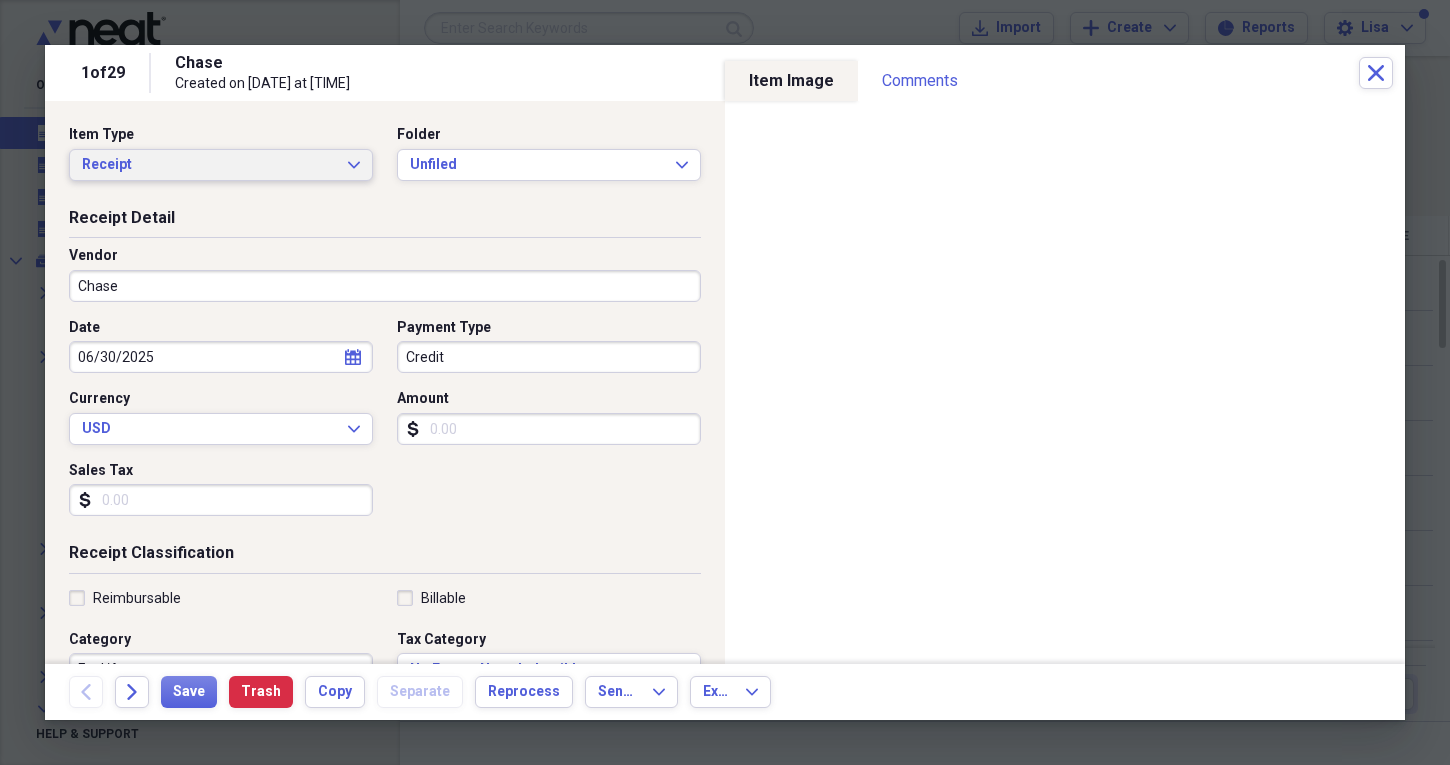 click on "Expand" 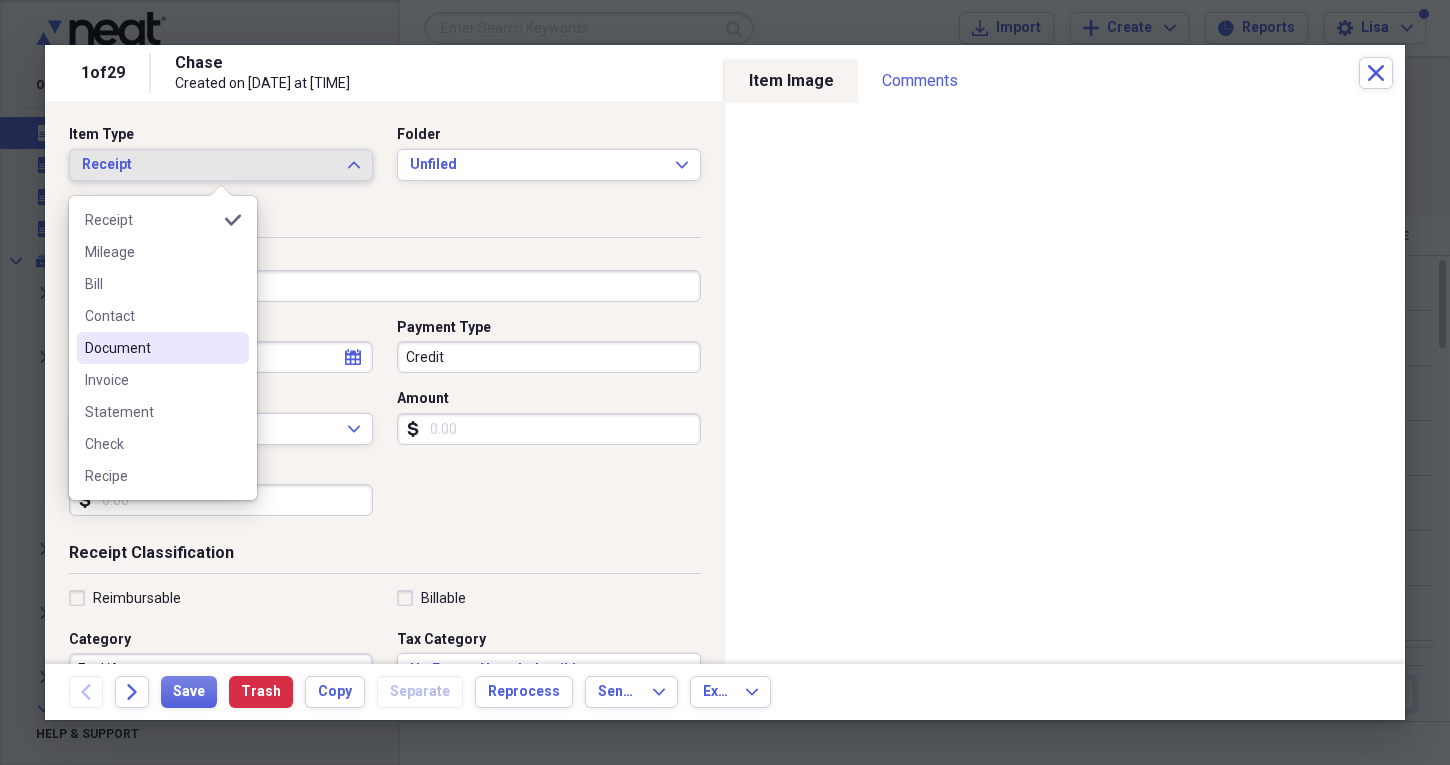 click on "Document" at bounding box center [151, 348] 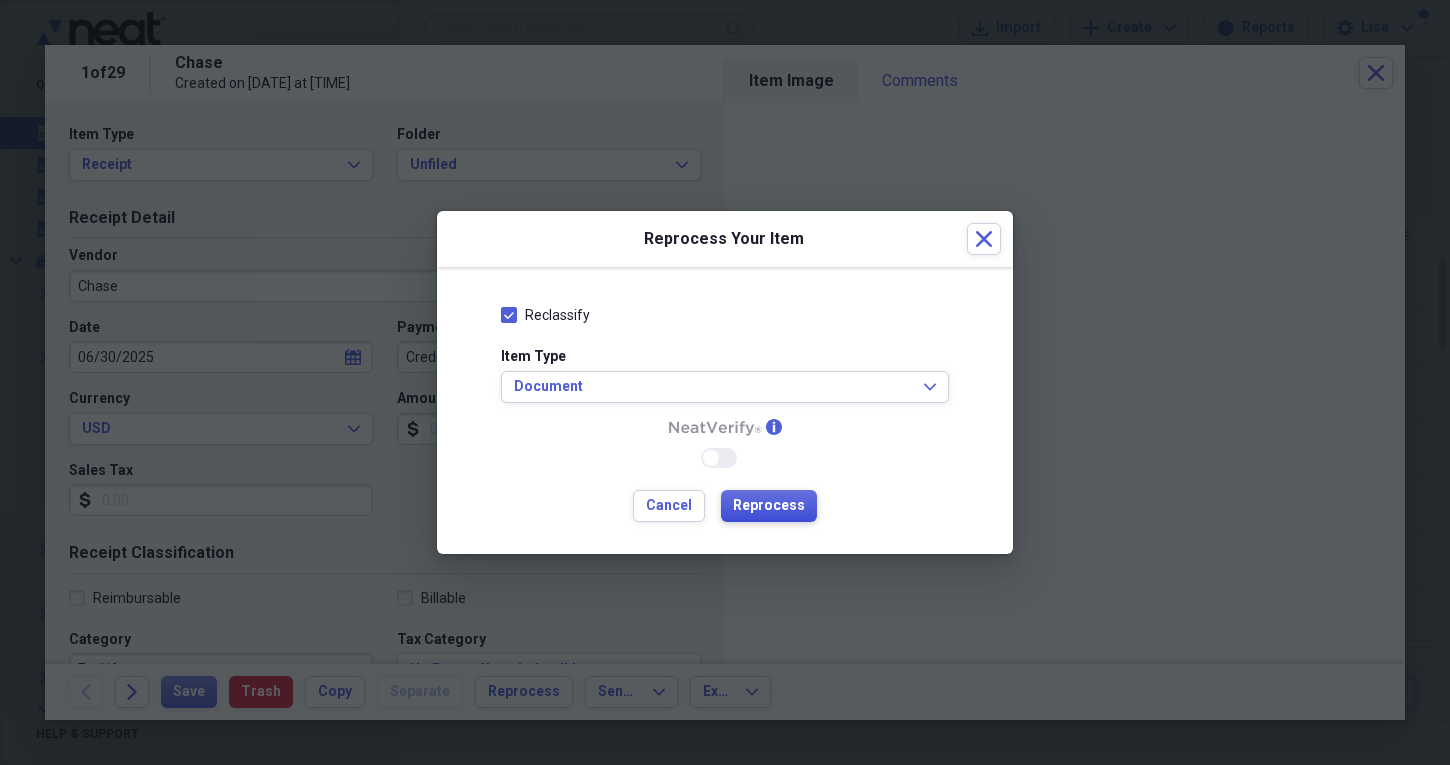 click on "Reprocess" at bounding box center [769, 506] 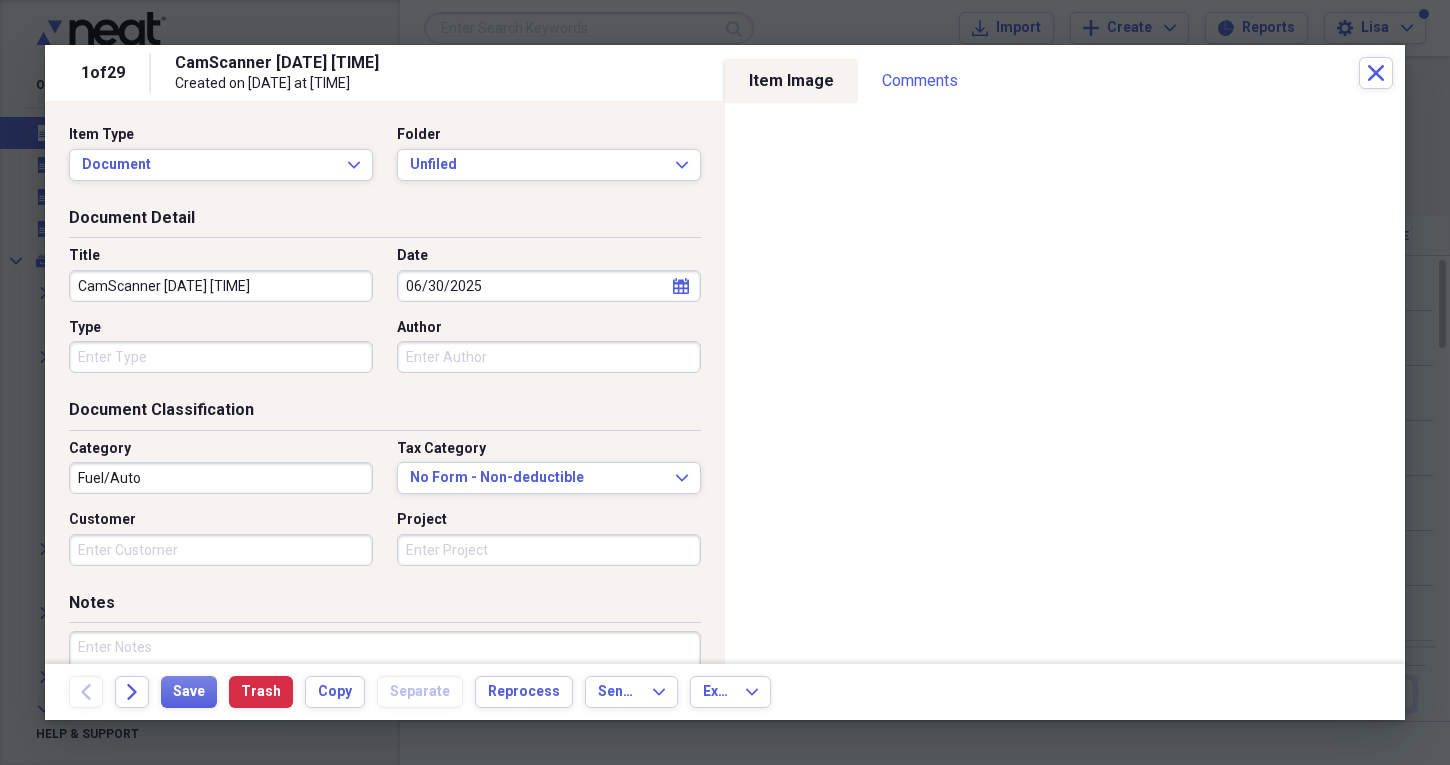 click on "CamScanner [DATE] [TIME]" at bounding box center [221, 286] 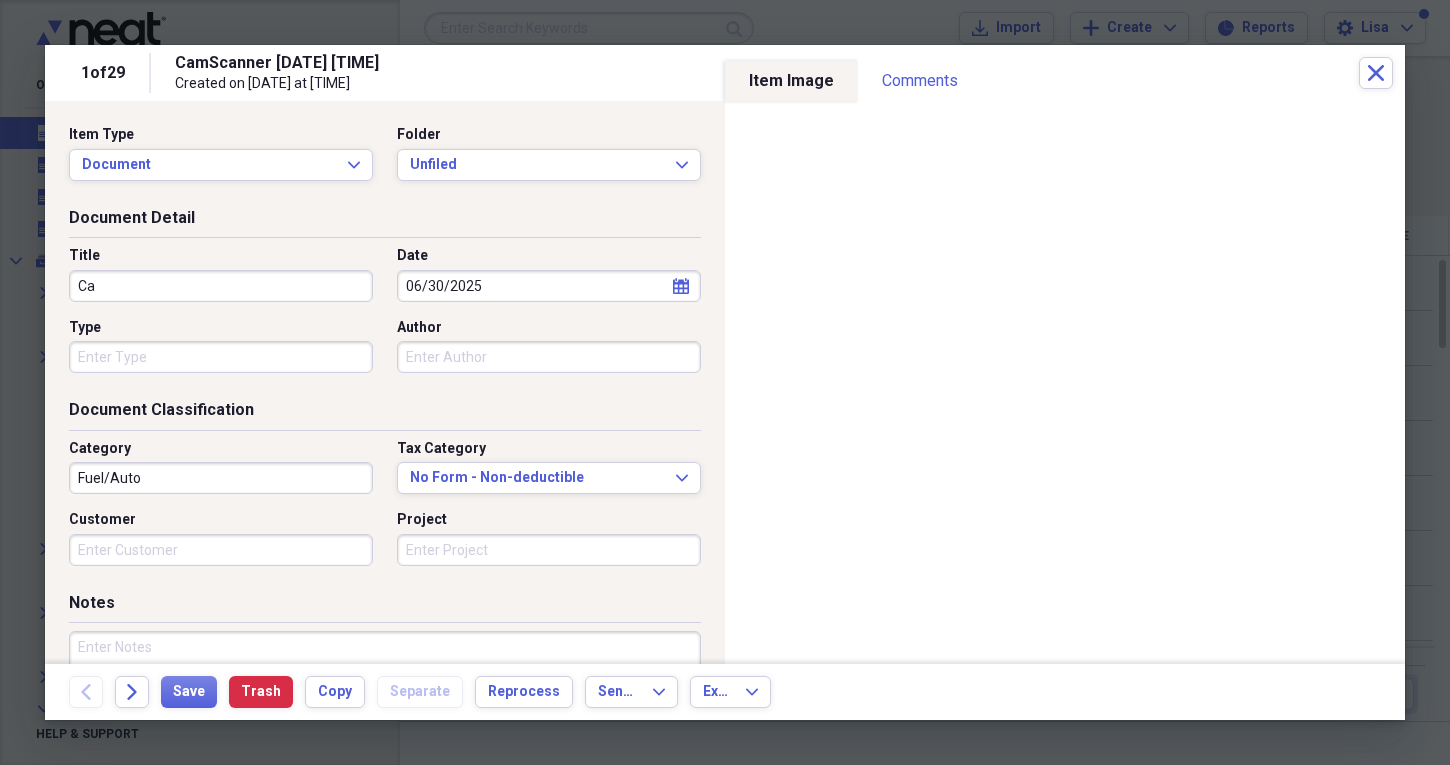 type on "C" 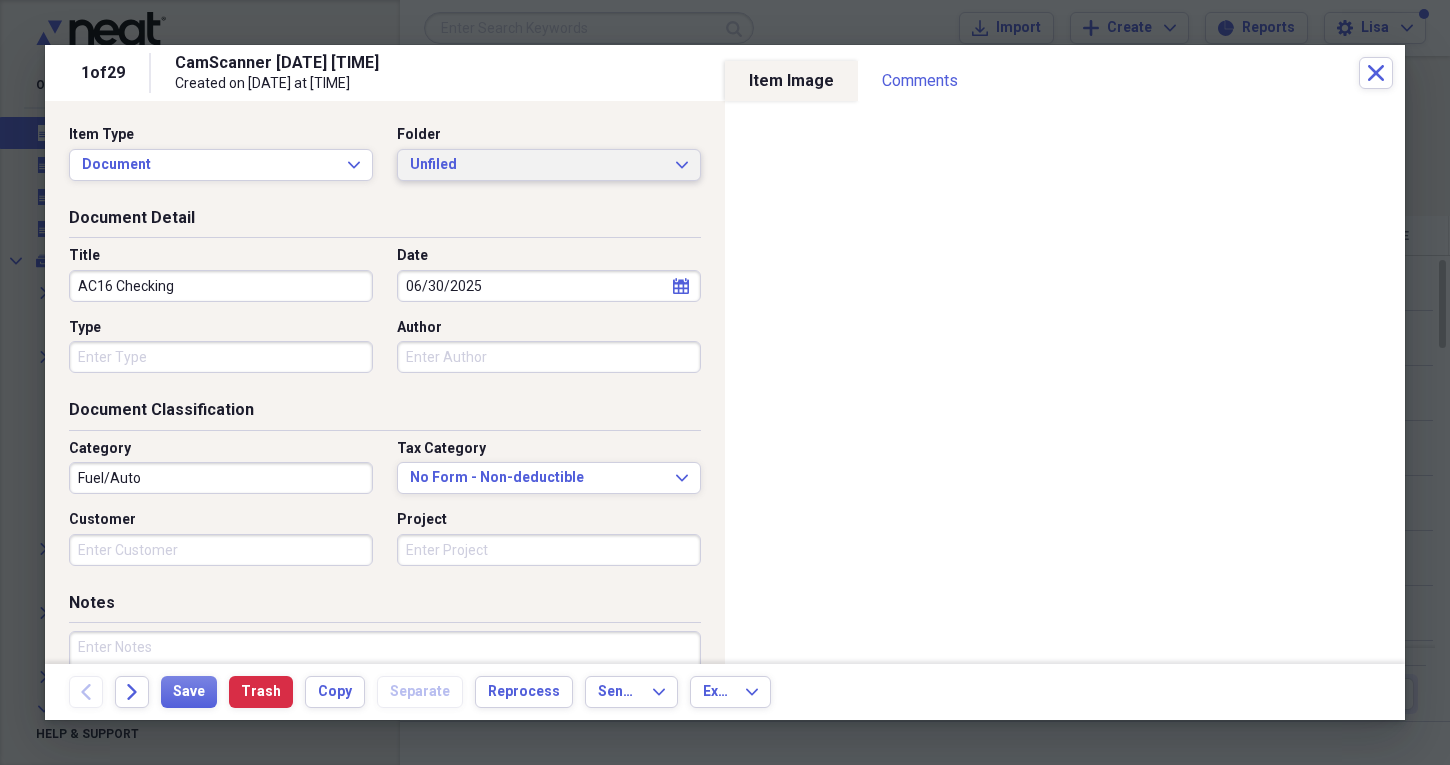 type on "AC16 Checking" 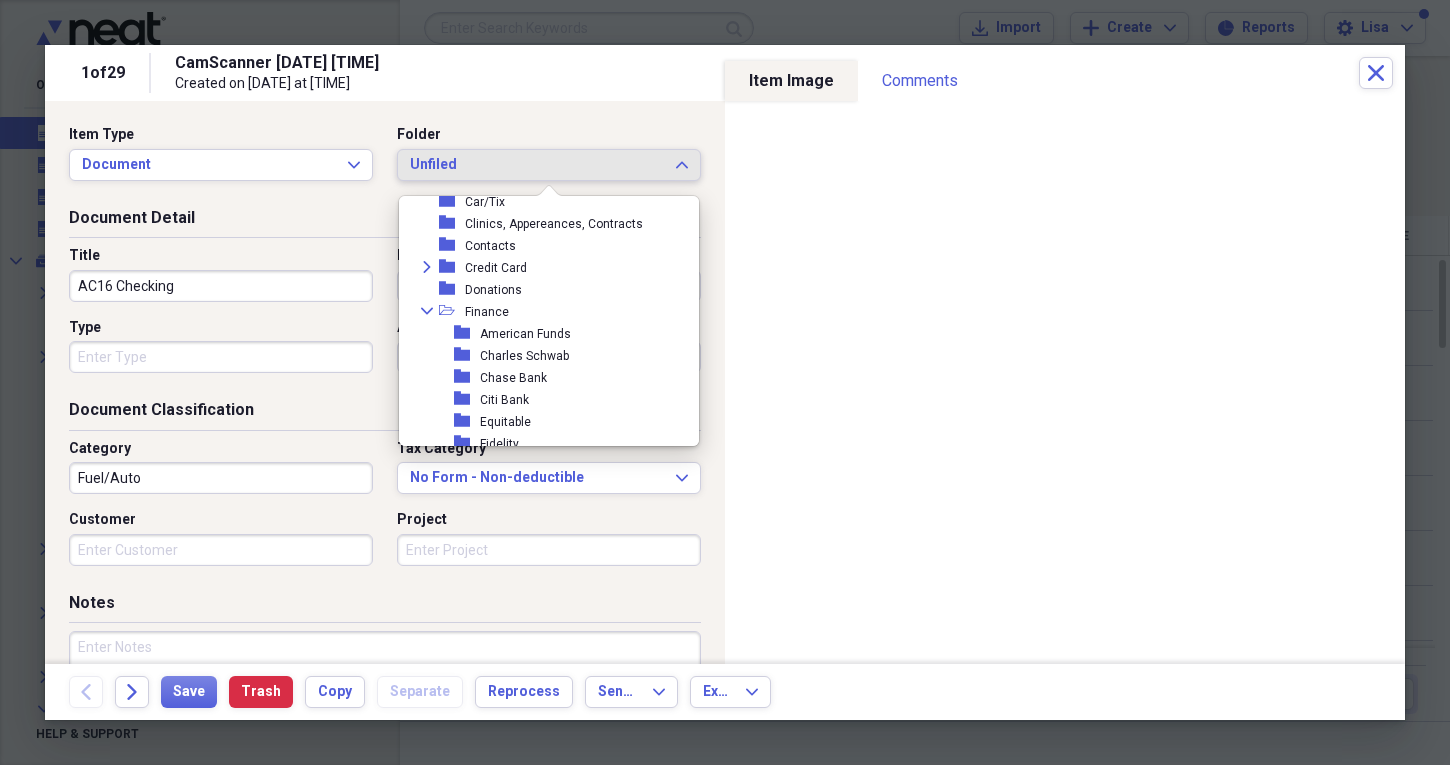 scroll, scrollTop: 272, scrollLeft: 0, axis: vertical 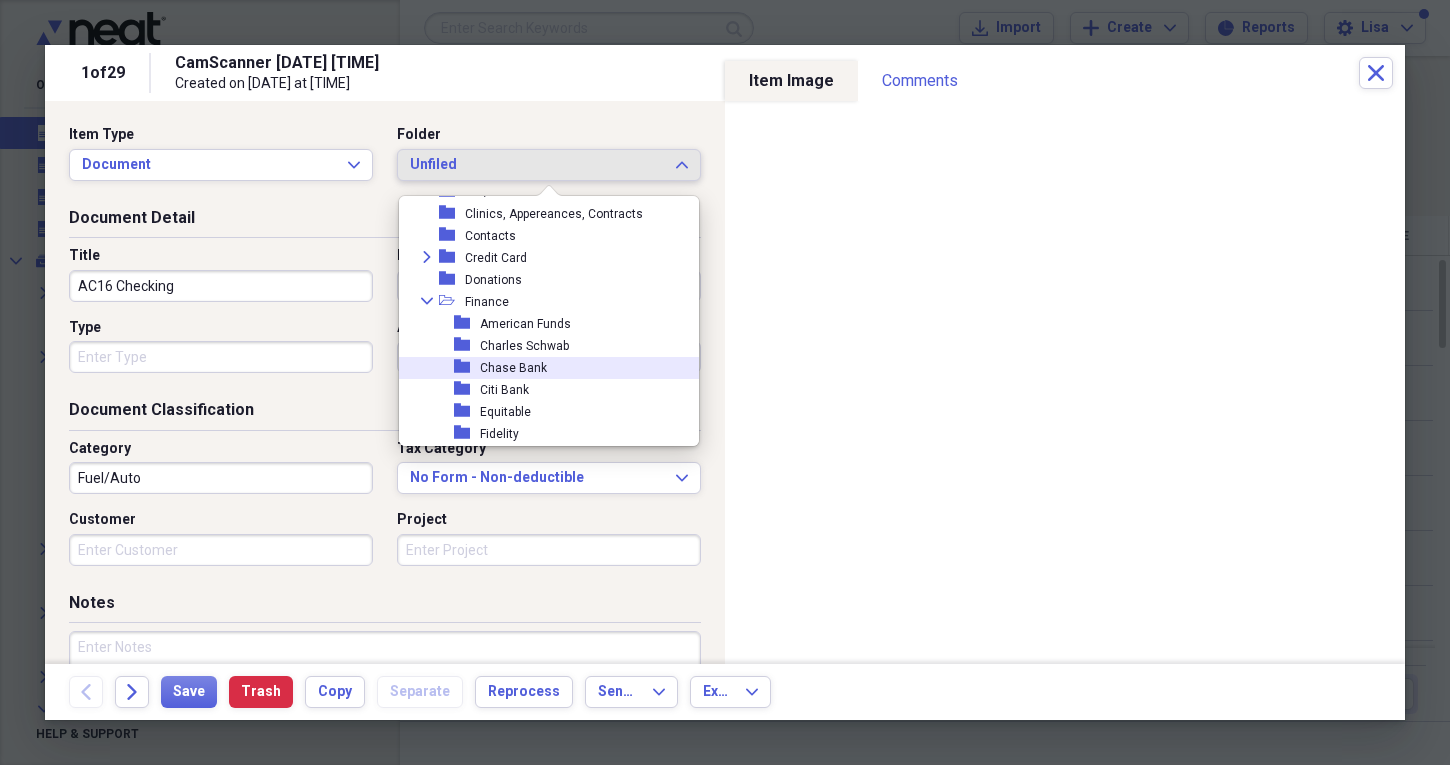 click on "folder Chase Bank" at bounding box center [541, 368] 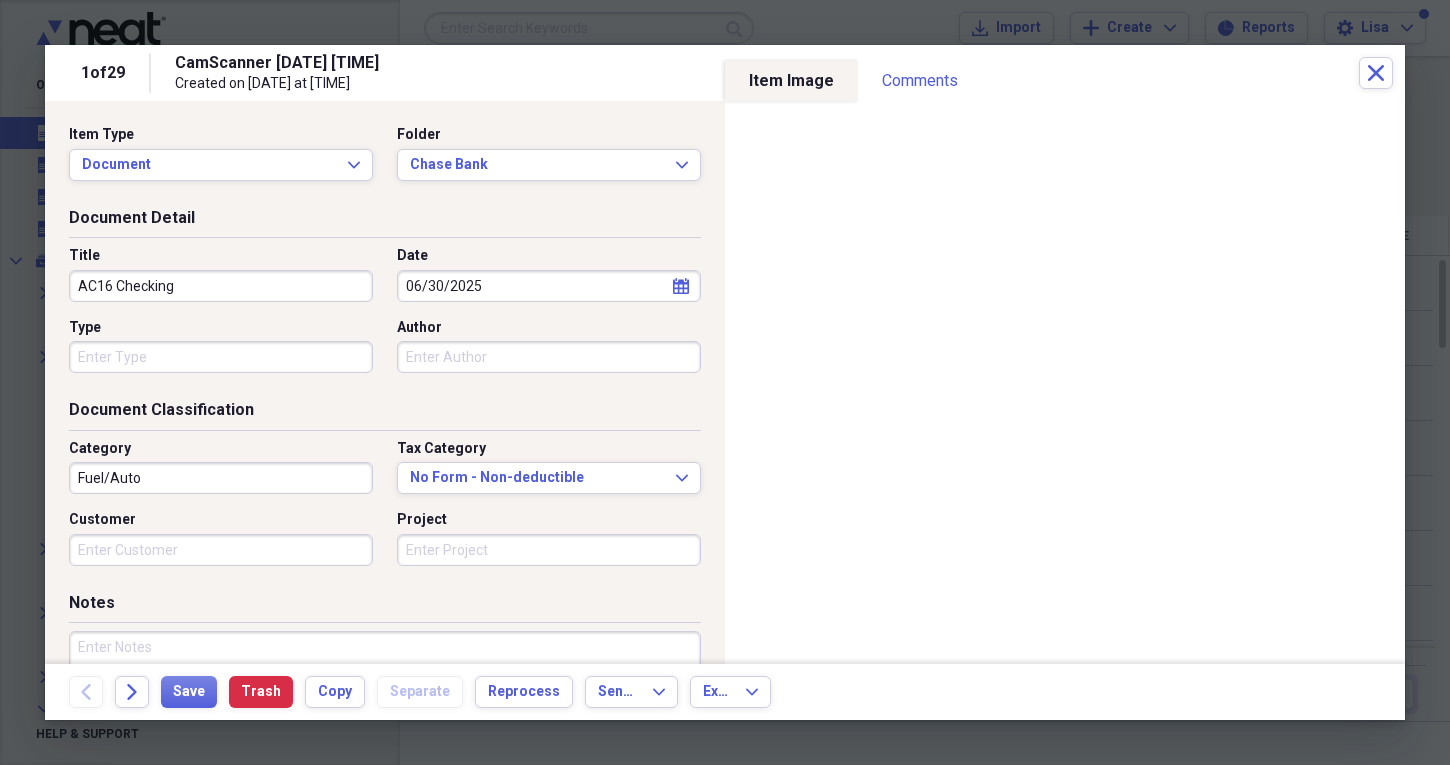 click on "Fuel/Auto" at bounding box center [221, 478] 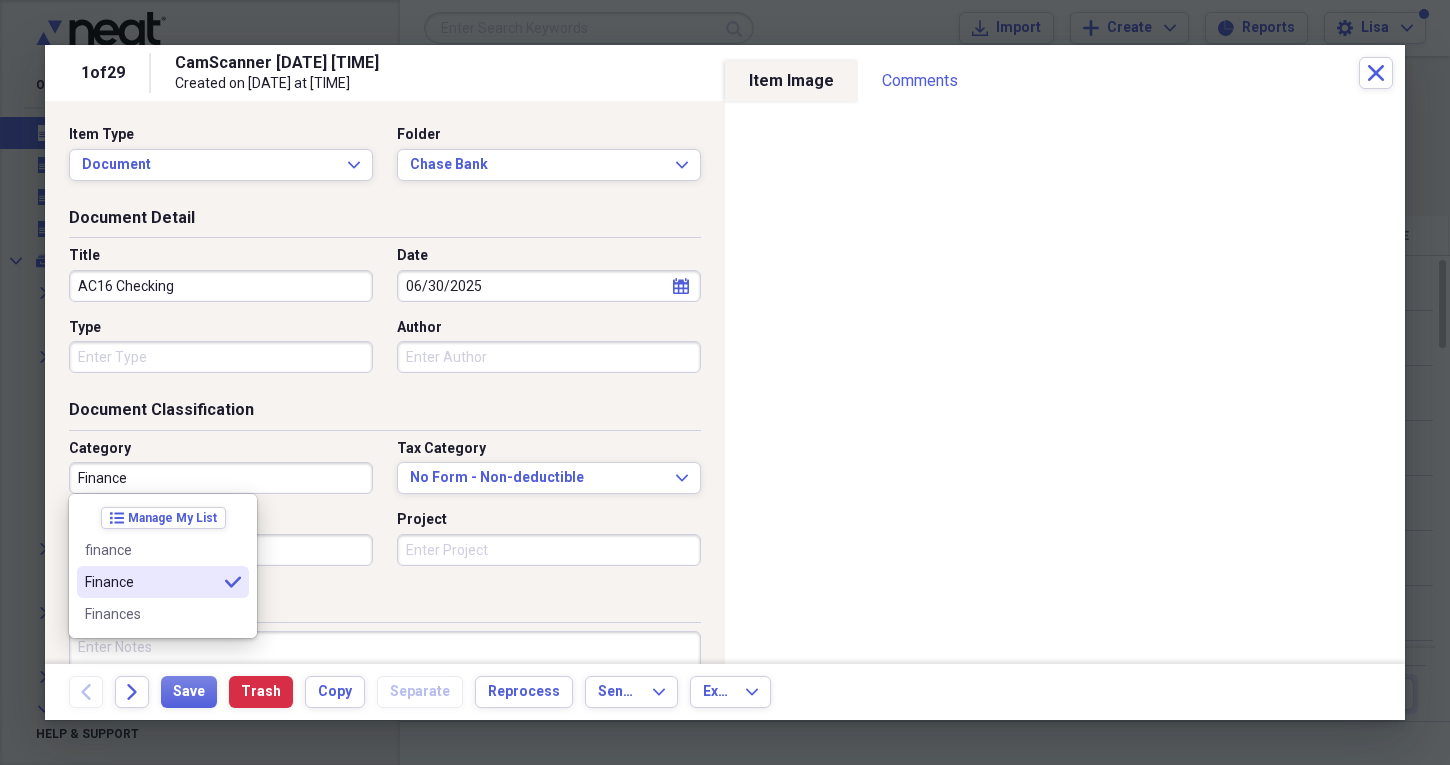 type on "Finance" 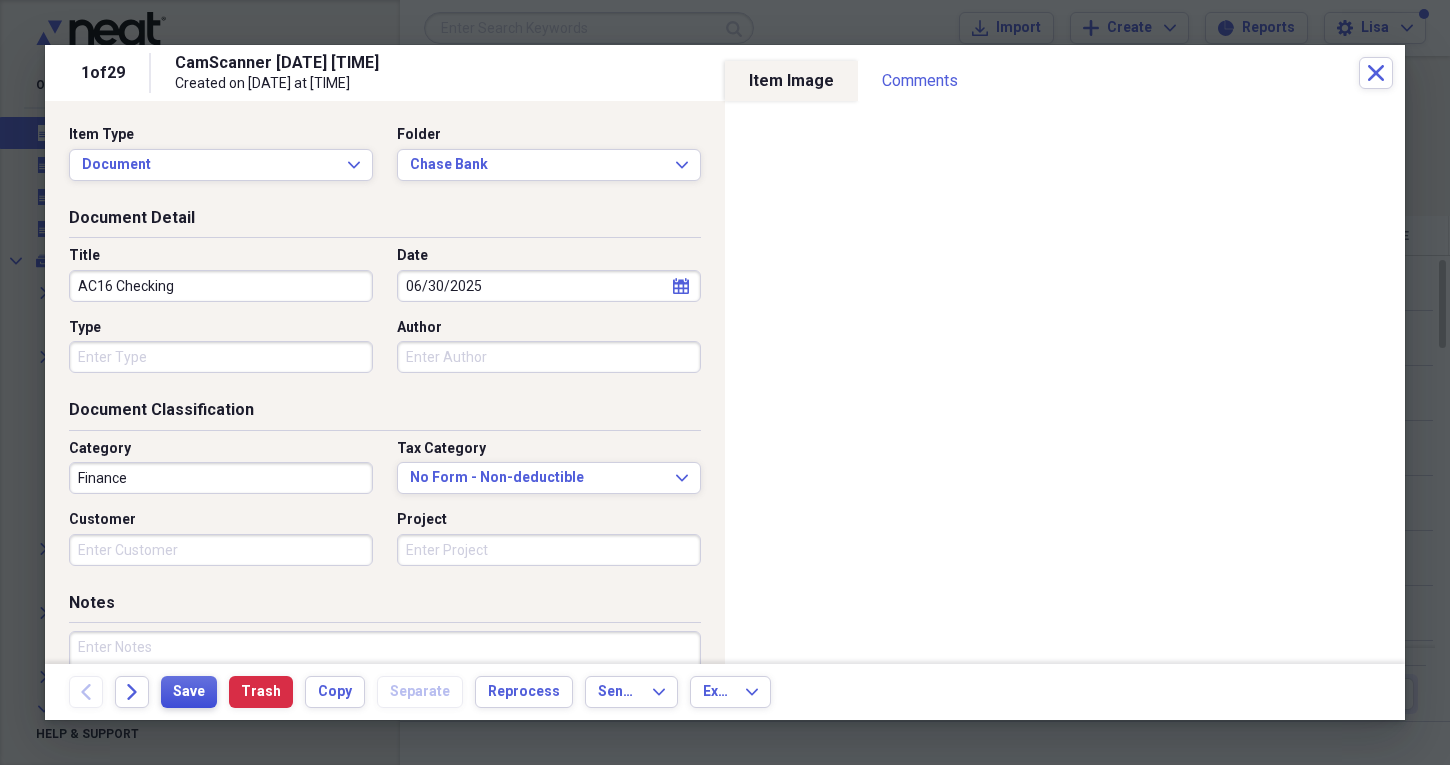 click on "Save" at bounding box center (189, 692) 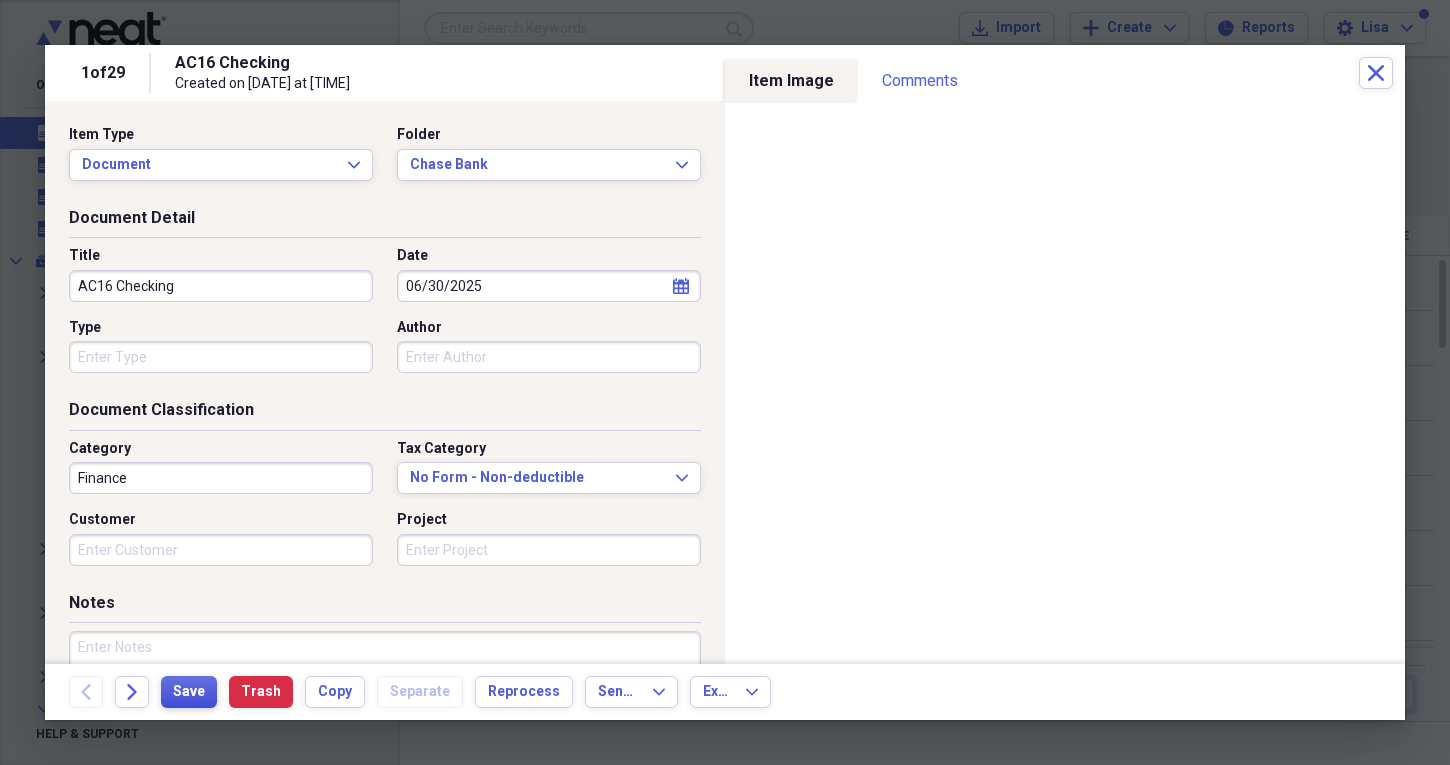 click on "Save" at bounding box center [189, 692] 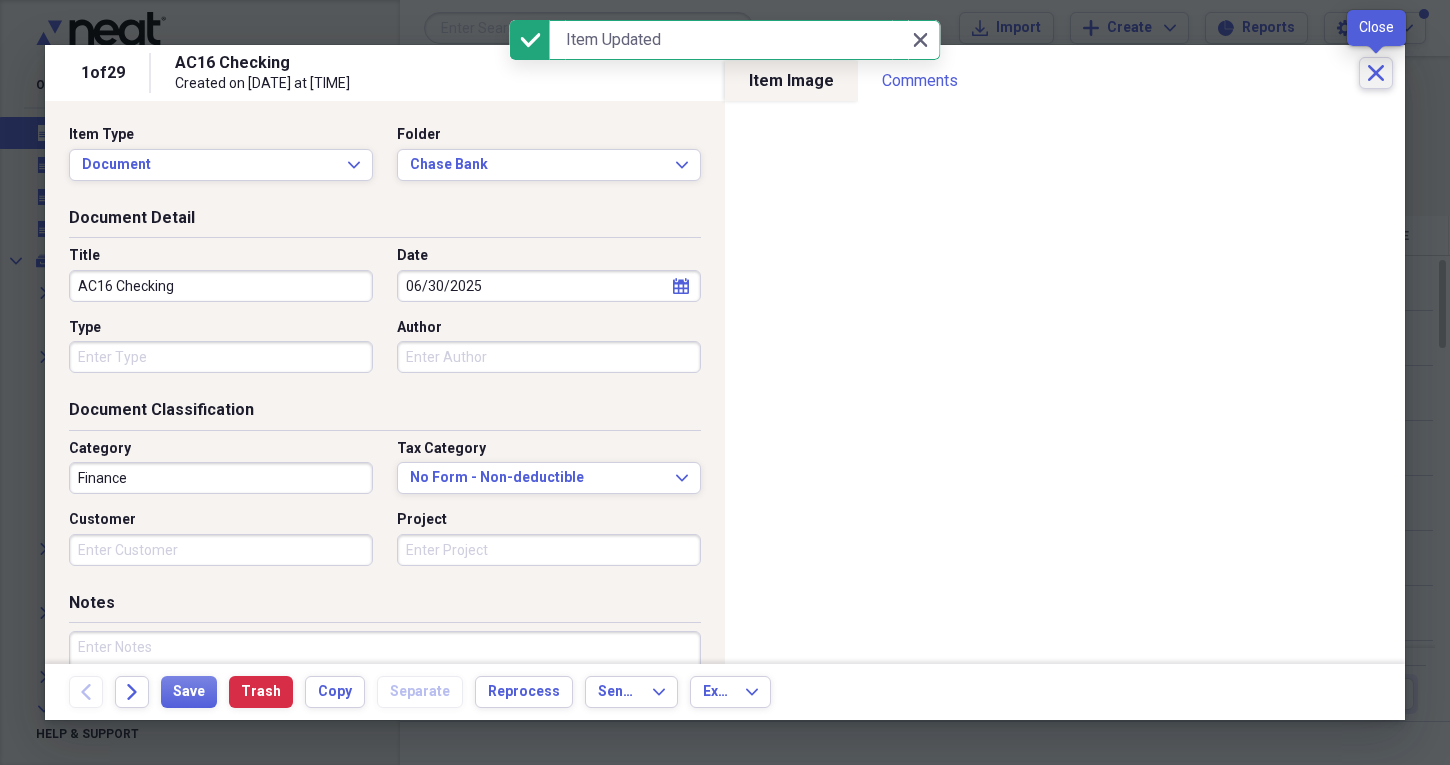 click 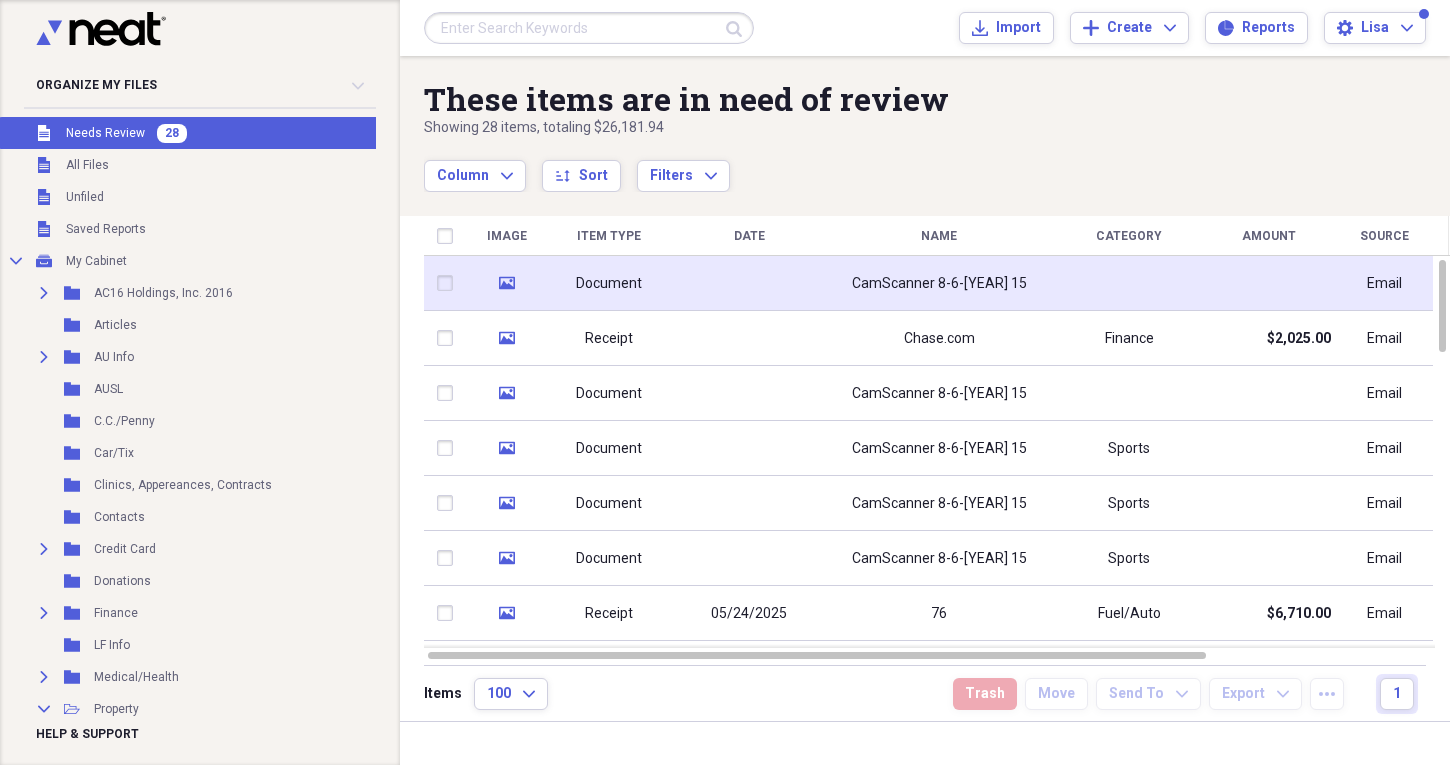click on "CamScanner 8-6-[YEAR] 15" at bounding box center (939, 284) 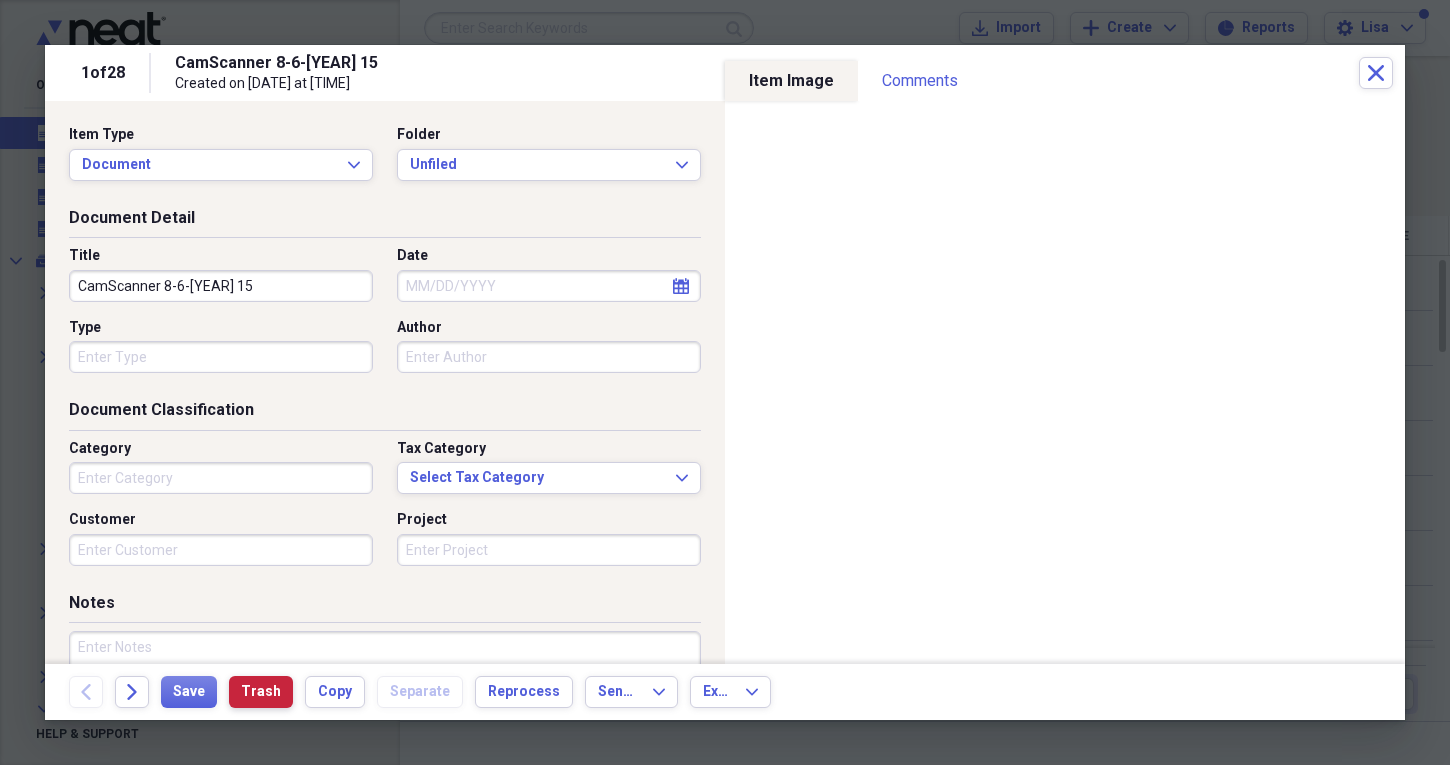 click on "Trash" at bounding box center [261, 692] 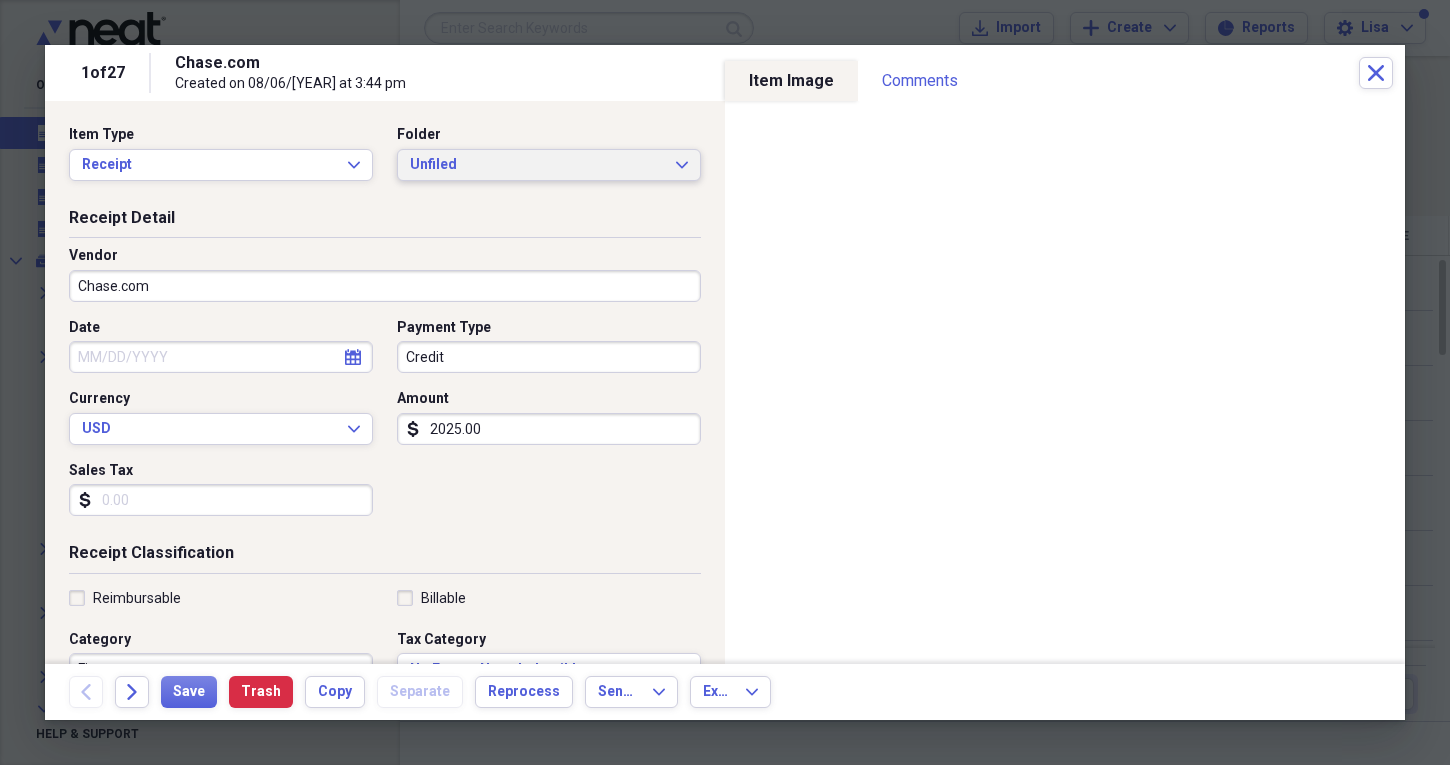 click on "Unfiled Expand" at bounding box center (549, 165) 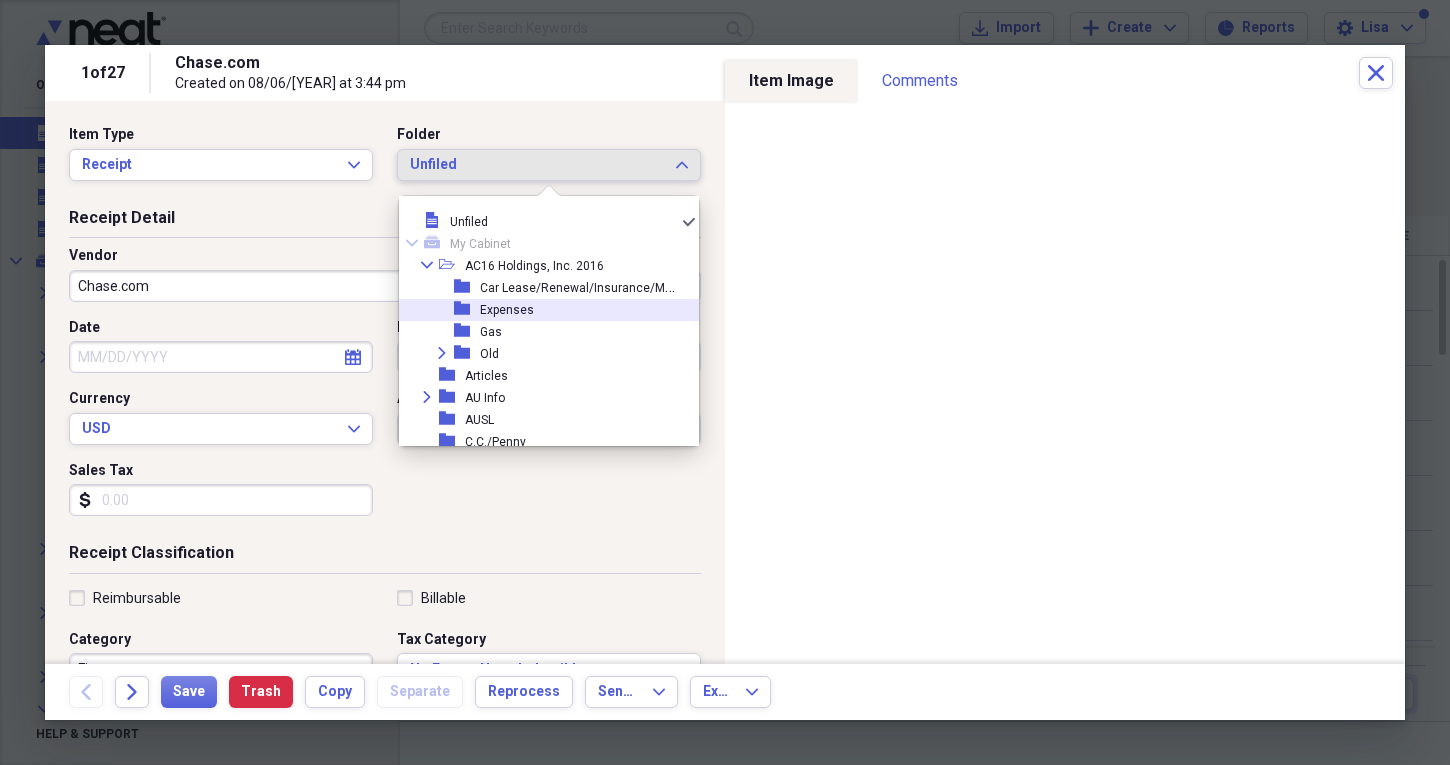 click on "Expenses" at bounding box center [507, 310] 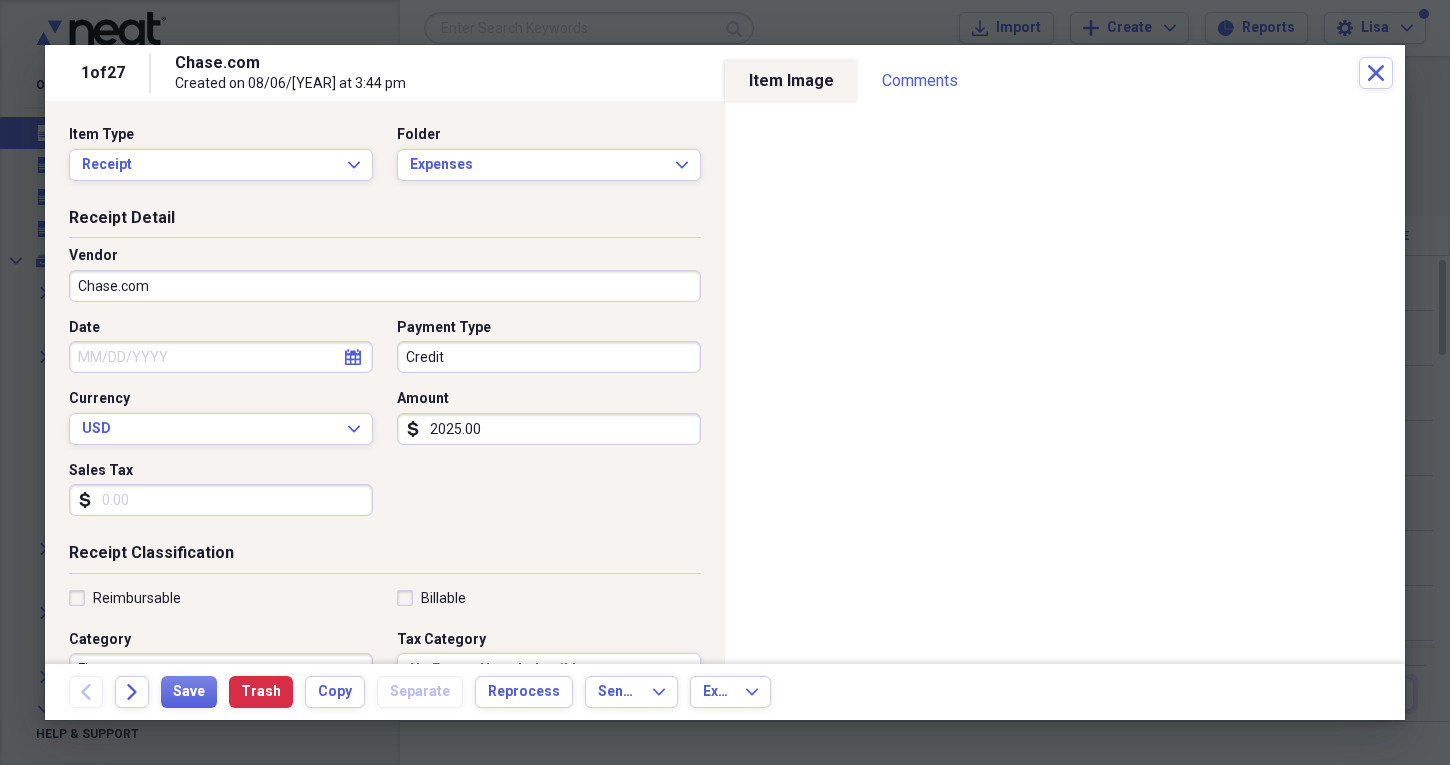 click on "Chase.com" at bounding box center (385, 286) 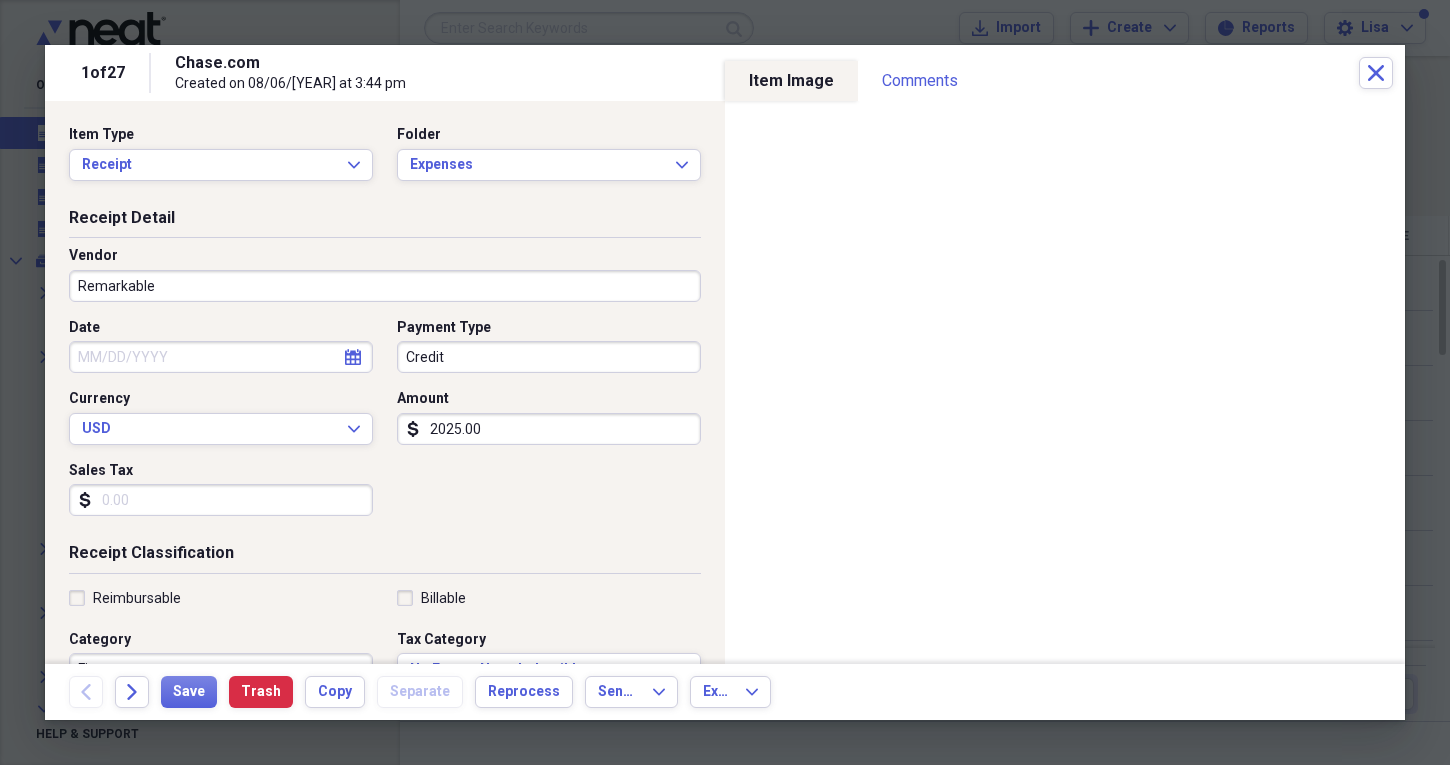 type on "Remarkable" 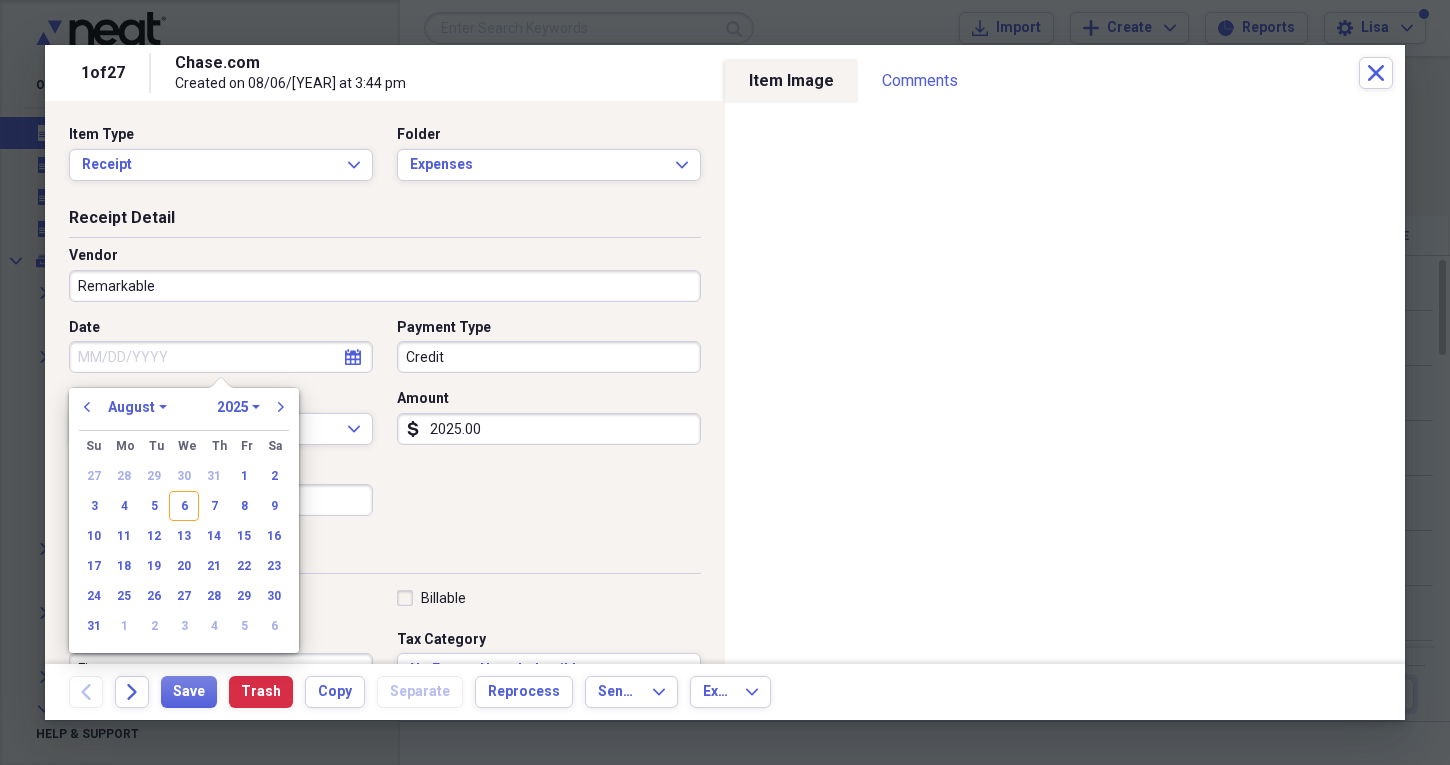 click on "January February March April May June July August September October November December" at bounding box center (137, 407) 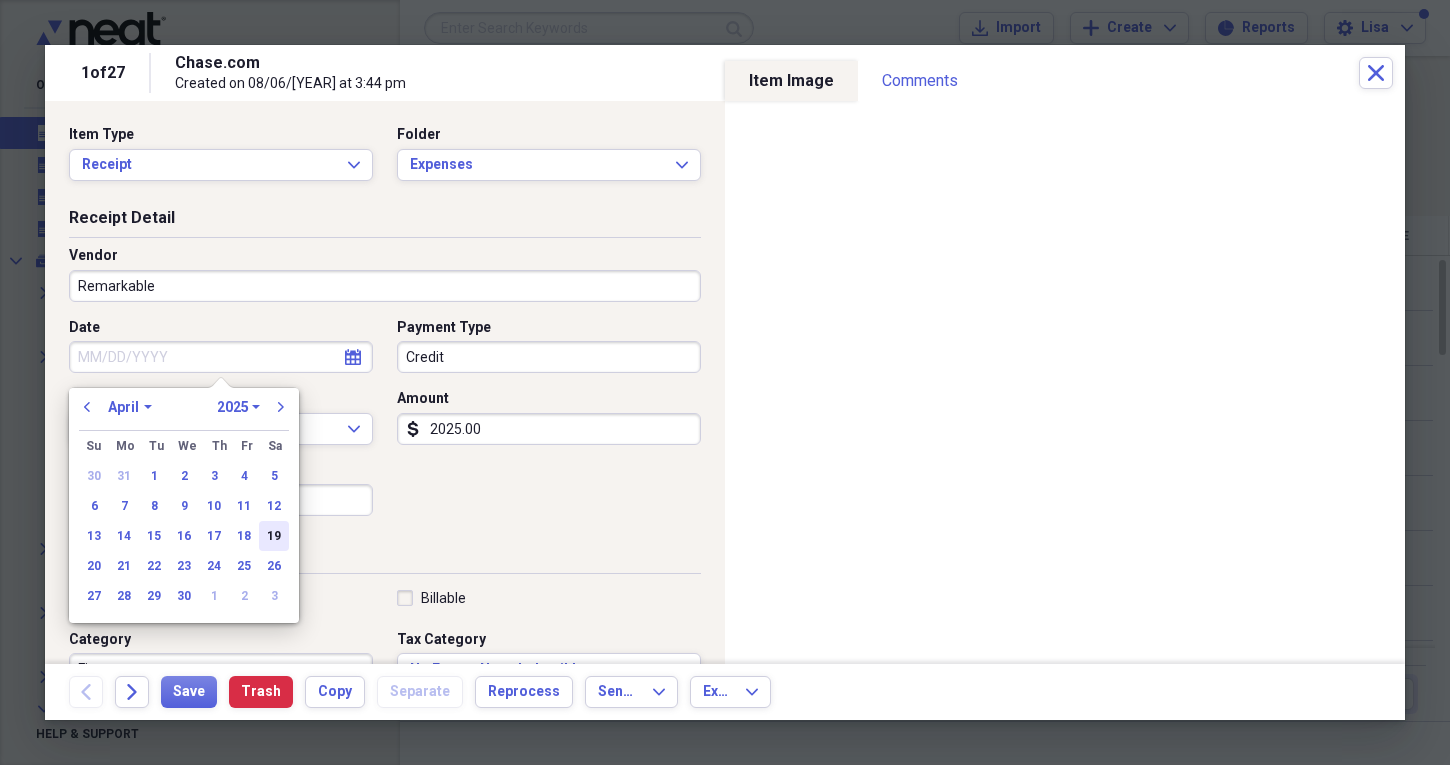 click on "19" at bounding box center (274, 536) 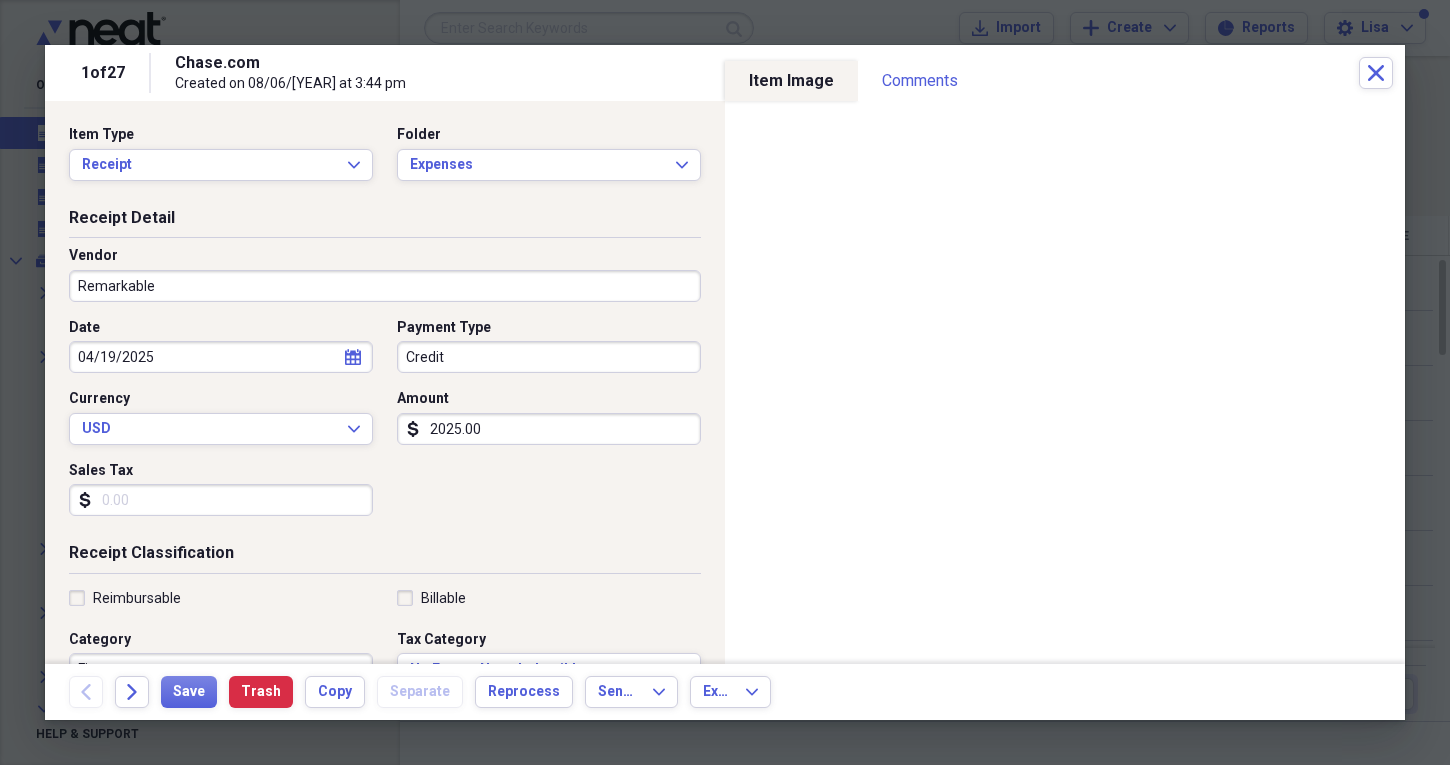 click on "2025.00" at bounding box center (549, 429) 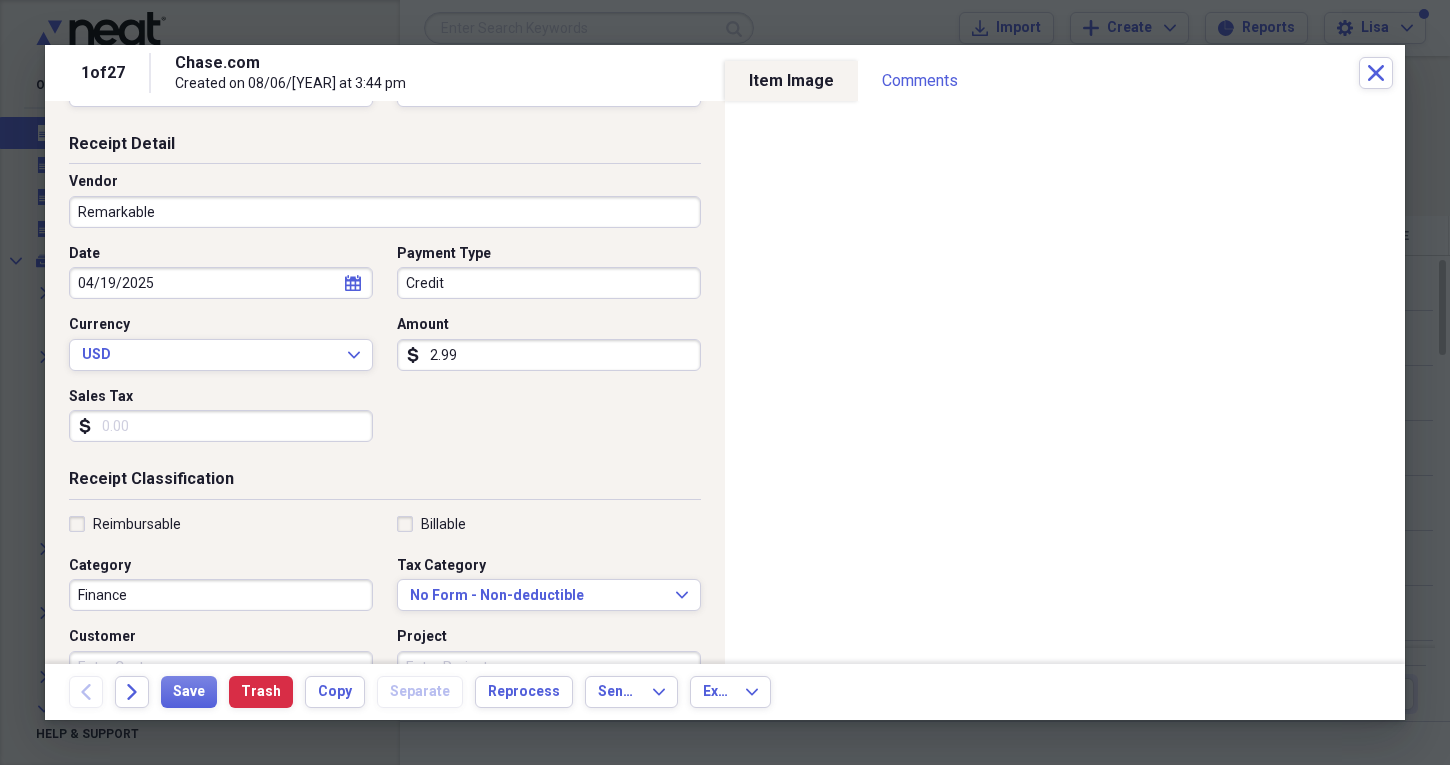 scroll, scrollTop: 148, scrollLeft: 0, axis: vertical 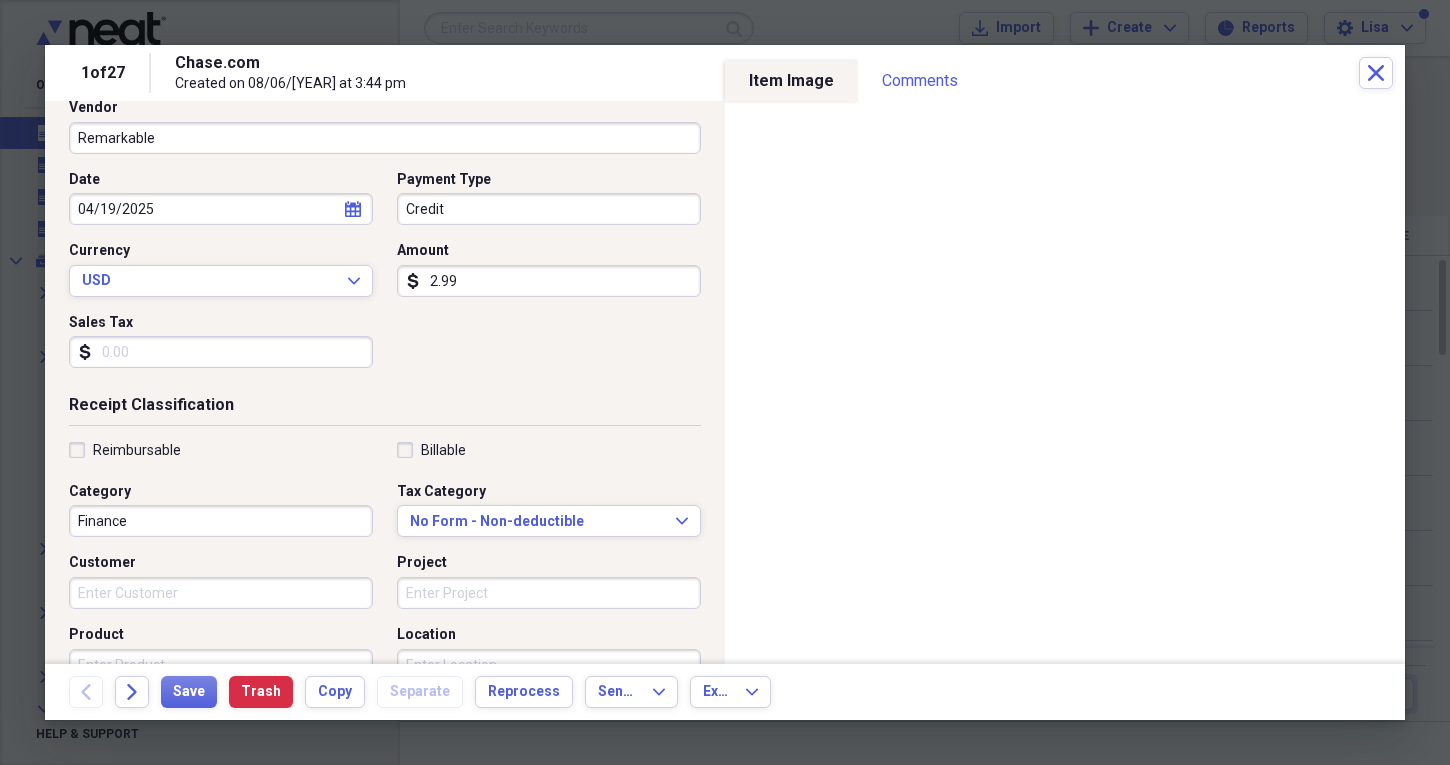 type on "2.99" 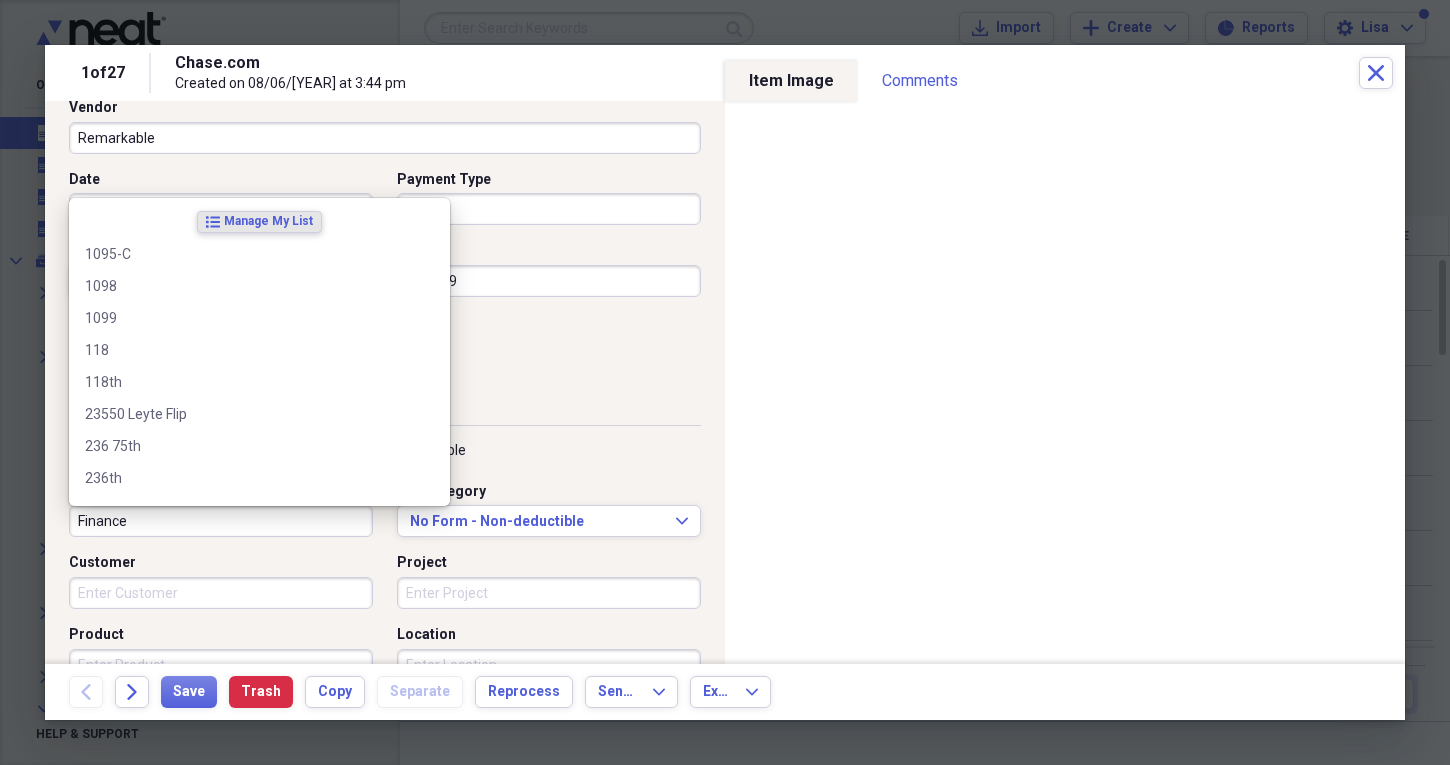 click on "Finance" at bounding box center [221, 521] 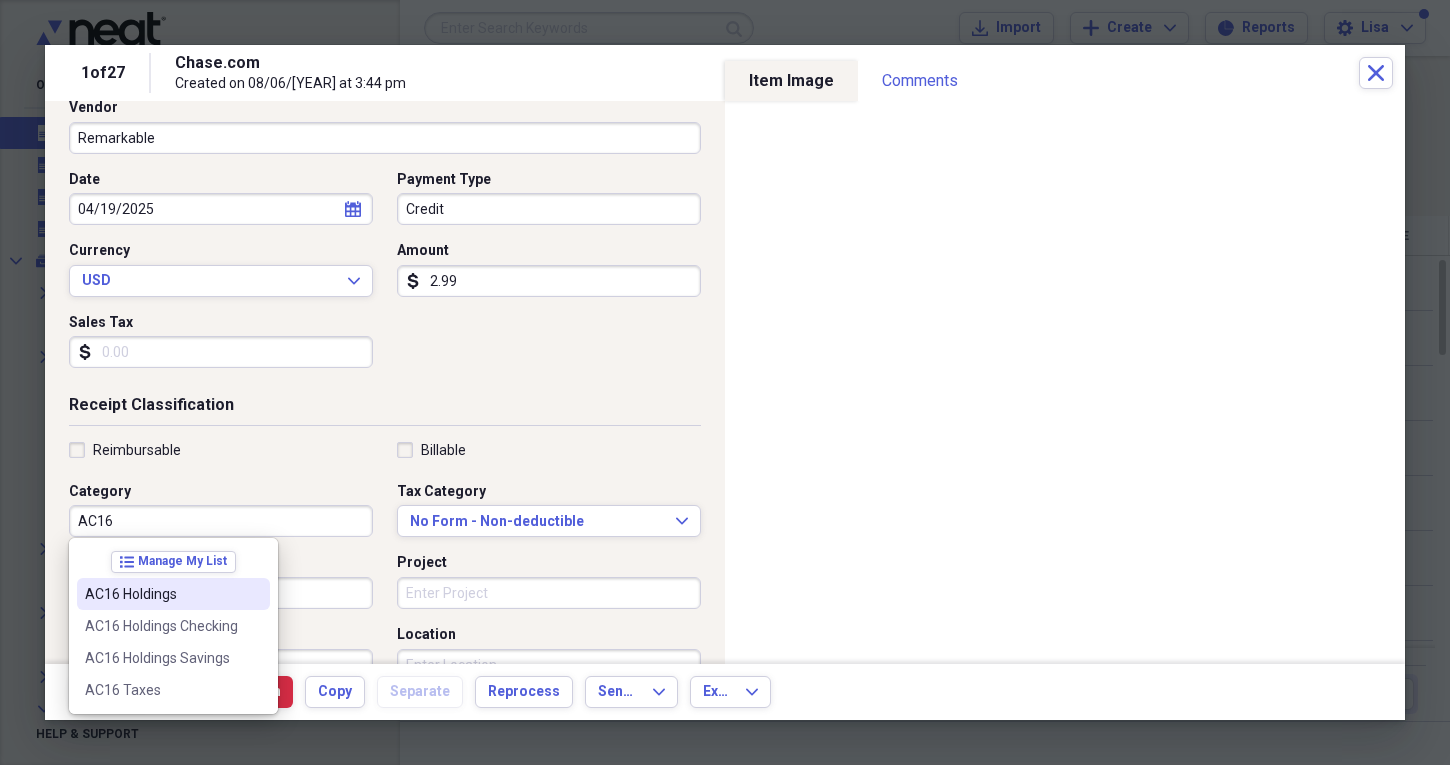 click on "AC16 Holdings" at bounding box center (161, 594) 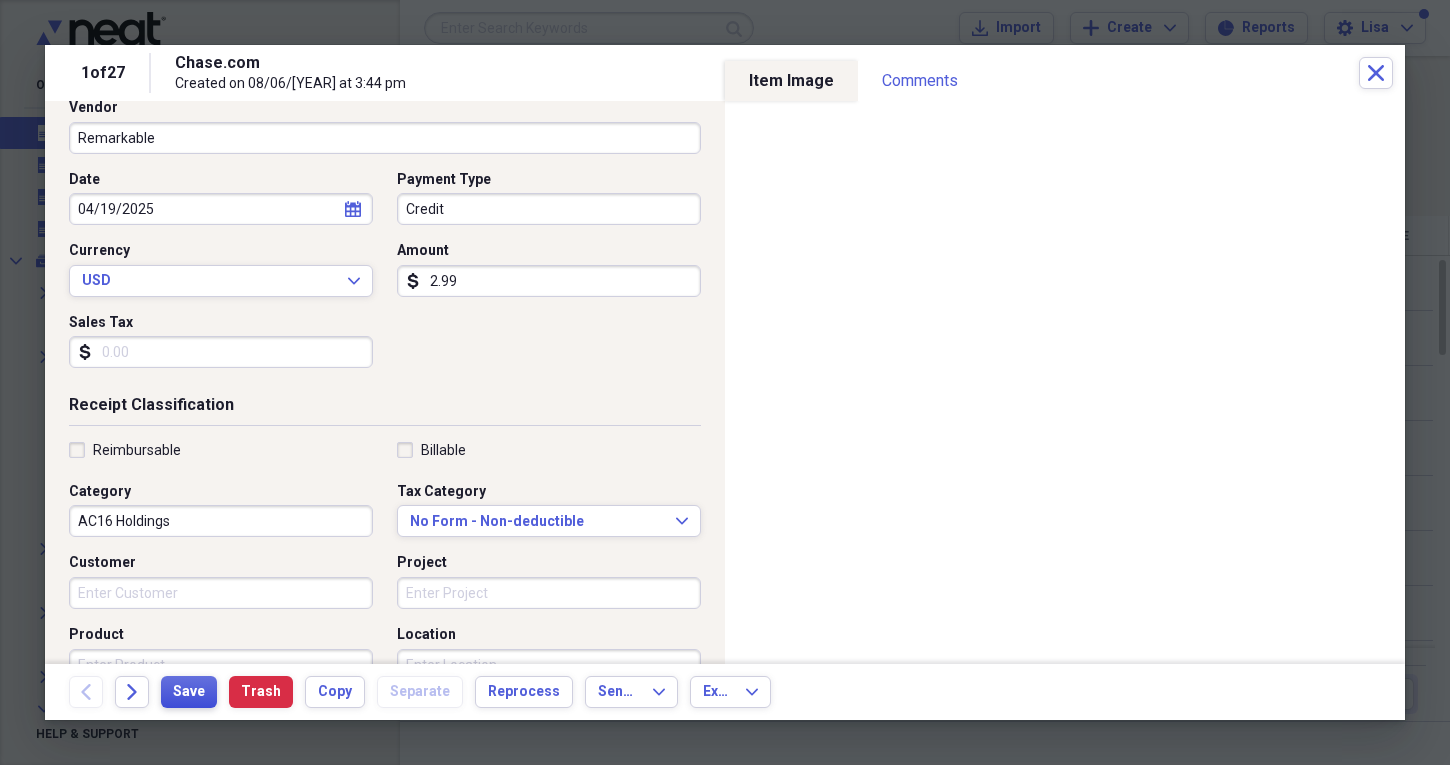 click on "Save" at bounding box center [189, 692] 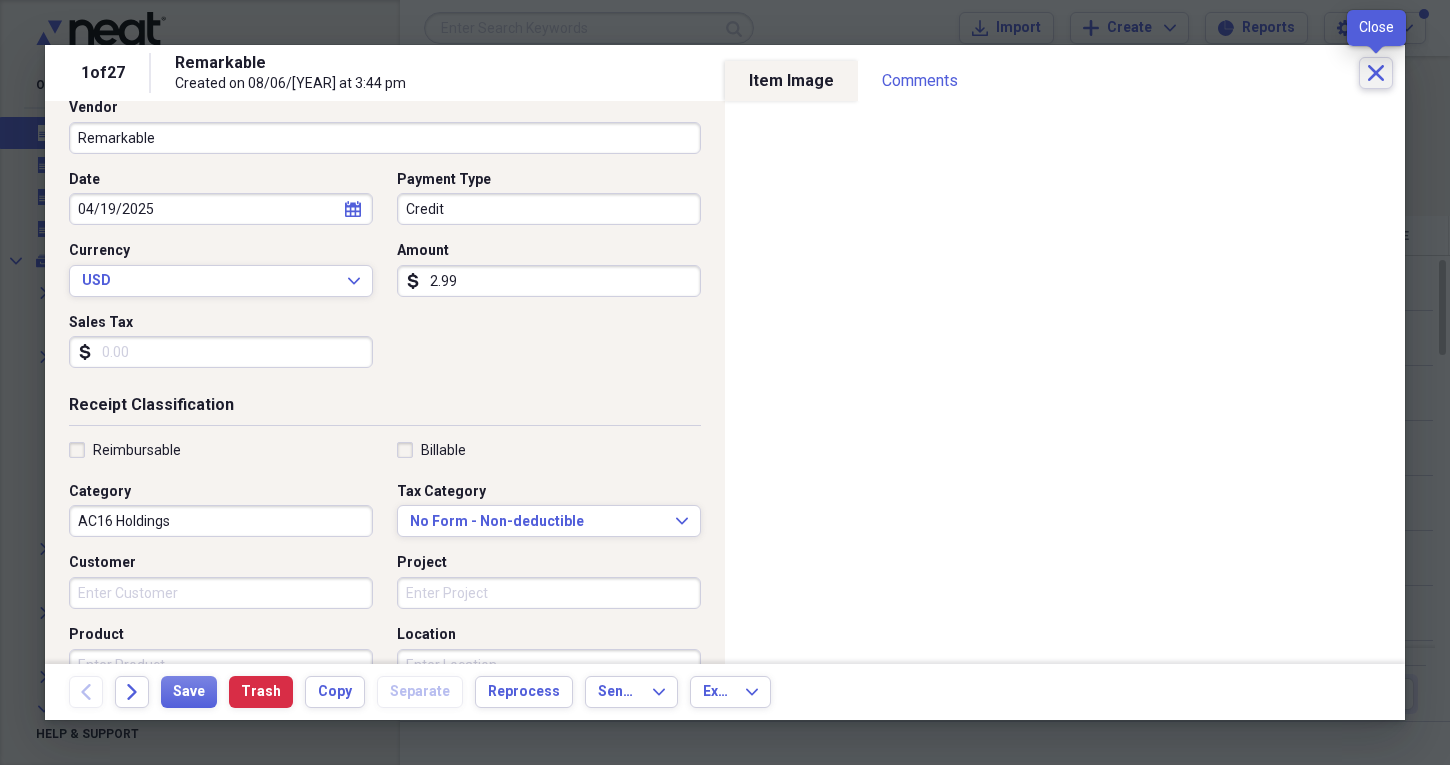 click on "Close" at bounding box center [1376, 73] 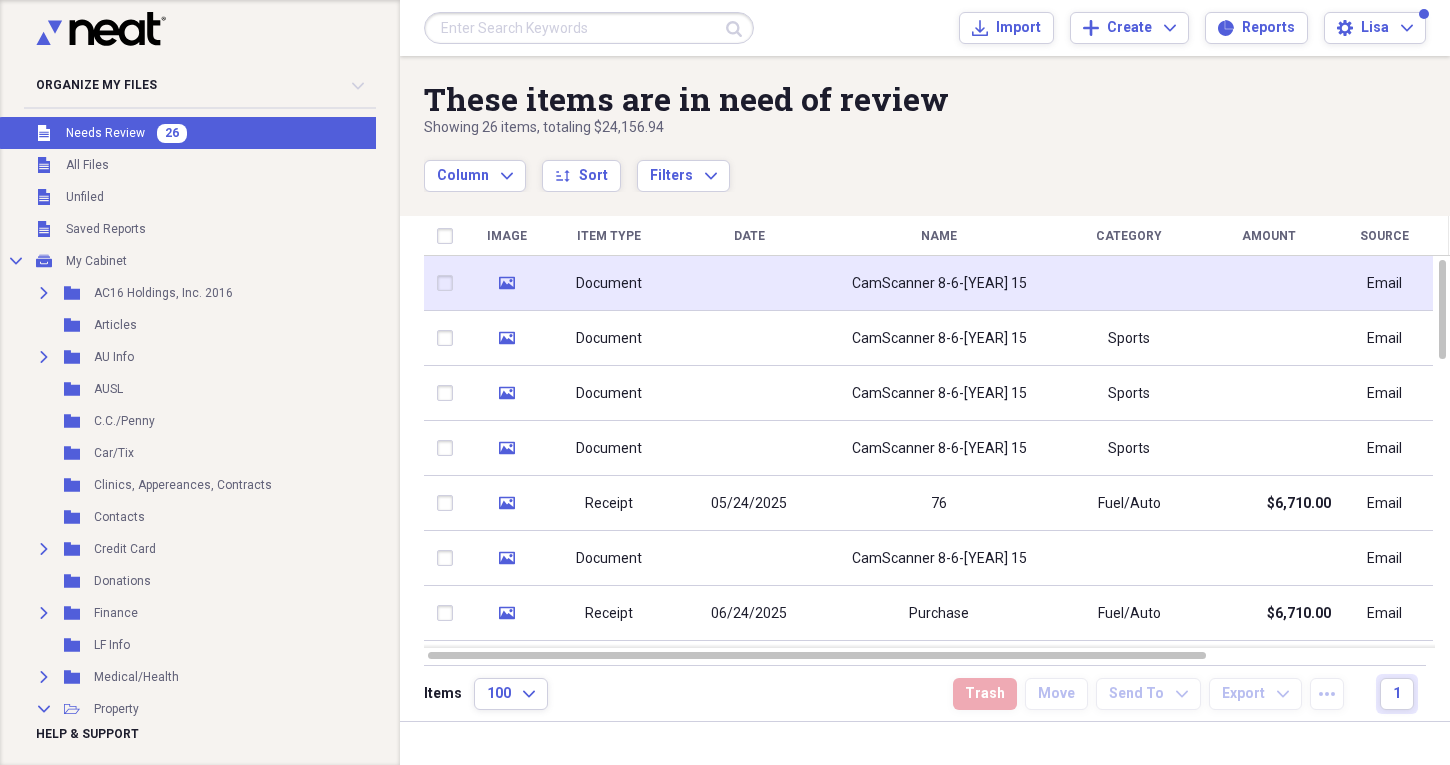 click on "CamScanner 8-6-[YEAR] 15" at bounding box center [939, 284] 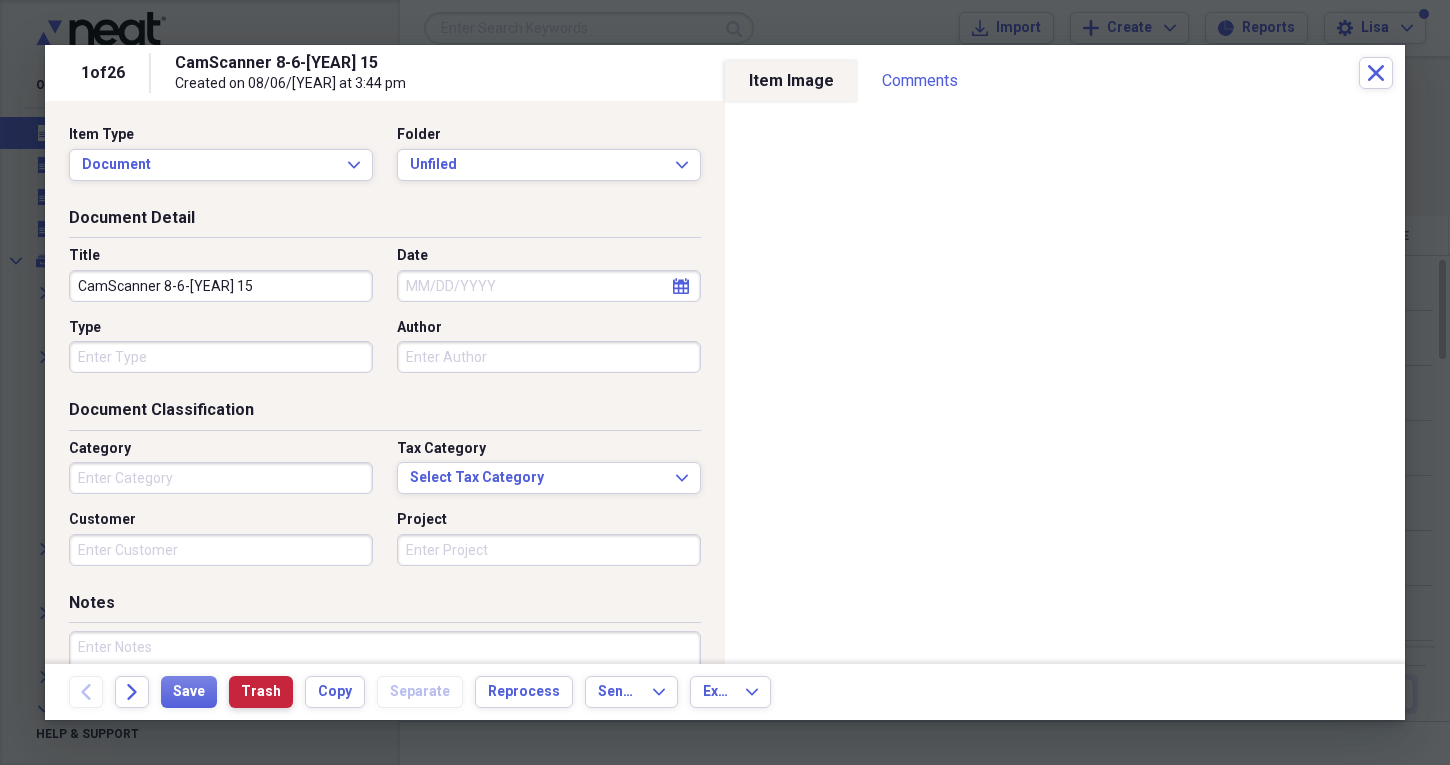 click on "Trash" at bounding box center [261, 692] 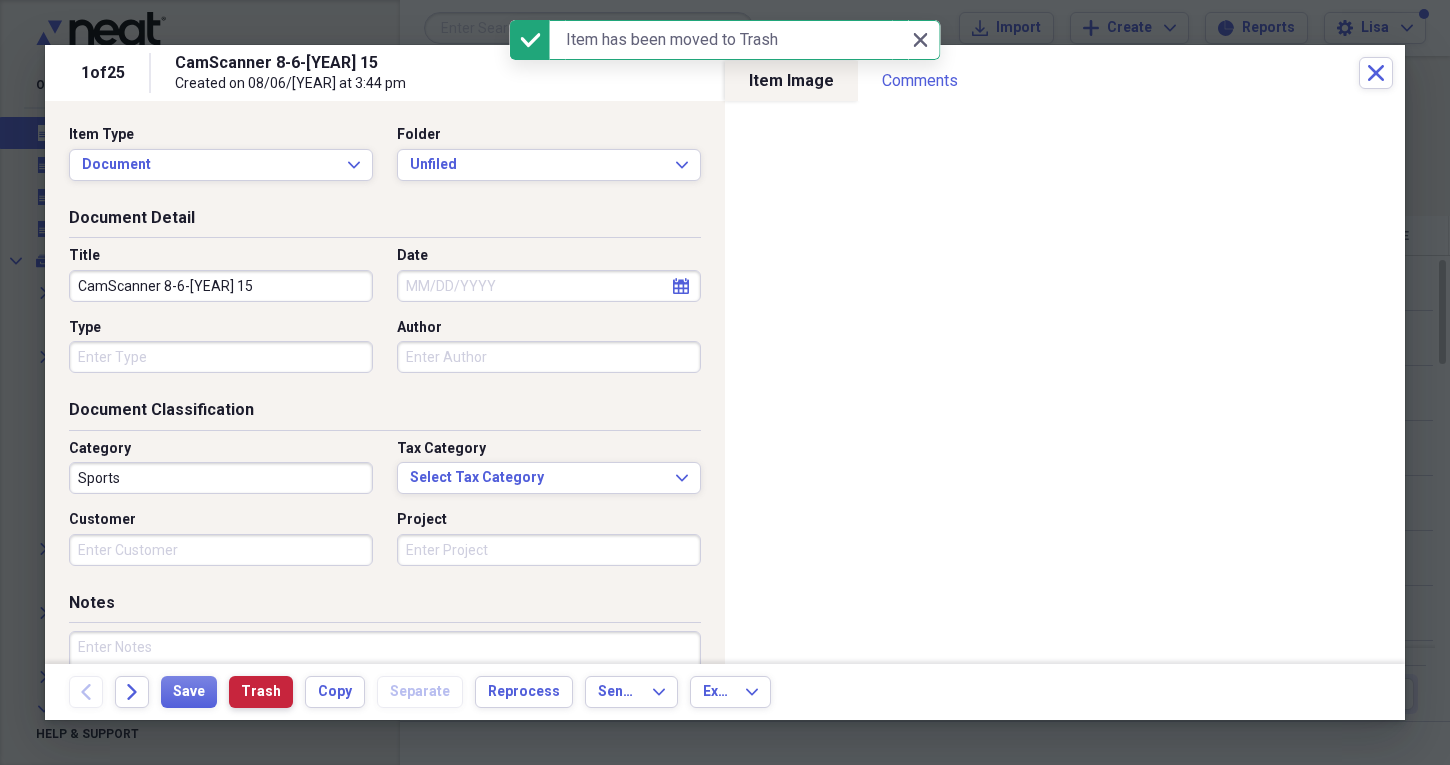 click on "Trash" at bounding box center [261, 692] 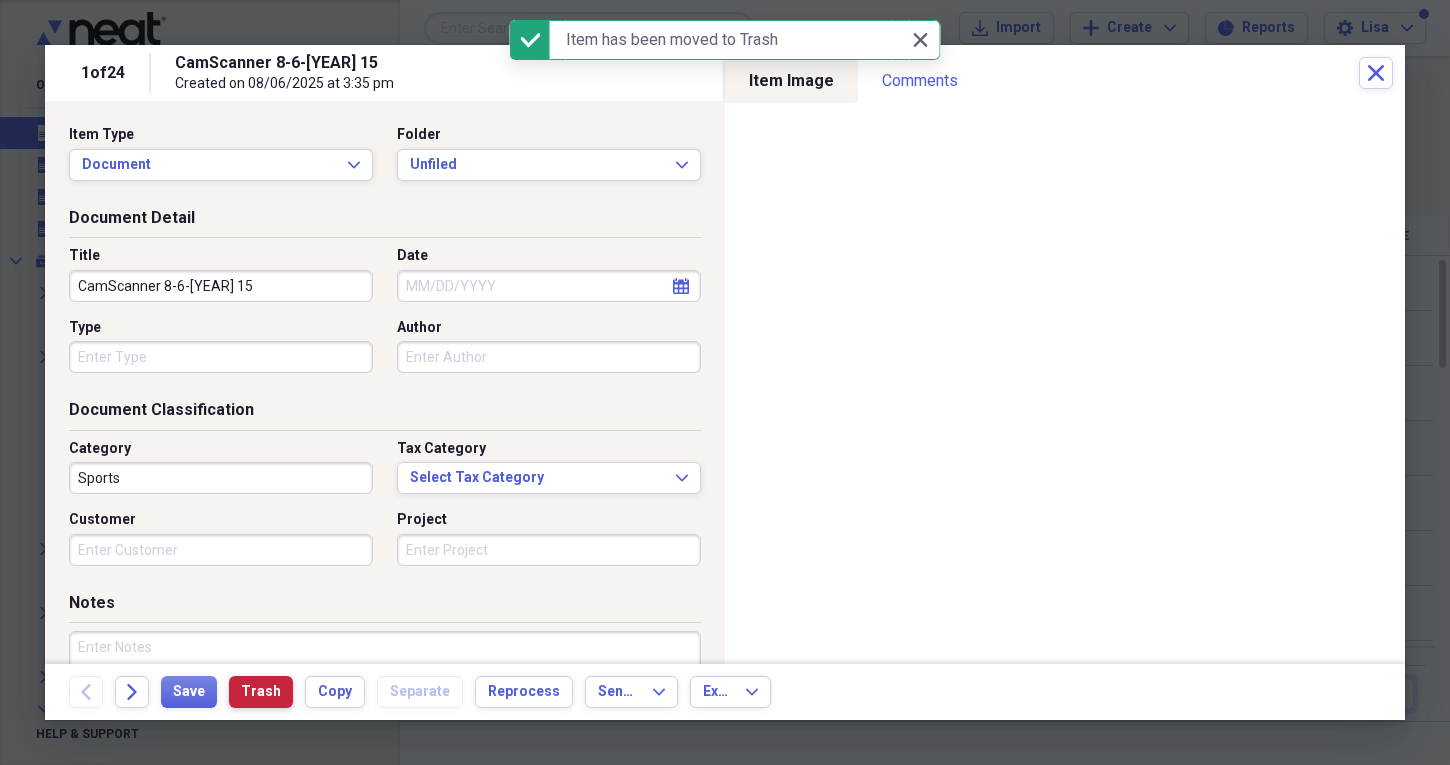 click on "Trash" at bounding box center (261, 692) 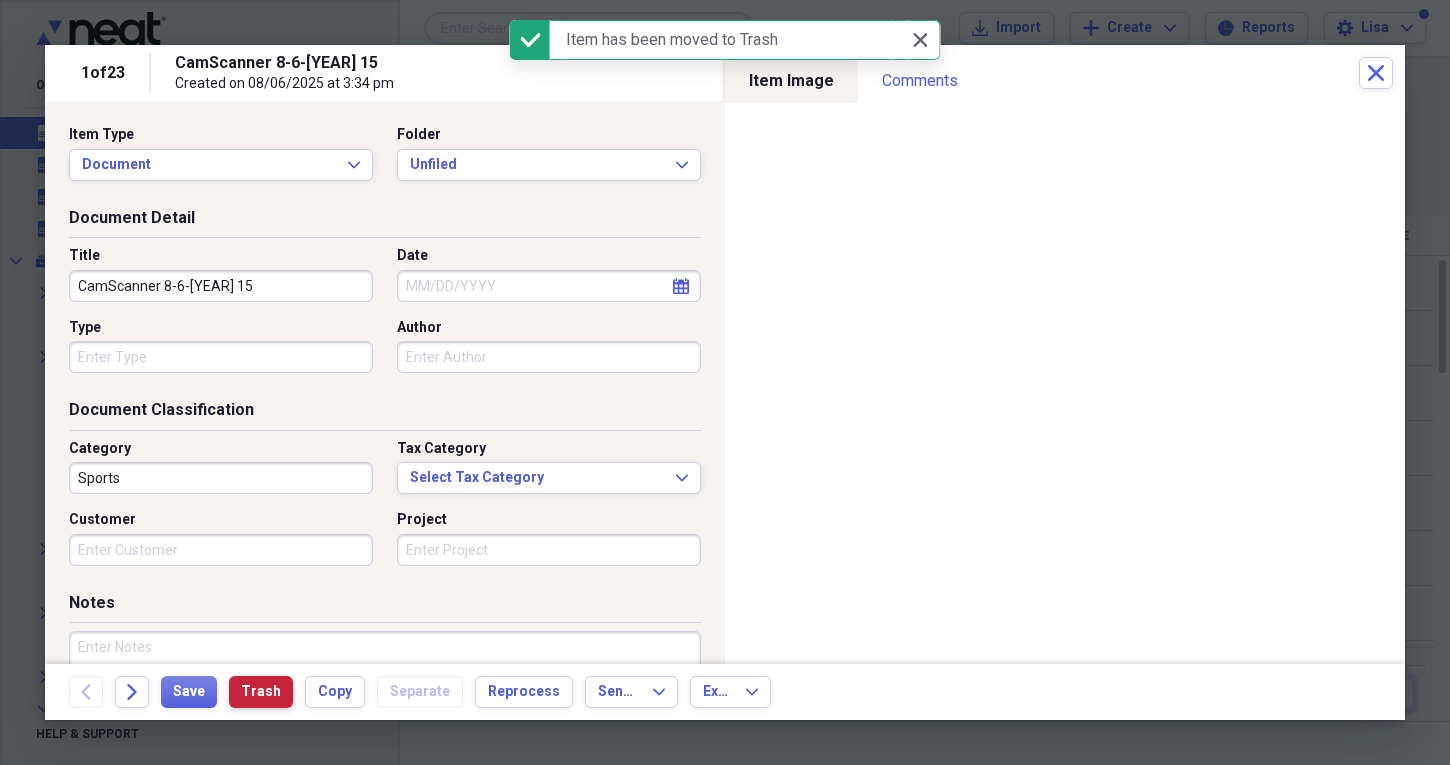 click on "Trash" at bounding box center [261, 692] 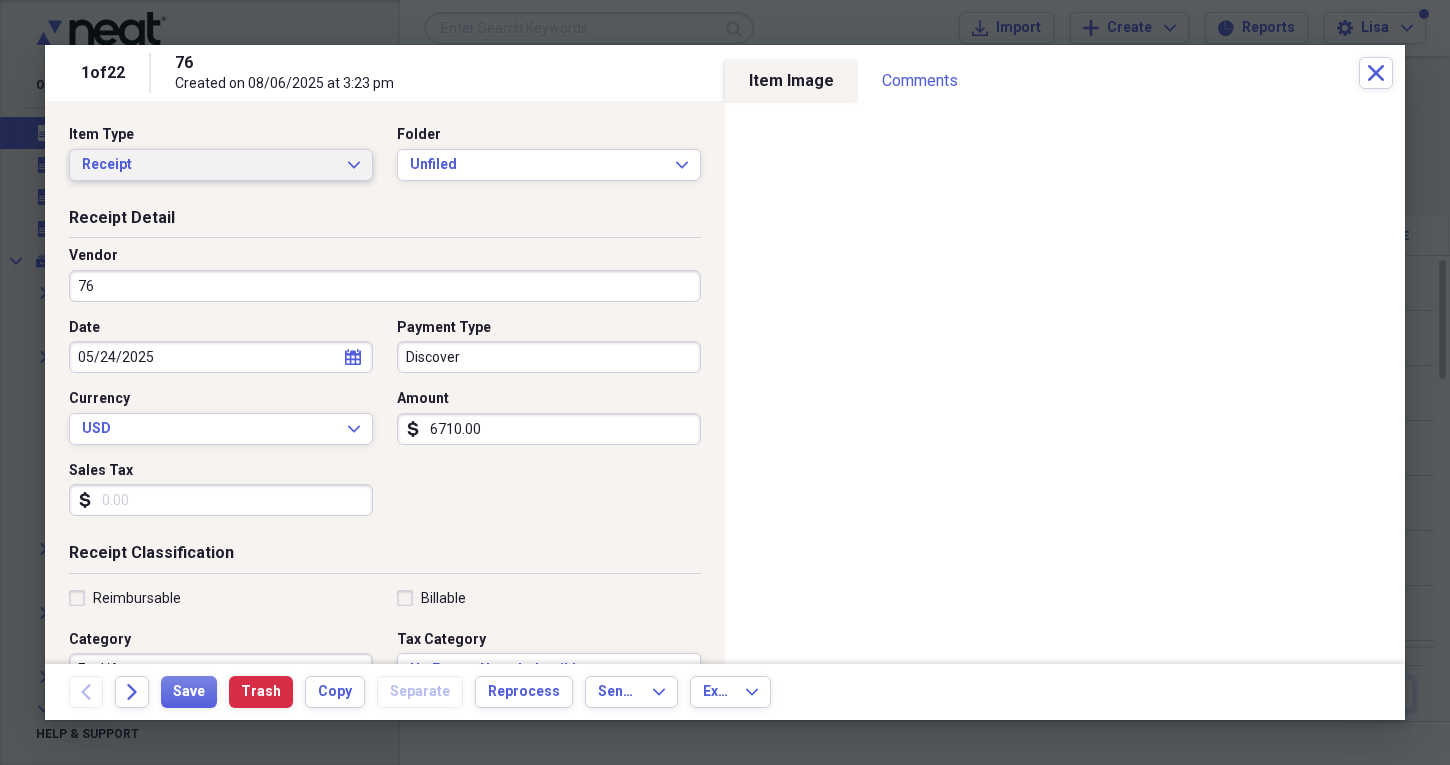 click on "Expand" 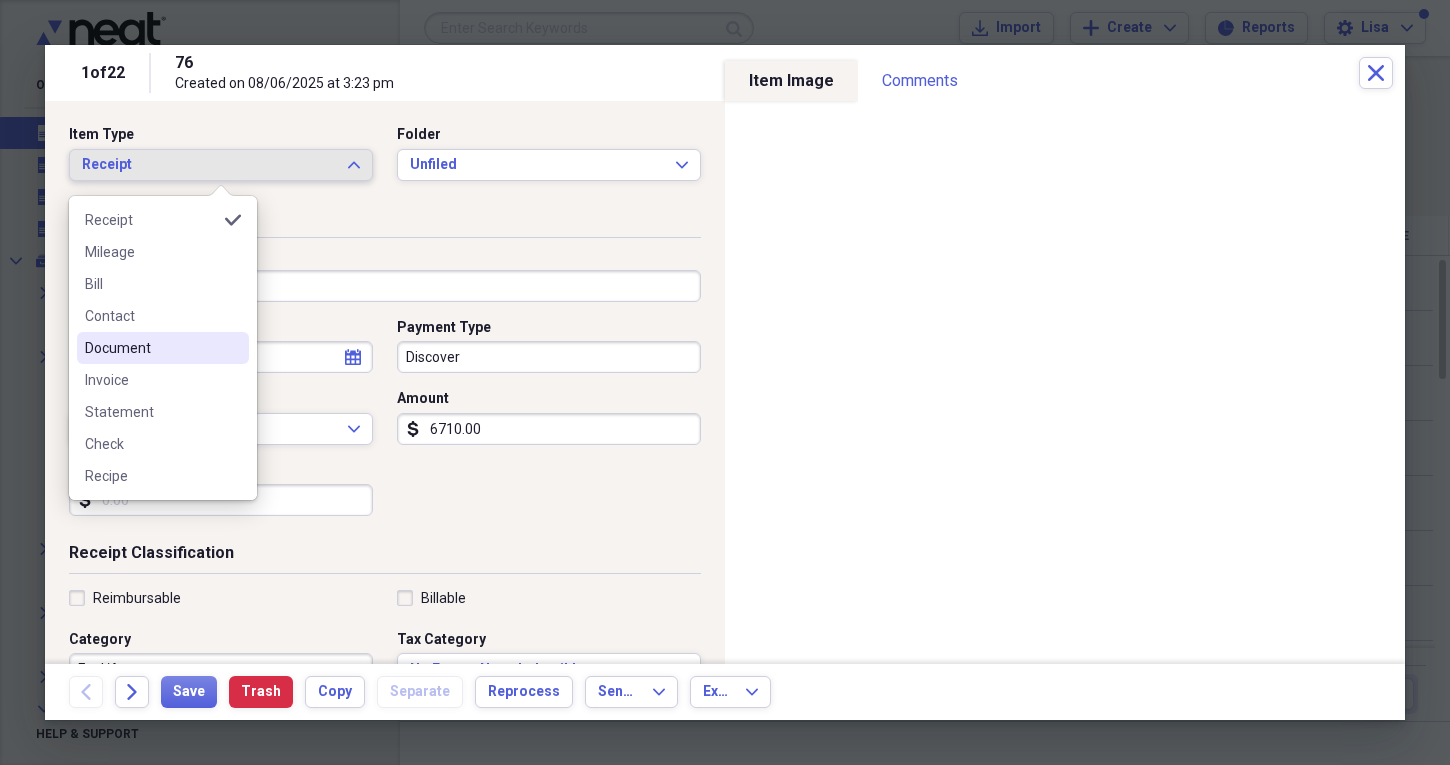 click on "Document" at bounding box center (151, 348) 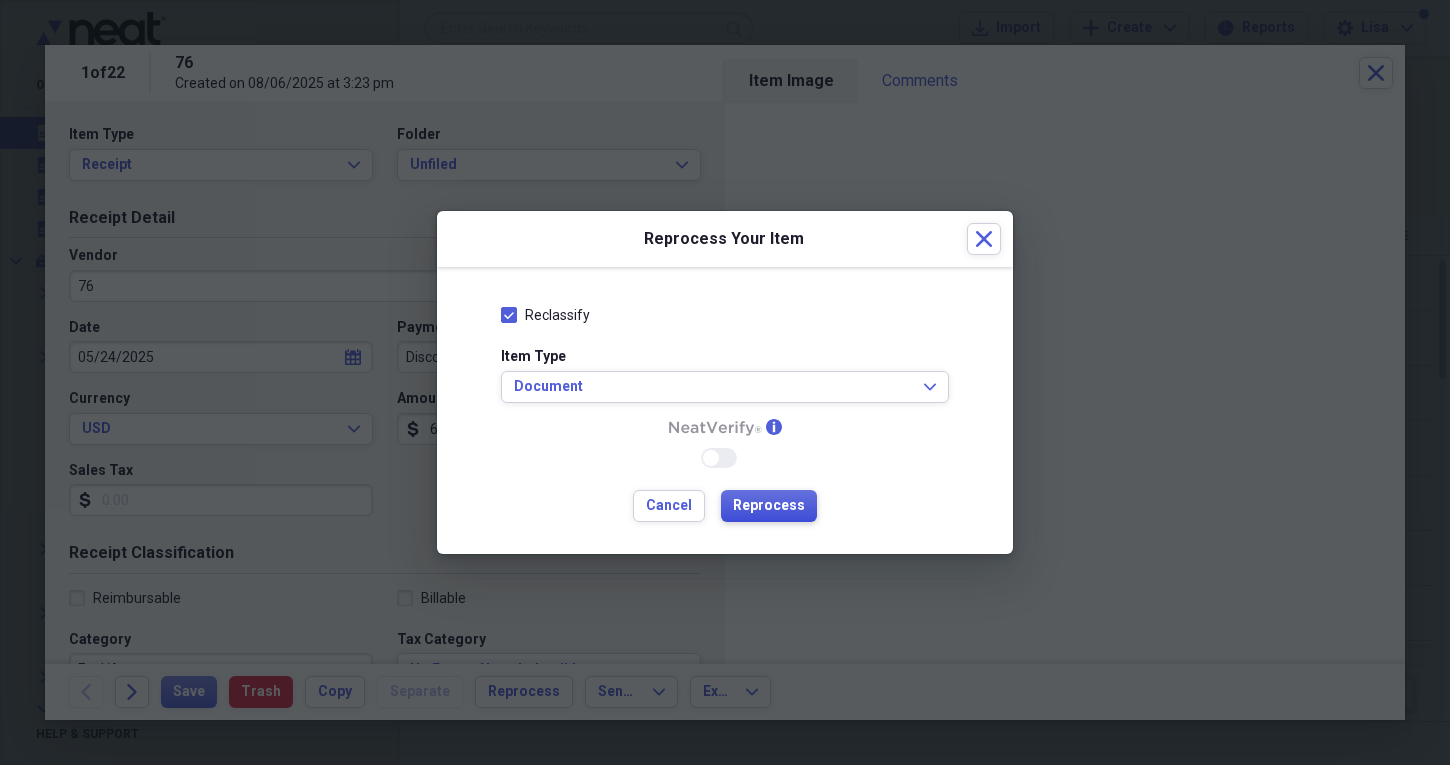 click on "Reprocess" at bounding box center (769, 506) 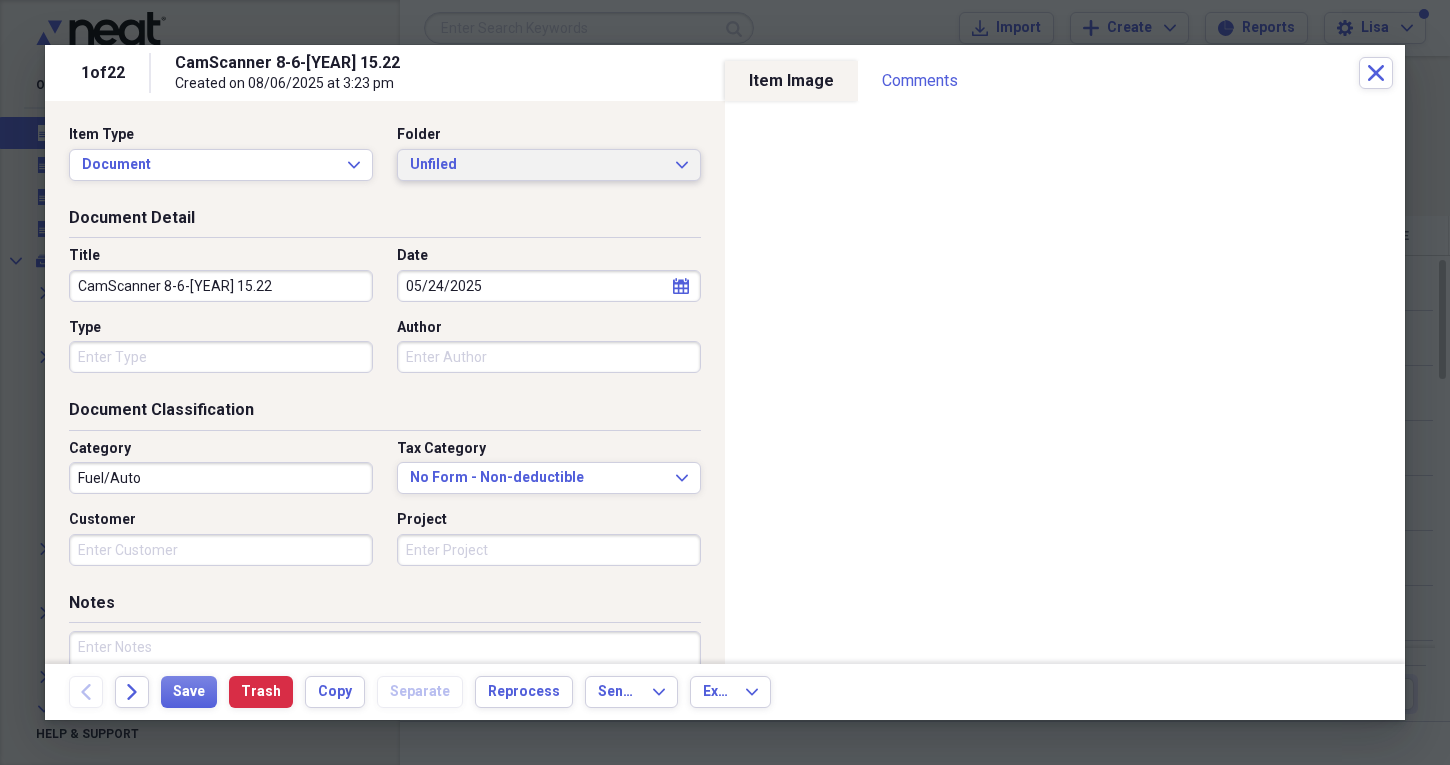 click on "Unfiled Expand" at bounding box center (549, 165) 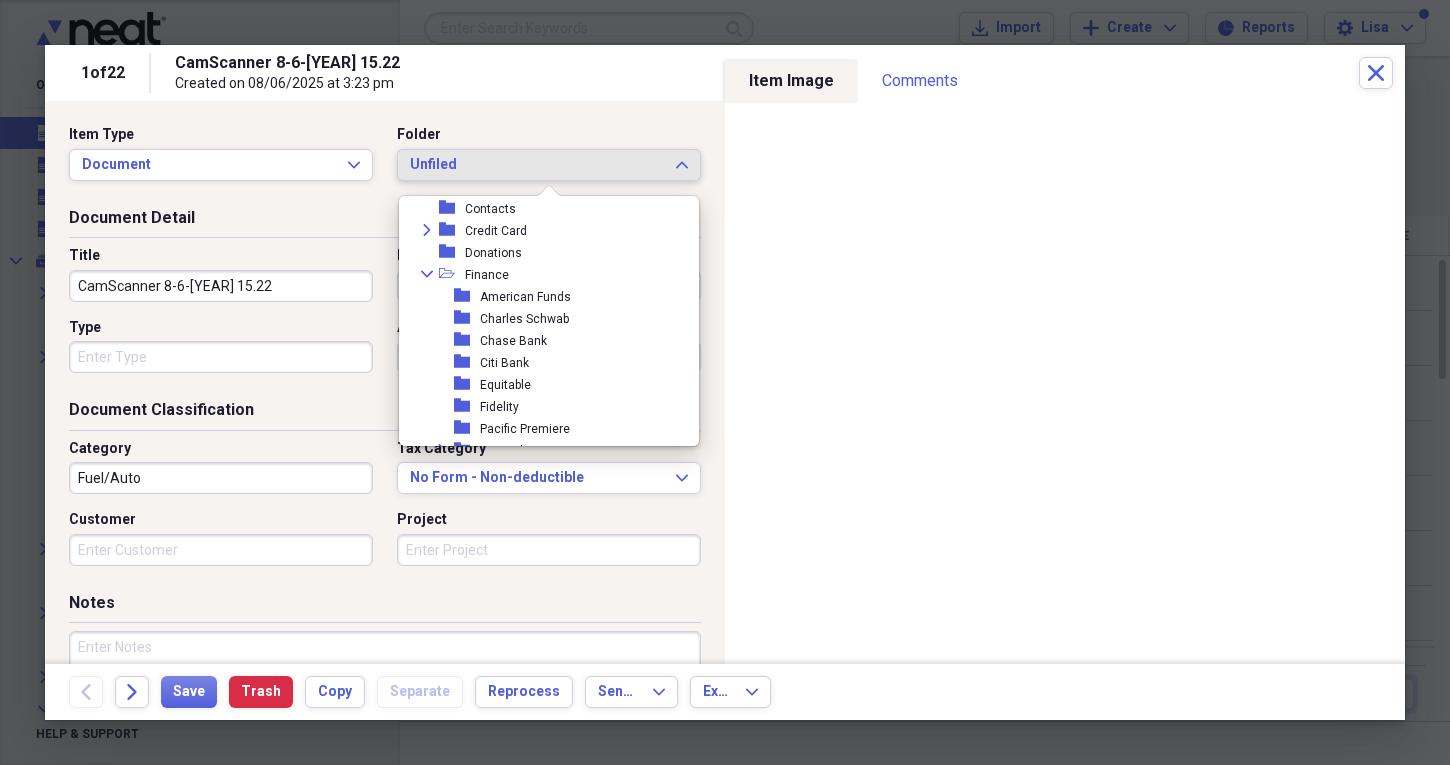 scroll, scrollTop: 292, scrollLeft: 0, axis: vertical 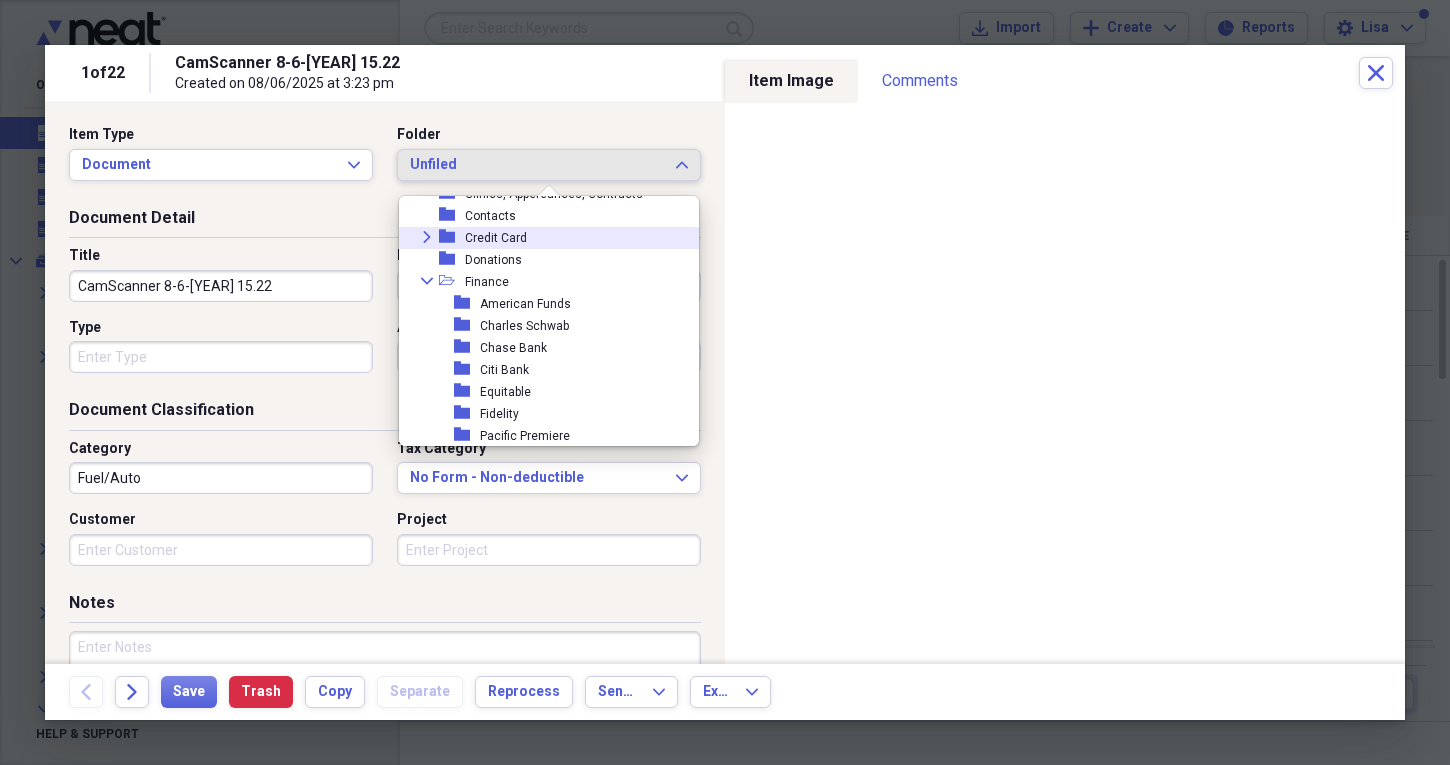 click on "Expand" 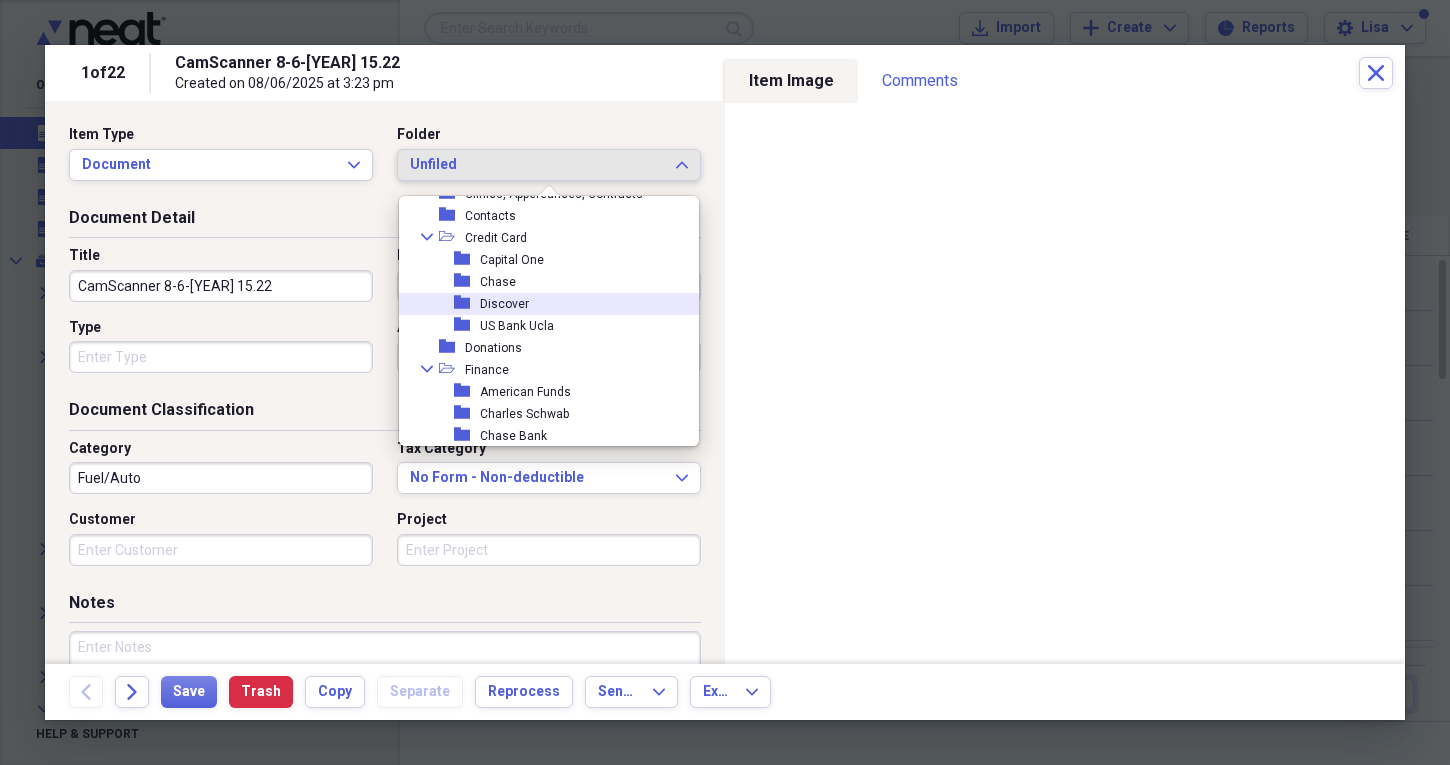 click on "Discover" at bounding box center [504, 304] 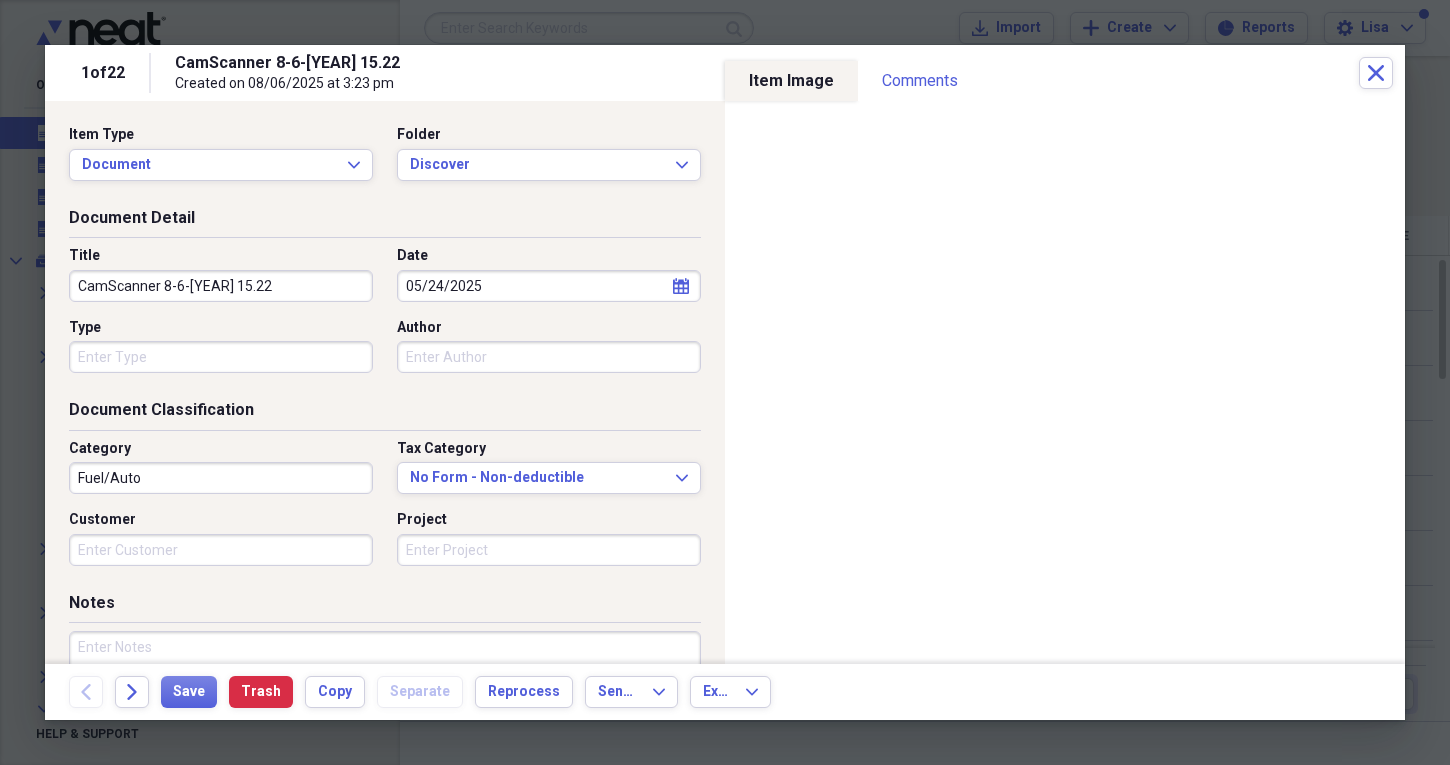 click on "CamScanner 8-6-[YEAR] 15.22" at bounding box center (221, 286) 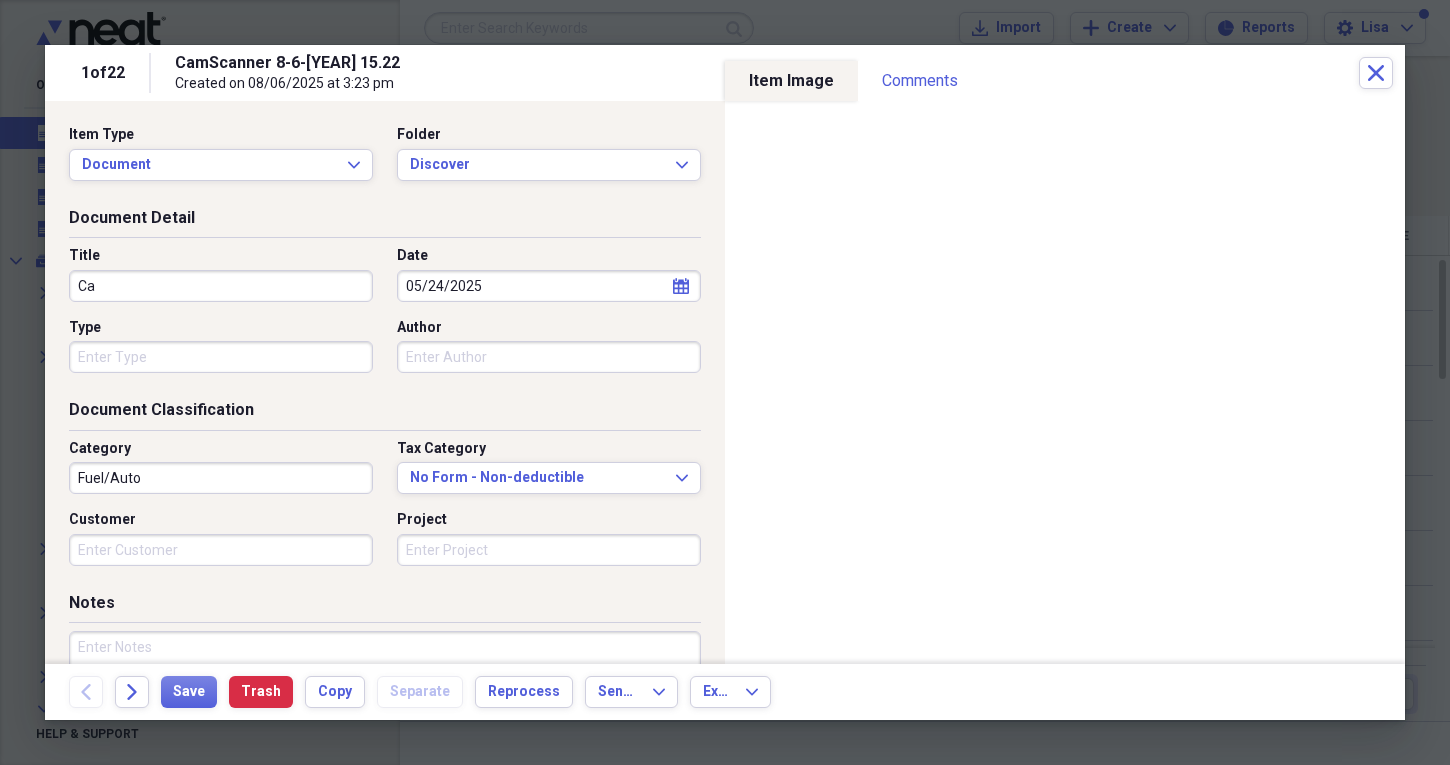 type on "C" 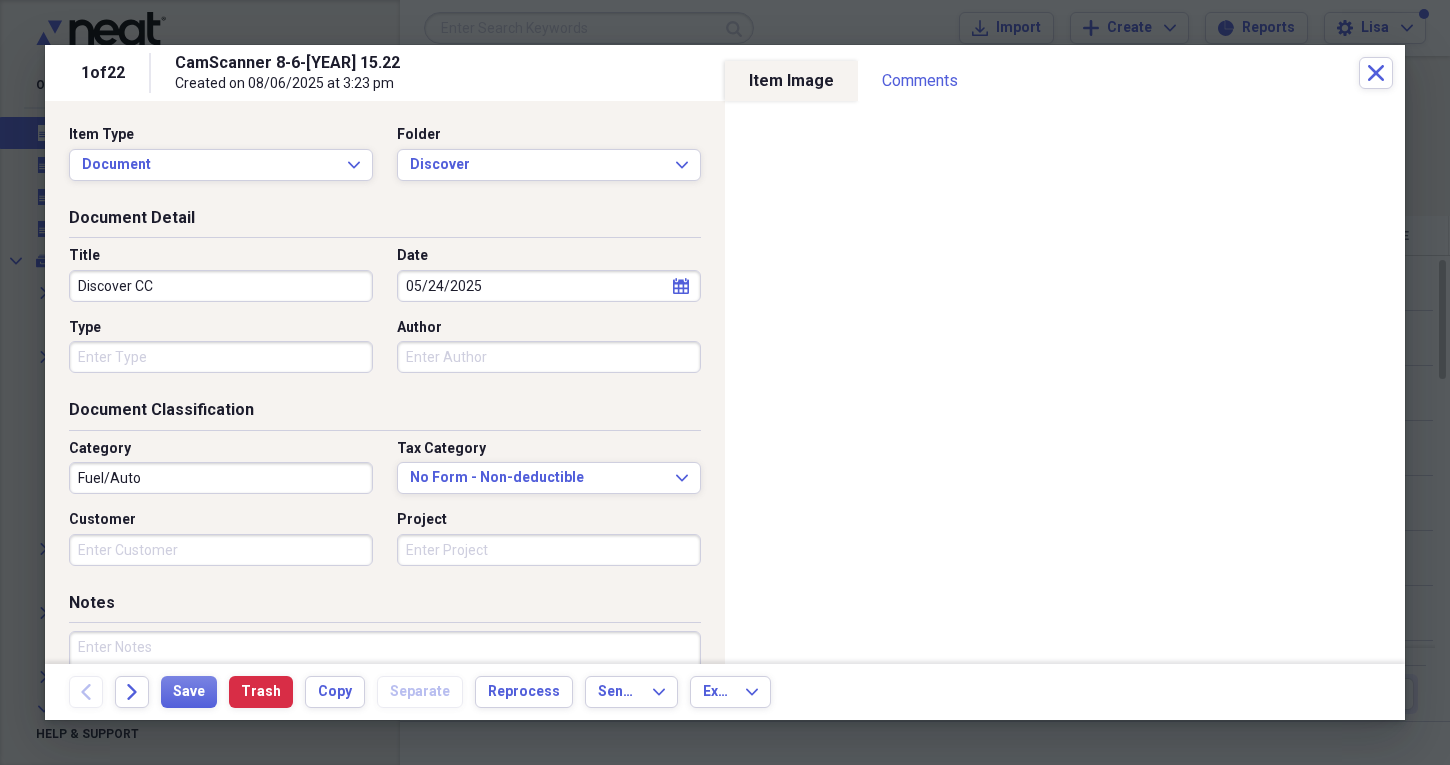 type on "Discover CC" 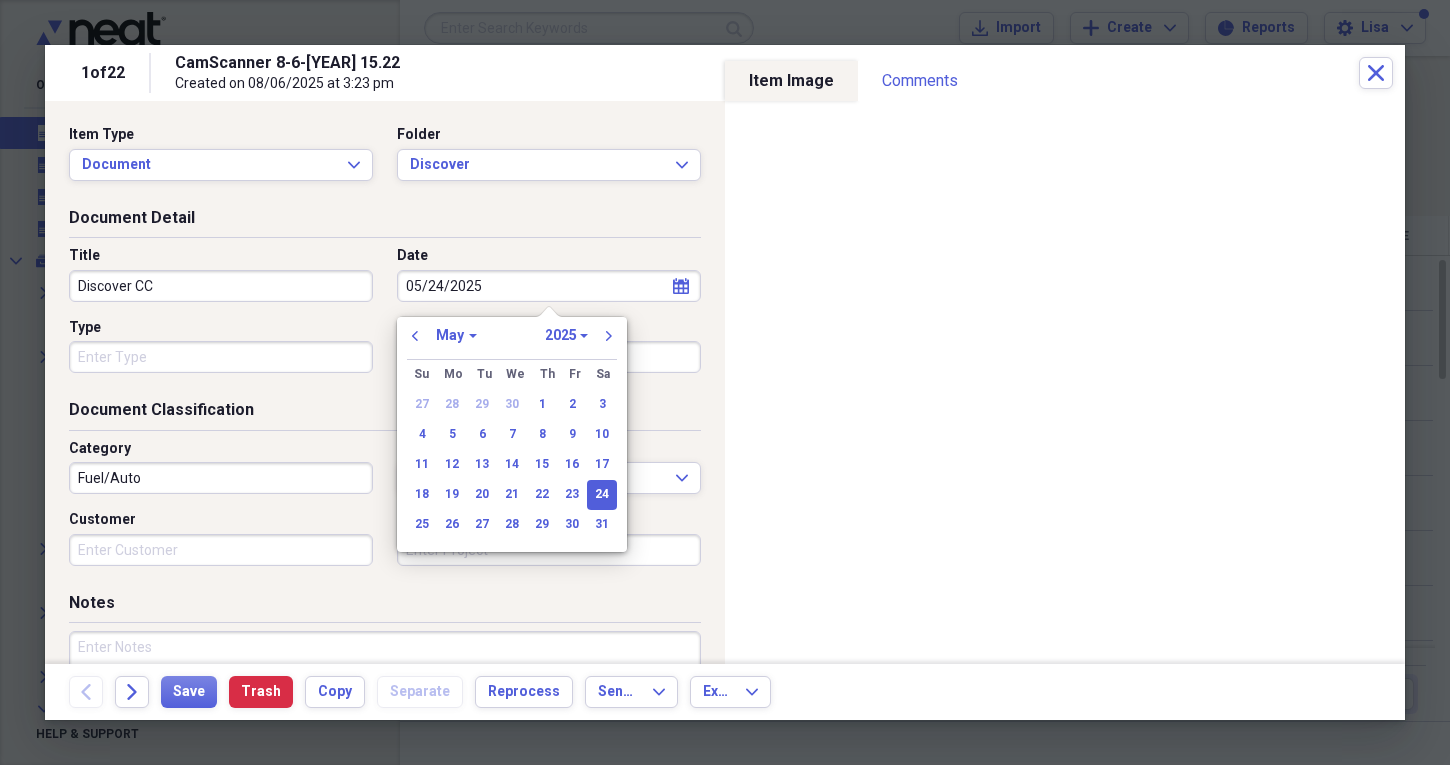 click on "January February March April May June July August September October November December" at bounding box center (456, 335) 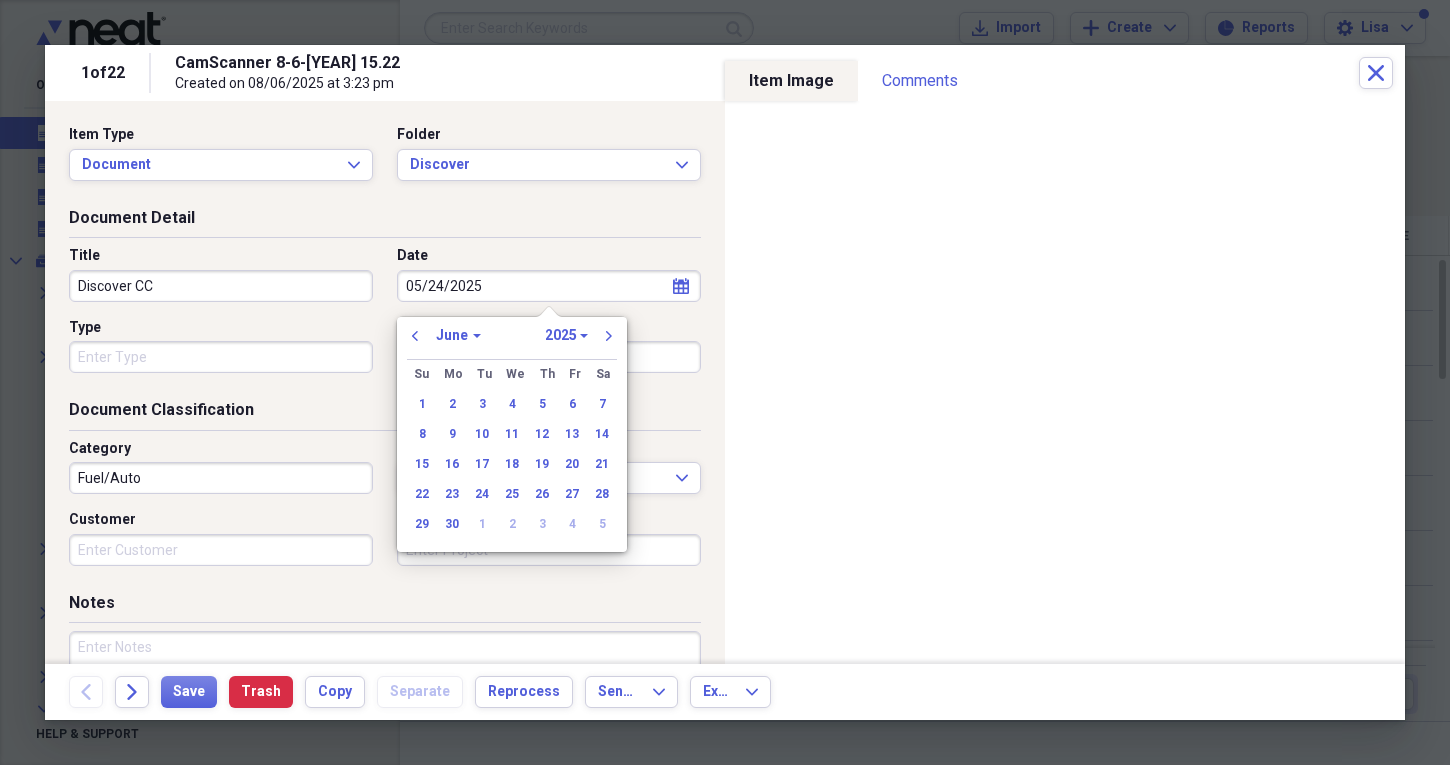 click on "January February March April May June July August September October November December" at bounding box center (458, 335) 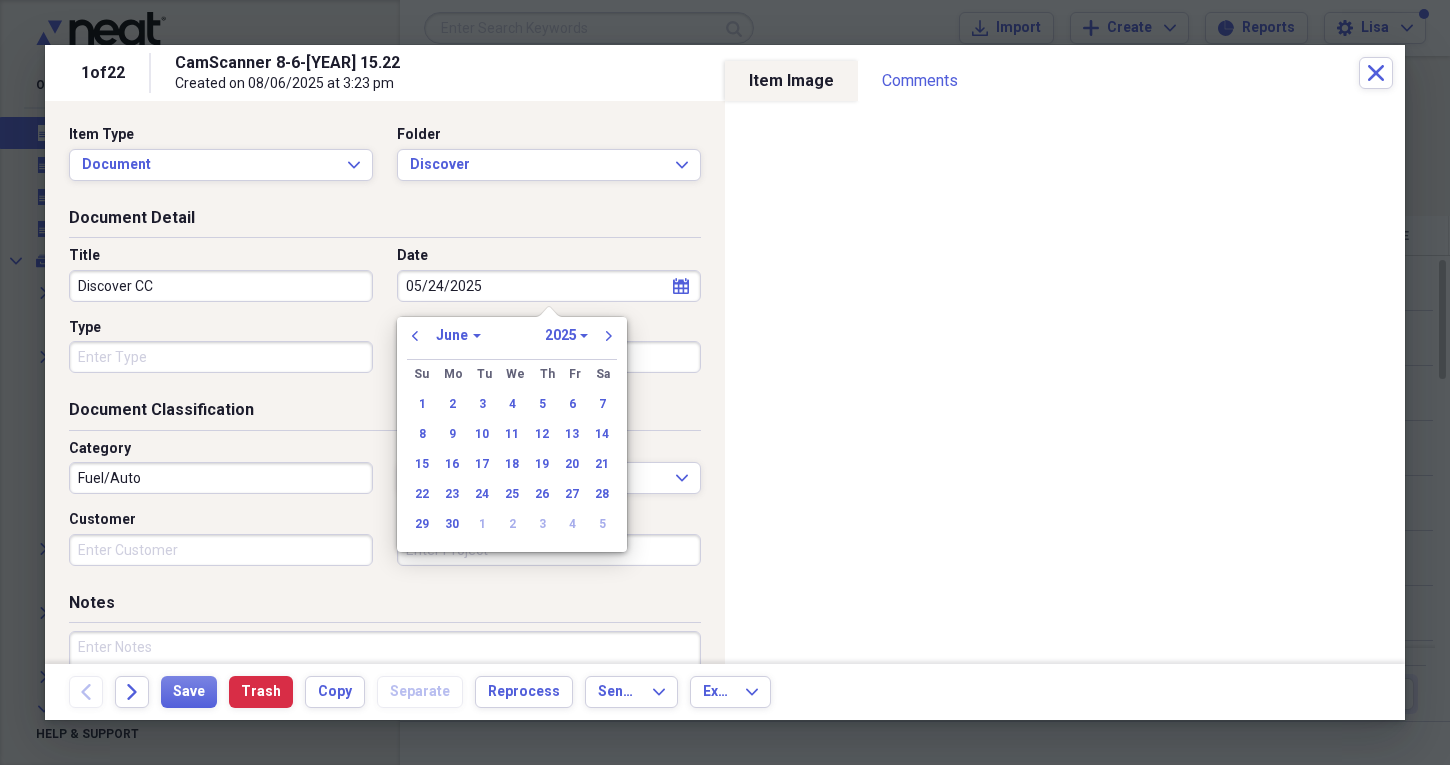 select on "6" 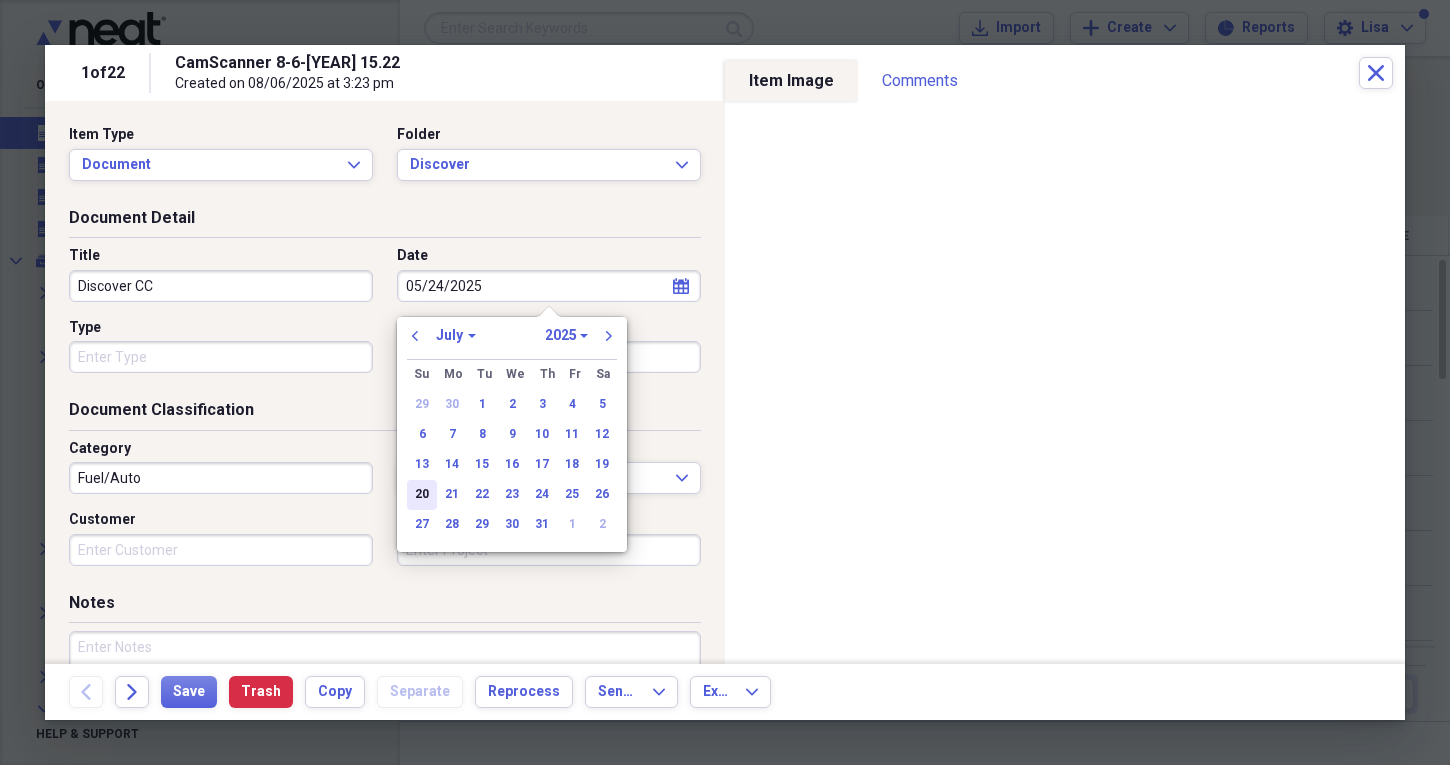 click on "20" at bounding box center [422, 495] 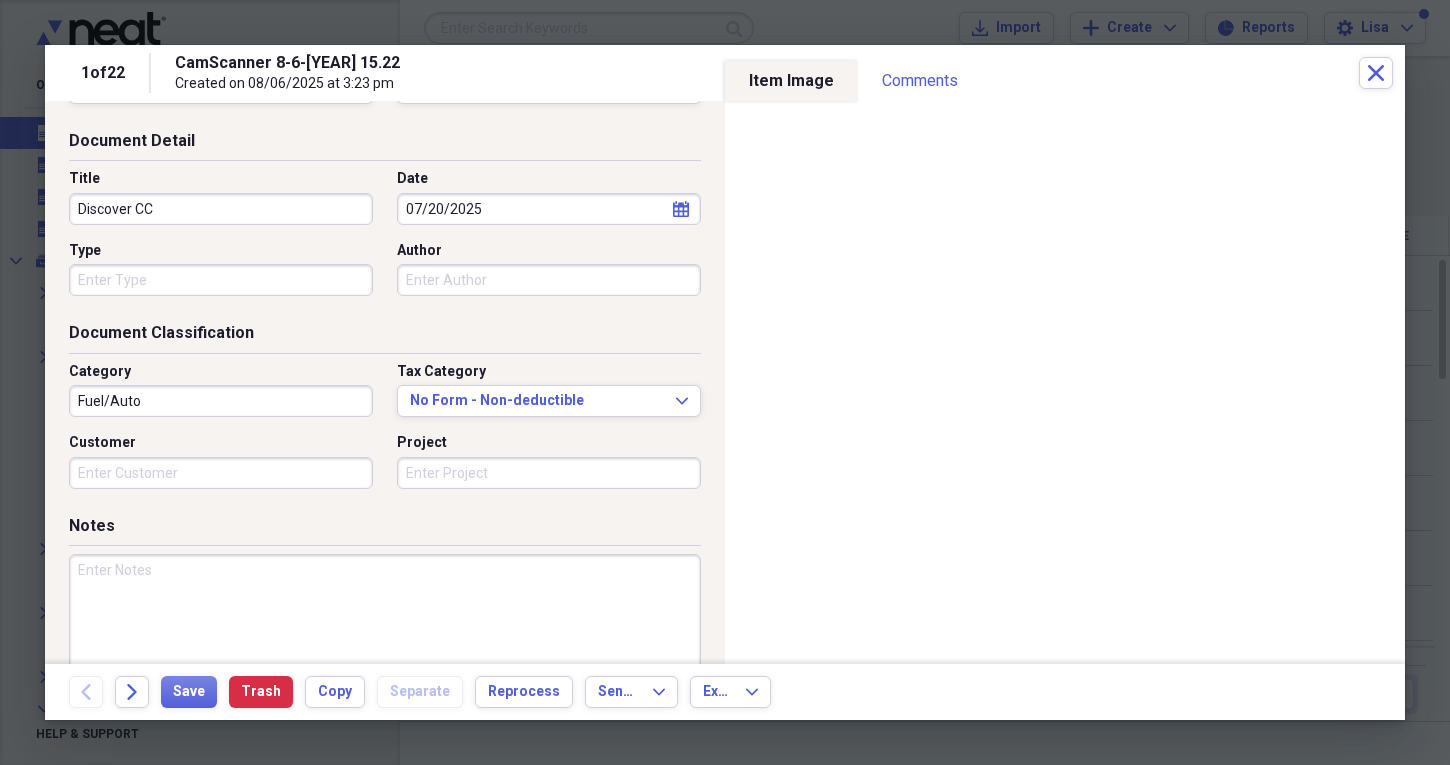 scroll, scrollTop: 75, scrollLeft: 0, axis: vertical 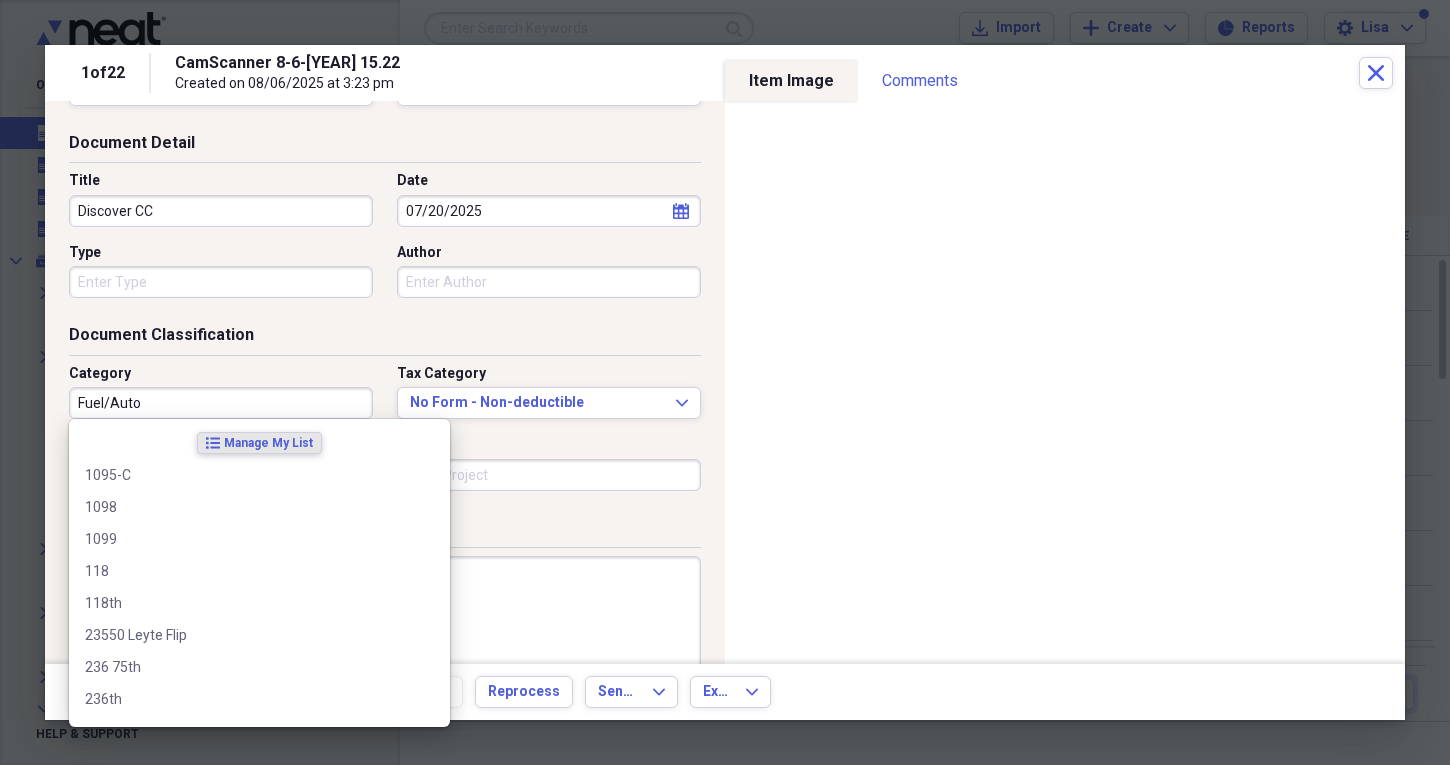 click on "Fuel/Auto" at bounding box center (221, 403) 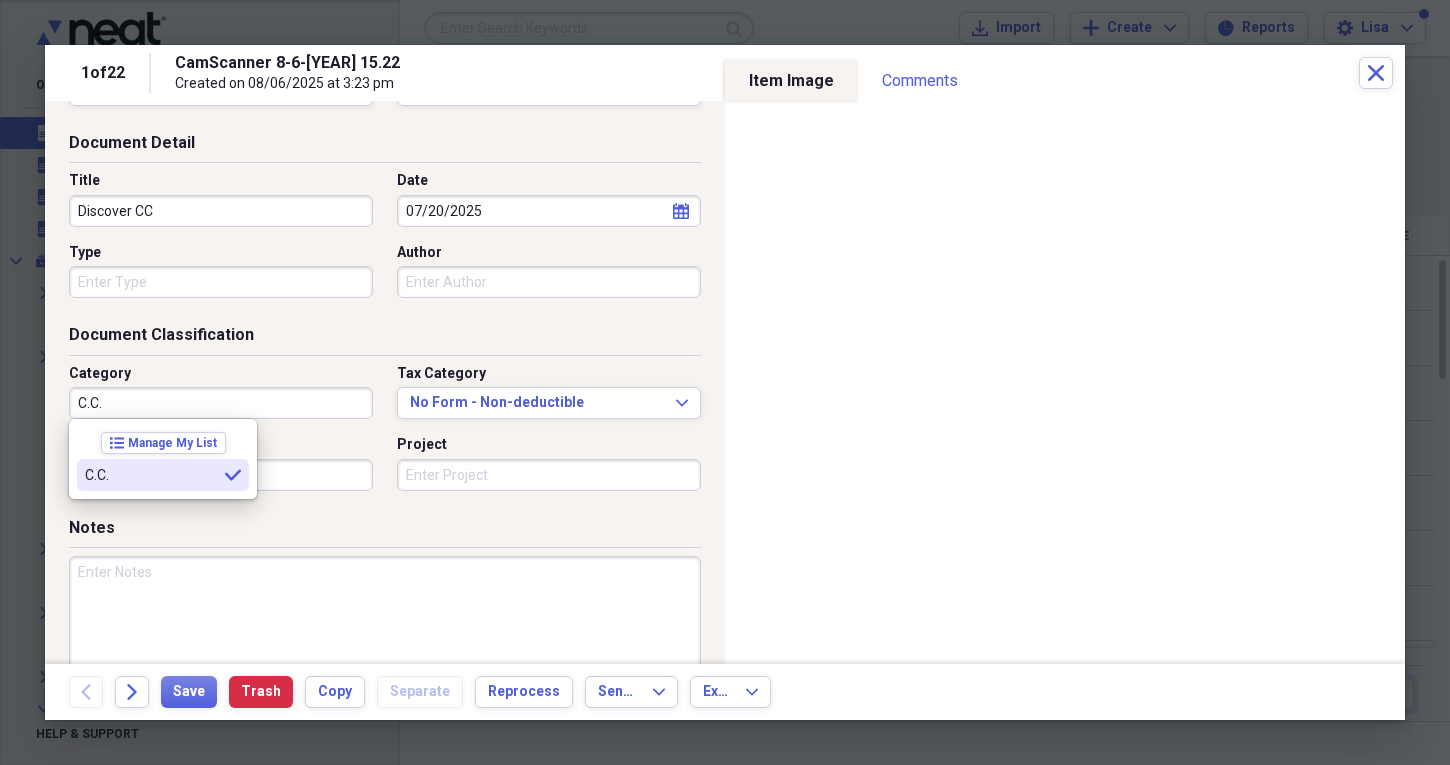 type on "C.C." 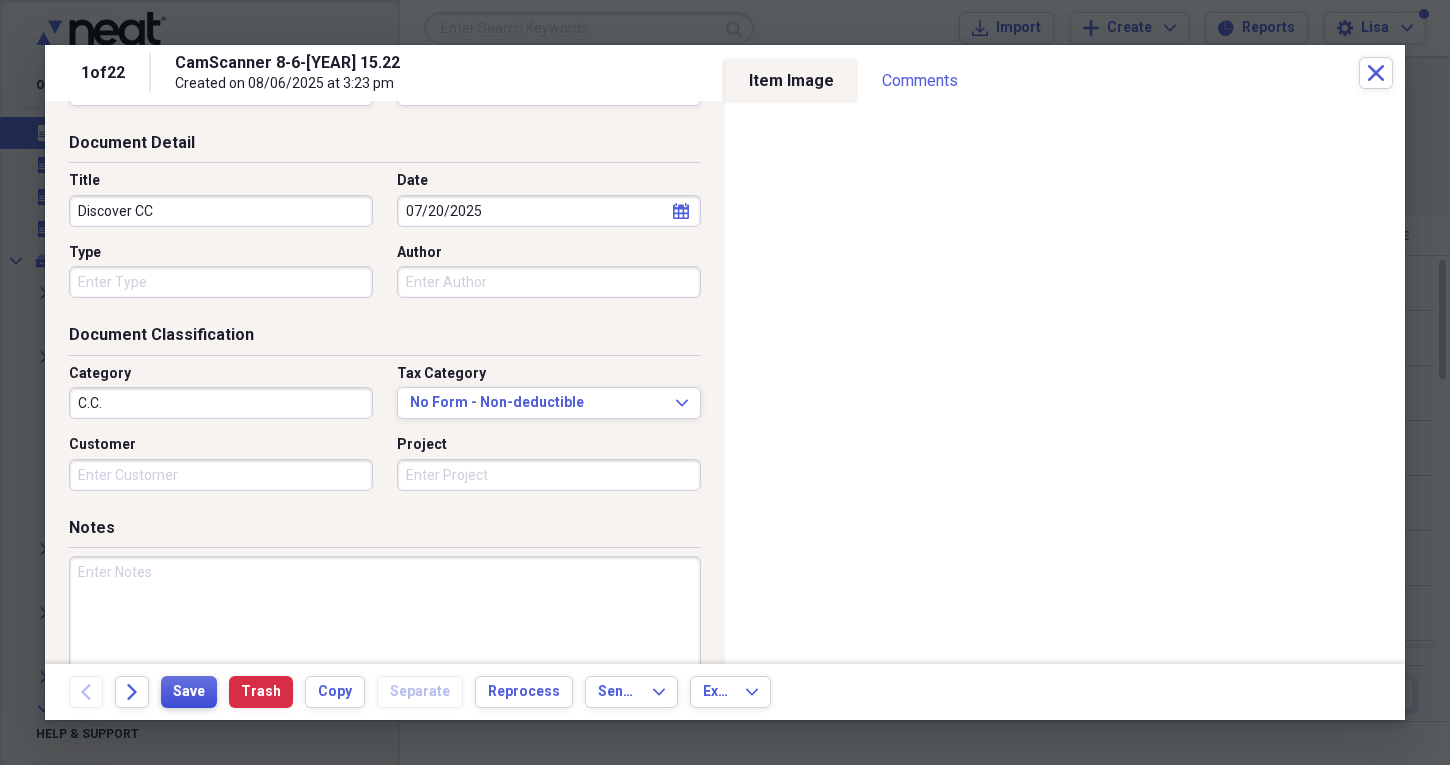 click on "Save" at bounding box center [189, 692] 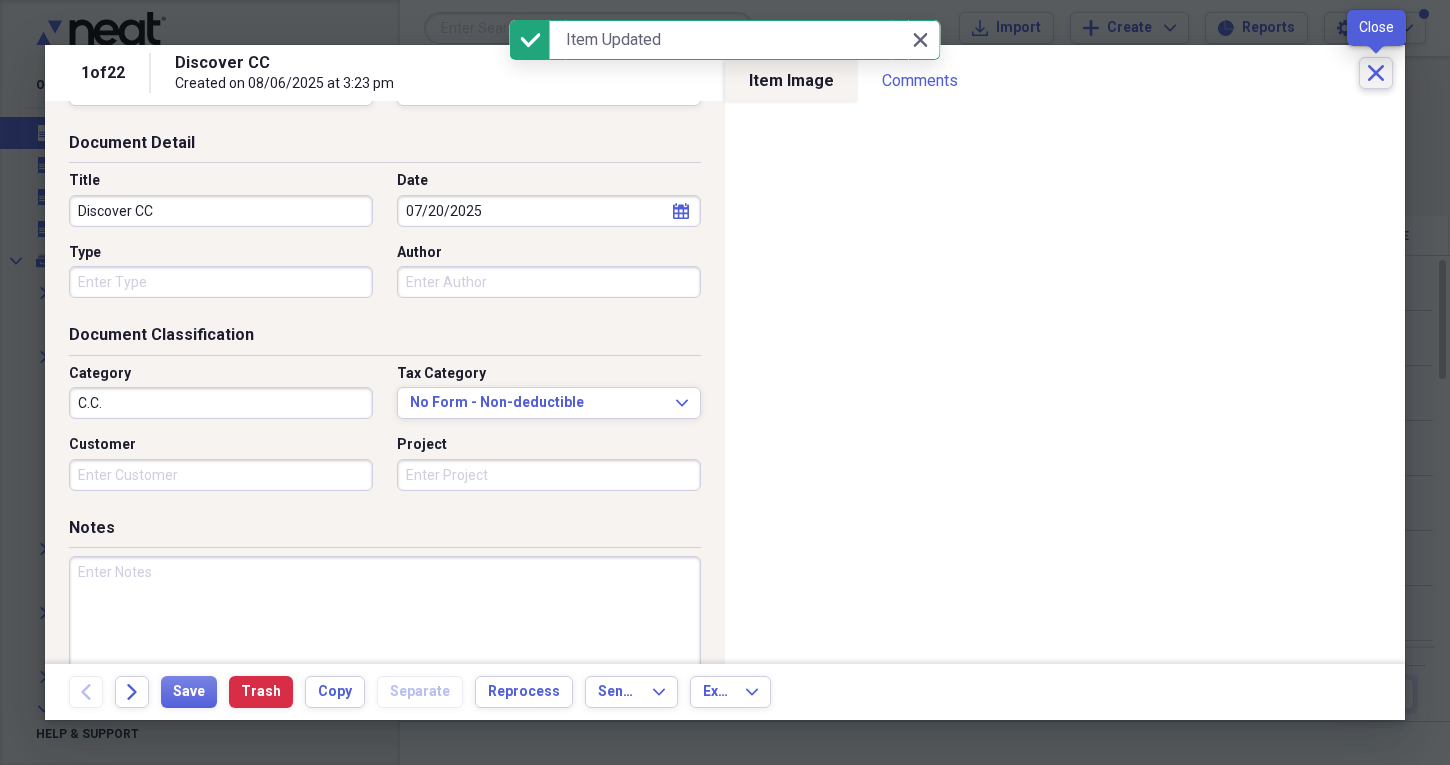 click 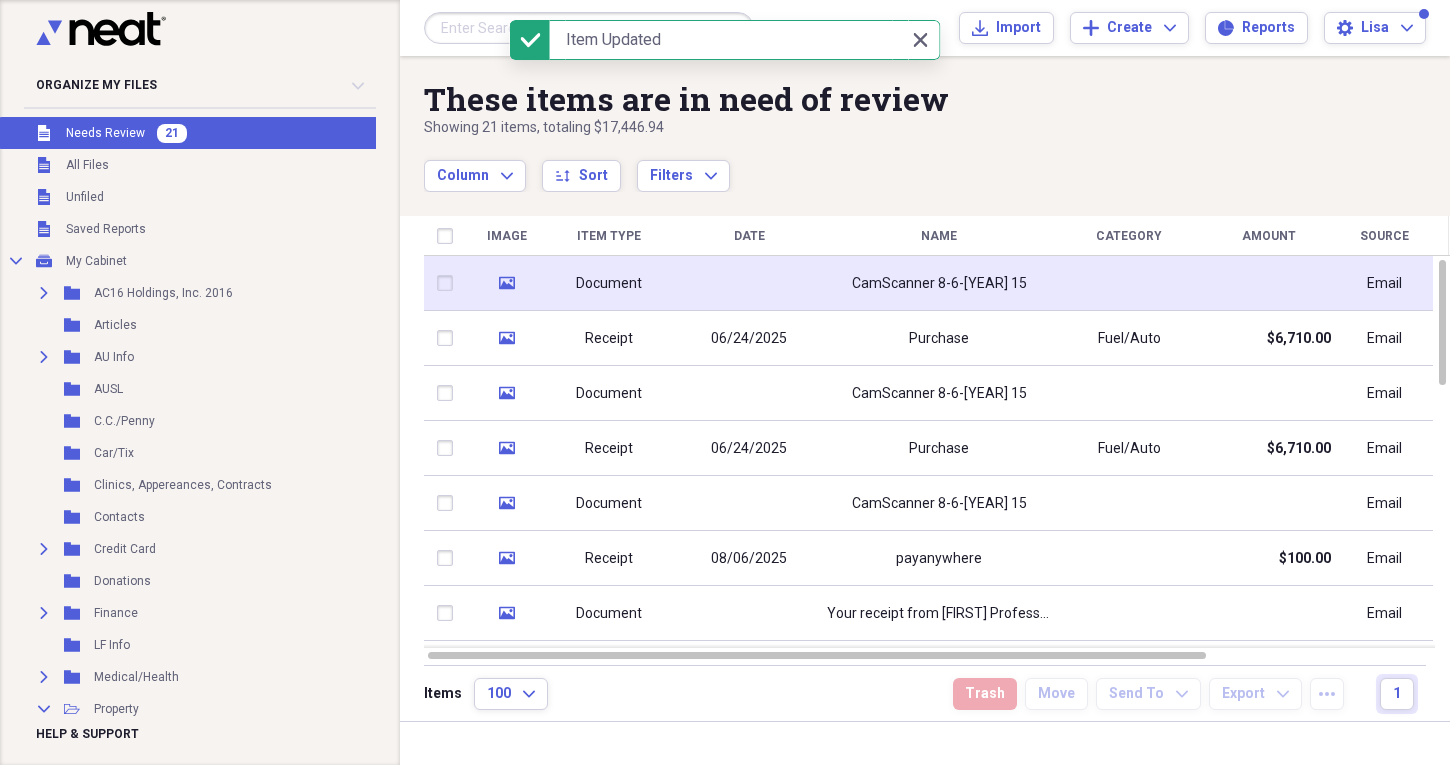 click at bounding box center [1129, 283] 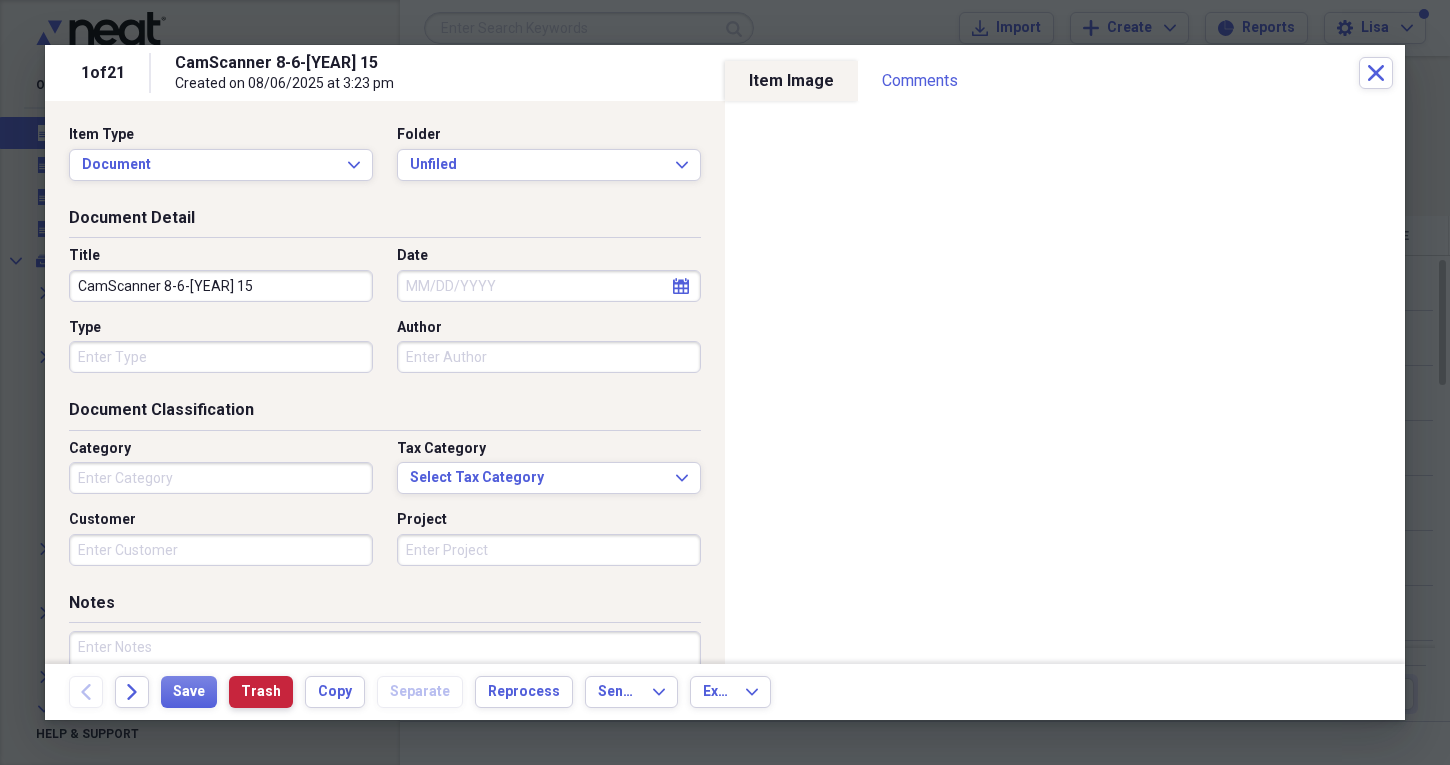 click on "Trash" at bounding box center (261, 692) 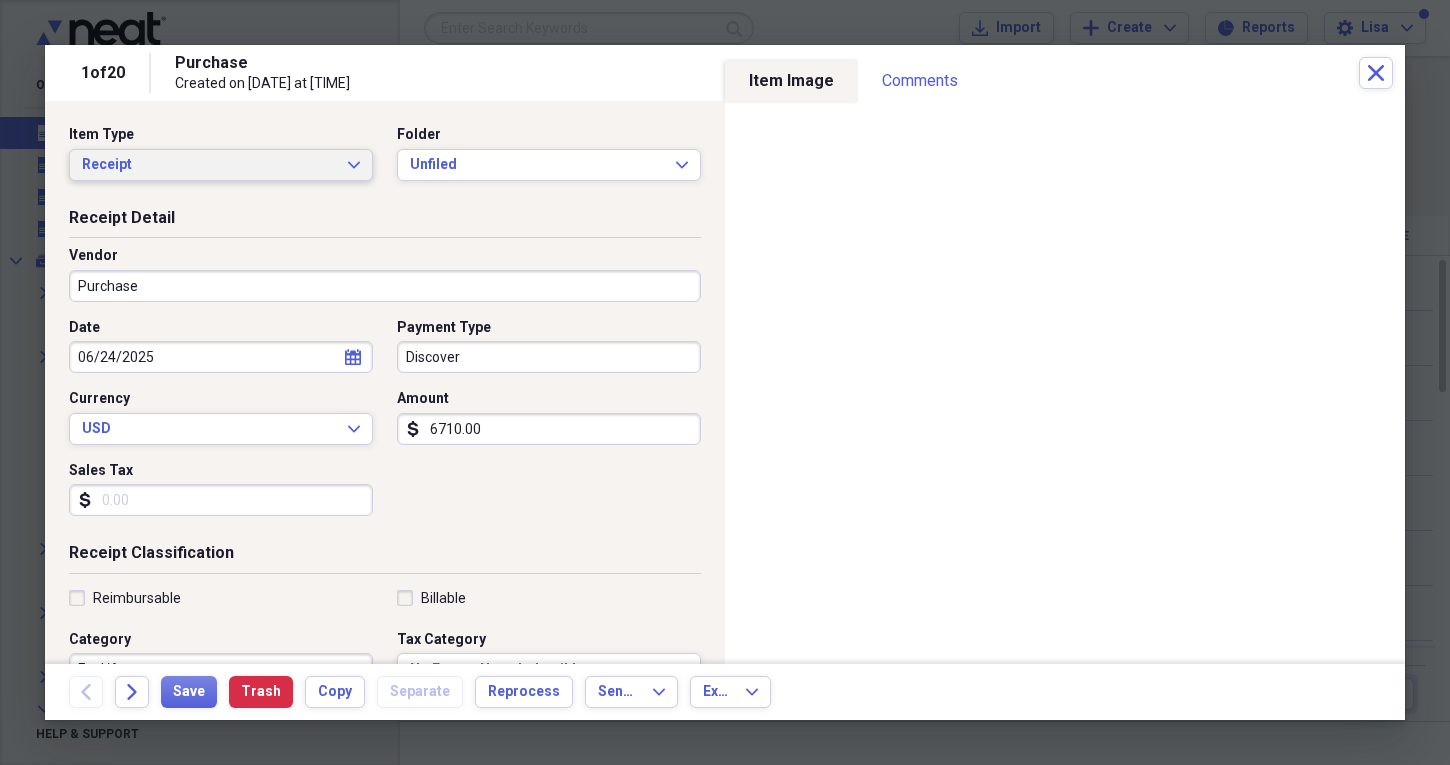 click on "Expand" 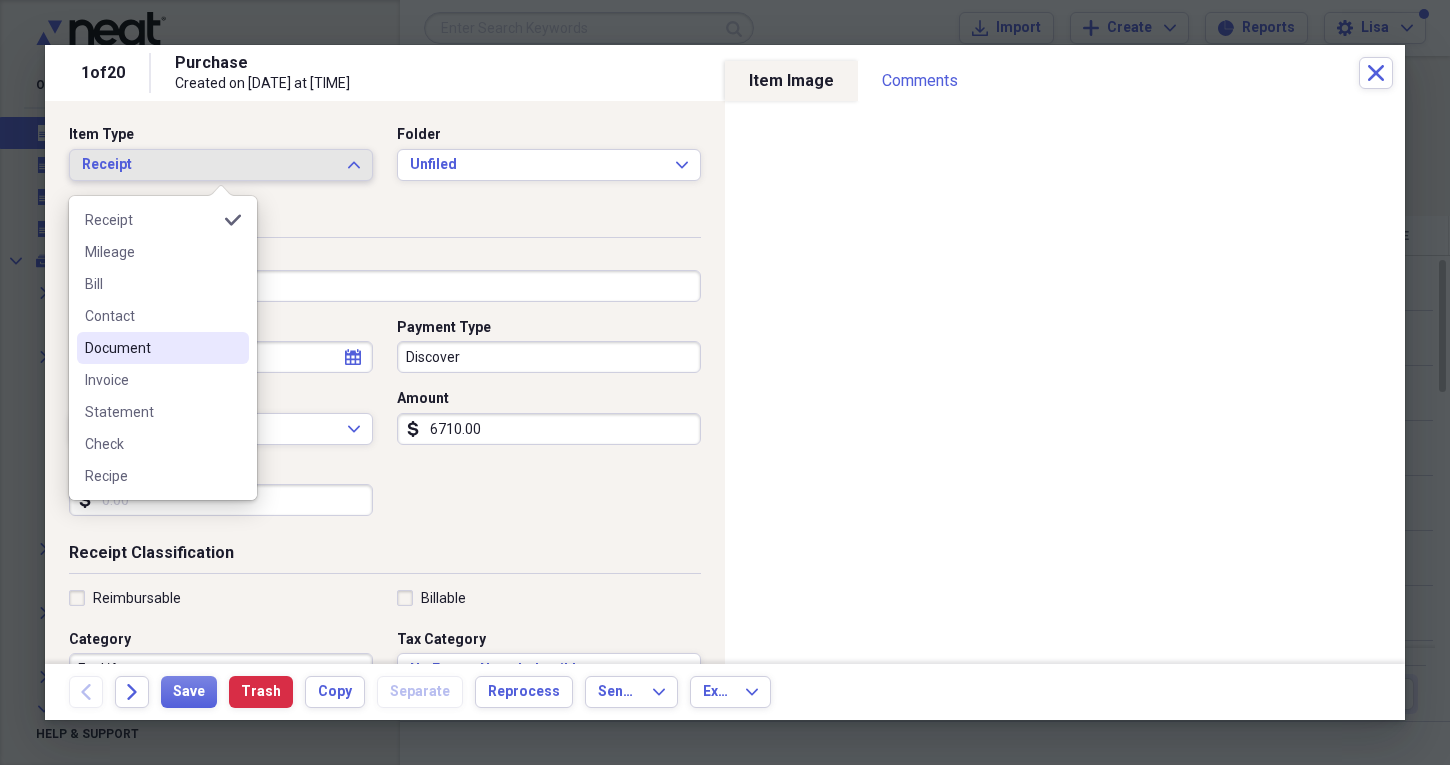 click on "Document" at bounding box center [151, 348] 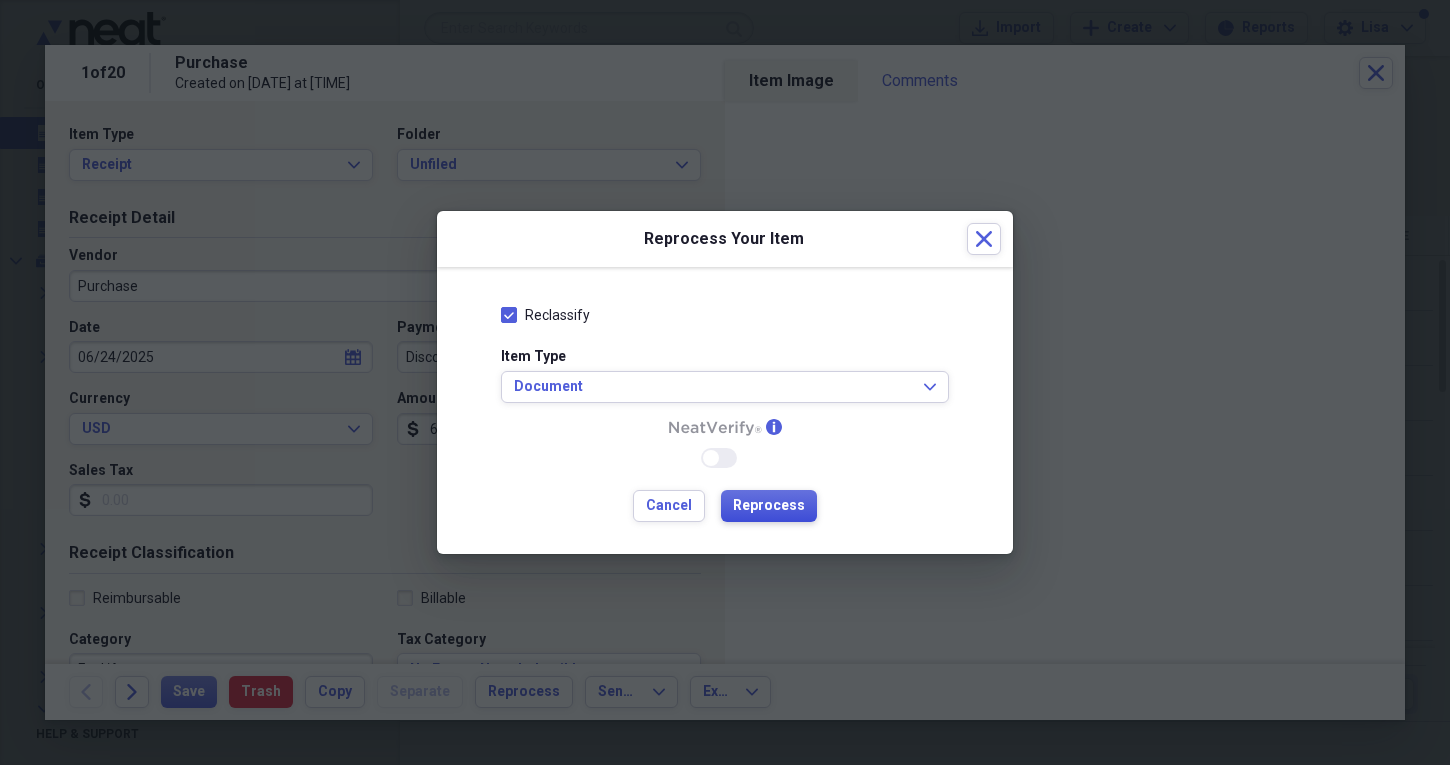 click on "Reprocess" at bounding box center [769, 506] 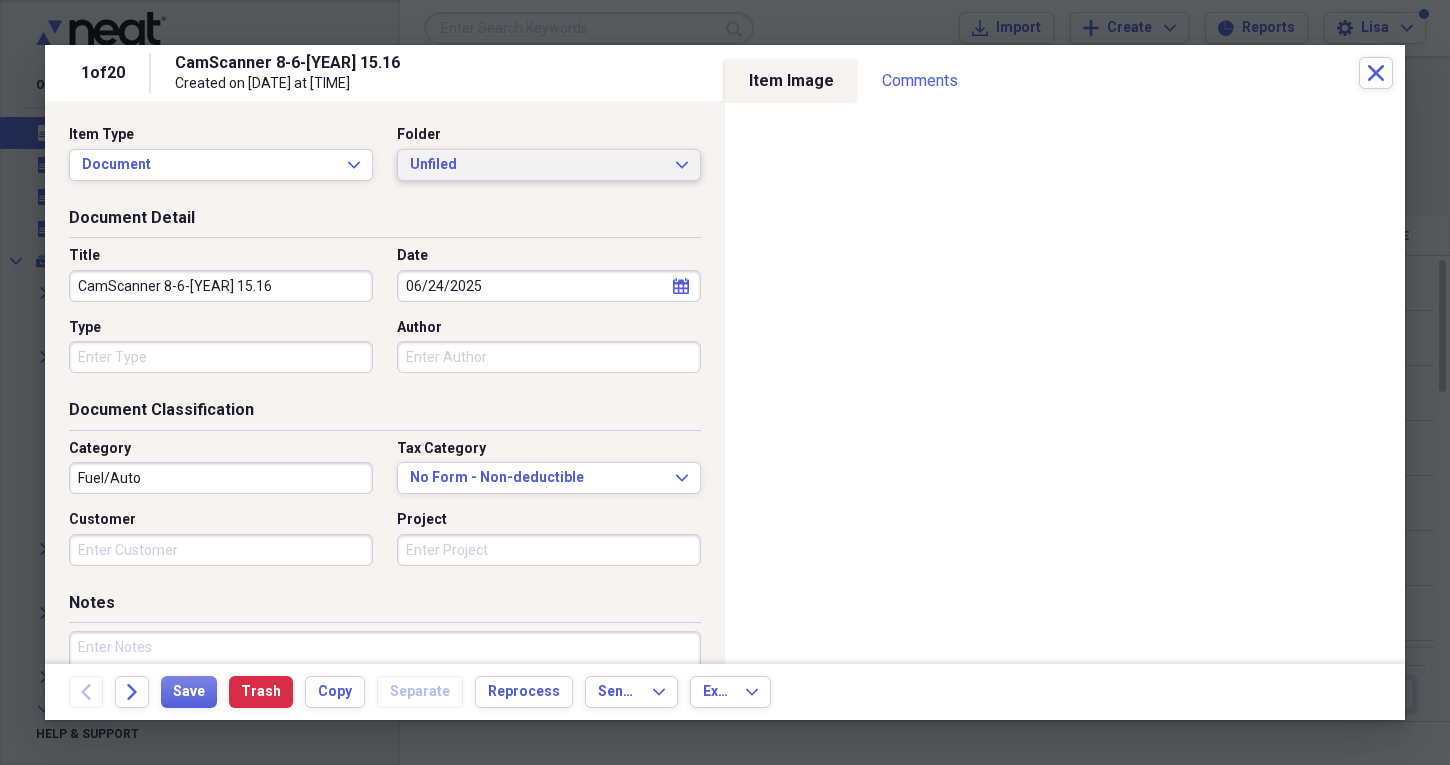 click on "Unfiled Expand" at bounding box center (549, 165) 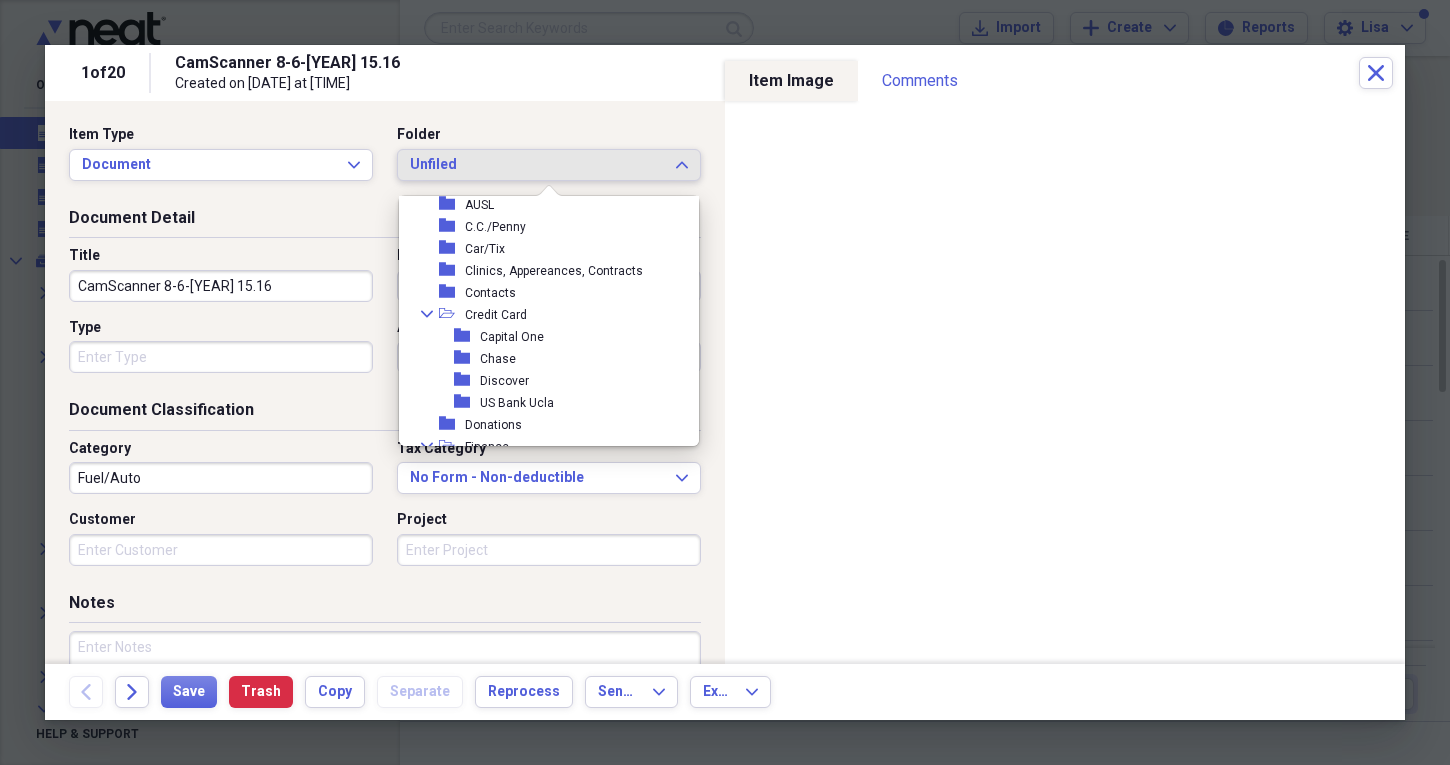 scroll, scrollTop: 222, scrollLeft: 0, axis: vertical 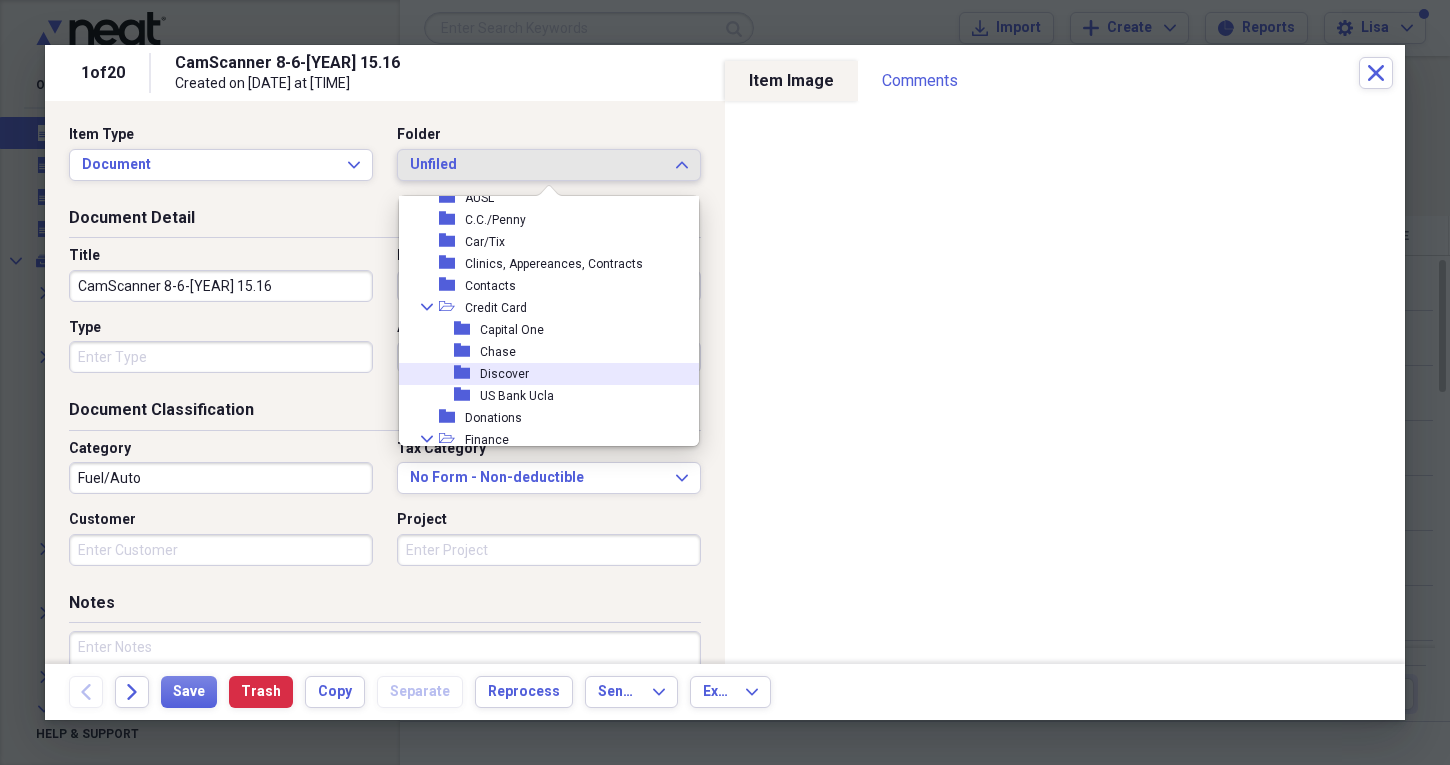 click on "Discover" at bounding box center (504, 374) 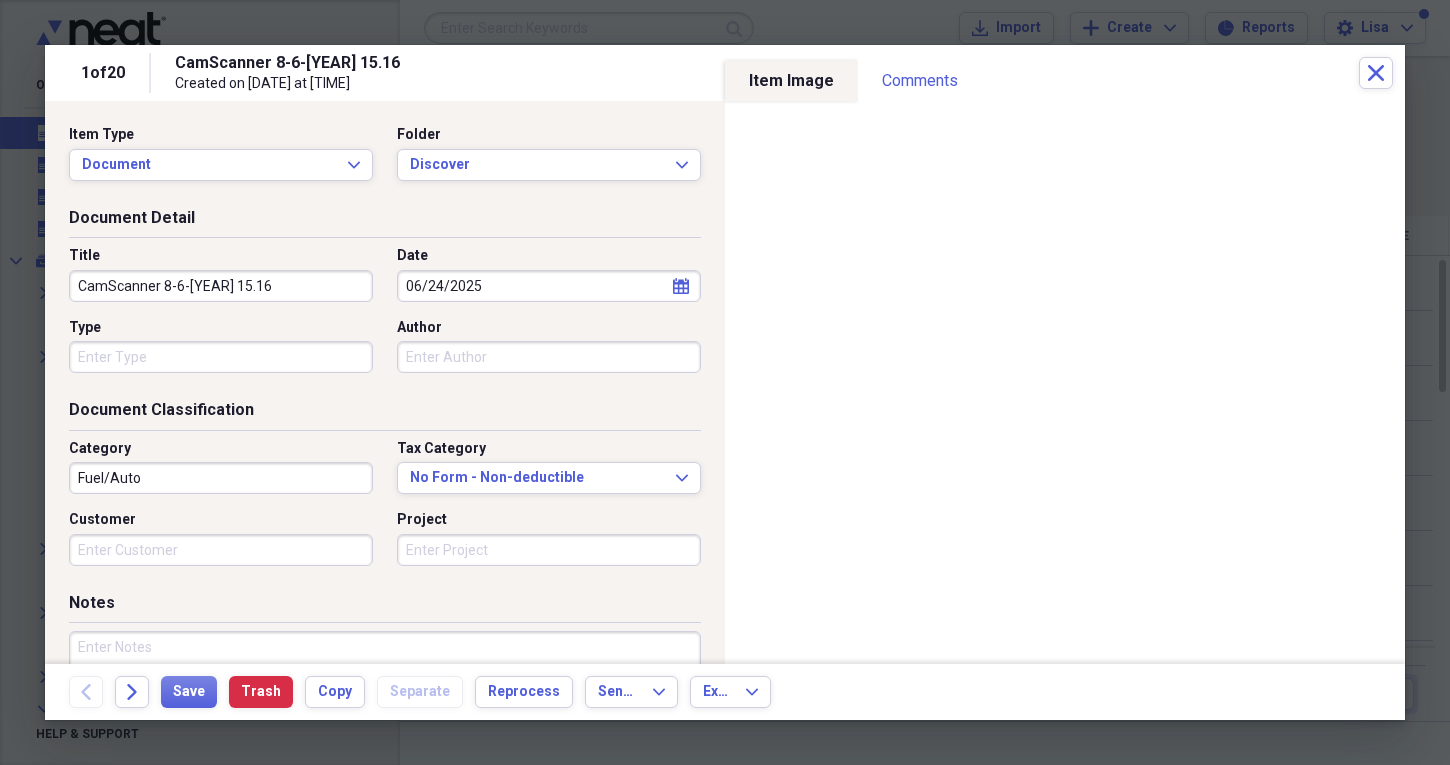 click 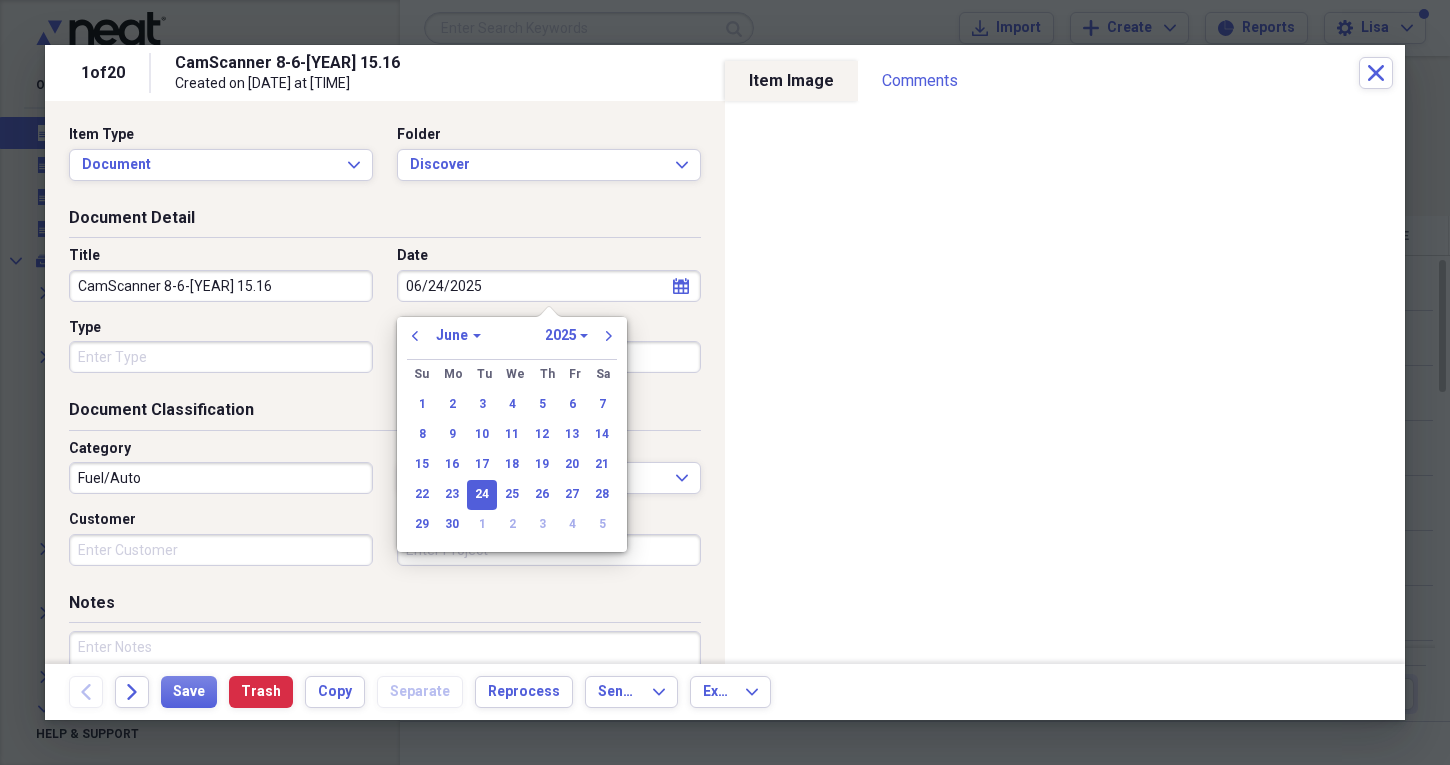 click on "January February March April May June July August September October November December" at bounding box center [458, 335] 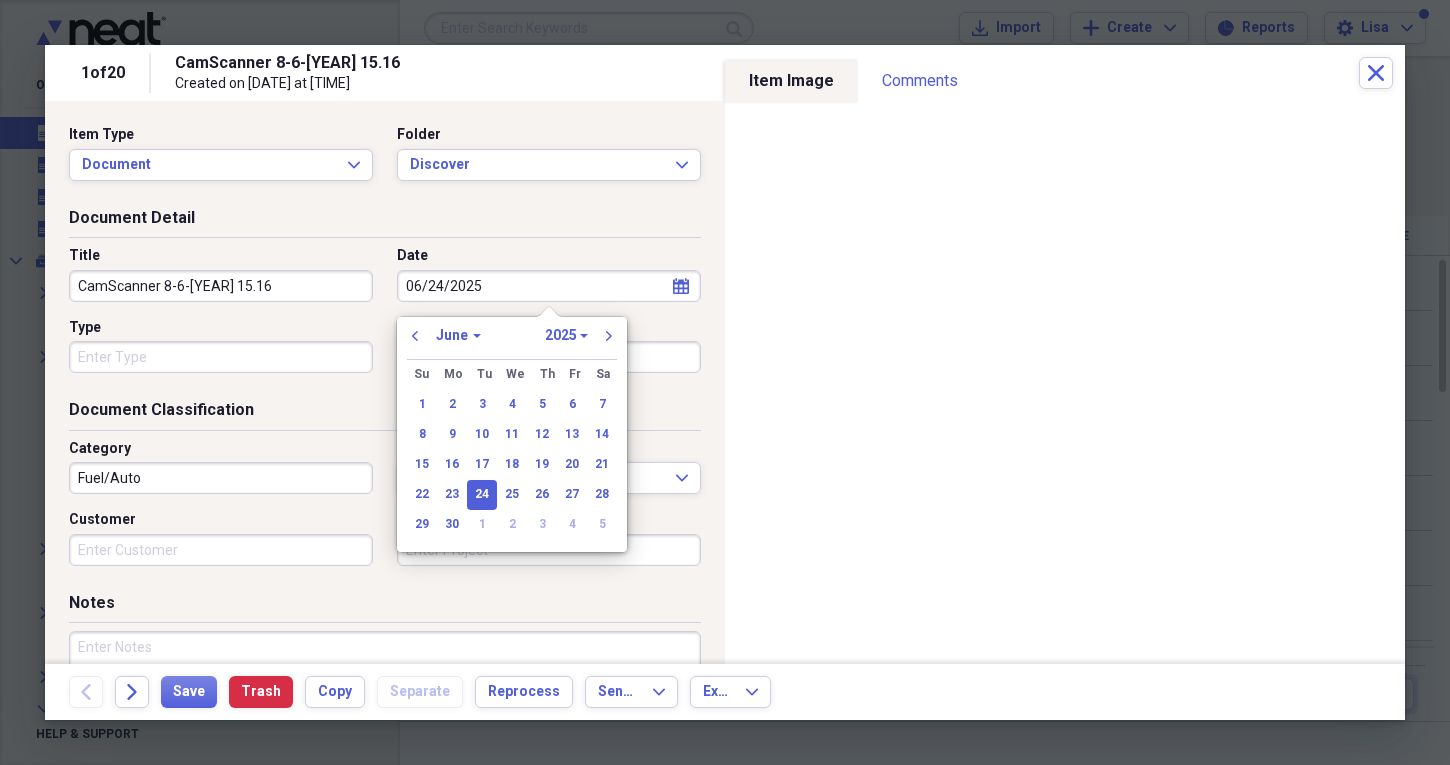 select on "7" 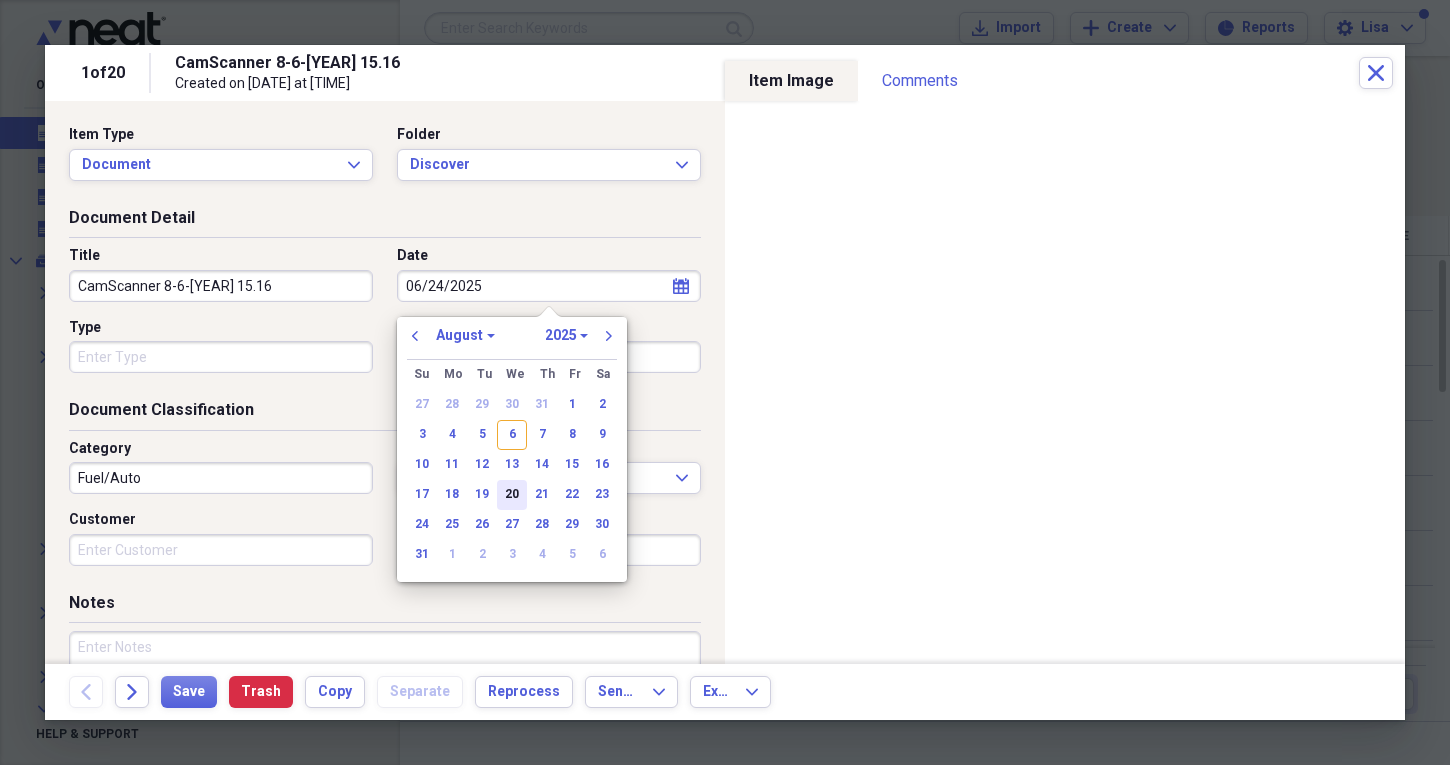 click on "20" at bounding box center [512, 495] 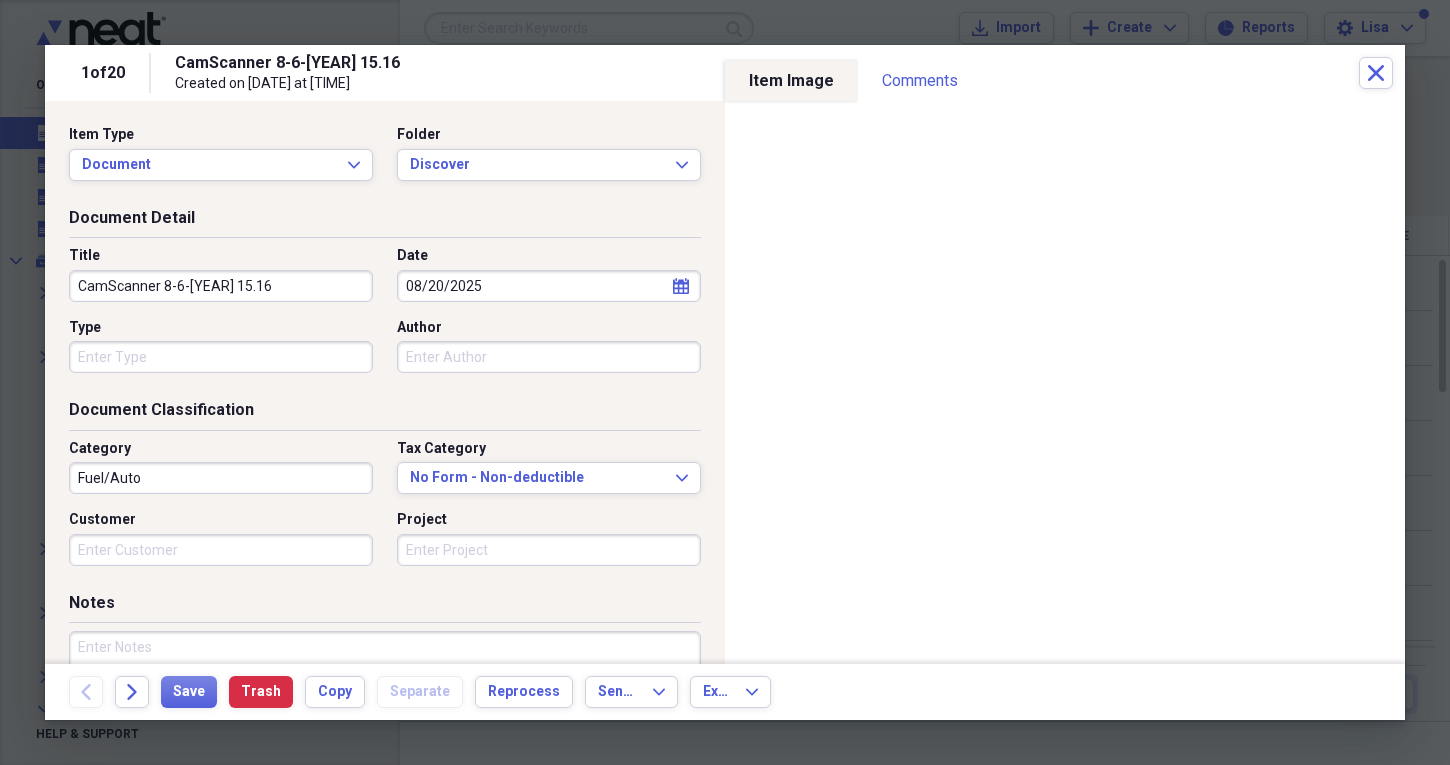 click on "CamScanner 8-6-[YEAR] 15.16" at bounding box center [221, 286] 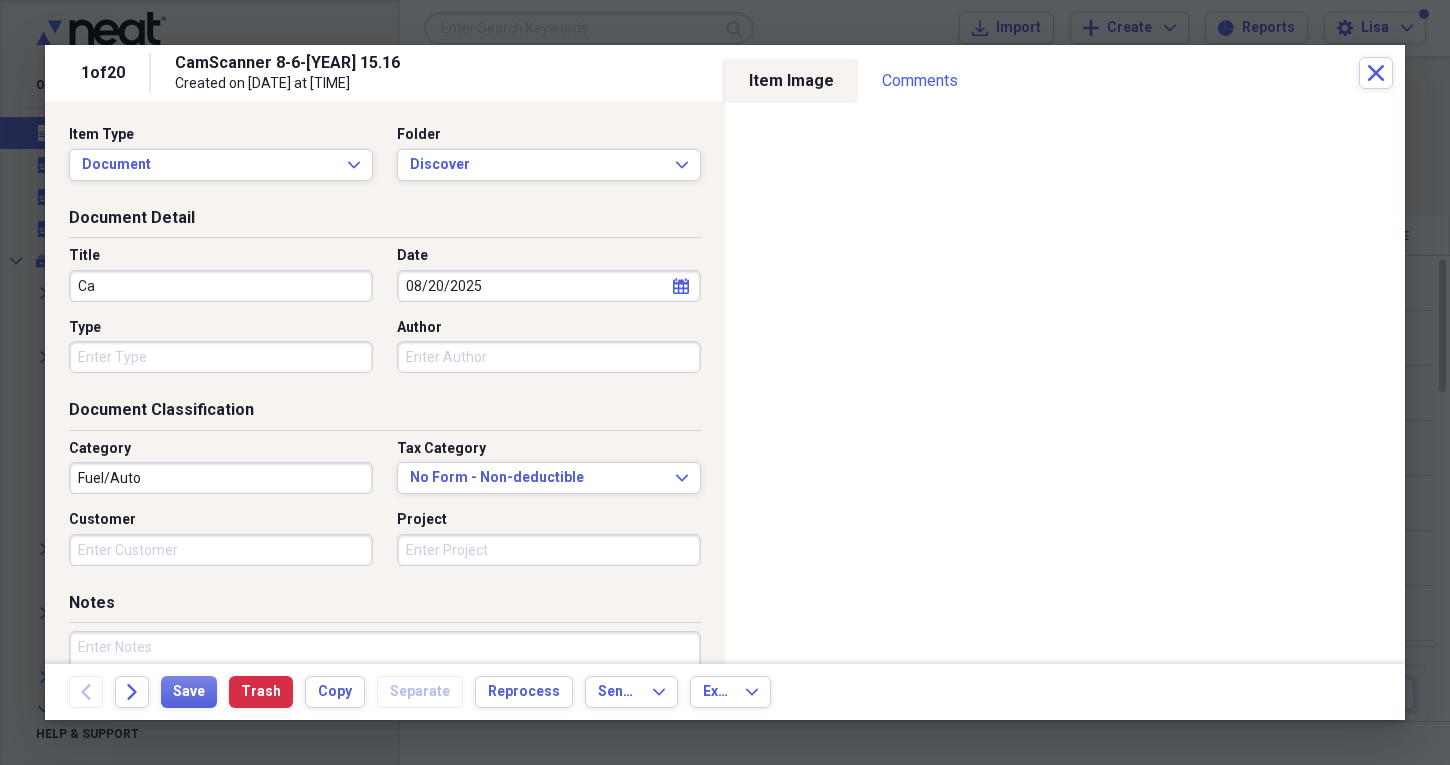 type on "C" 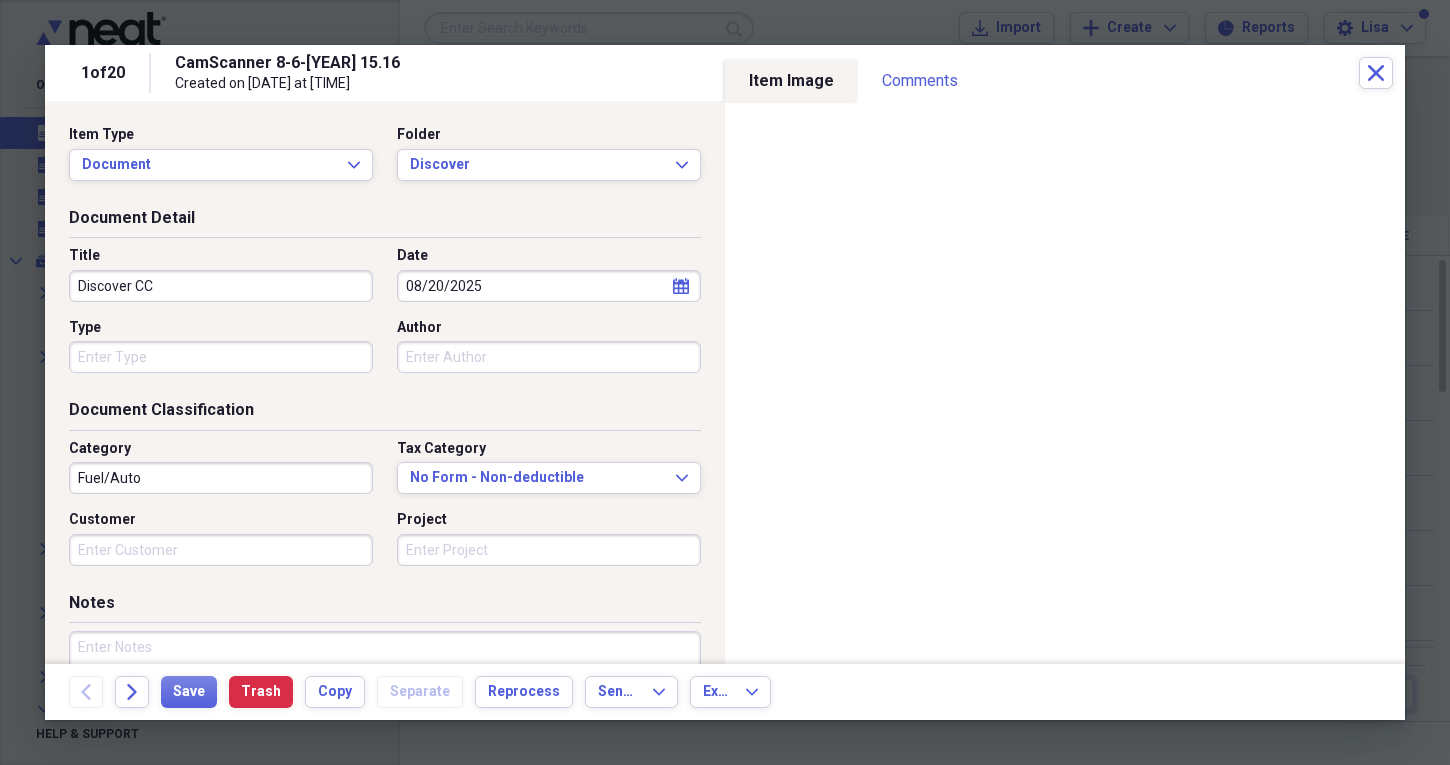 type on "Discover CC" 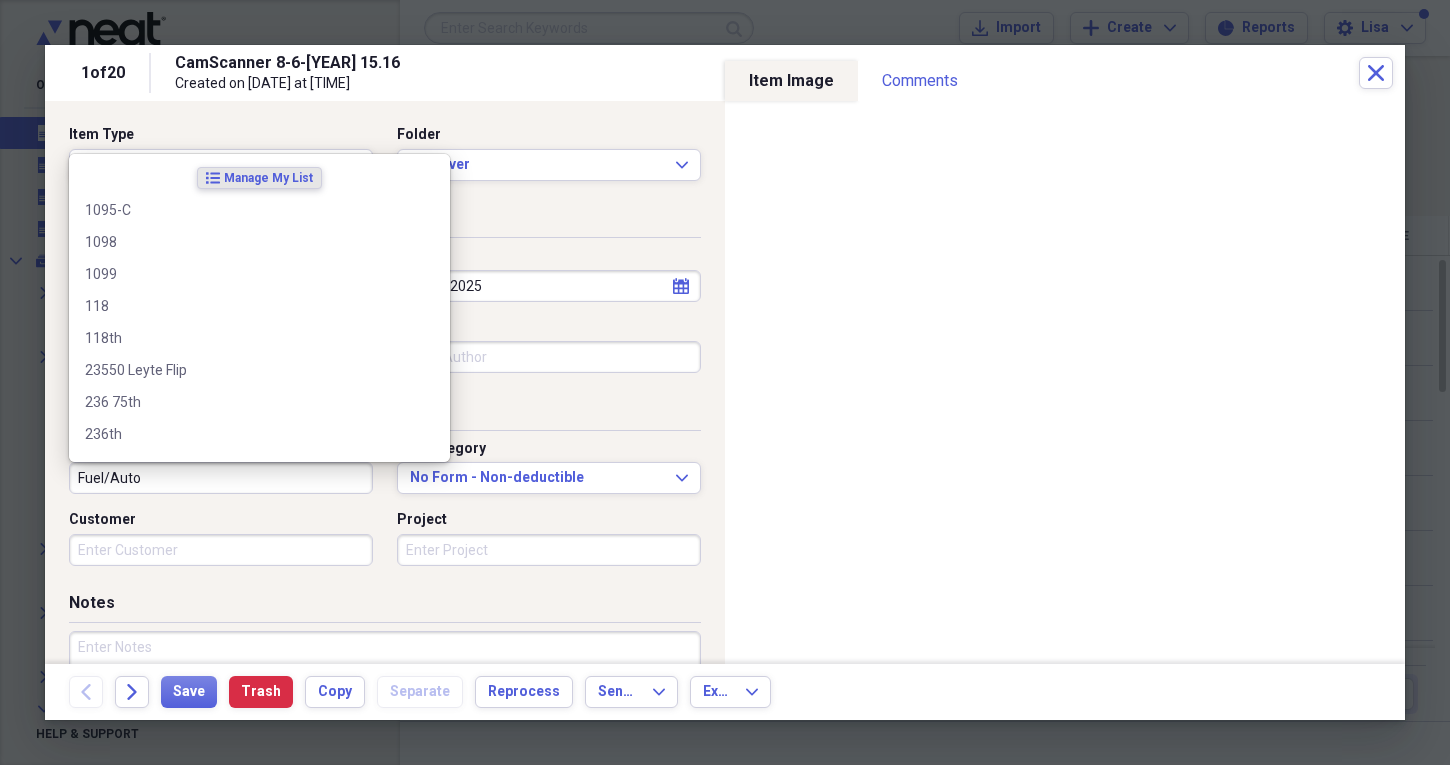 click on "Fuel/Auto" at bounding box center (221, 478) 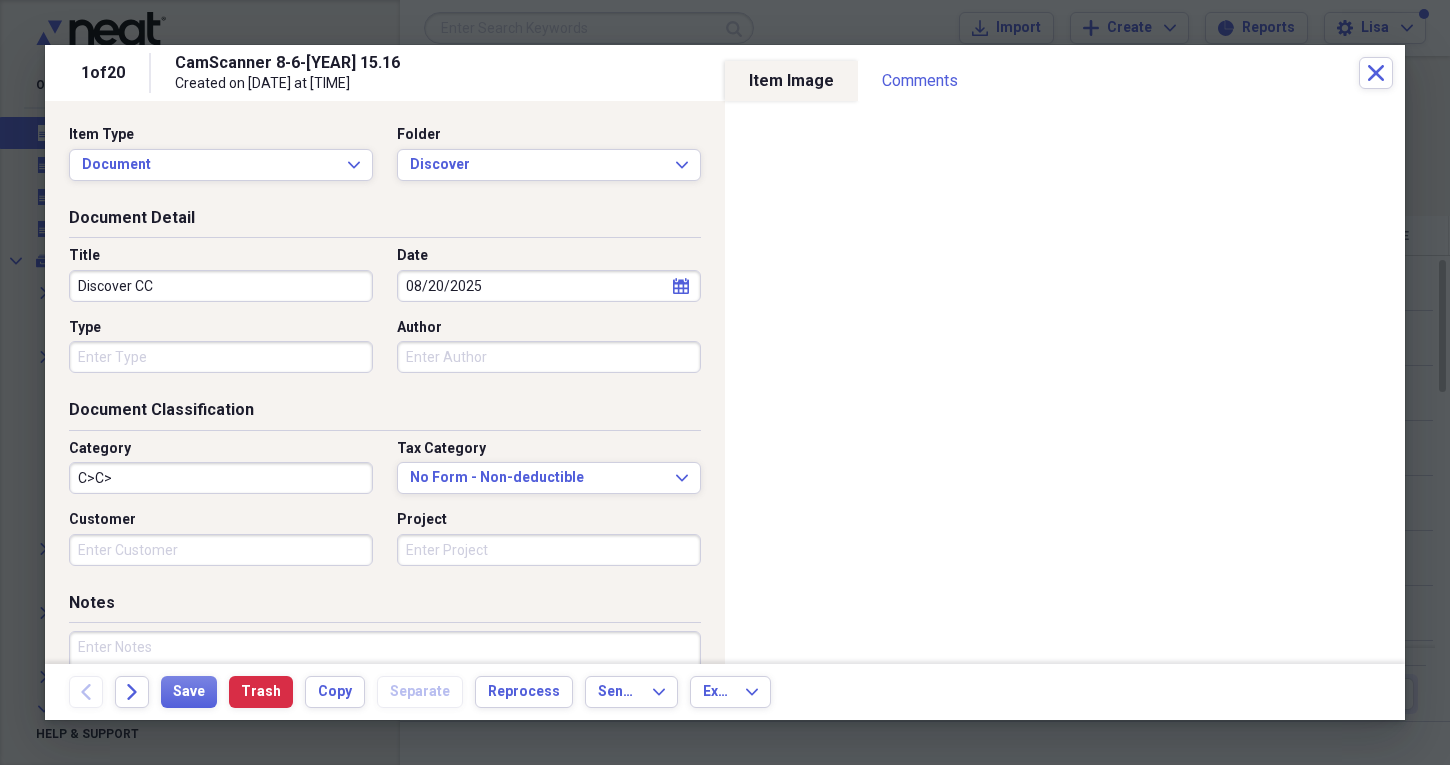 click on "C>C>" at bounding box center [221, 478] 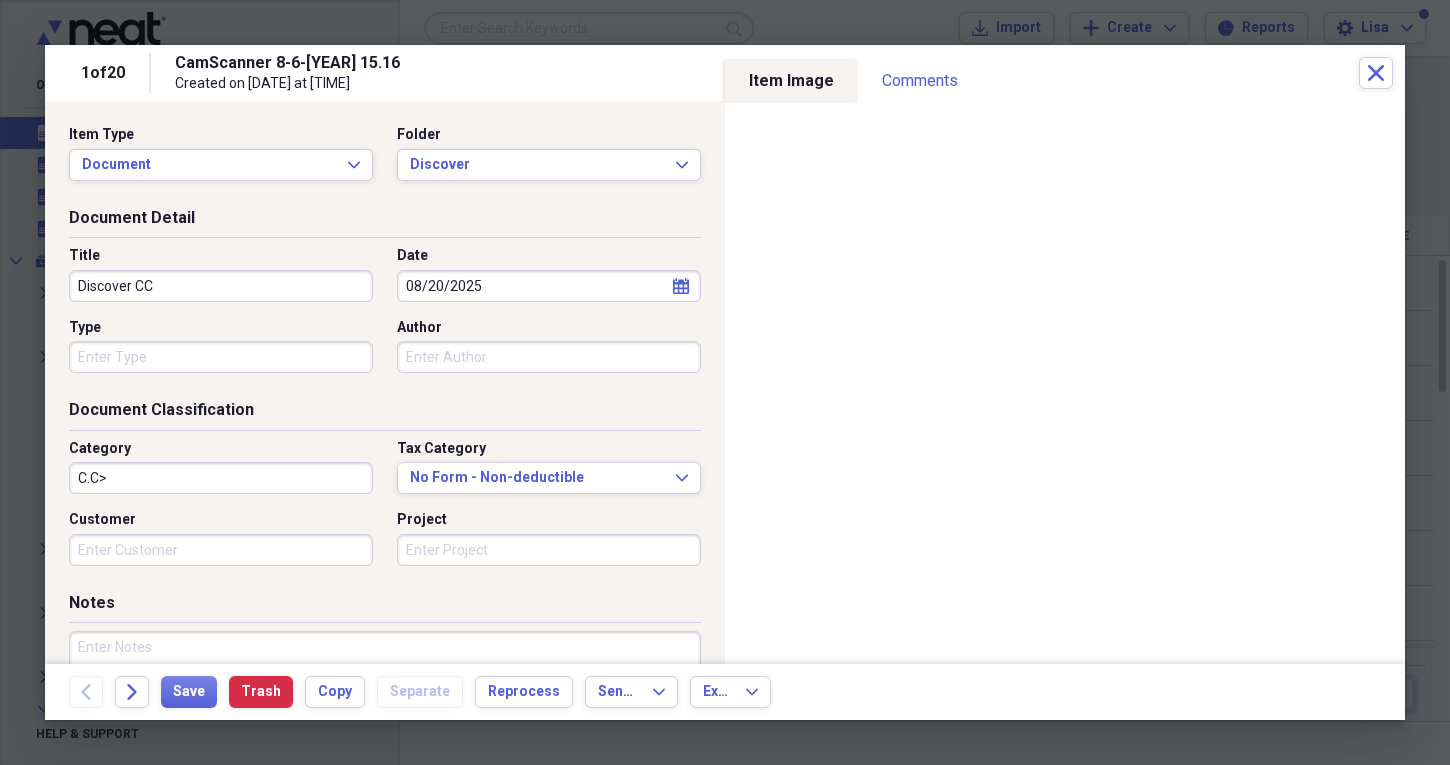 click on "C.C>" at bounding box center [221, 478] 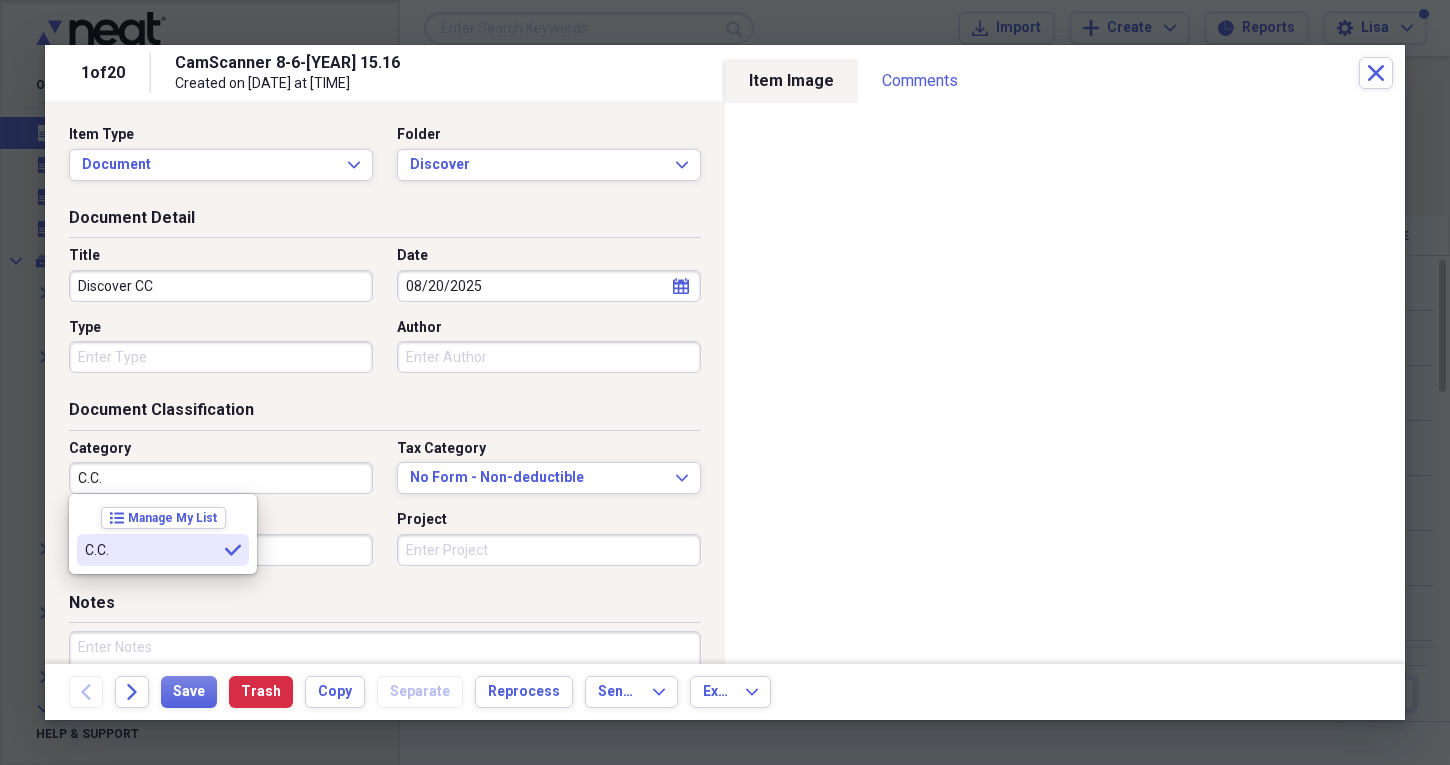 type on "C.C." 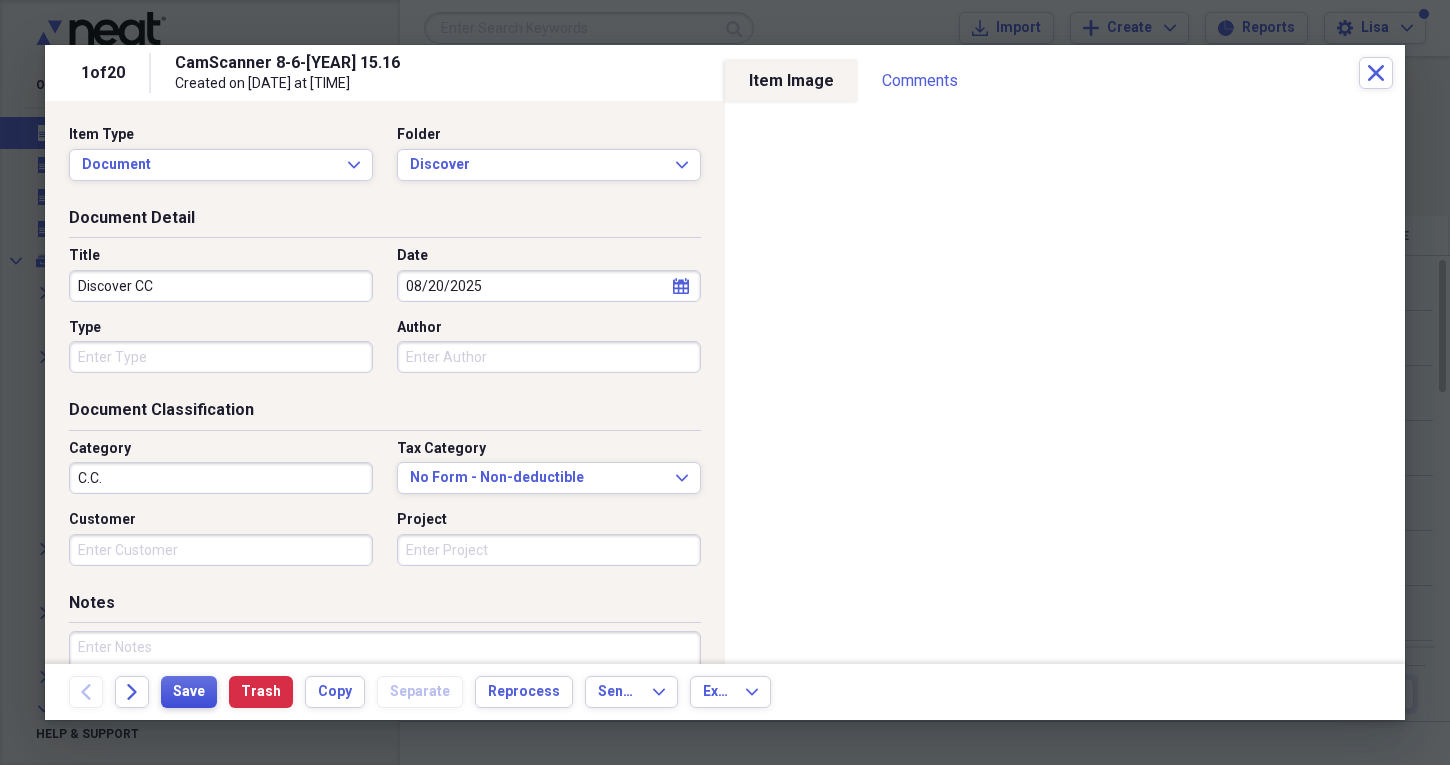 click on "Save" at bounding box center [189, 692] 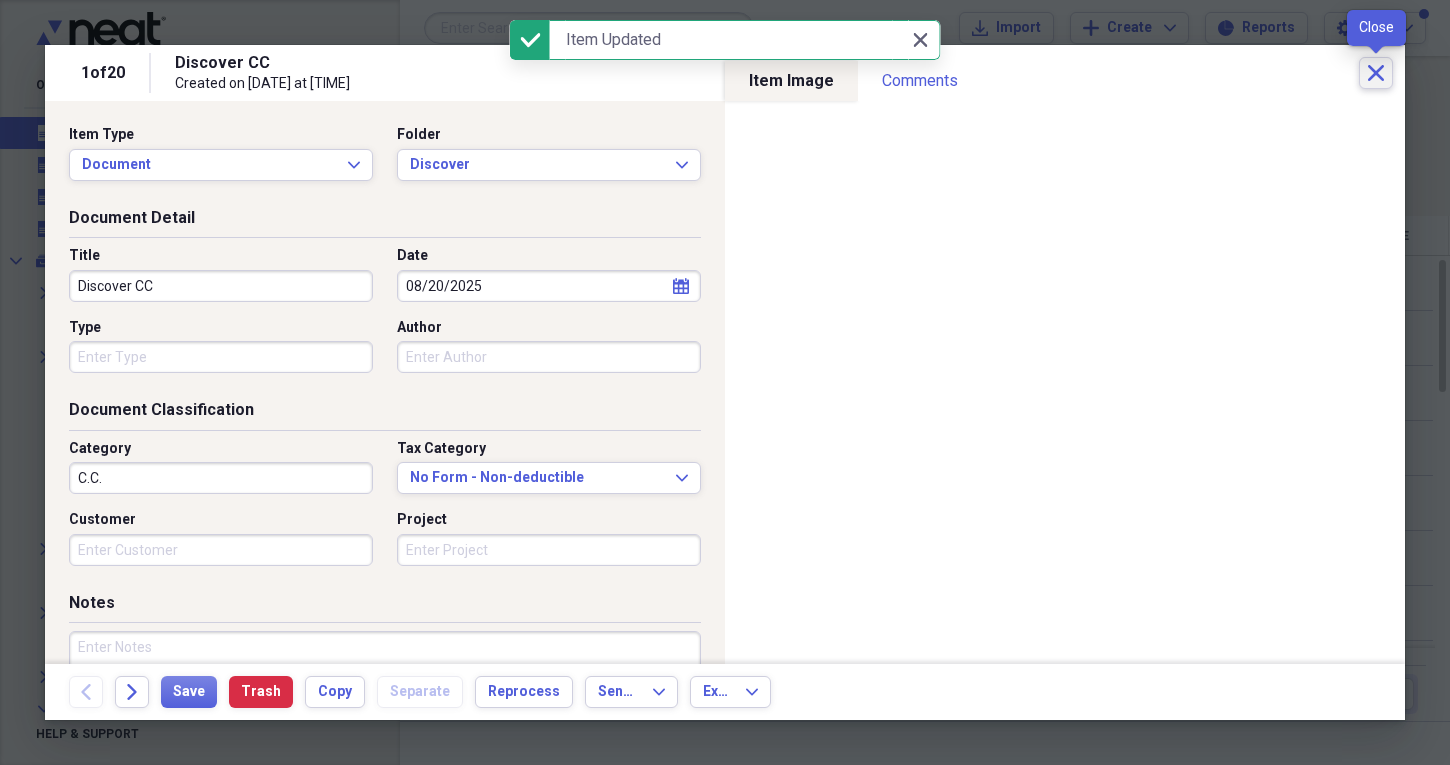 click 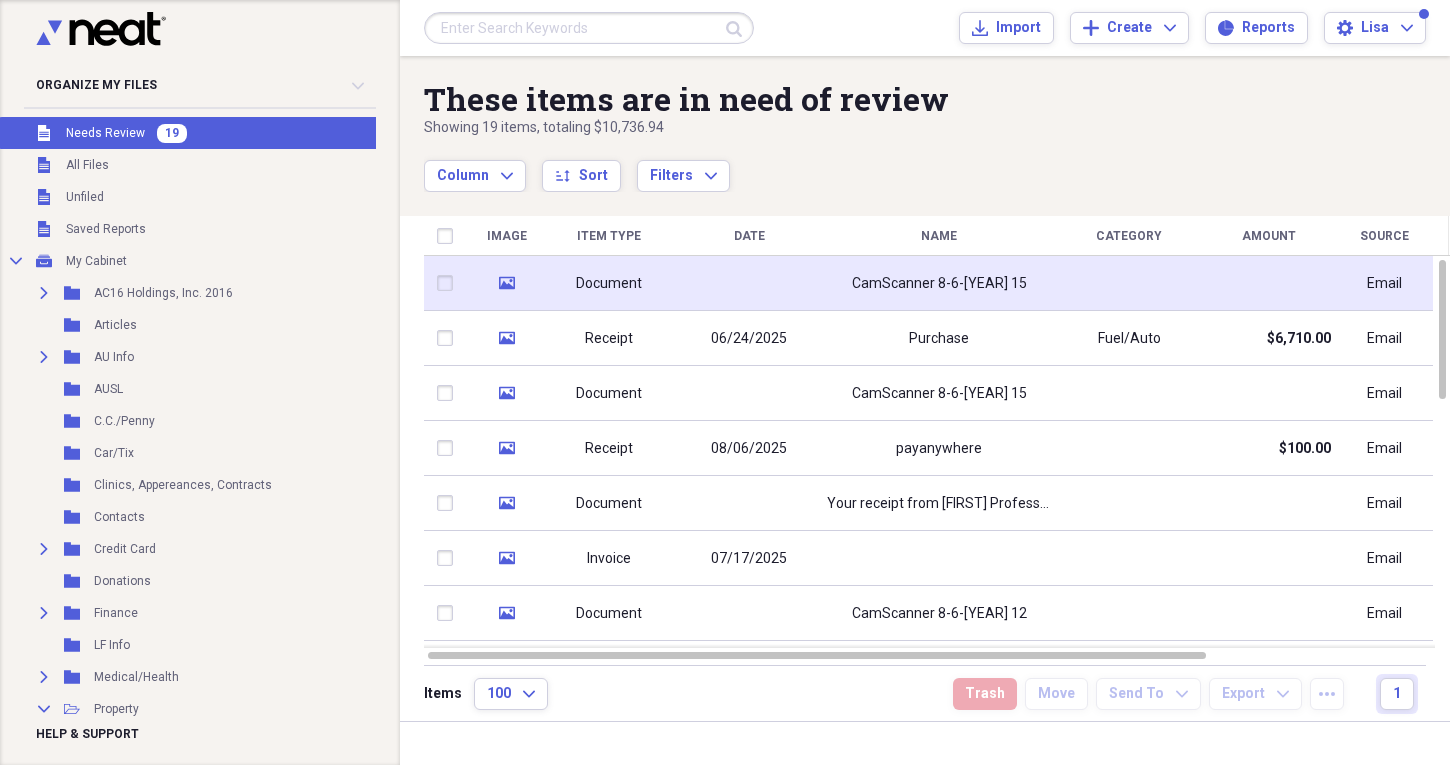 click on "CamScanner 8-6-[YEAR] 15" at bounding box center (939, 283) 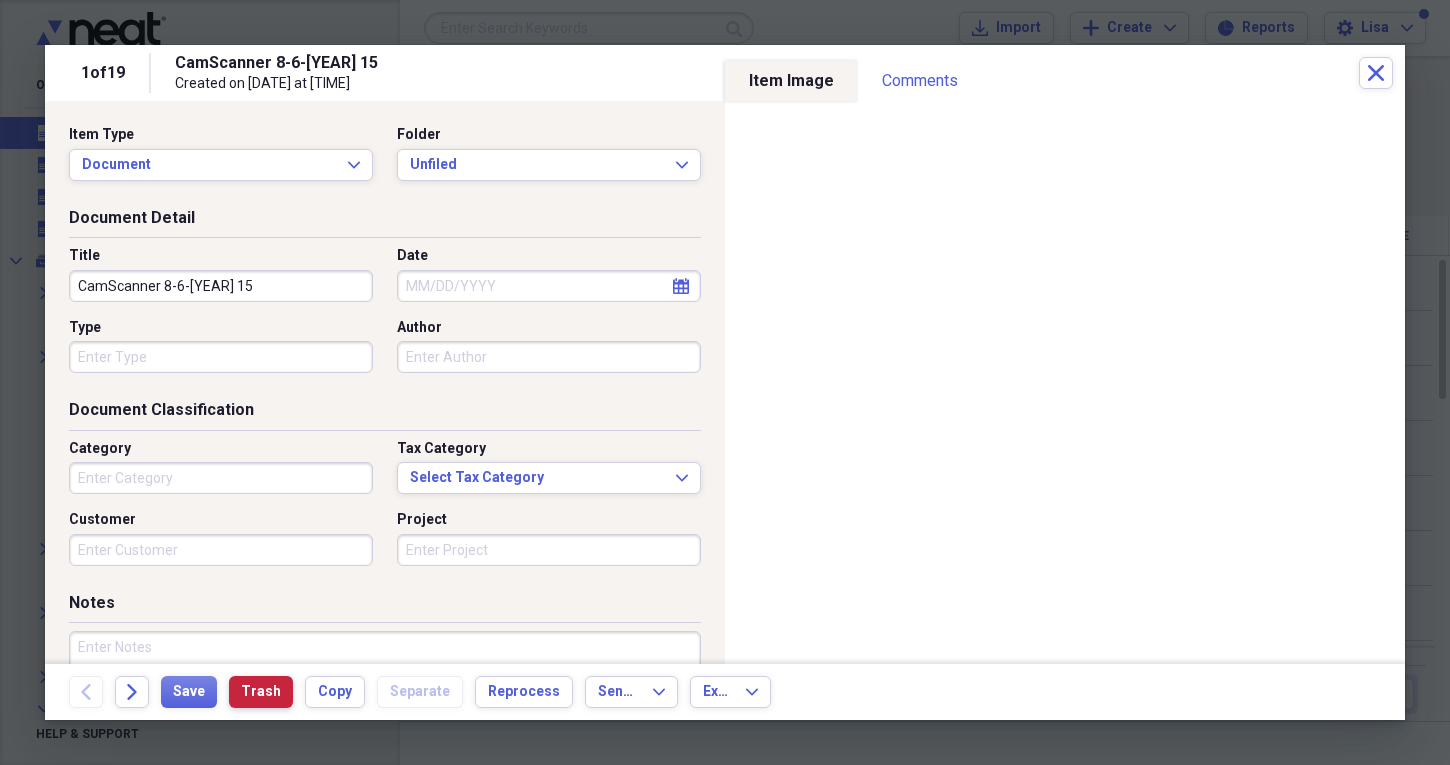 click on "Trash" at bounding box center [261, 692] 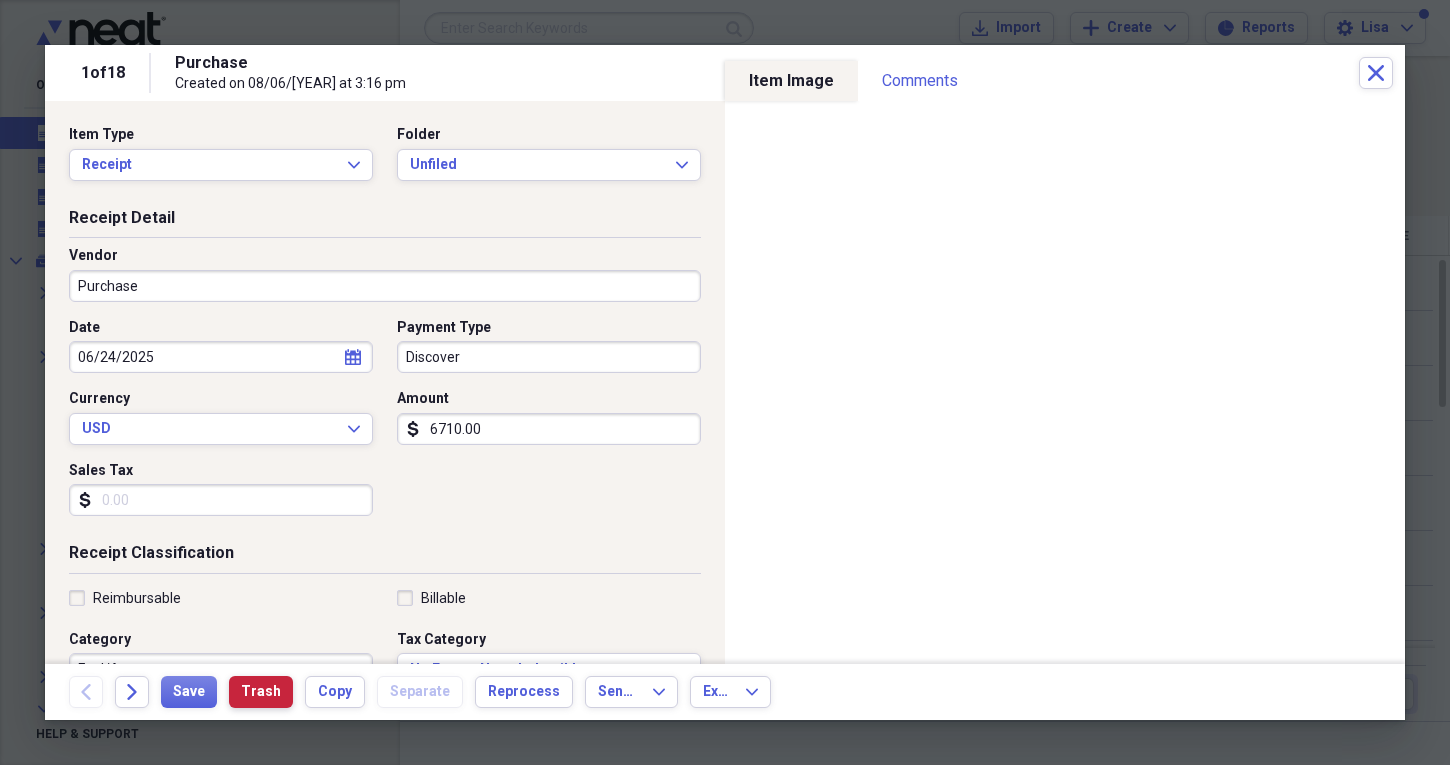 click on "Trash" at bounding box center [261, 692] 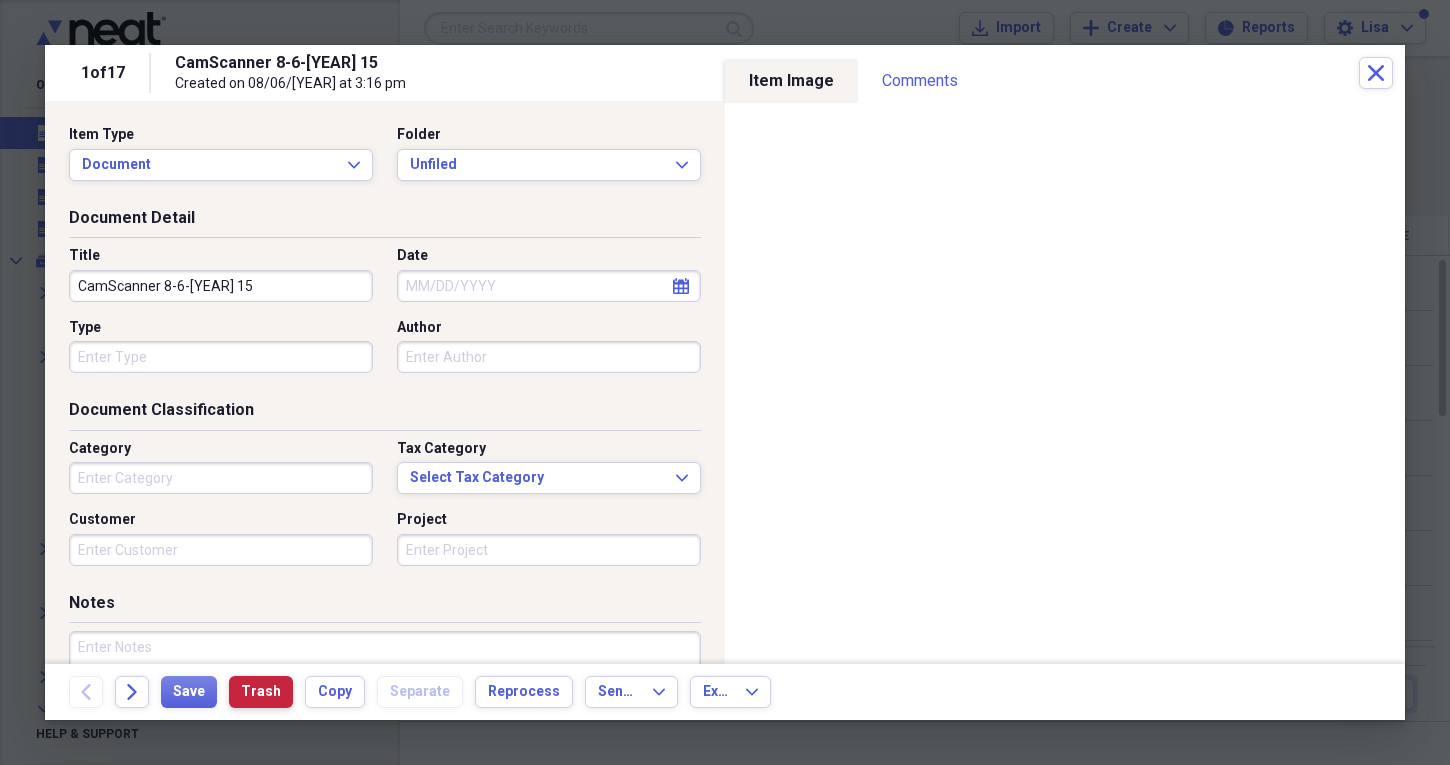 click on "Trash" at bounding box center [261, 692] 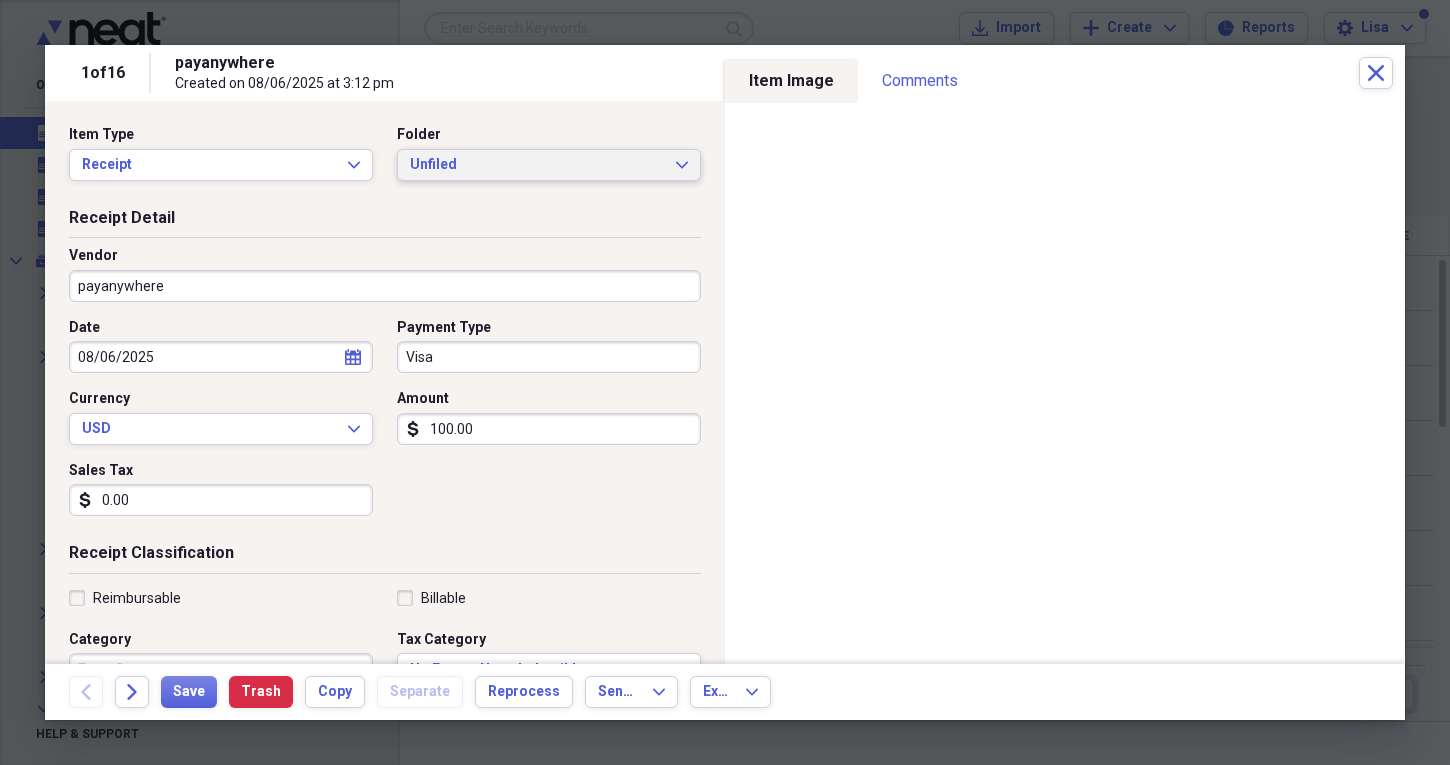 click on "Expand" 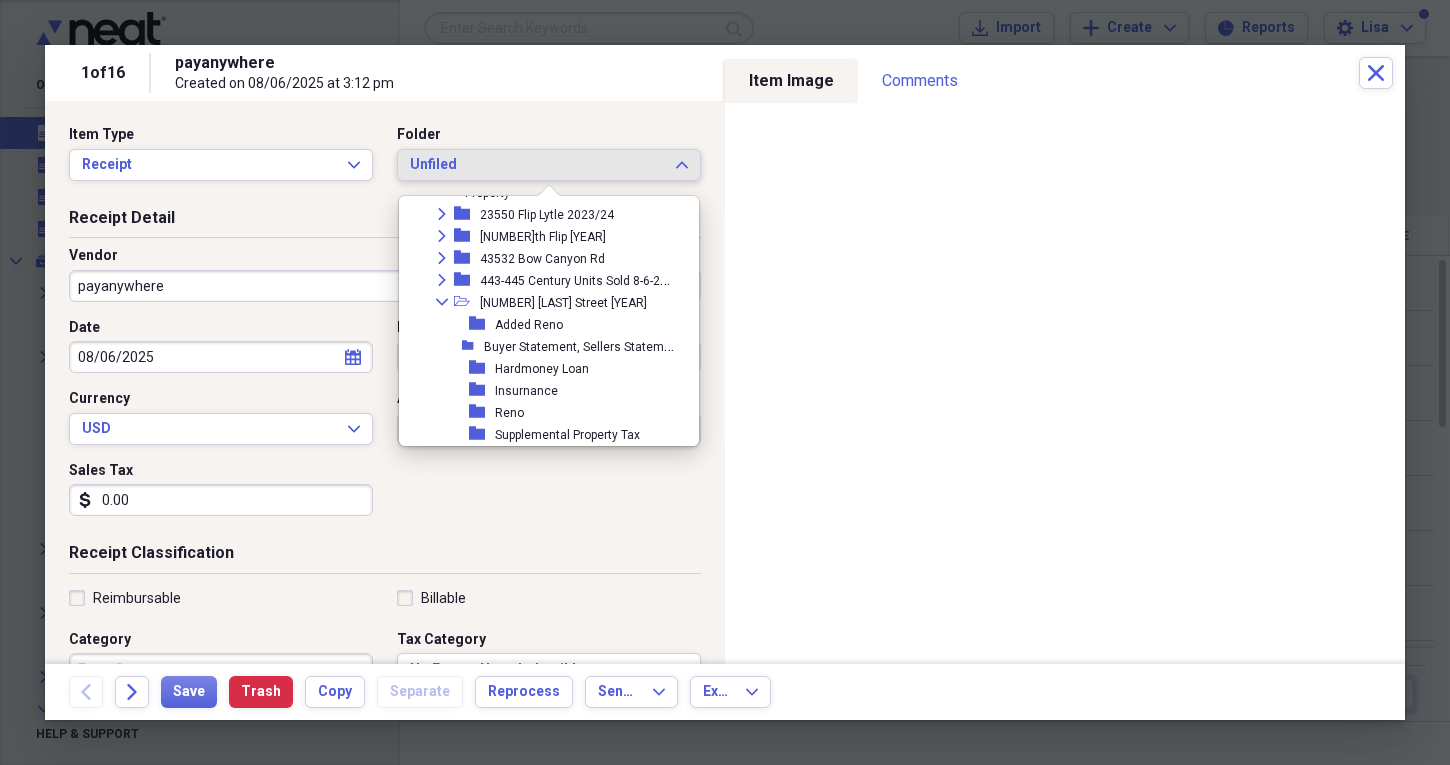 scroll, scrollTop: 782, scrollLeft: 0, axis: vertical 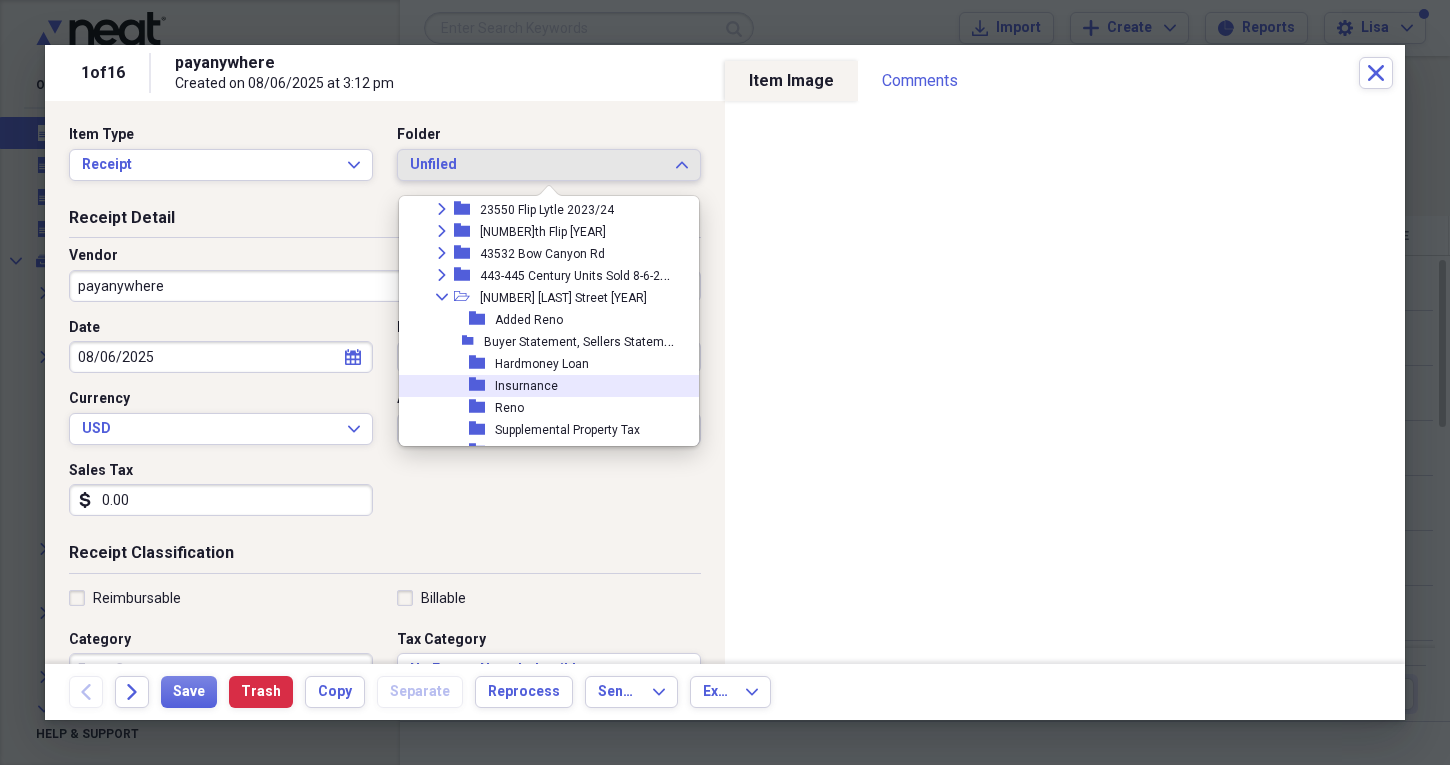 click on "folder Insurnance" at bounding box center [541, 386] 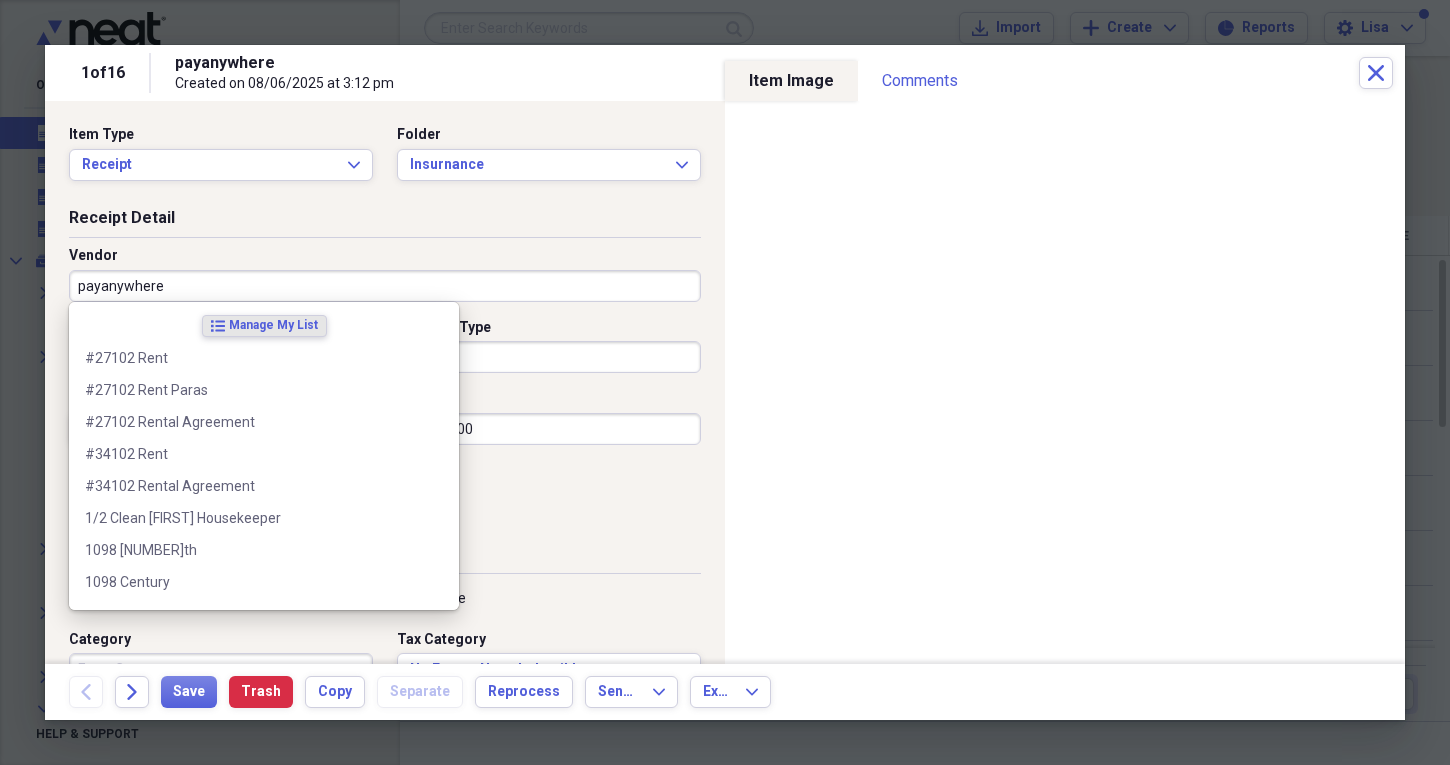 click on "payanywhere" at bounding box center [385, 286] 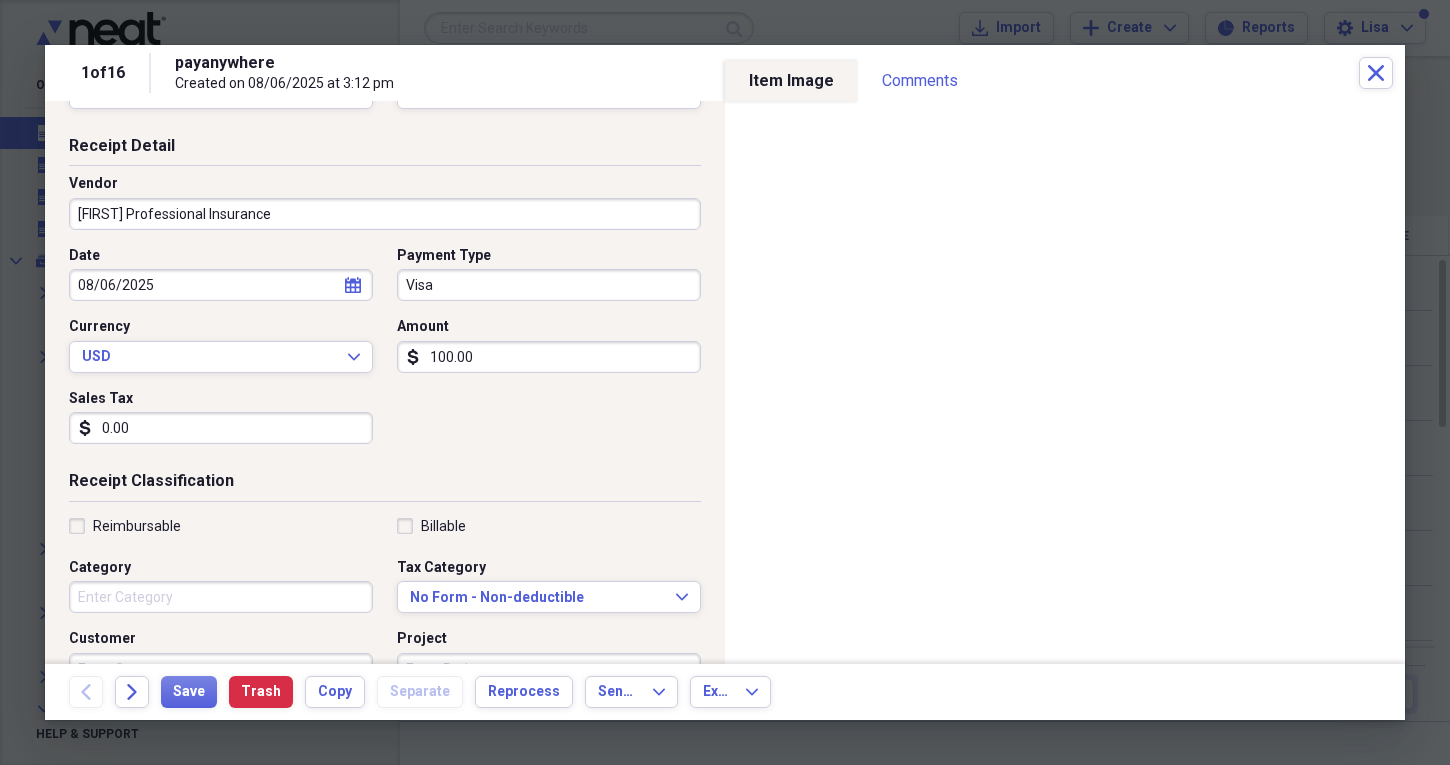 scroll, scrollTop: 75, scrollLeft: 0, axis: vertical 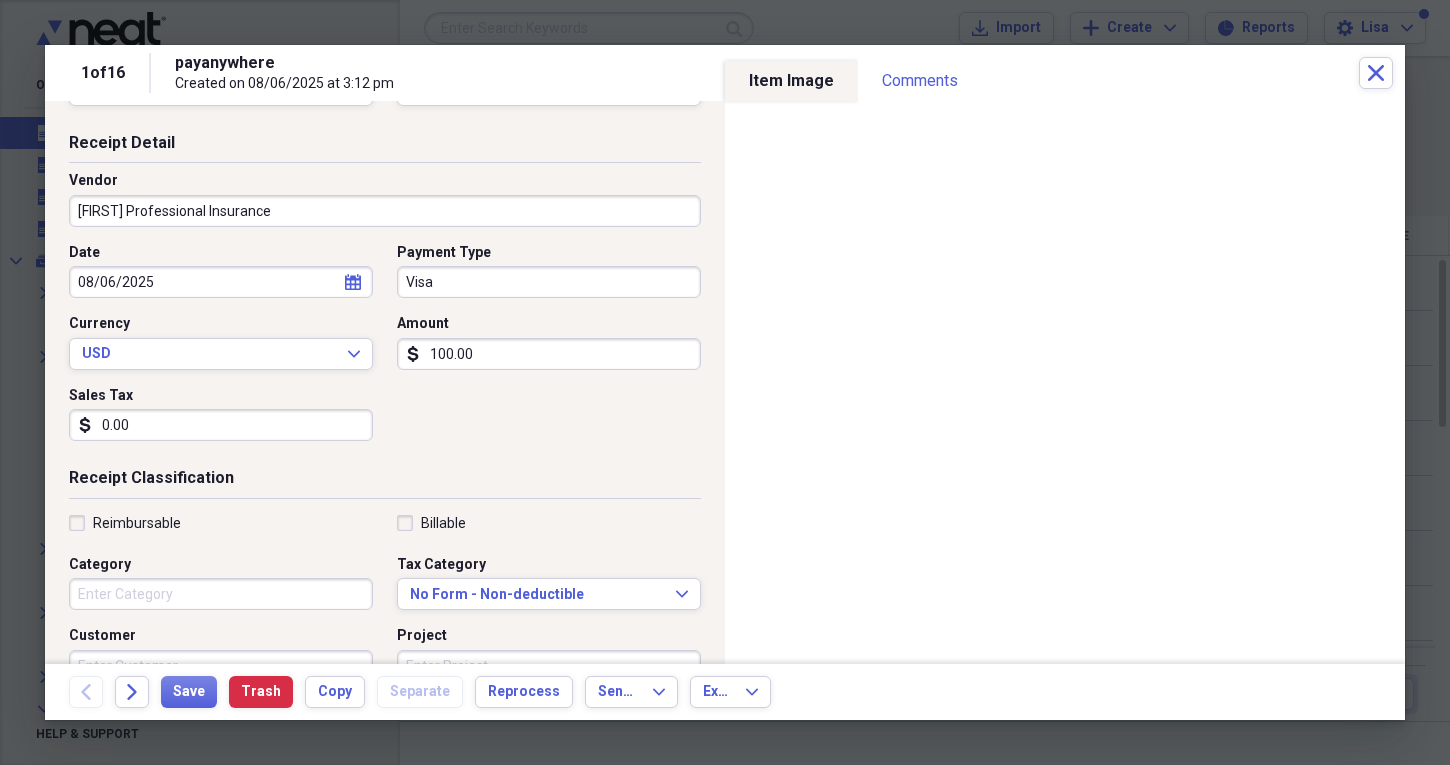 type on "[FIRST] Professional Insurance" 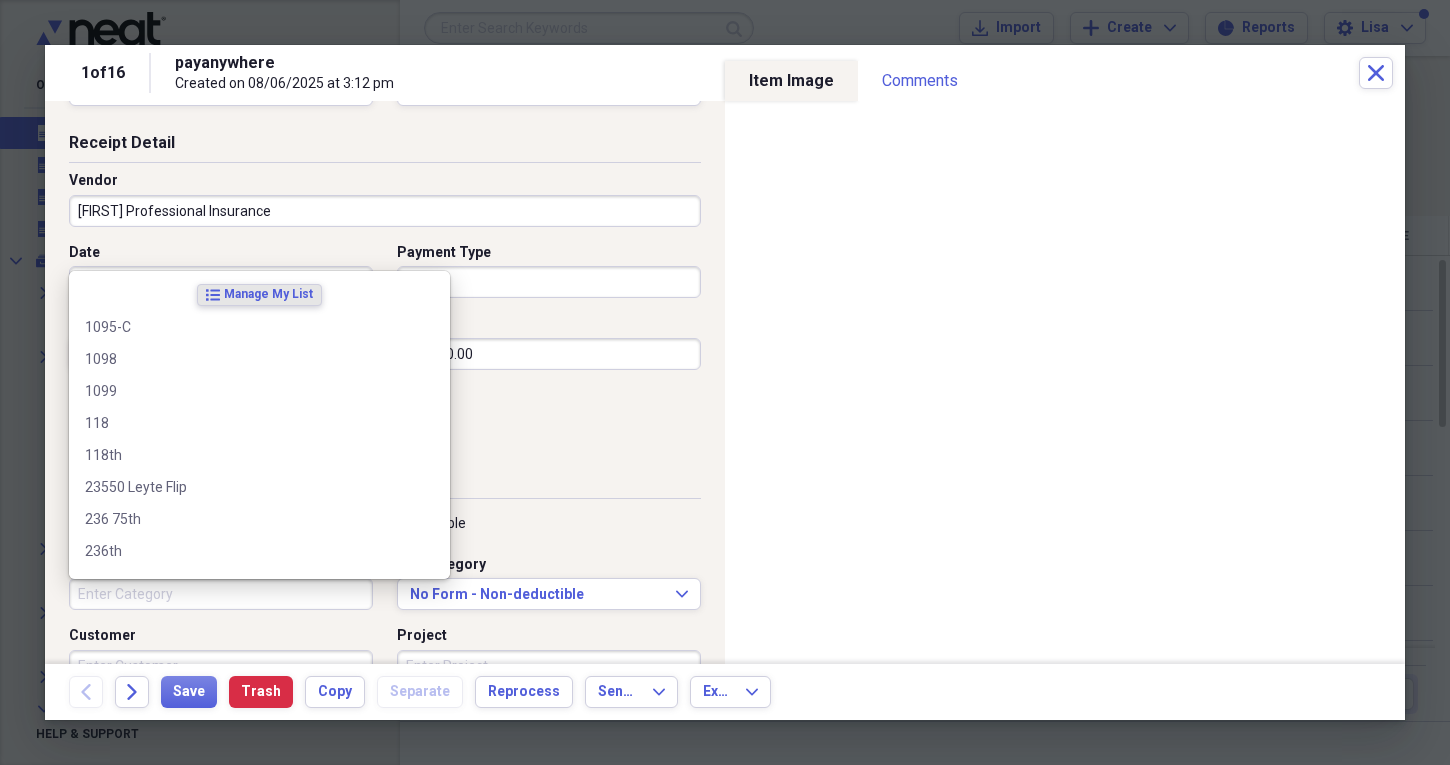 click on "Category" at bounding box center (221, 594) 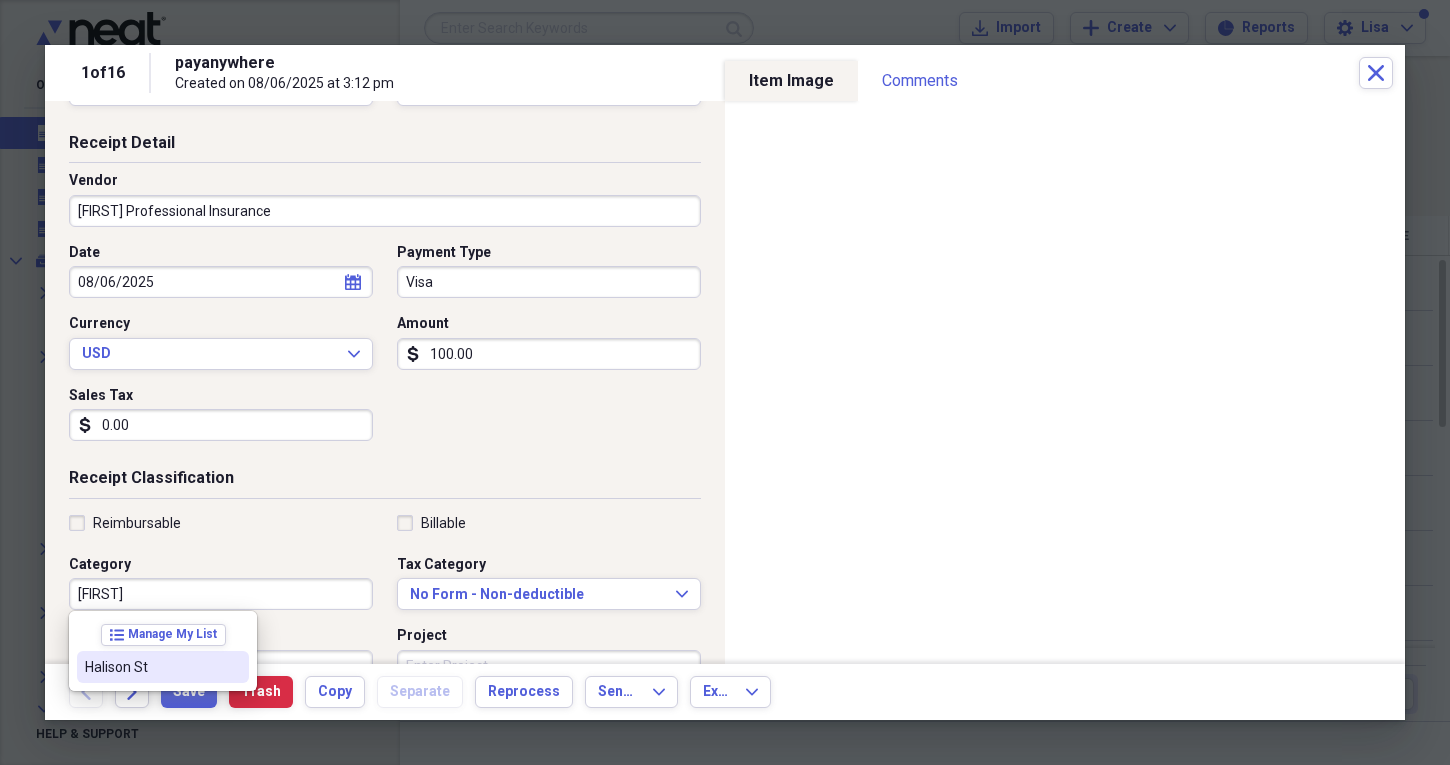 click on "Halison St" at bounding box center (151, 667) 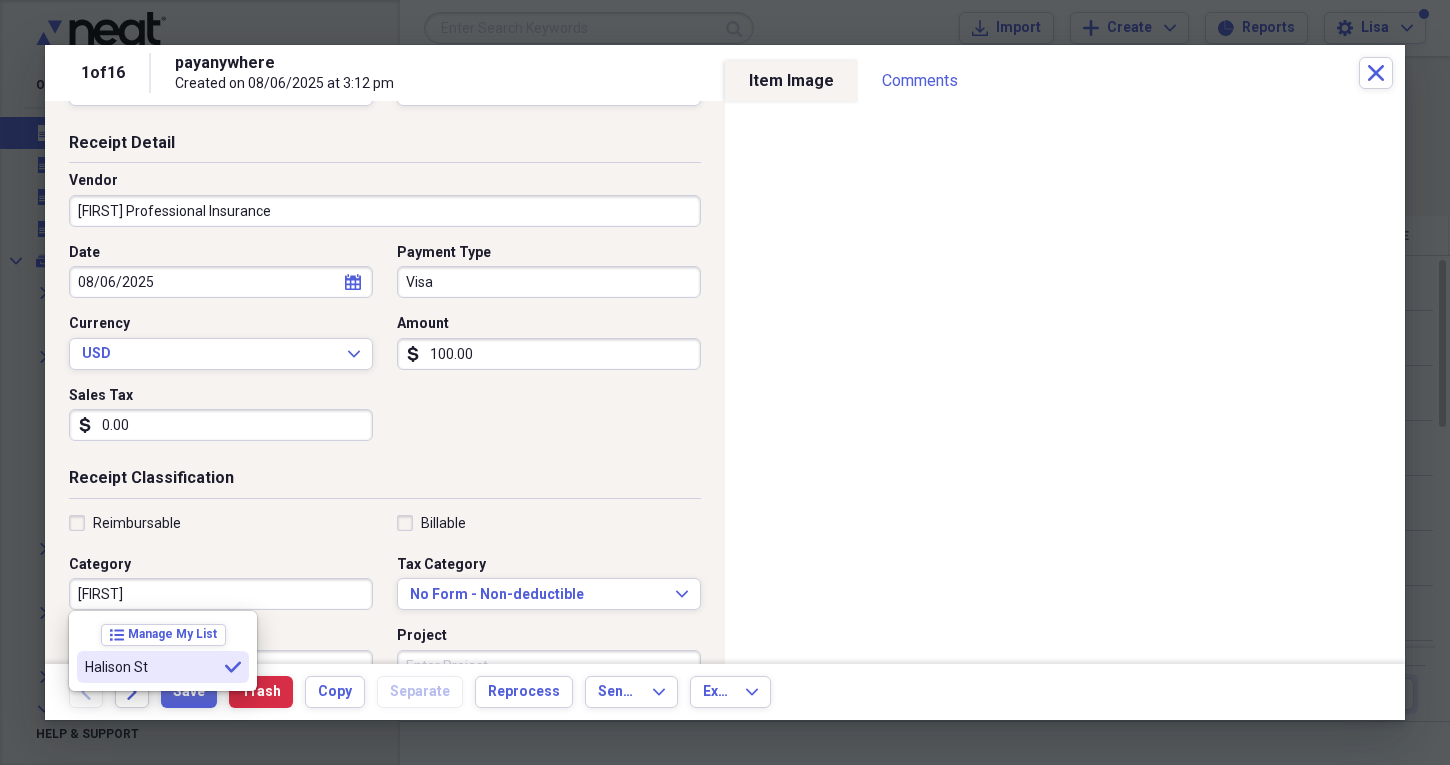 type on "Halison St" 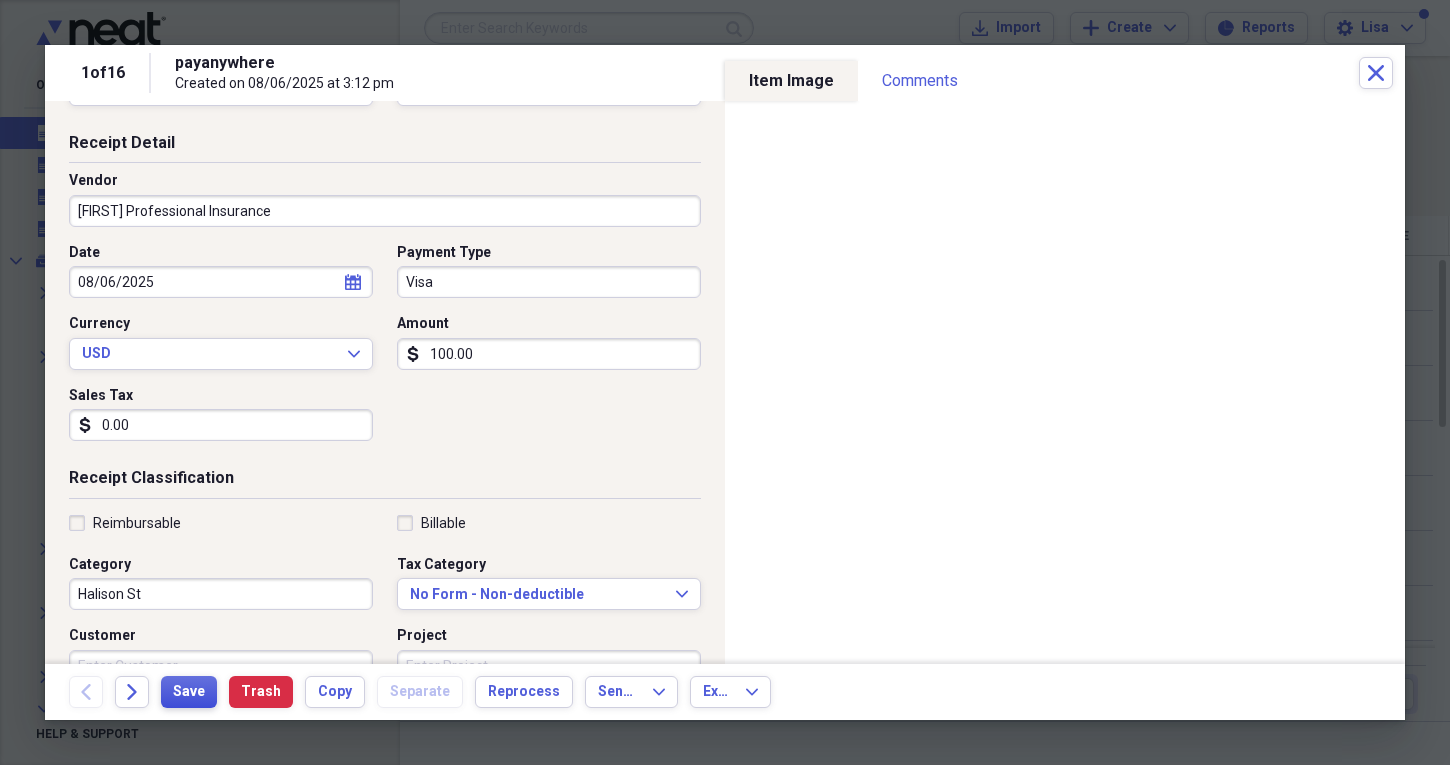 click on "Save" at bounding box center [189, 692] 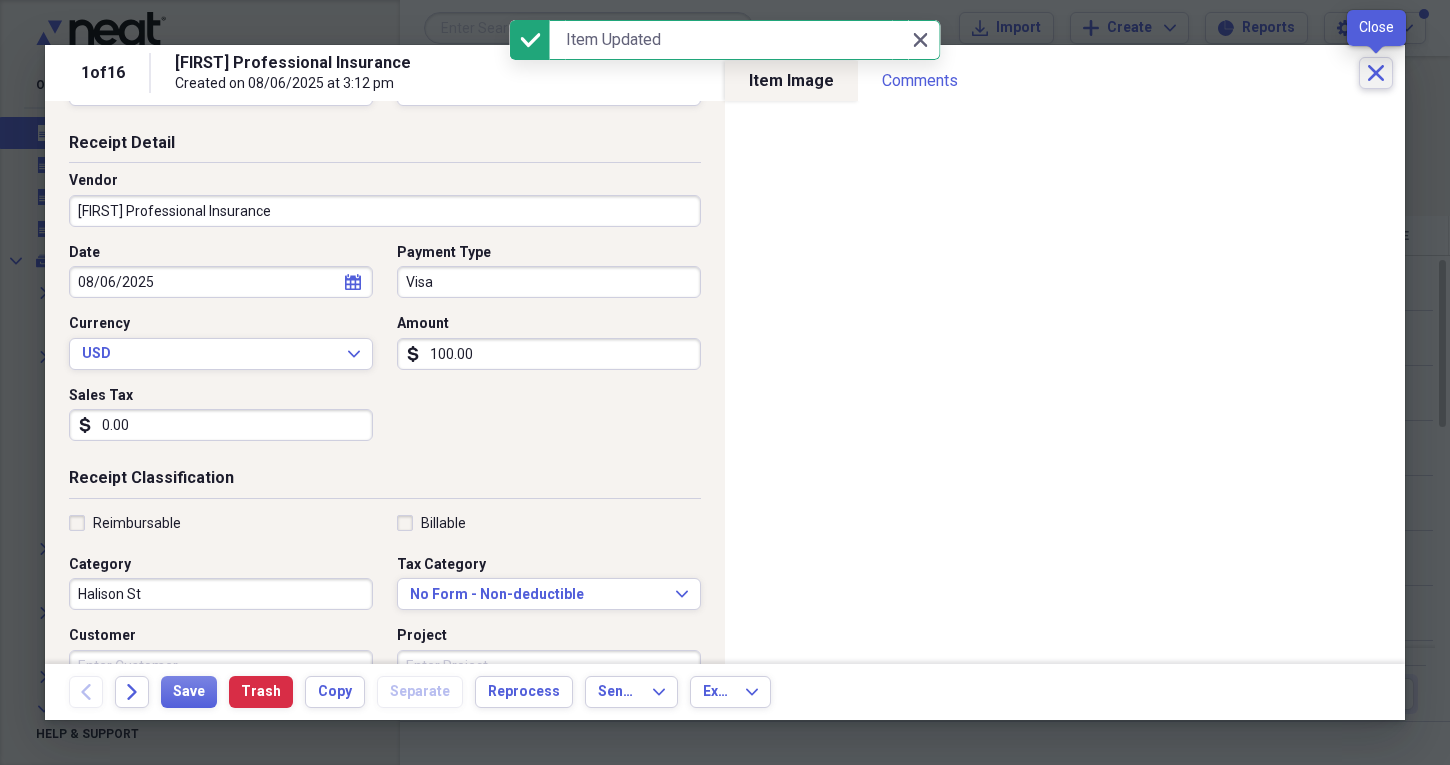 click 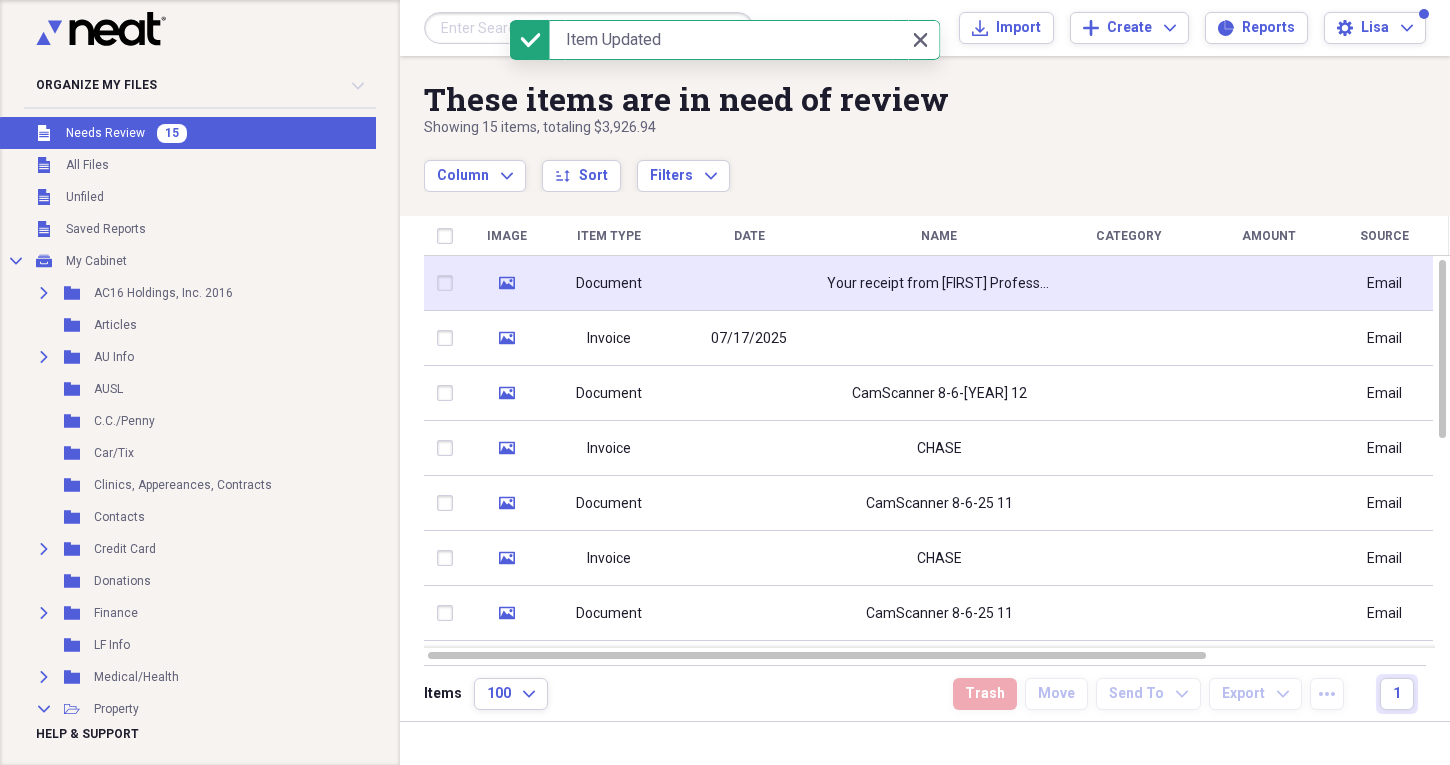click on "Your receipt from [FIRST] Professional Insurance  Payments Hub" at bounding box center [939, 284] 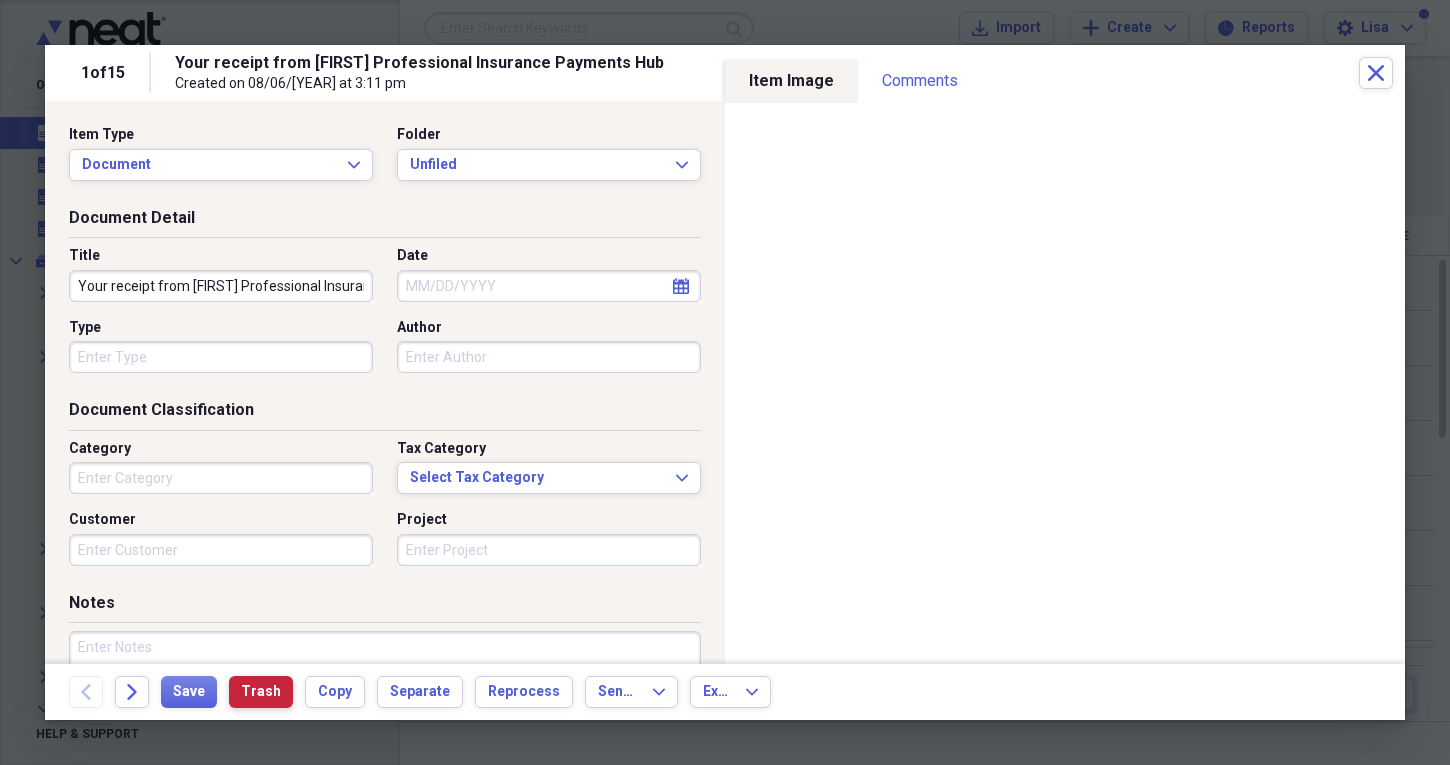 click on "Trash" at bounding box center (261, 692) 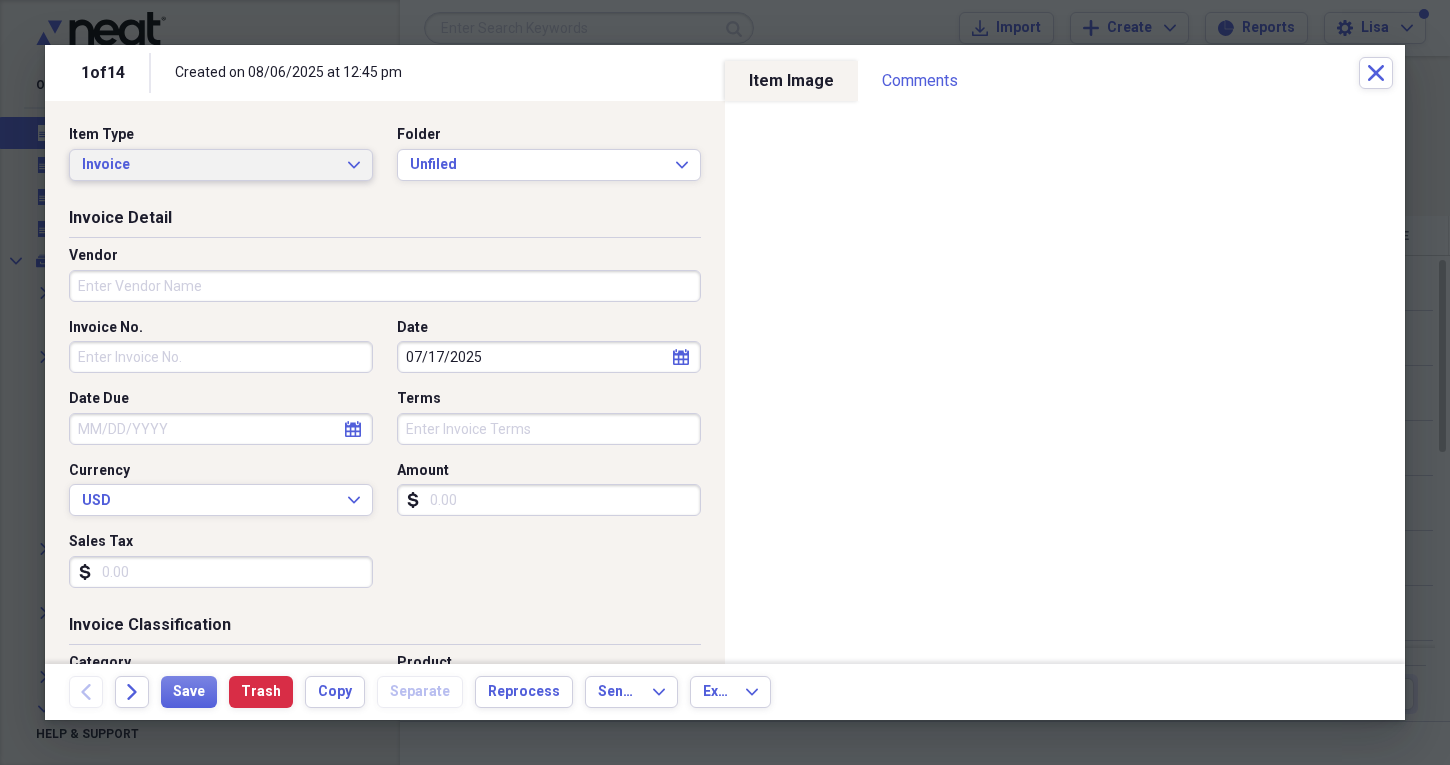 click on "Invoice Expand" at bounding box center (221, 165) 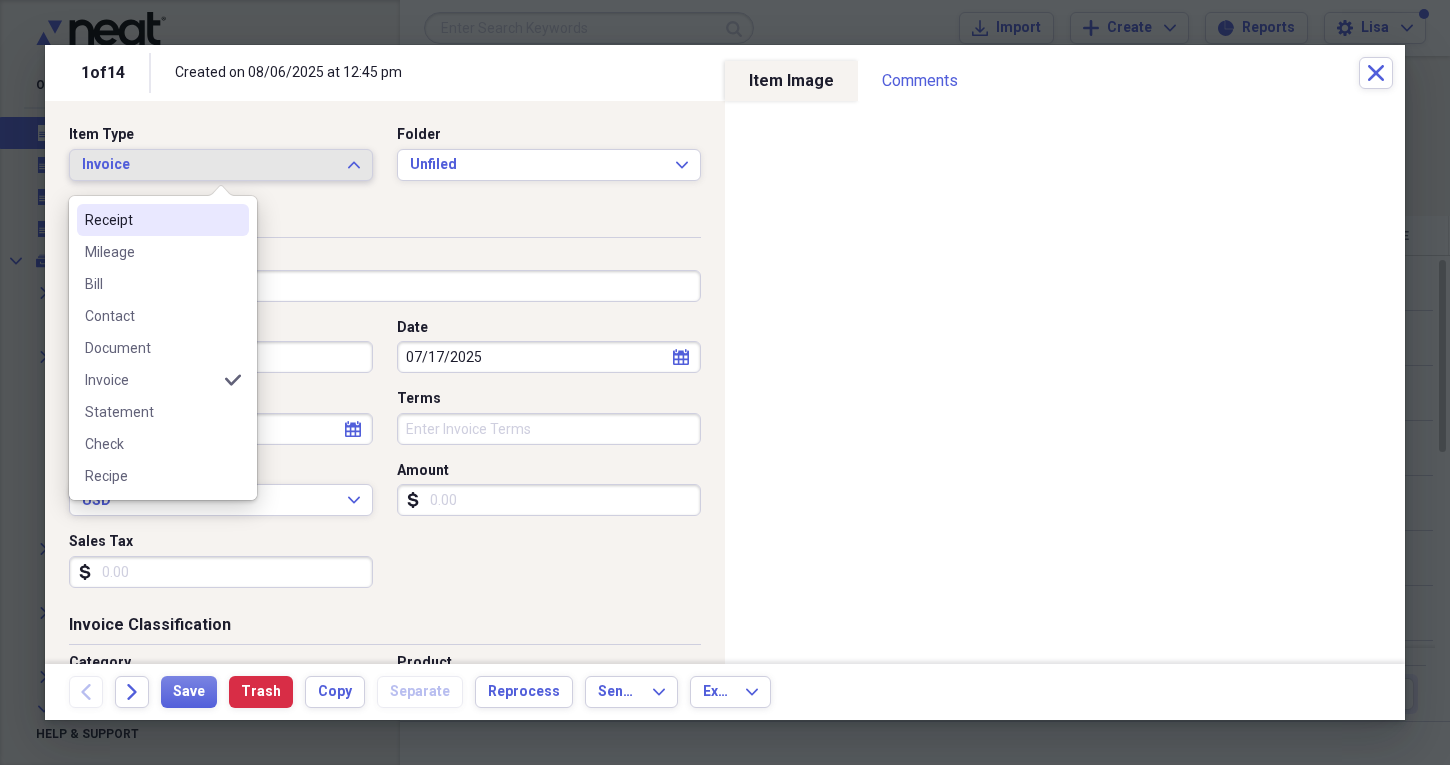 click on "Receipt" at bounding box center [163, 220] 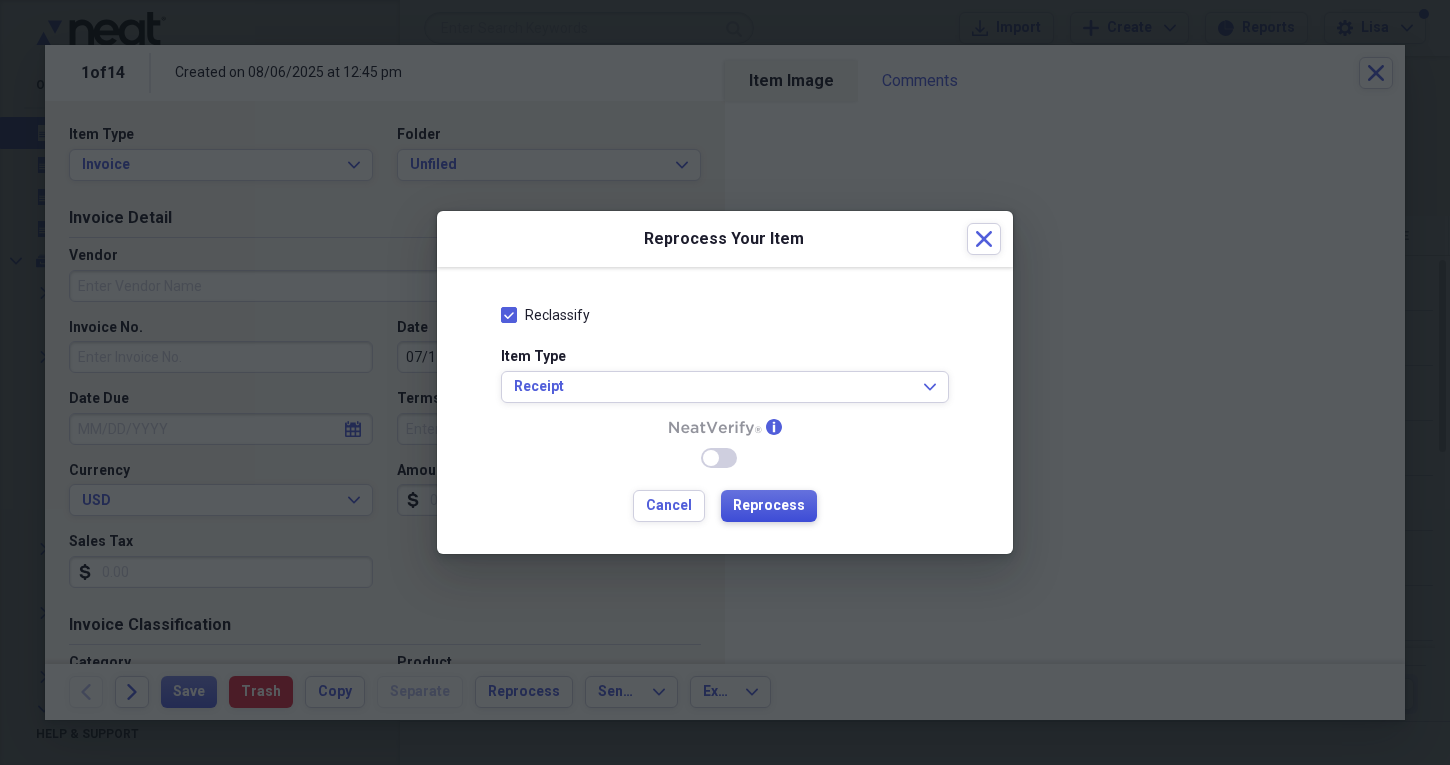 click on "Reprocess" at bounding box center (769, 506) 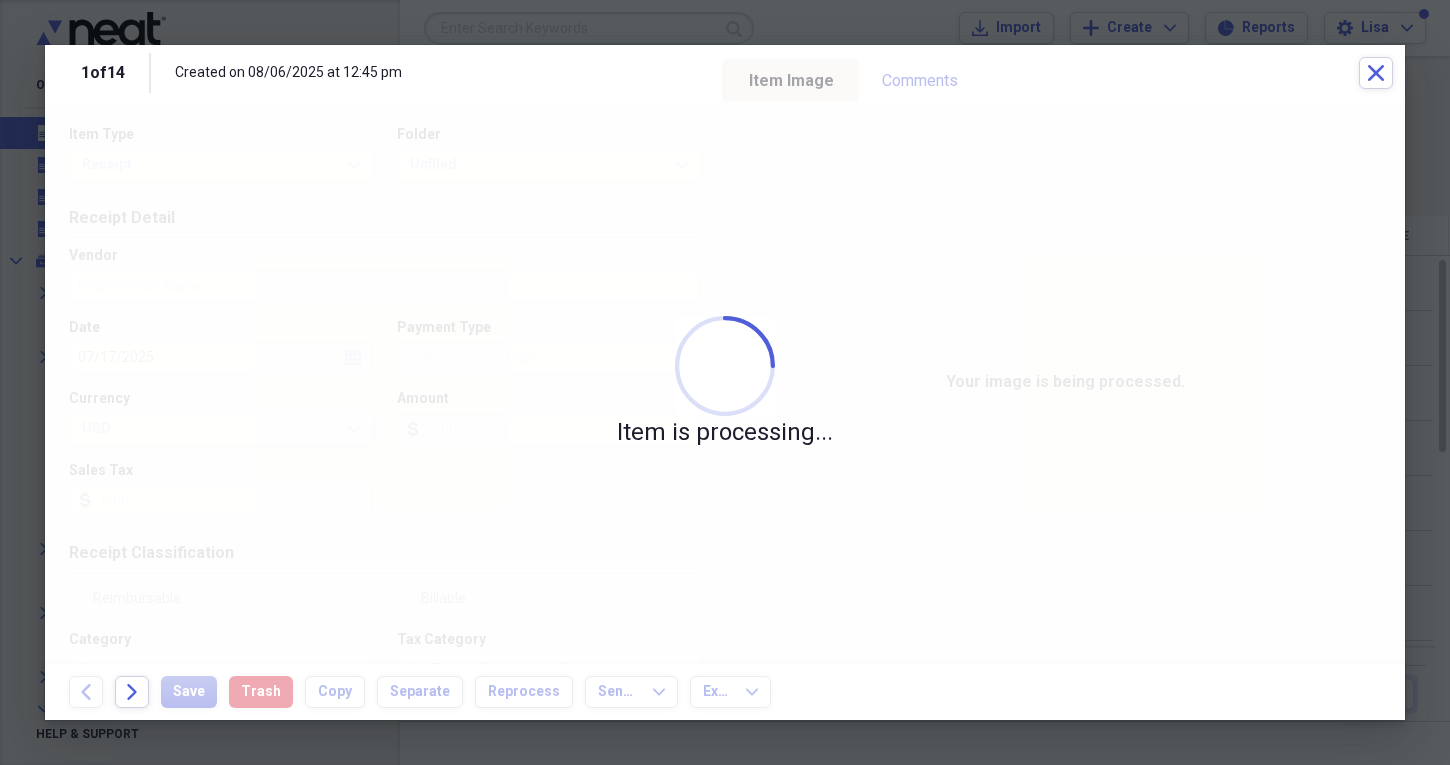 type on "southwest gas" 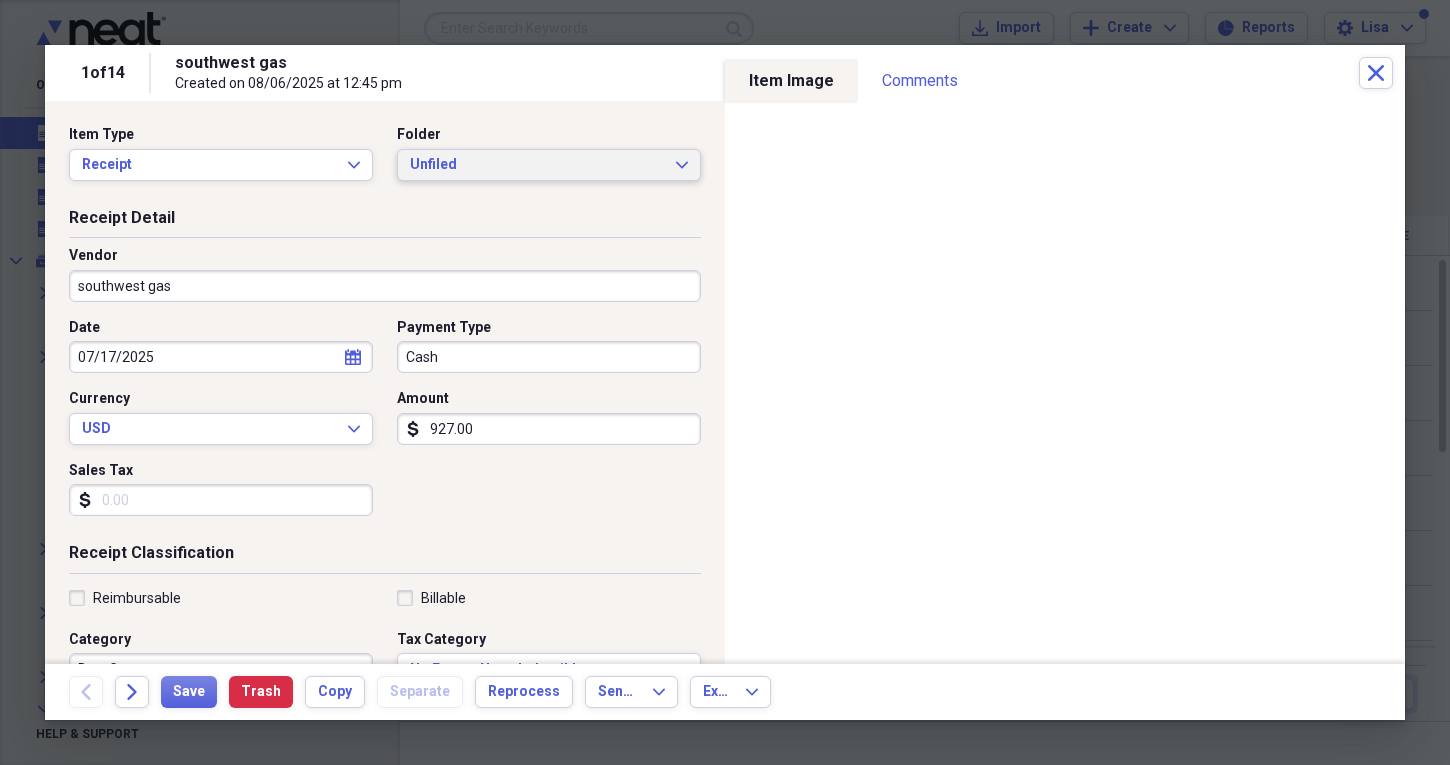 click on "Expand" 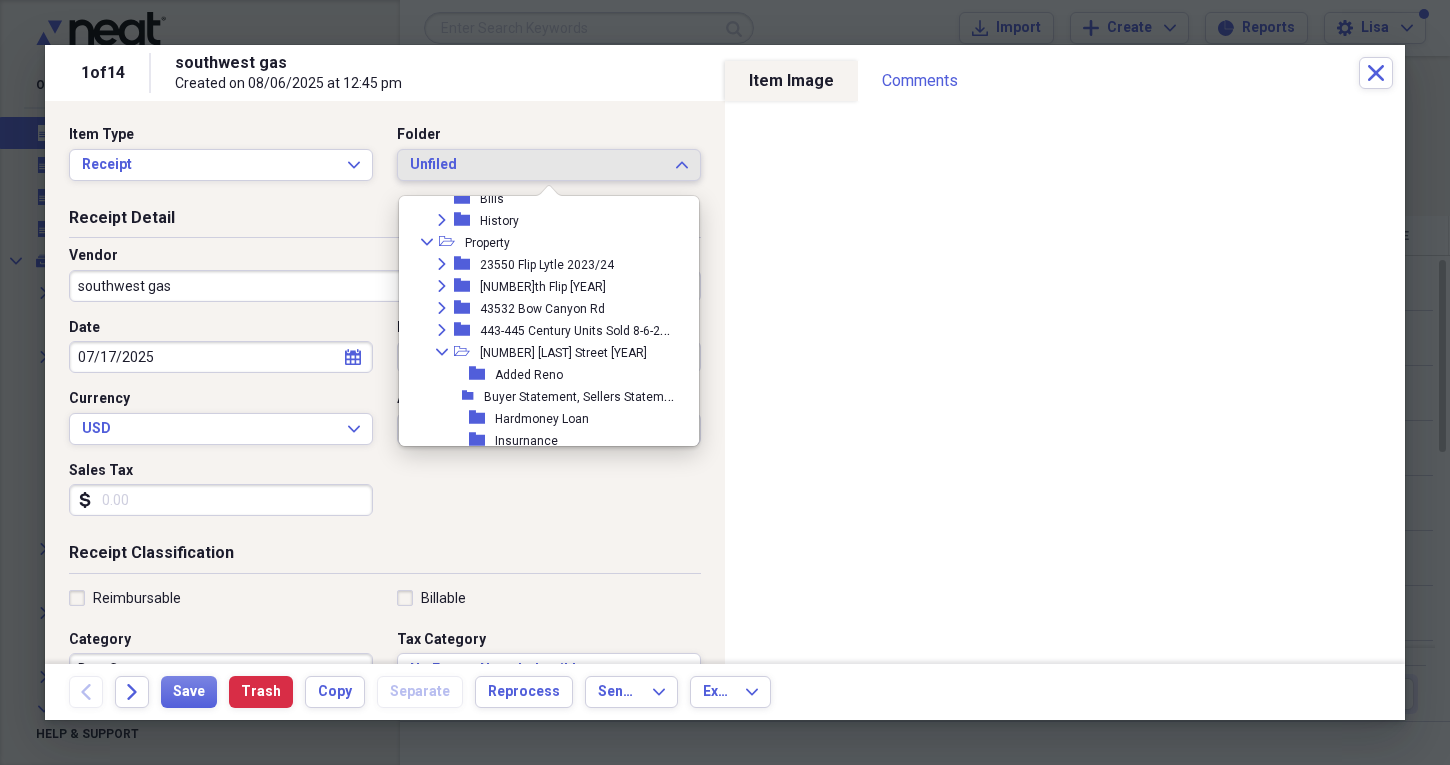 scroll, scrollTop: 732, scrollLeft: 0, axis: vertical 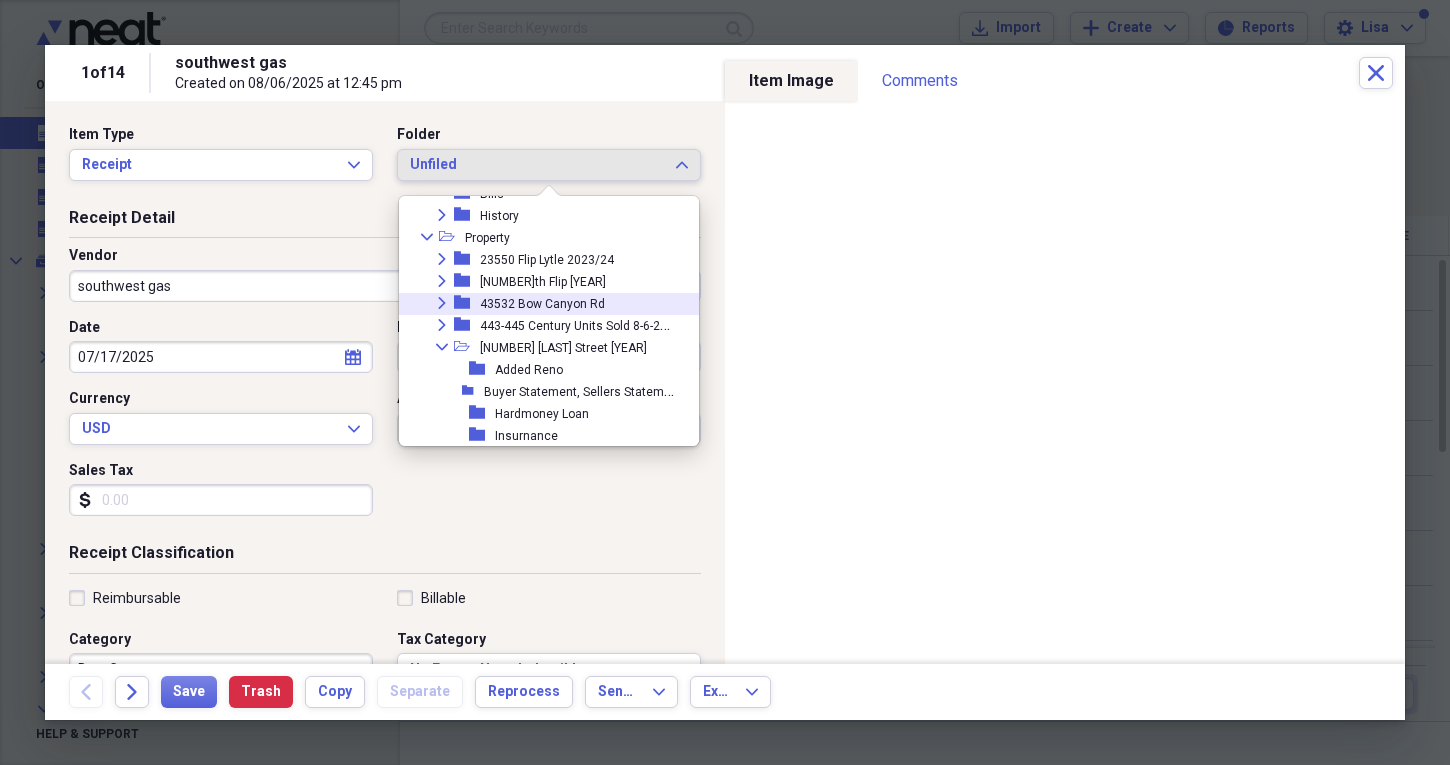 click on "Expand" 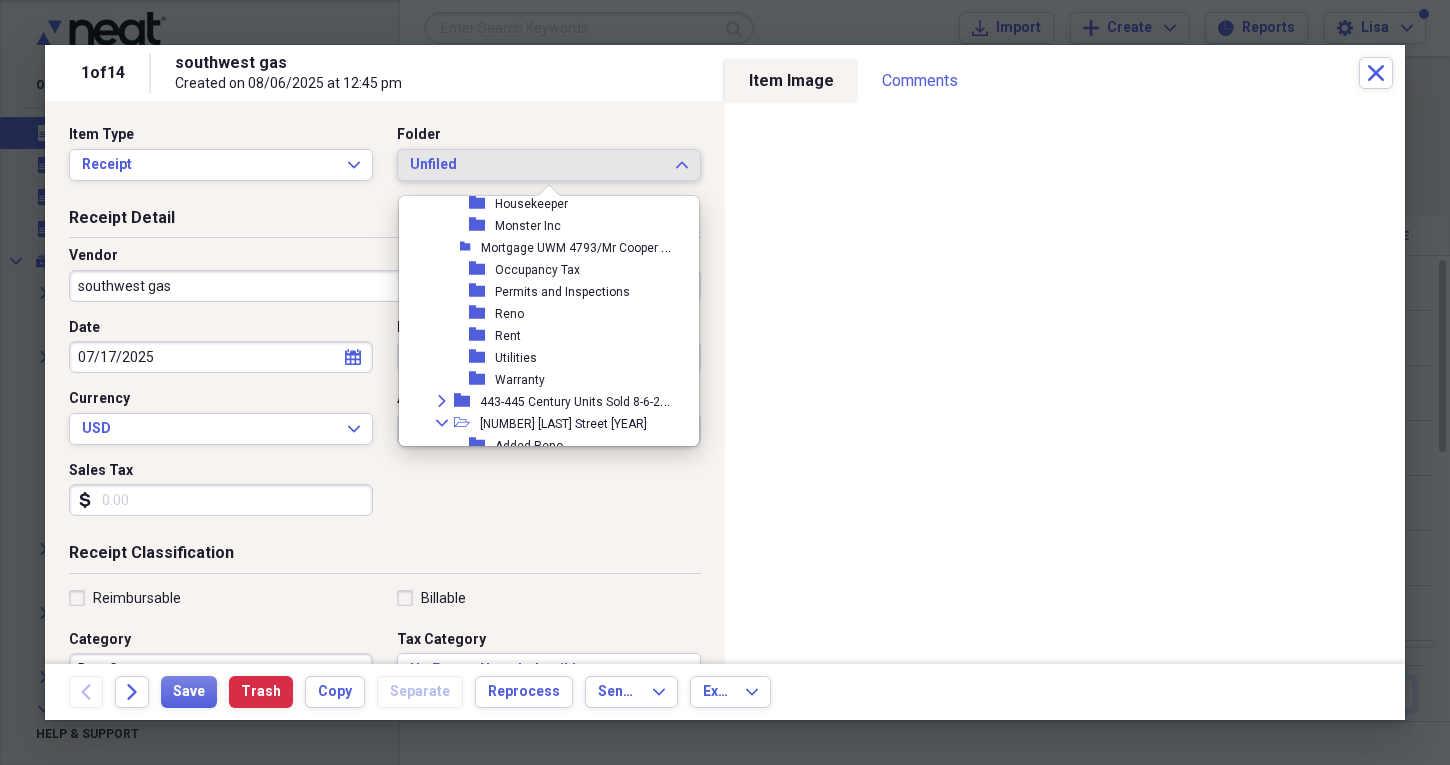 scroll, scrollTop: 1013, scrollLeft: 0, axis: vertical 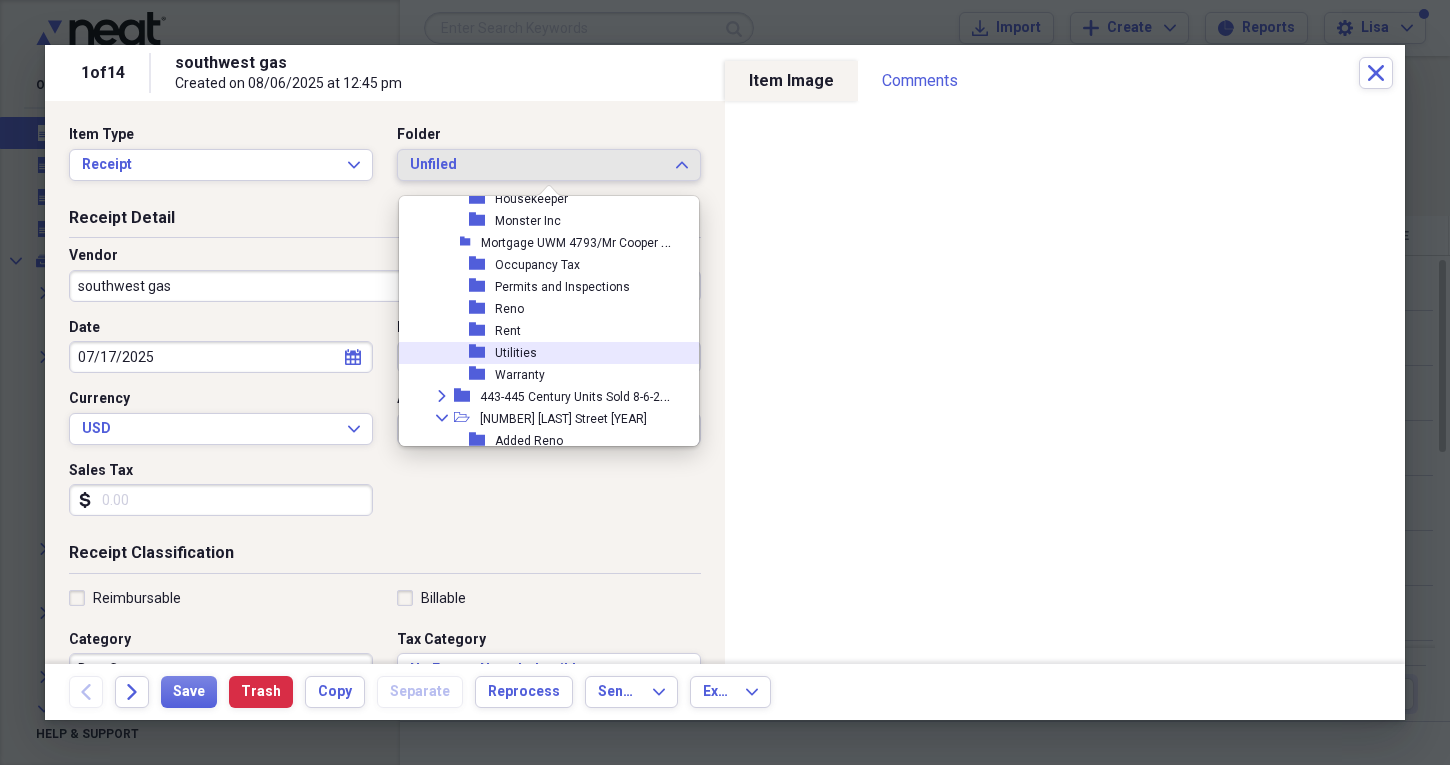 click on "Utilities" at bounding box center (516, 353) 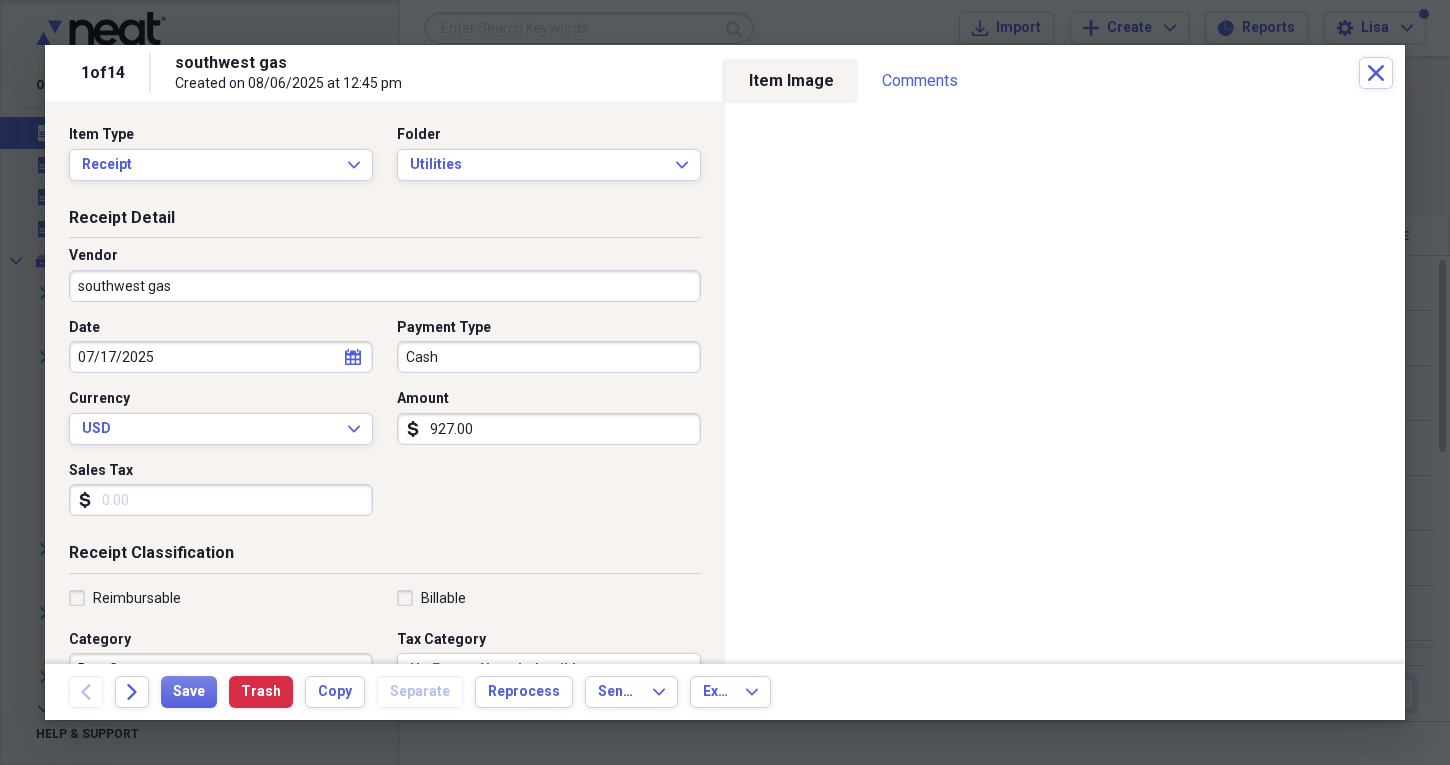 click 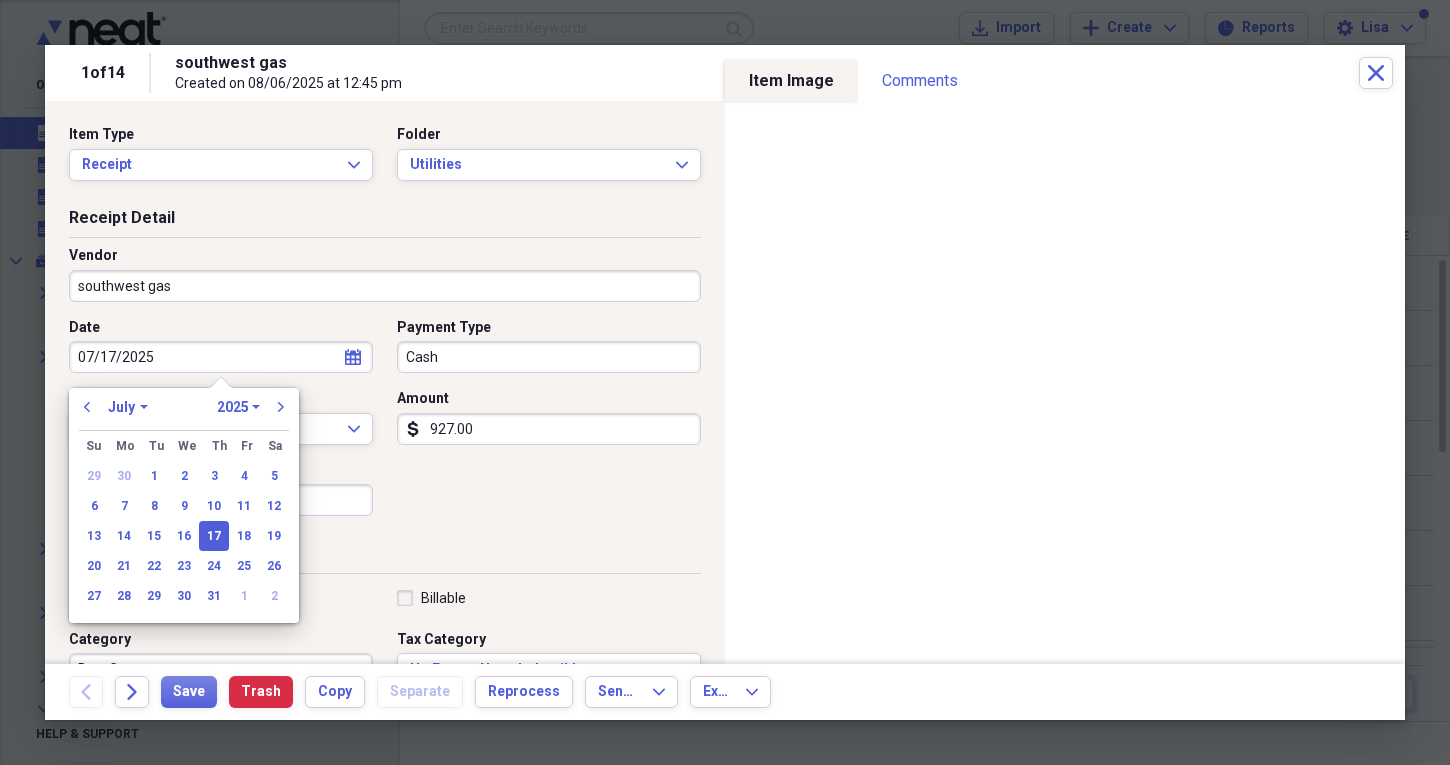 click on "January February March April May June July August September October November December" at bounding box center (128, 407) 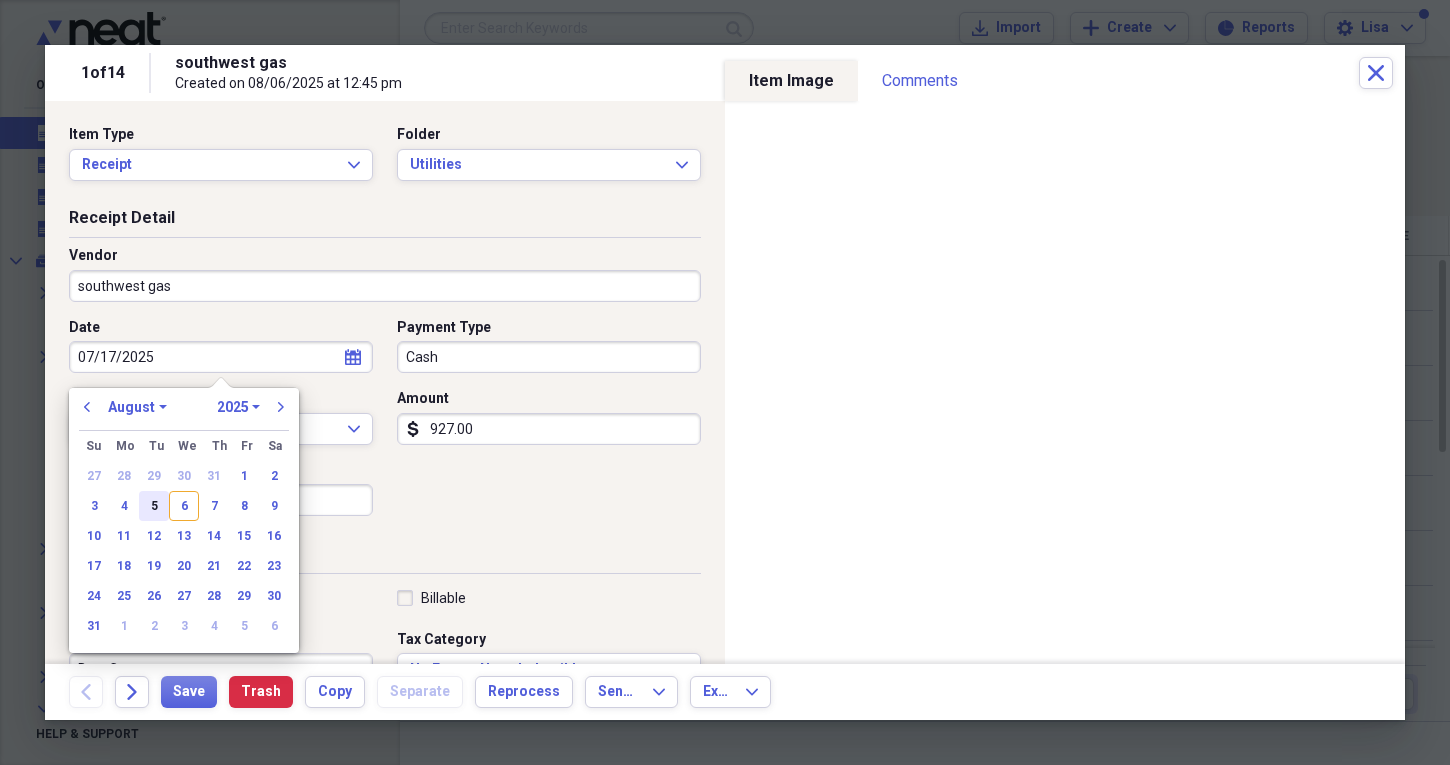 click on "5" at bounding box center (154, 506) 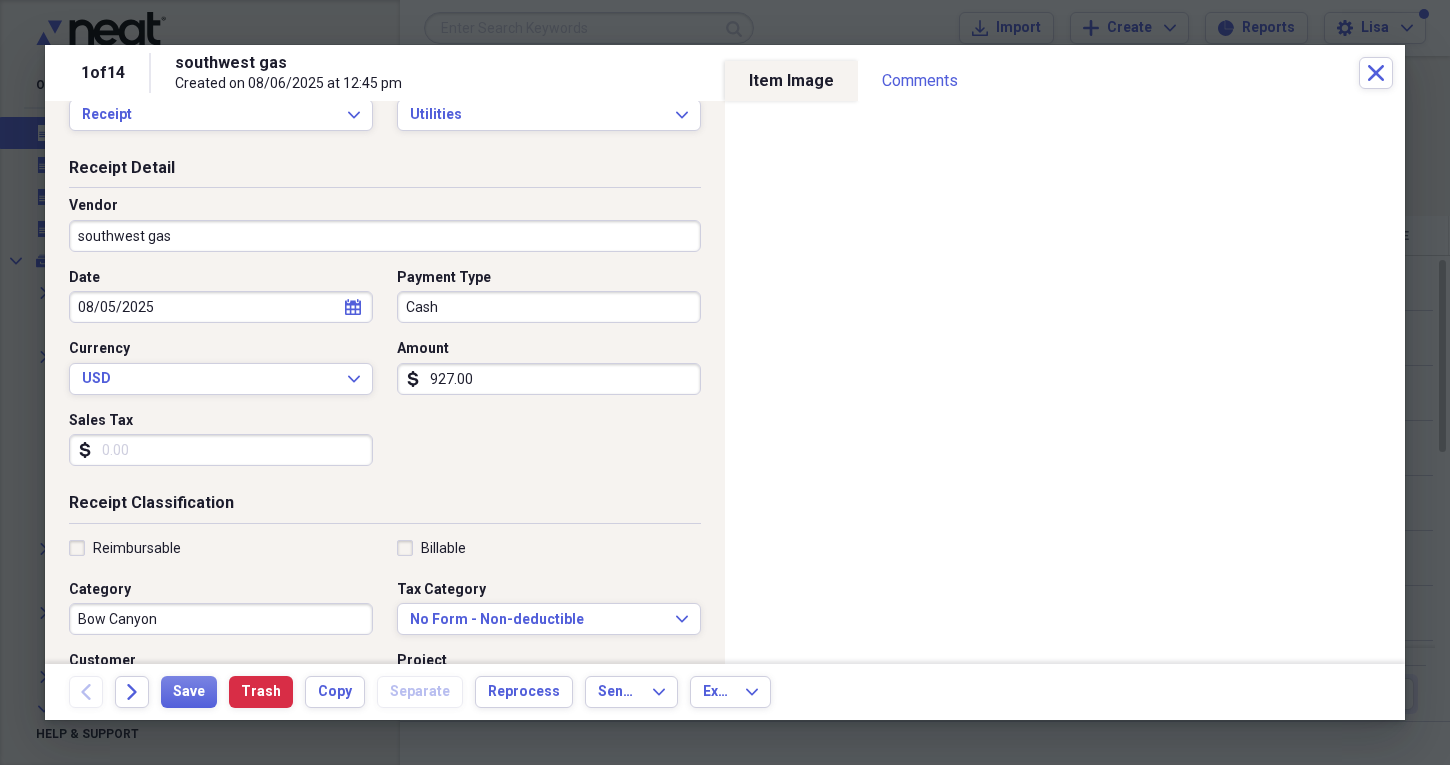 scroll, scrollTop: 53, scrollLeft: 0, axis: vertical 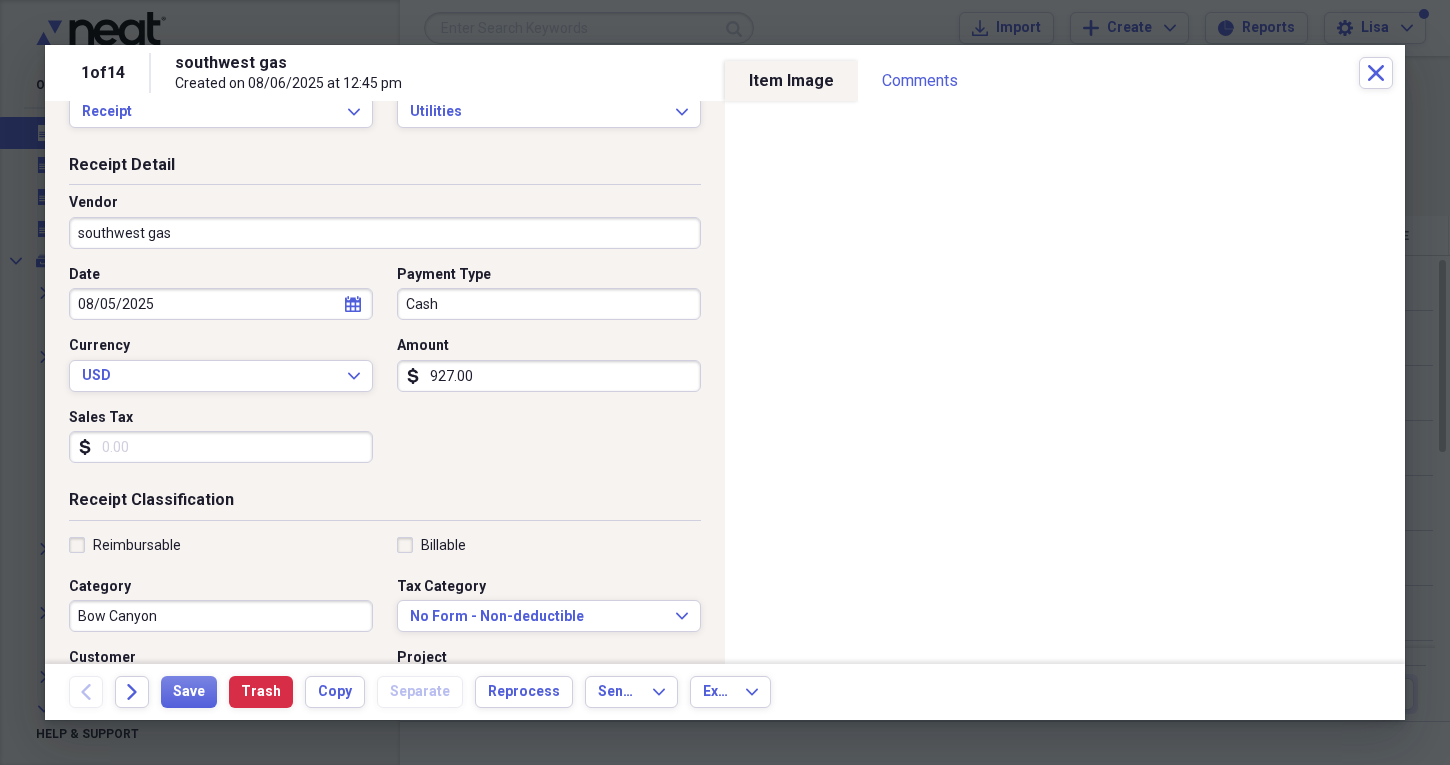 click on "Back Forward Save Trash Copy Separate Reprocess Send To Expand Export Expand" at bounding box center [725, 692] 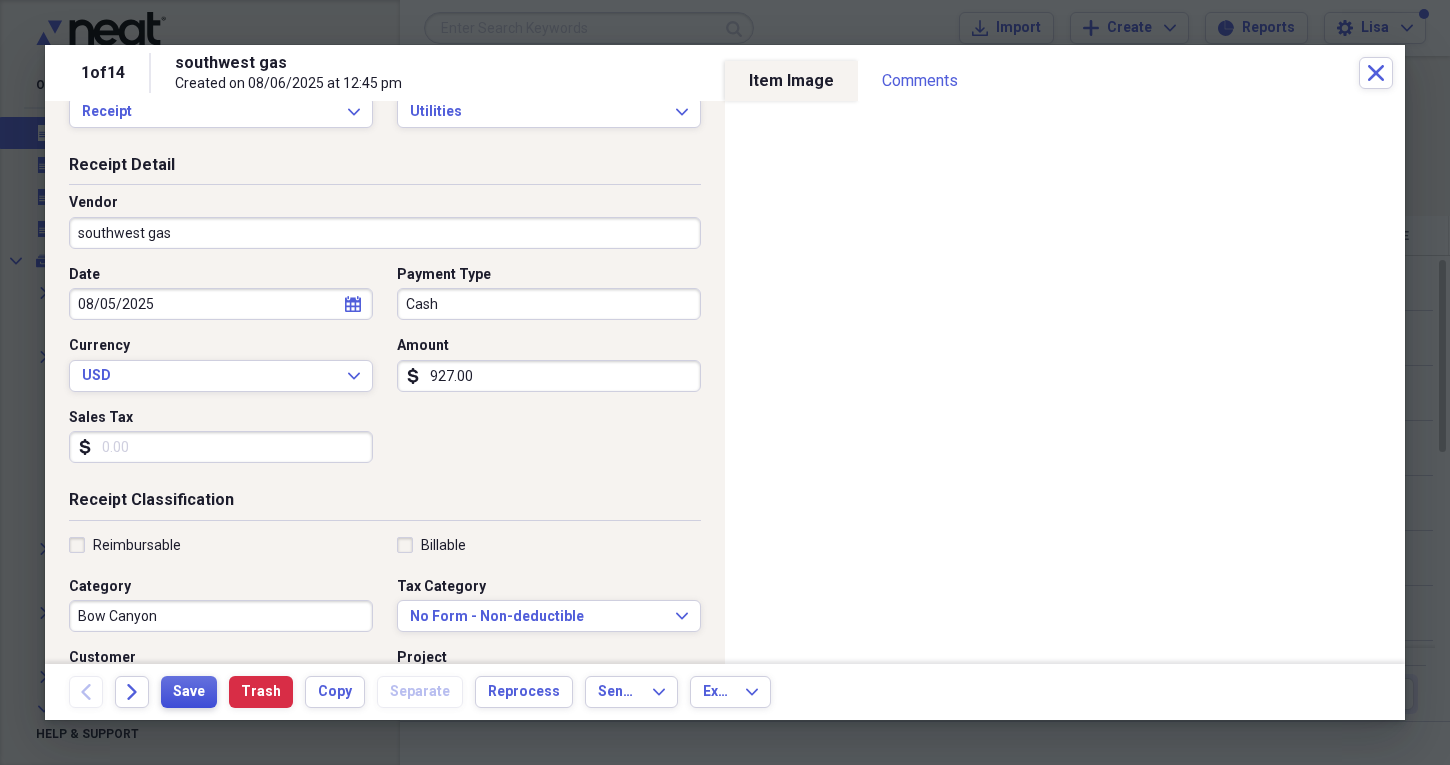 click on "Save" at bounding box center (189, 692) 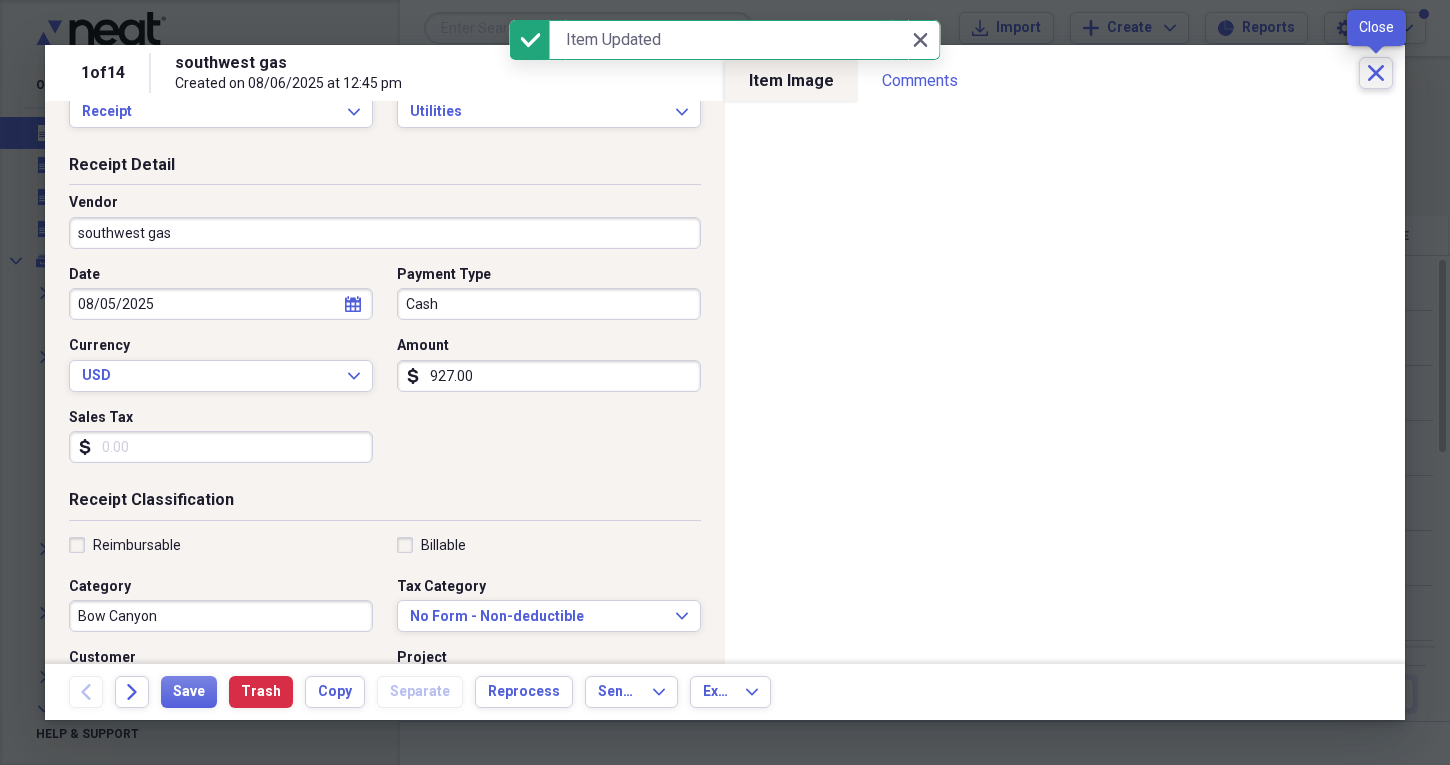 click on "Close" 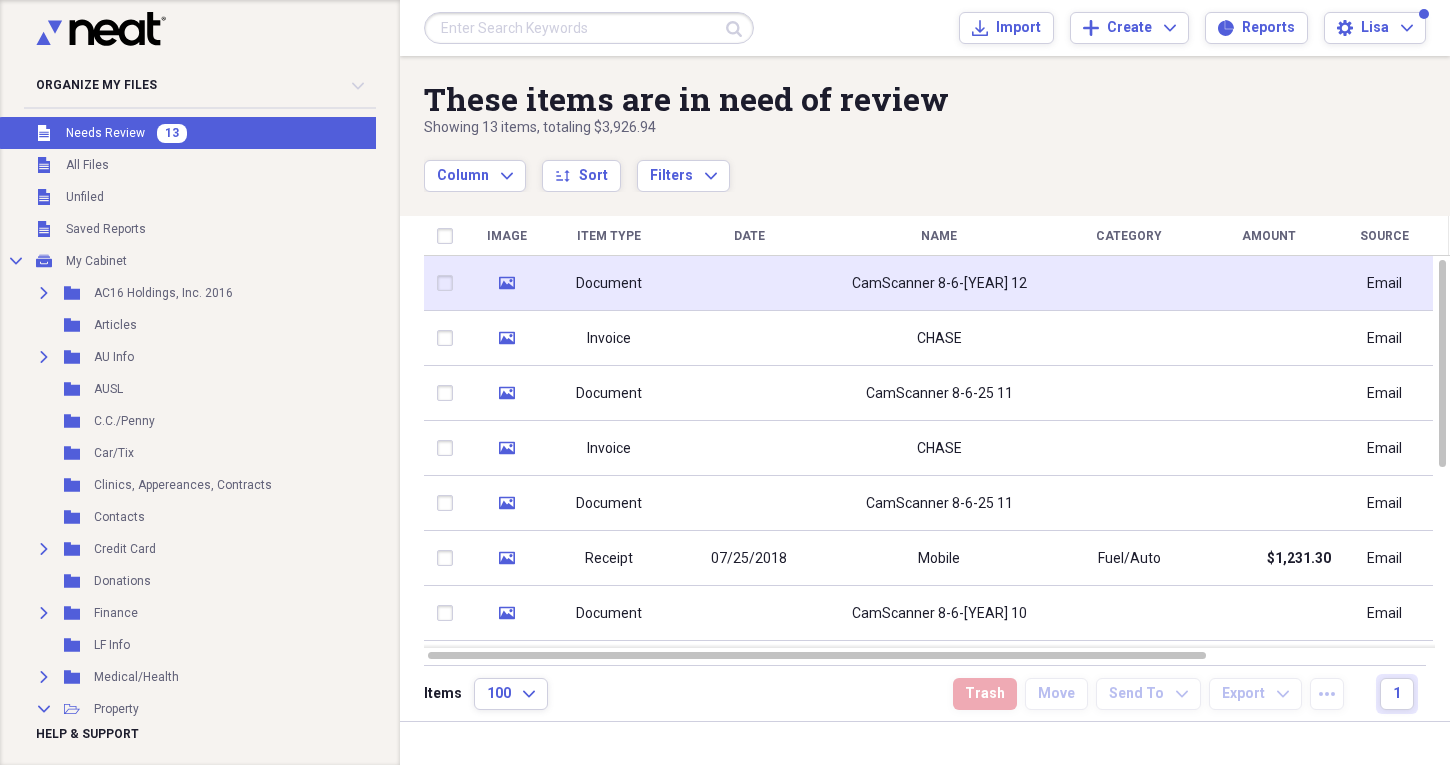 click on "CamScanner 8-6-[YEAR] 12" at bounding box center (939, 283) 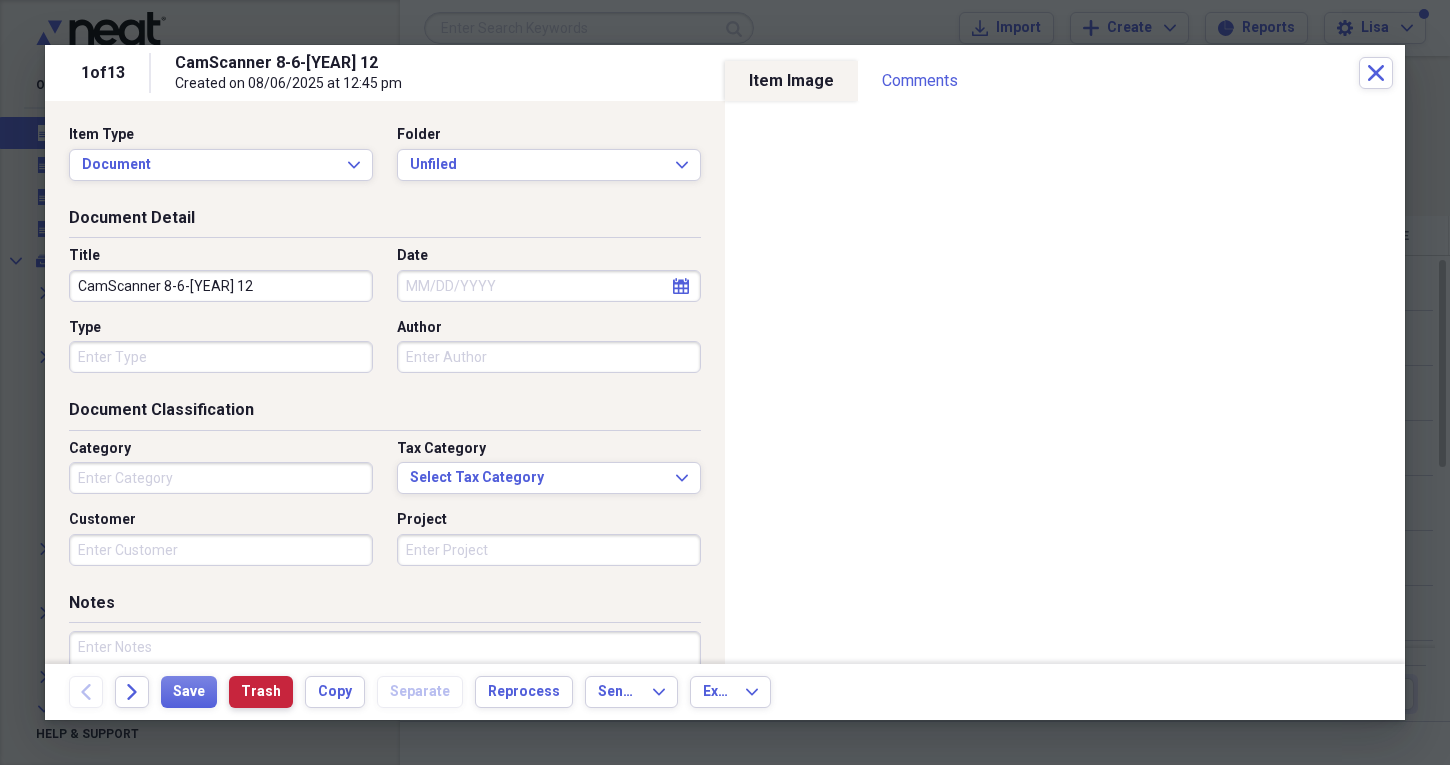 click on "Trash" at bounding box center [261, 692] 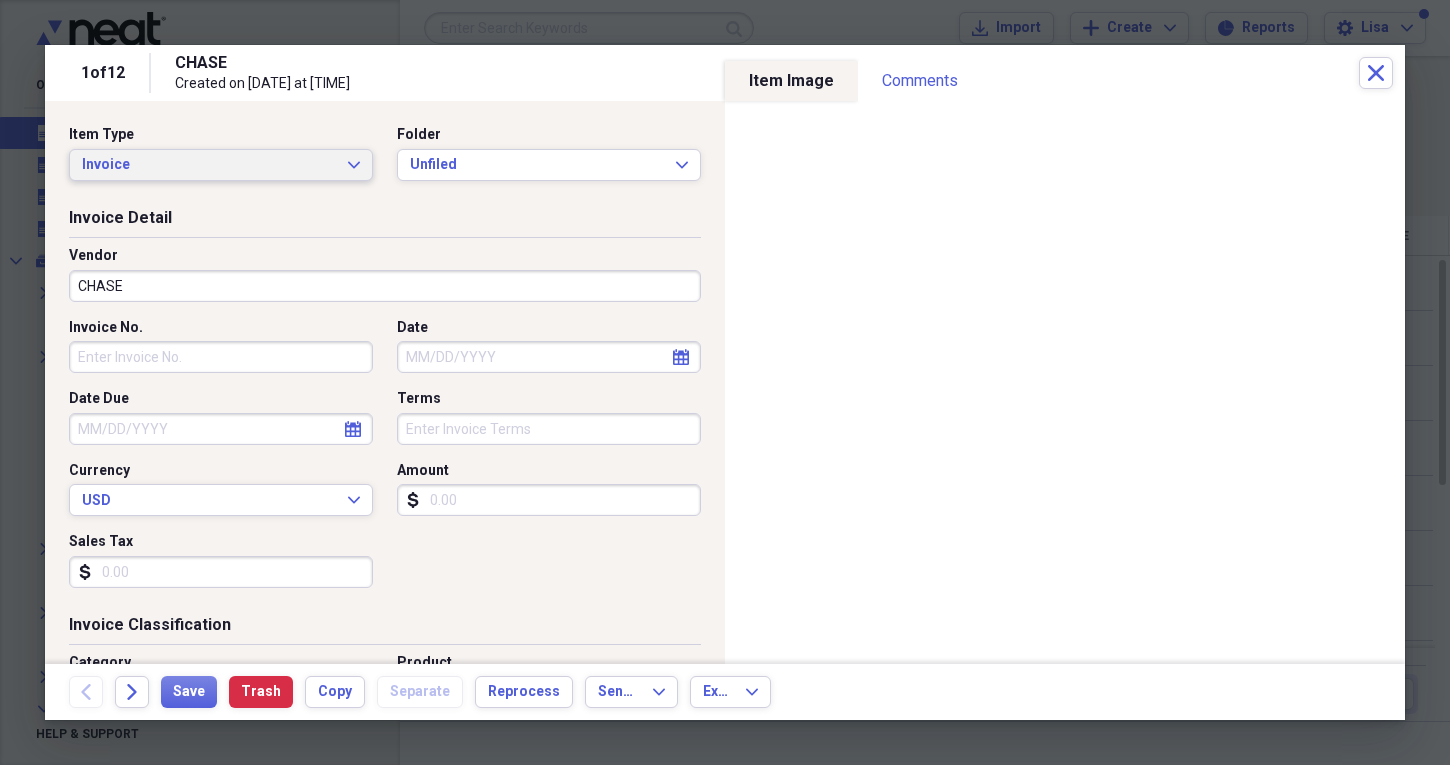 click on "Expand" 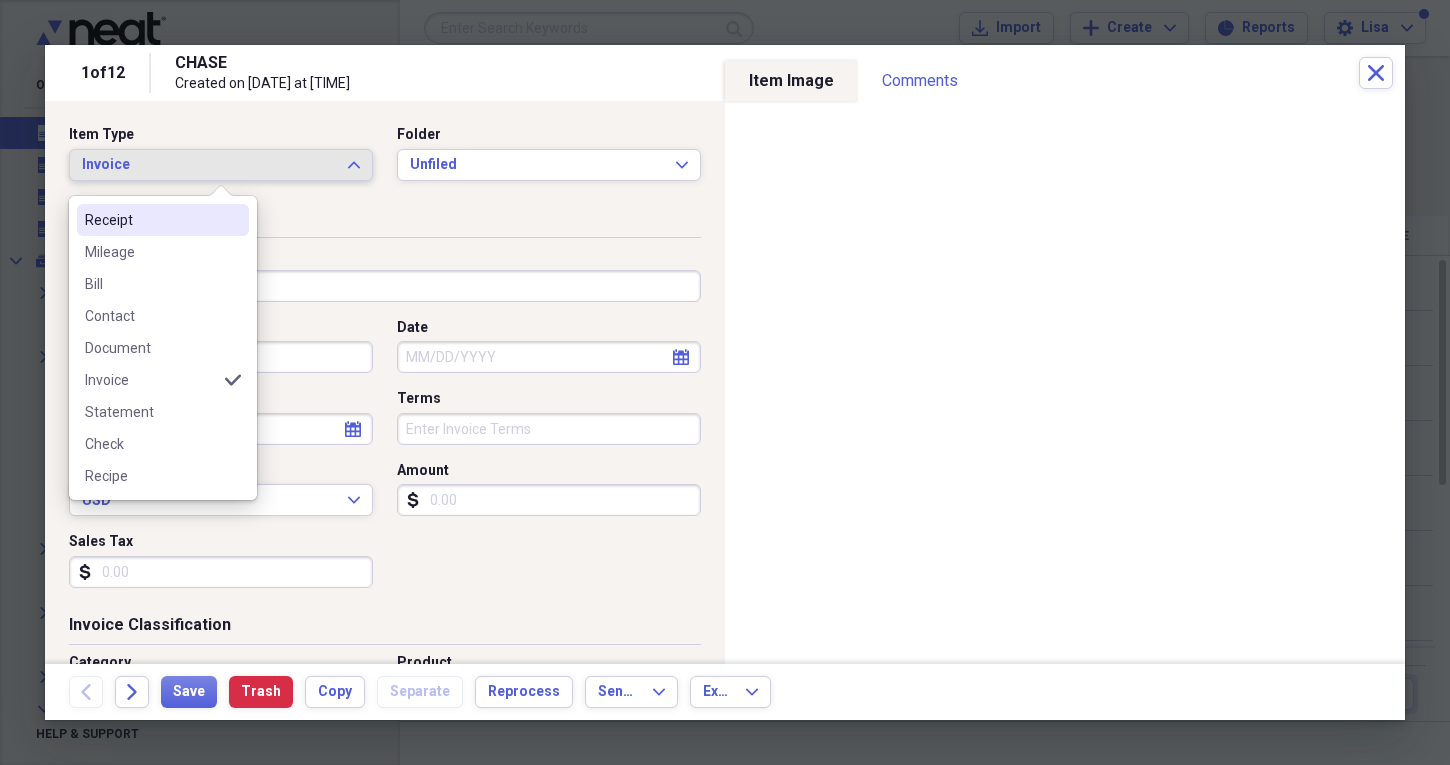 click on "Receipt" at bounding box center (151, 220) 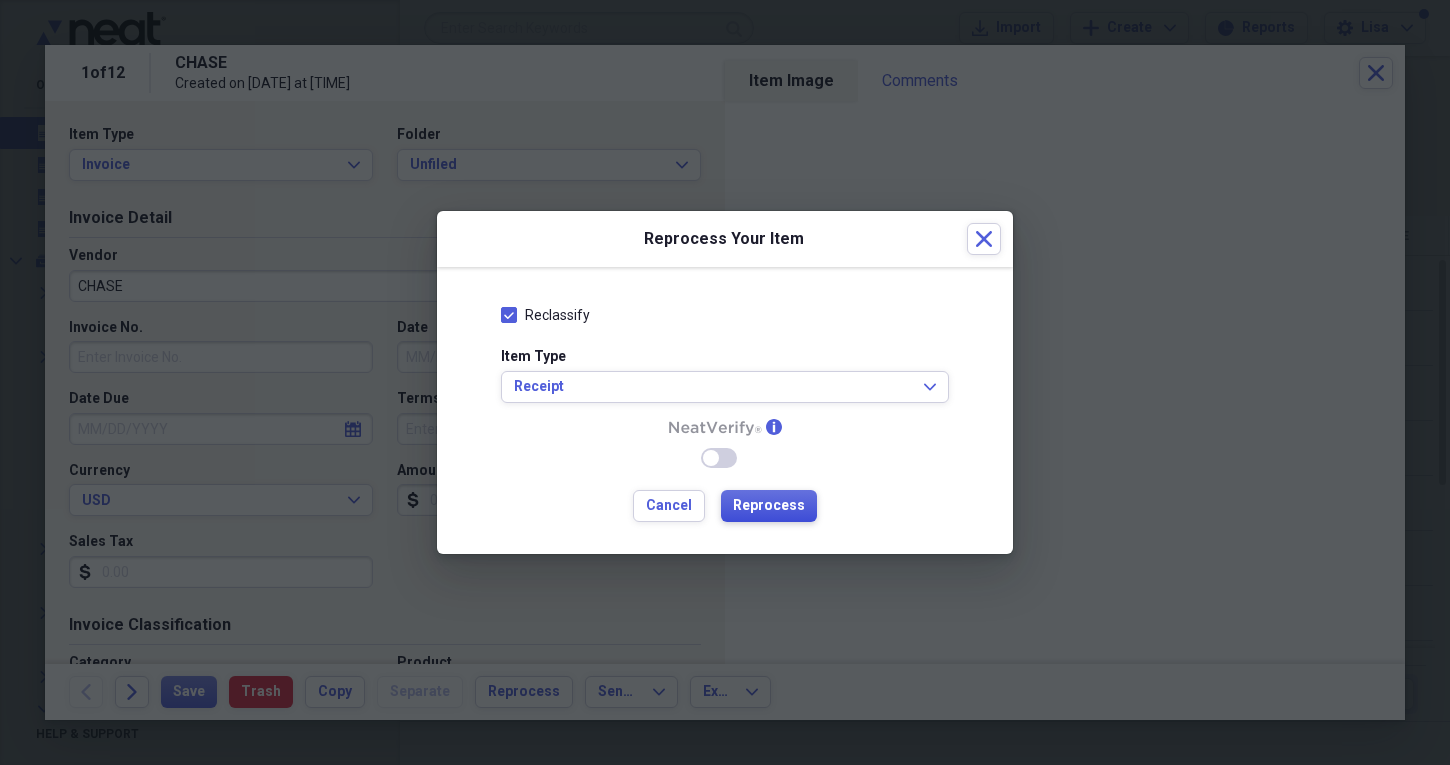 click on "Reprocess" at bounding box center (769, 506) 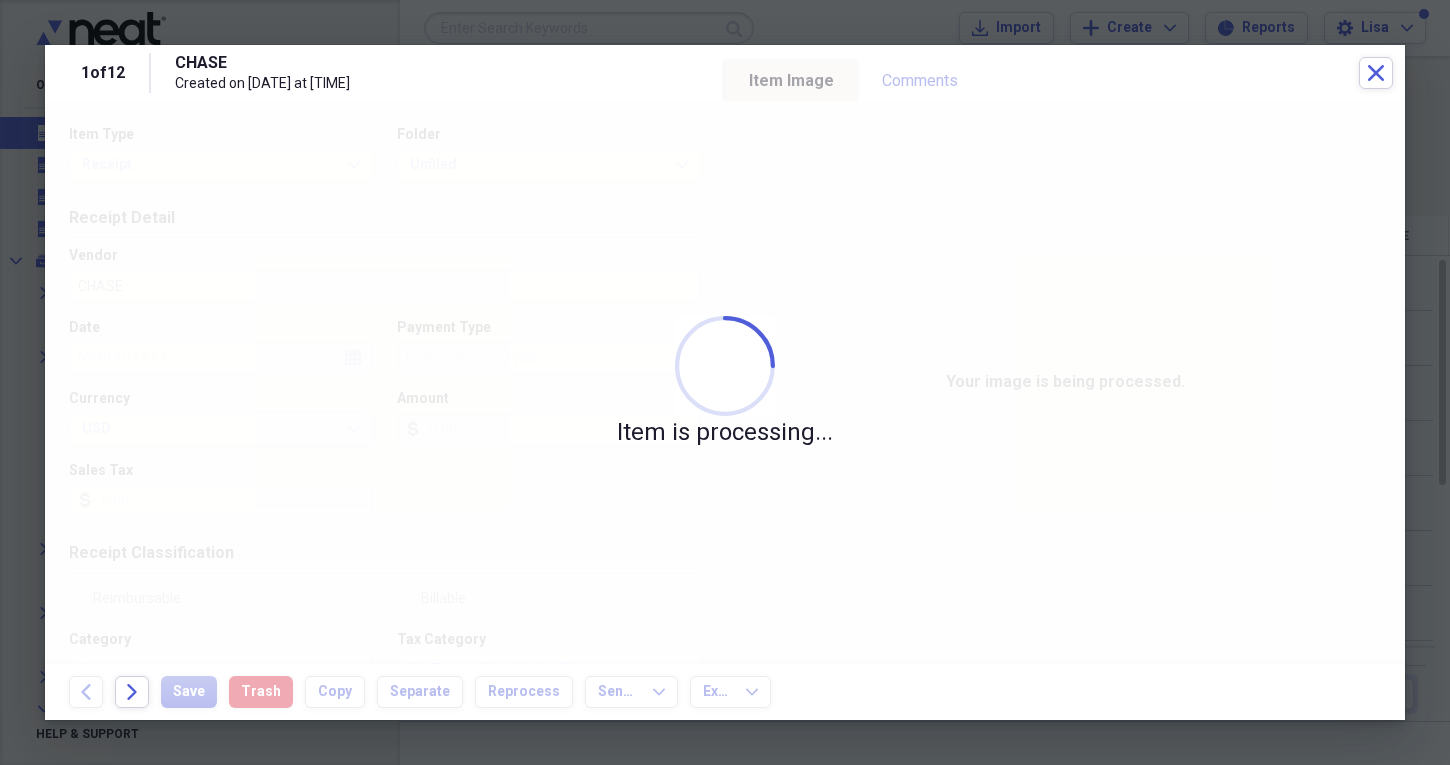 type on "AC16 Holdings" 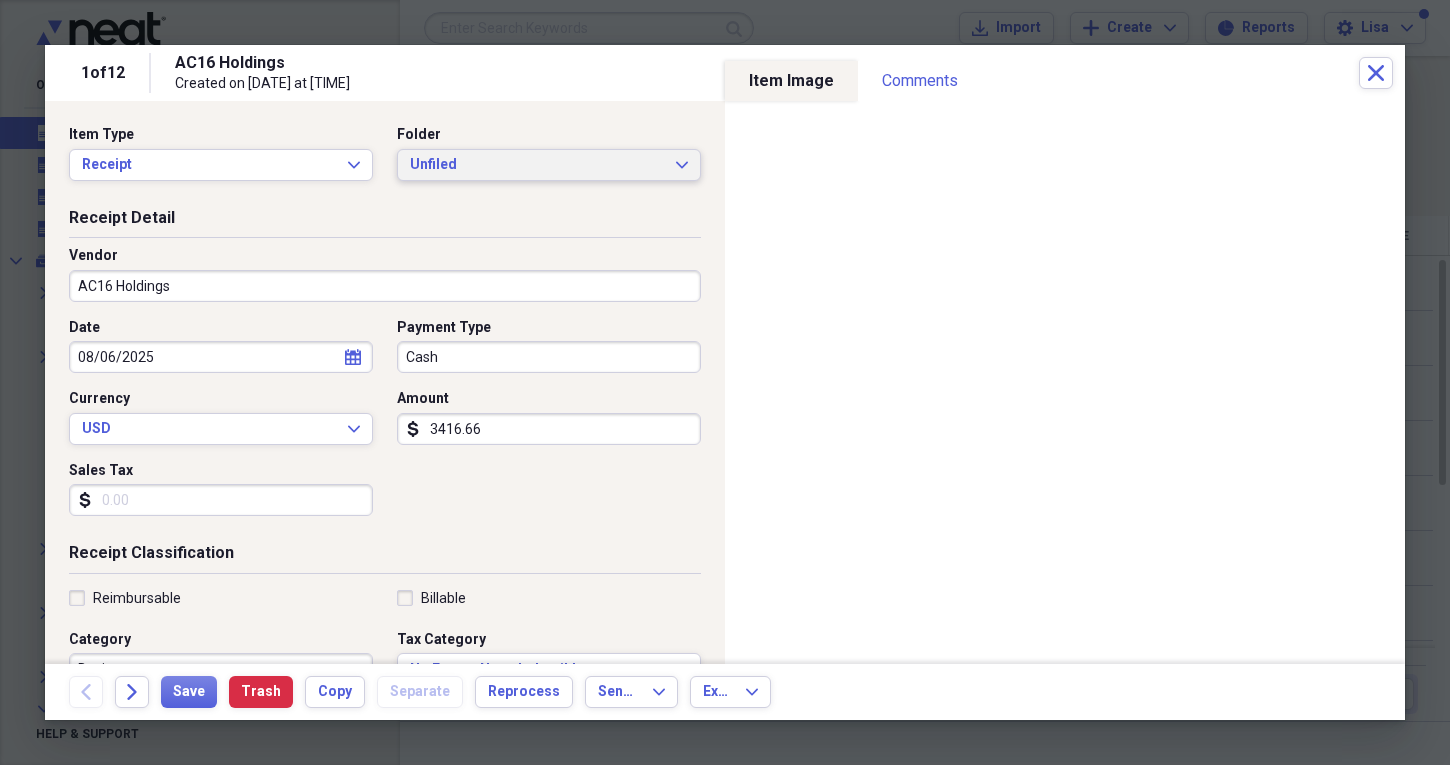 click on "Unfiled Expand" at bounding box center [549, 165] 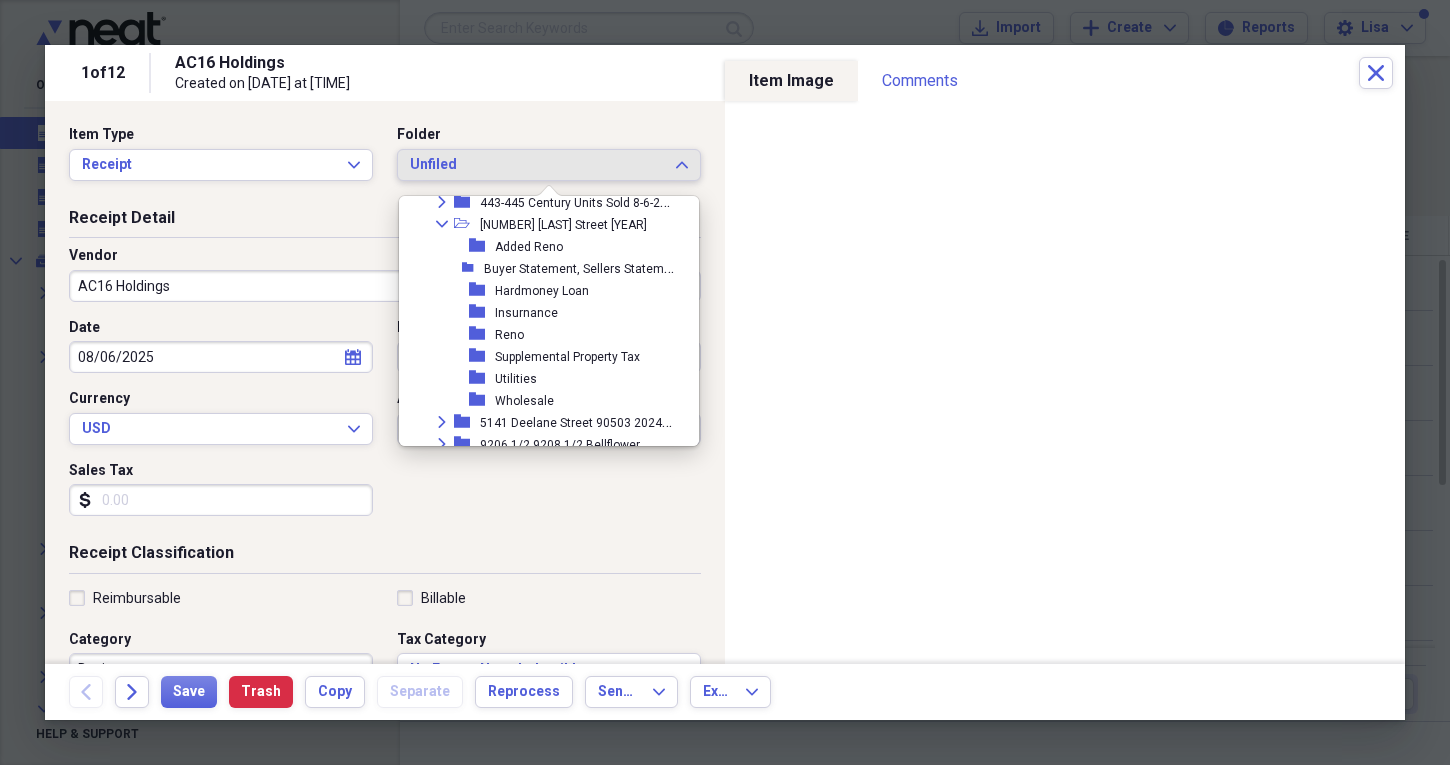 scroll, scrollTop: 1214, scrollLeft: 0, axis: vertical 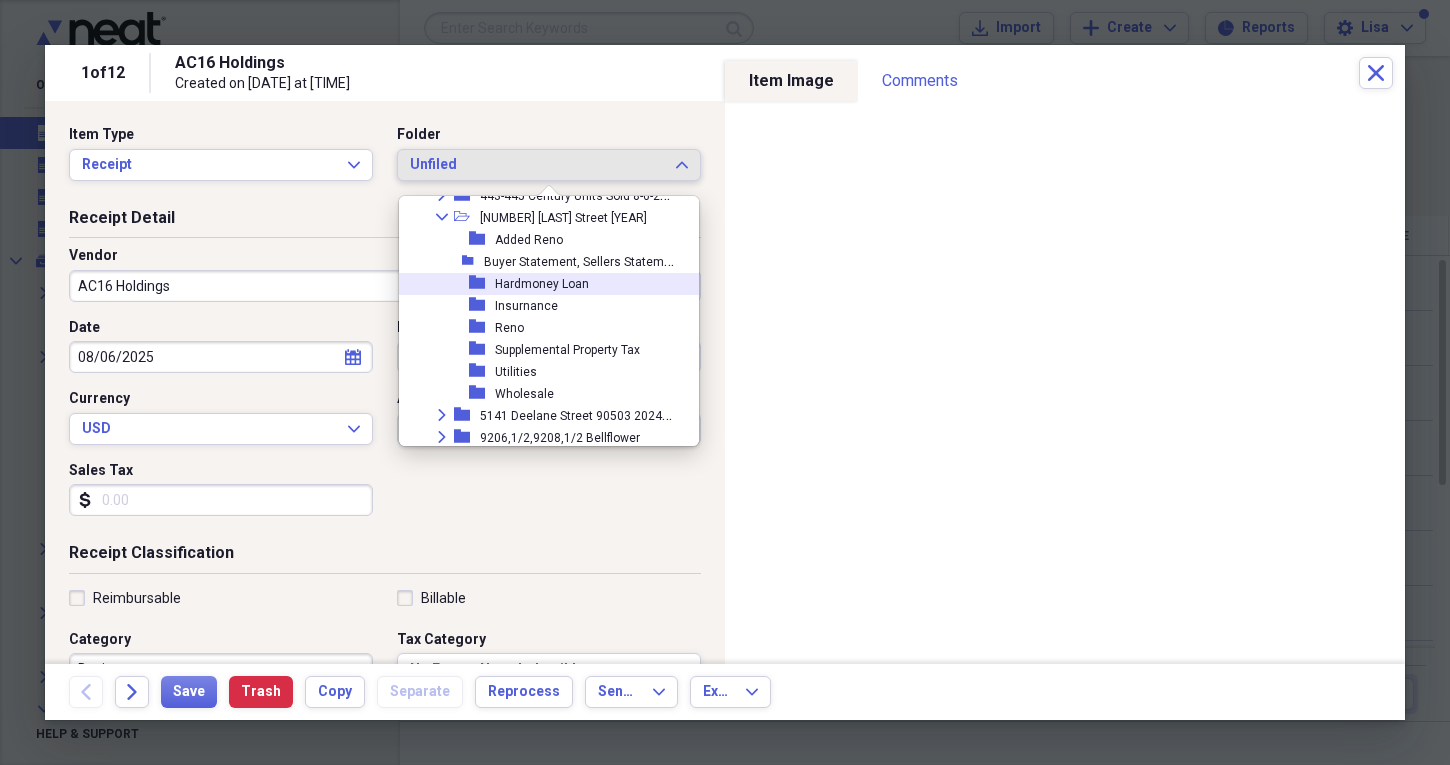 click on "Hardmoney Loan" at bounding box center (542, 284) 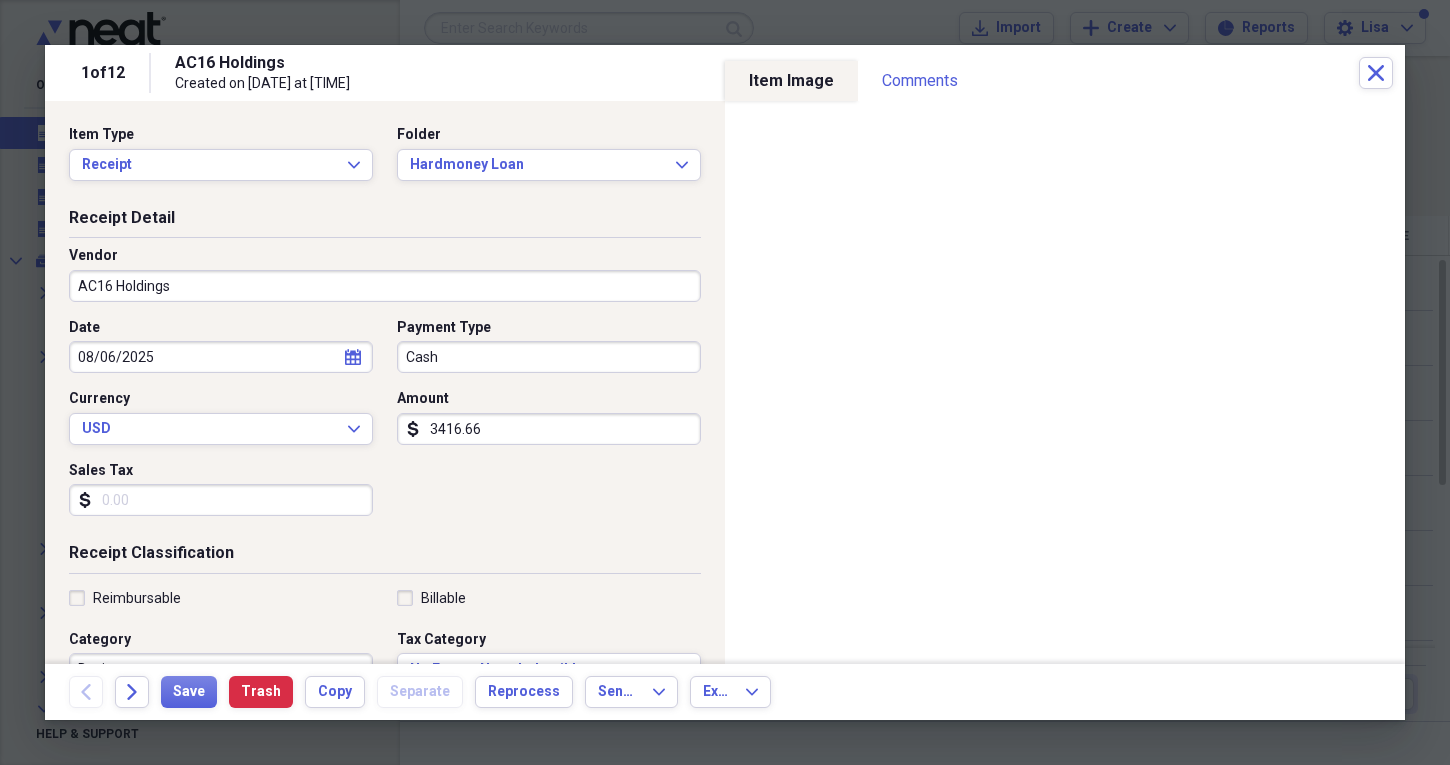 click on "AC16 Holdings" at bounding box center (385, 286) 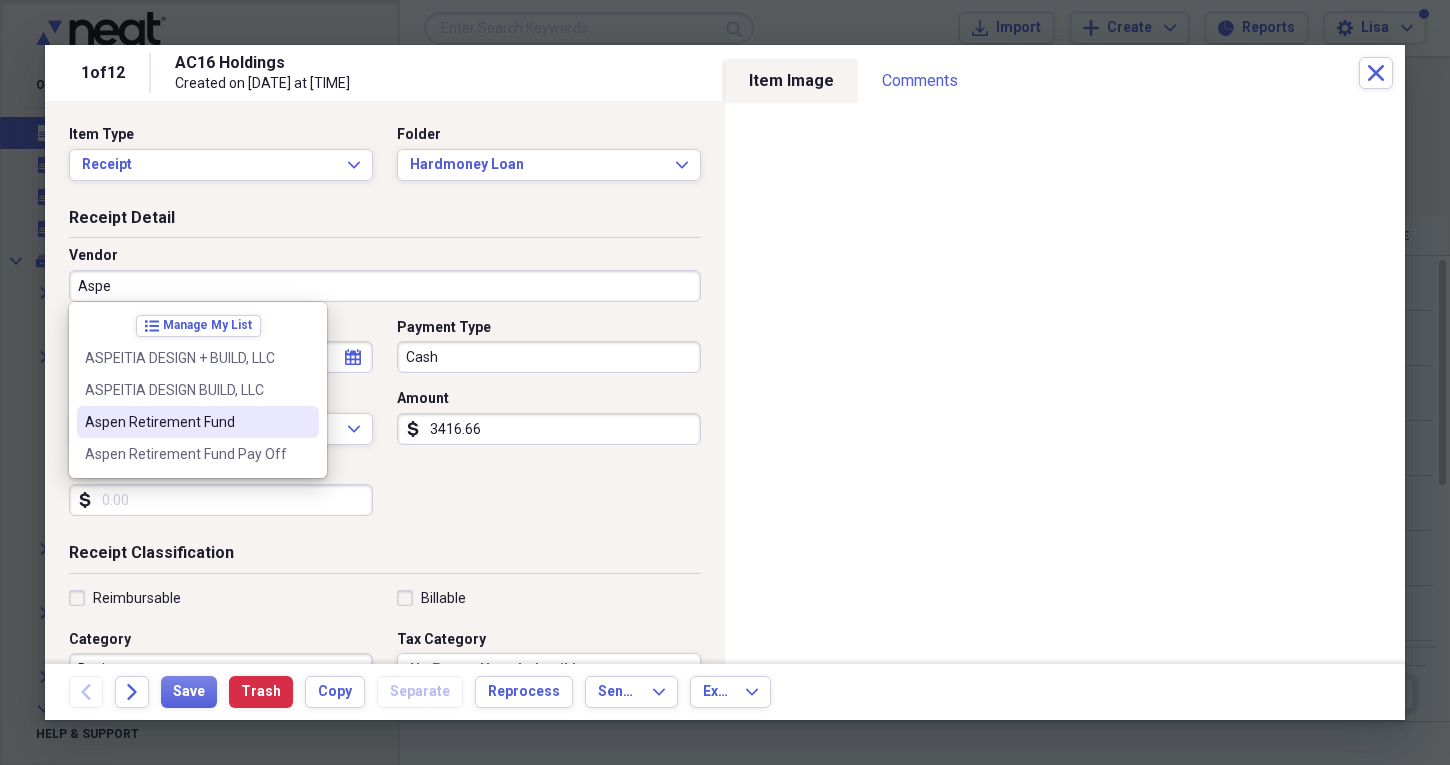 click on "Aspen Retirement Fund" at bounding box center (198, 422) 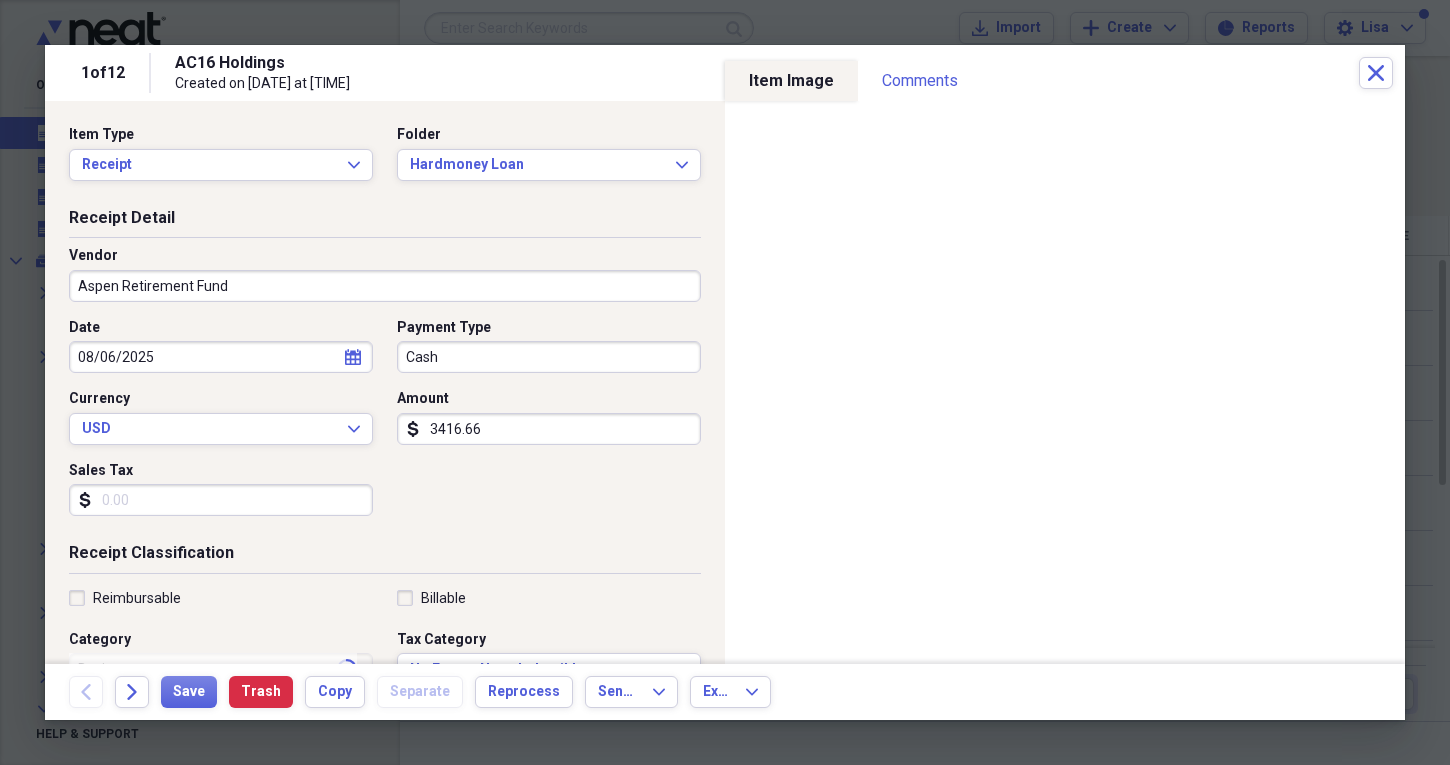 type on "5141 Deelane" 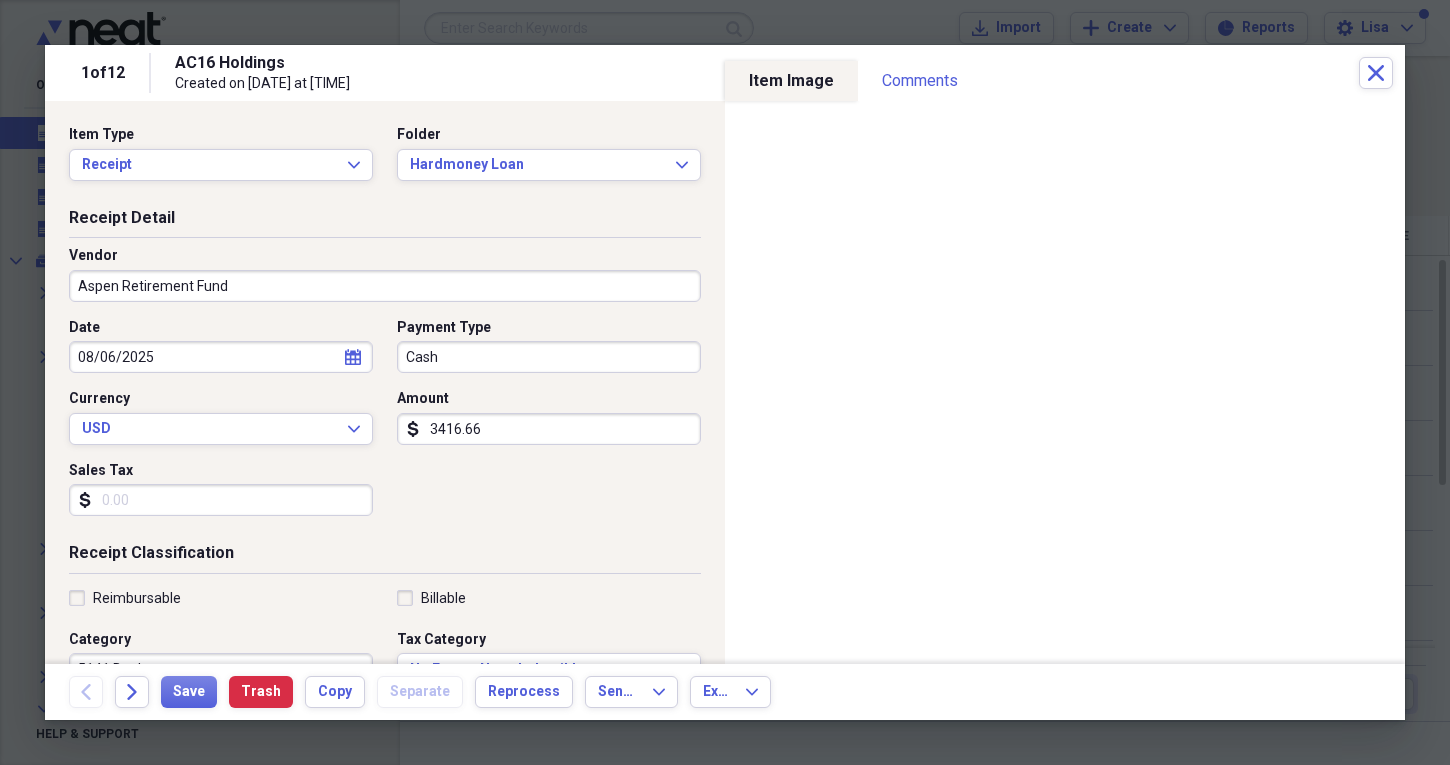 click 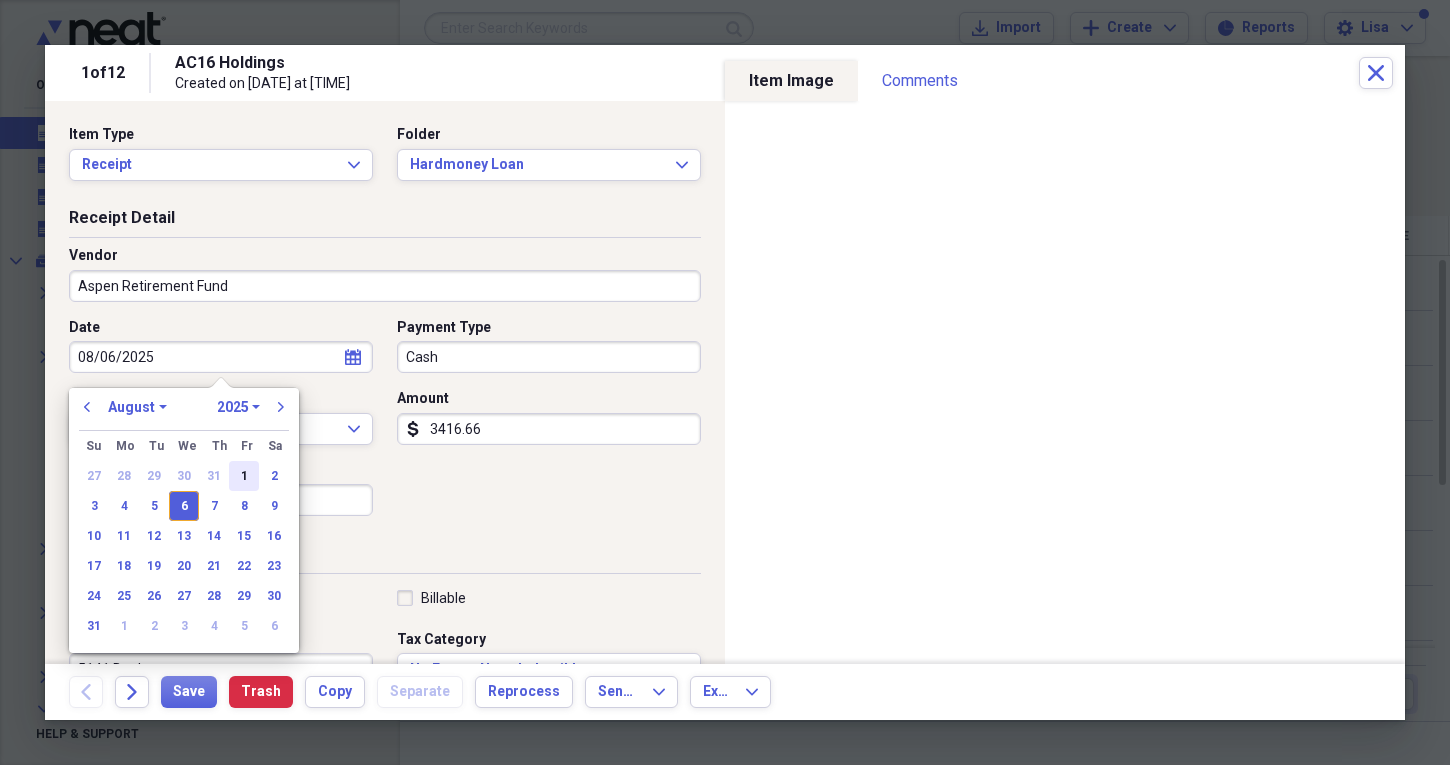 click on "1" at bounding box center [244, 476] 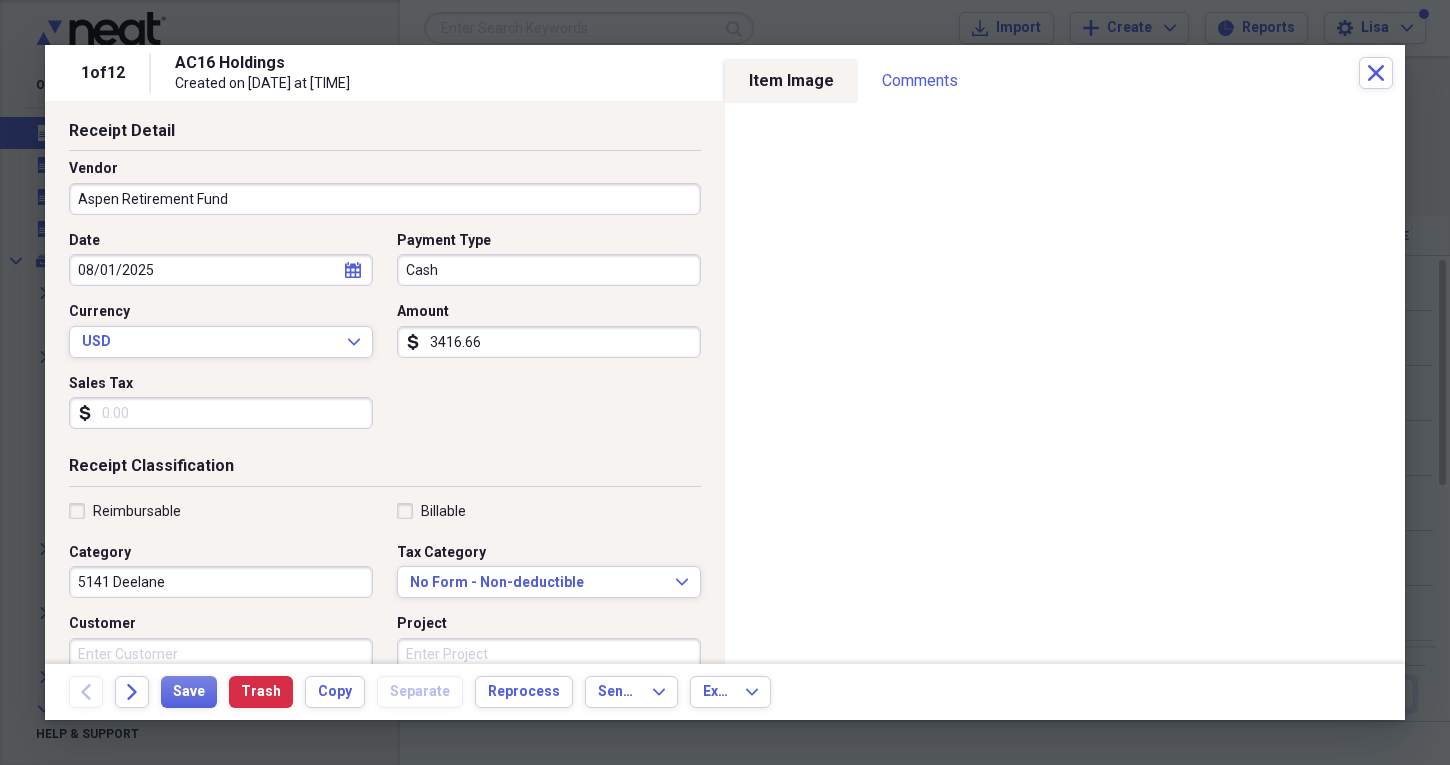scroll, scrollTop: 90, scrollLeft: 0, axis: vertical 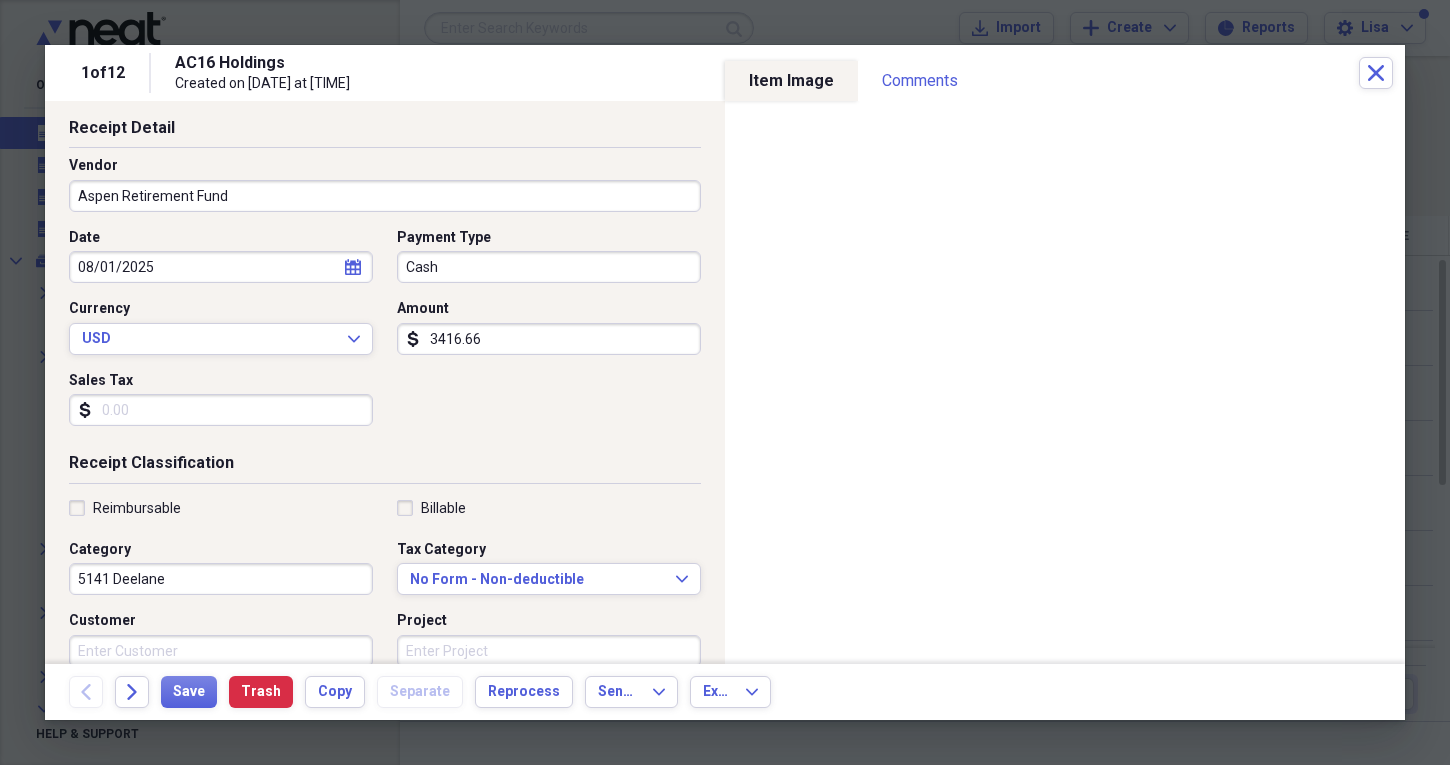 click on "5141 Deelane" at bounding box center [221, 579] 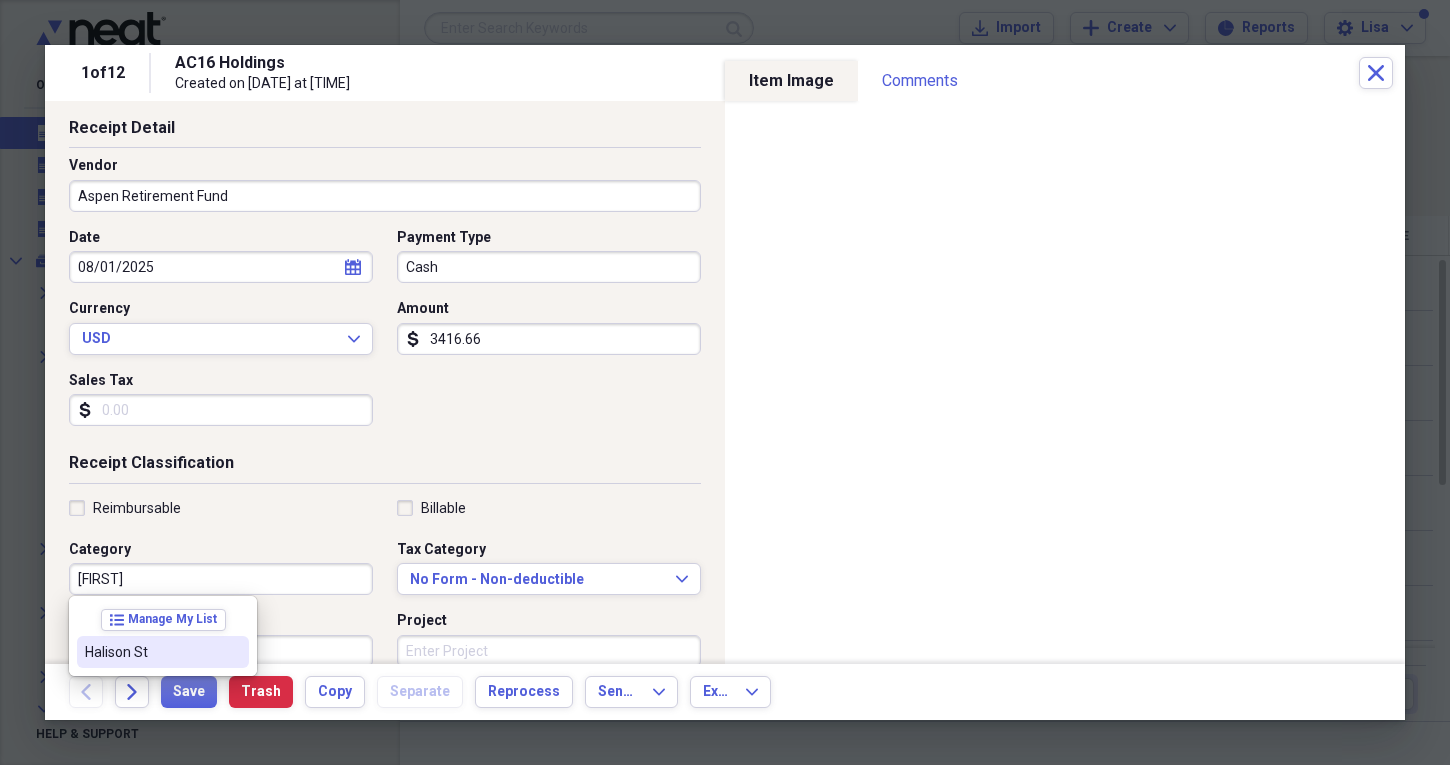 click on "Halison St" at bounding box center (151, 652) 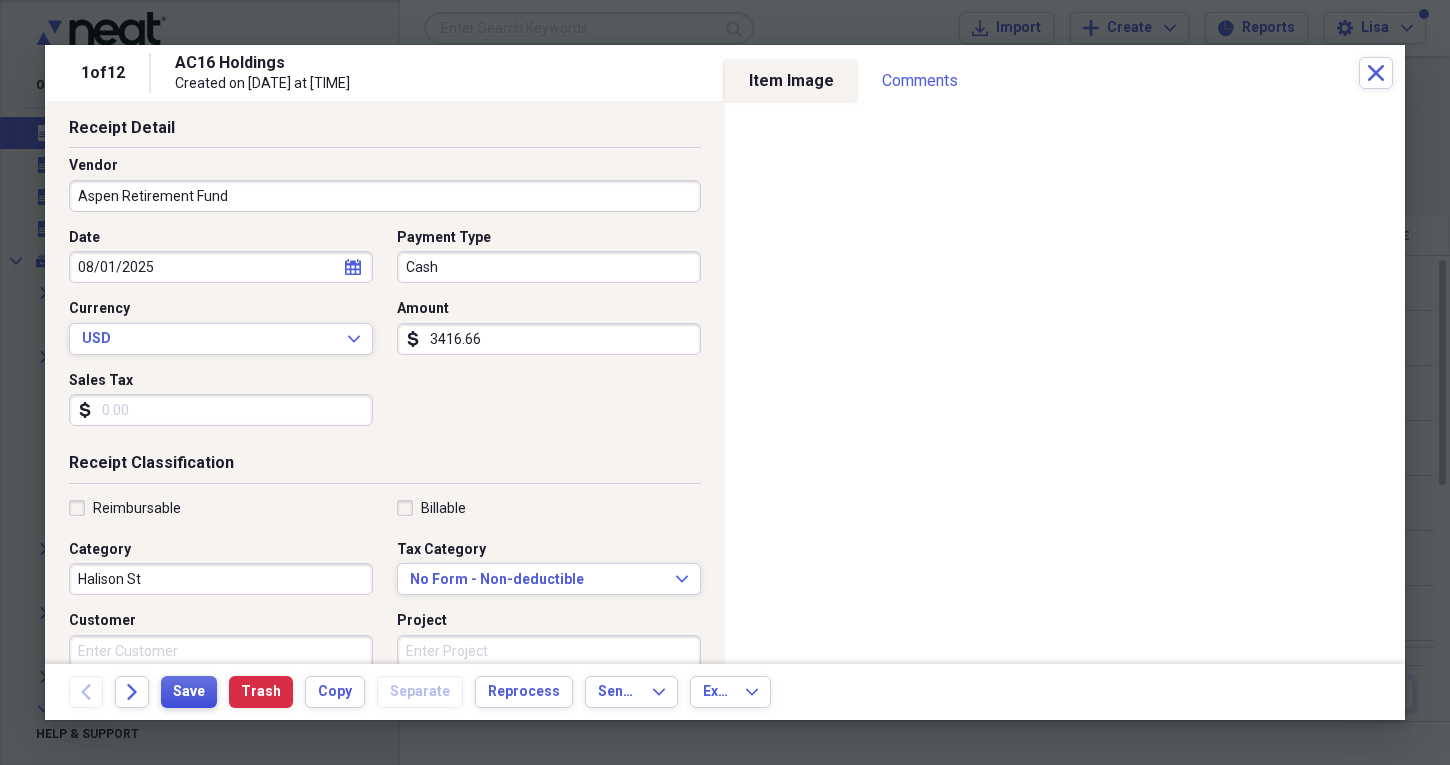 click on "Save" at bounding box center [189, 692] 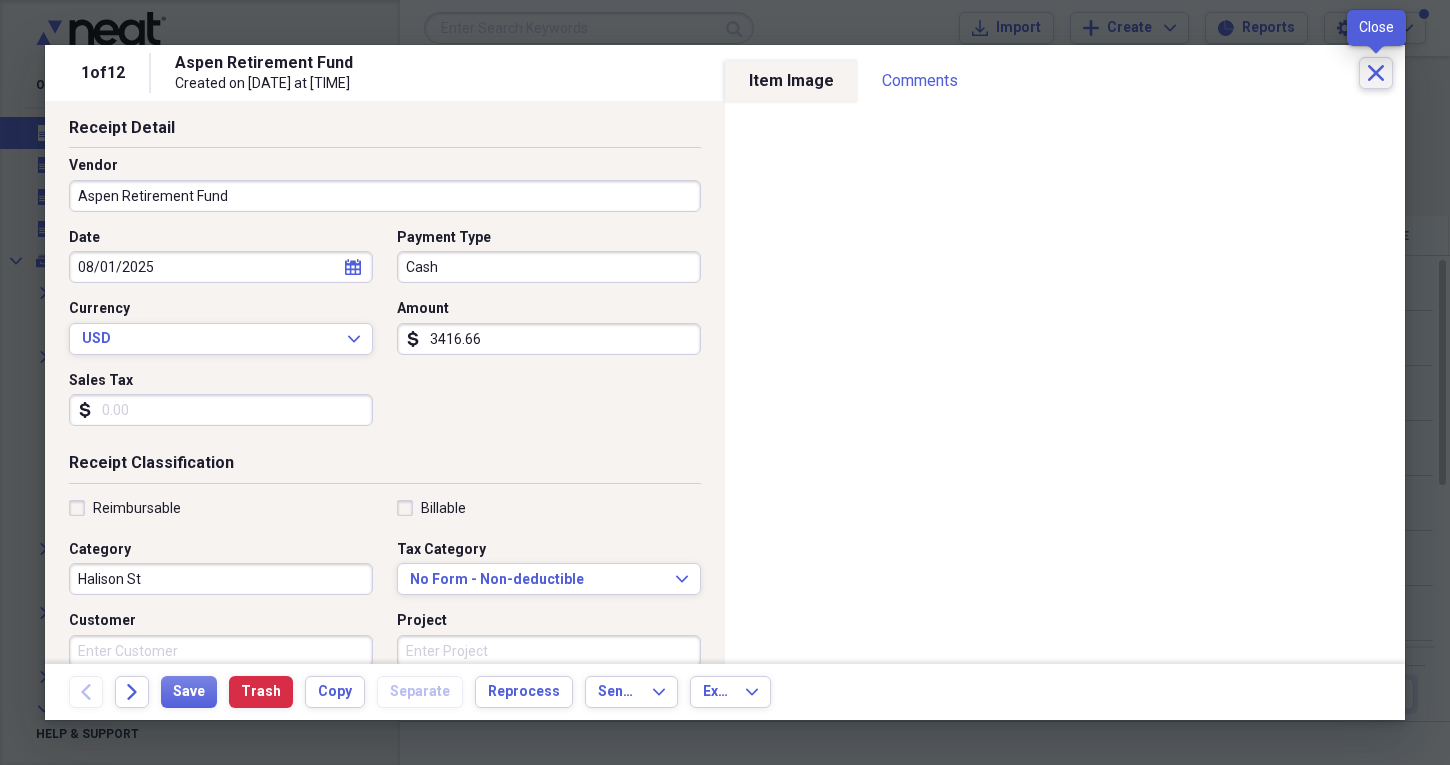 click 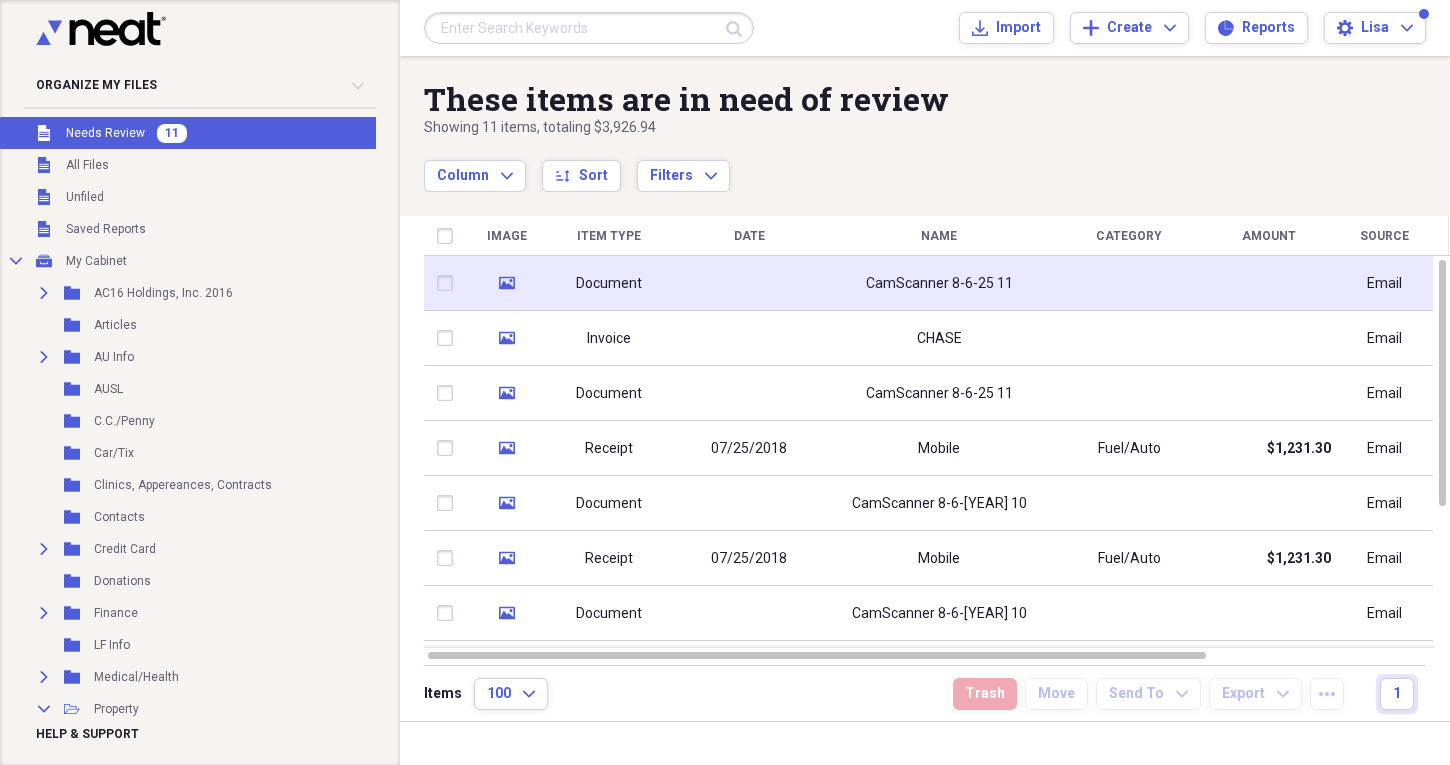 click on "CamScanner 8-6-25 11" at bounding box center [939, 284] 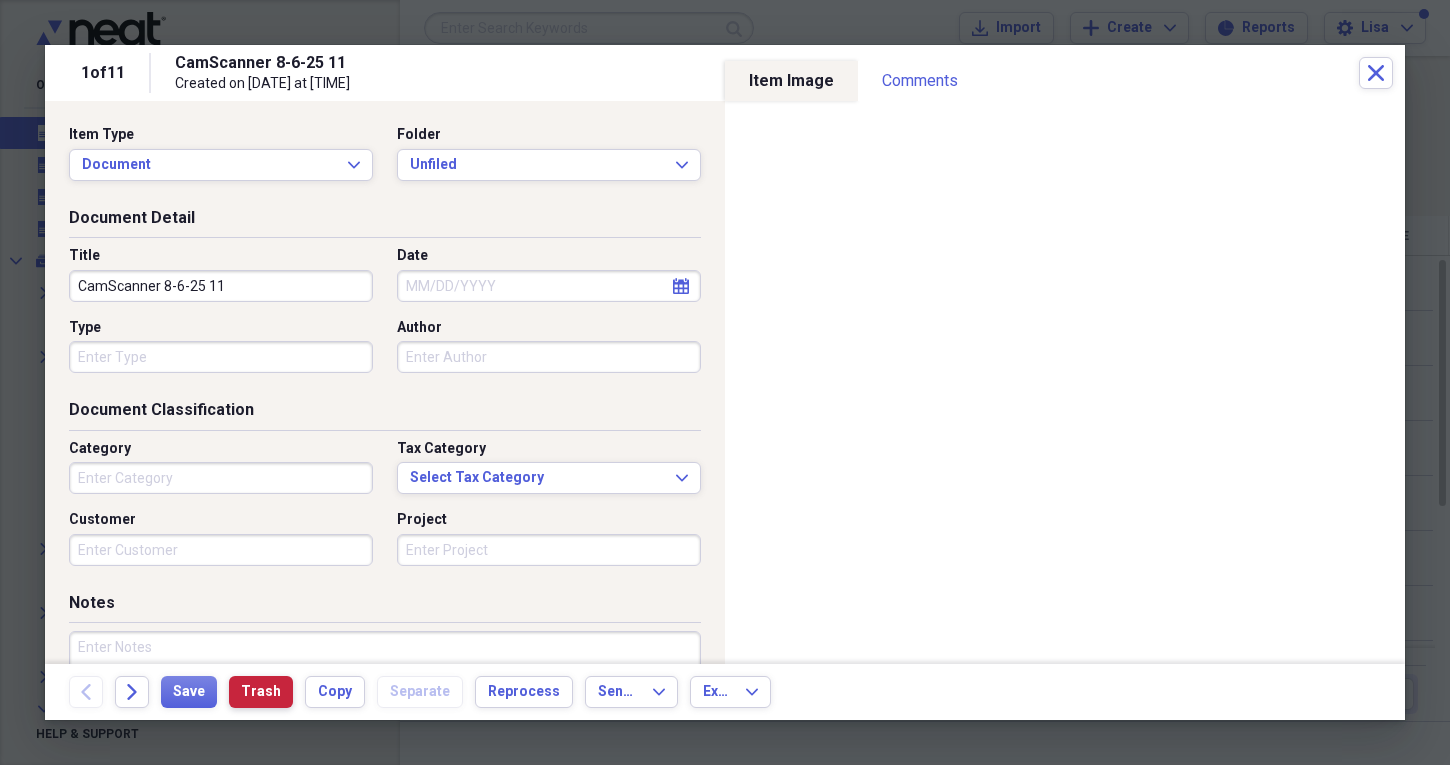 click on "Trash" at bounding box center [261, 692] 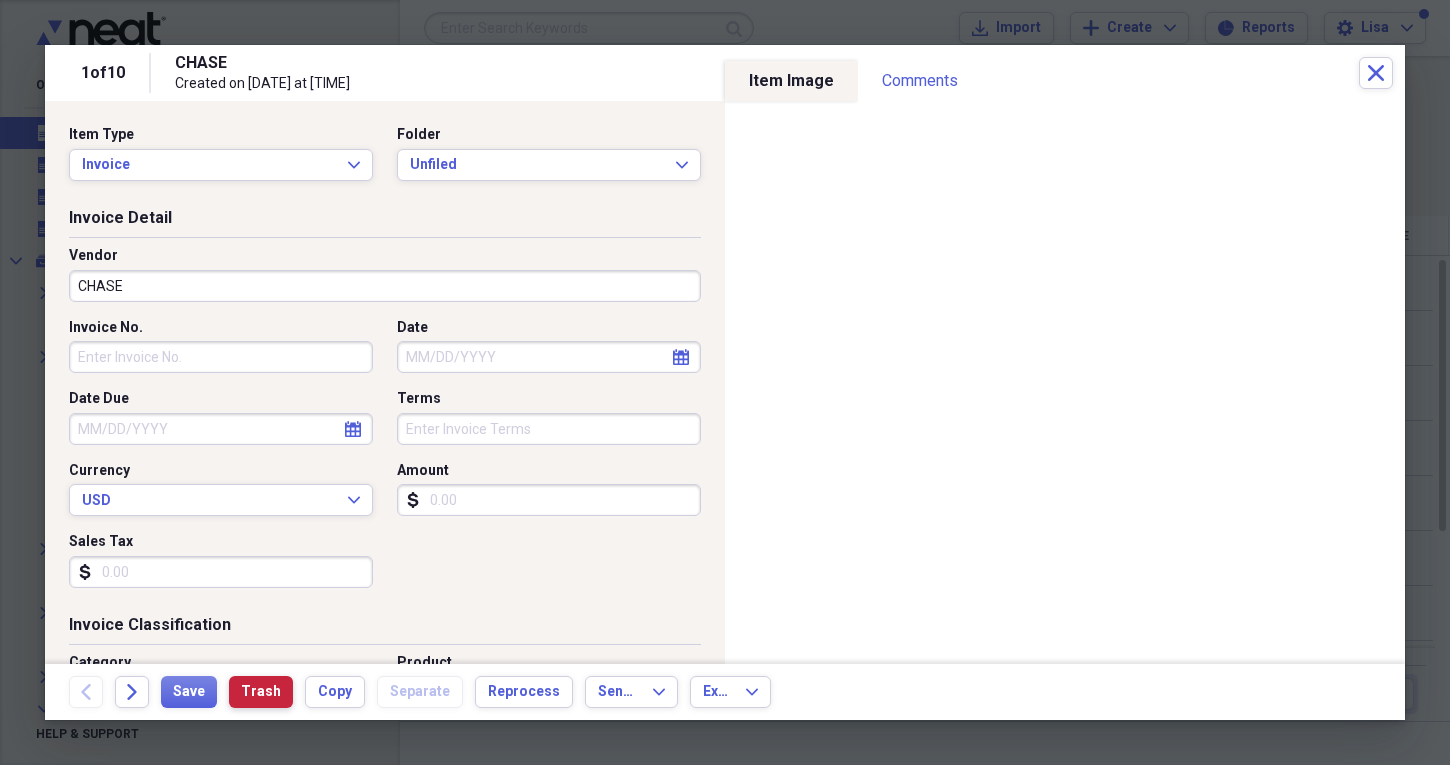 click on "Trash" at bounding box center (261, 692) 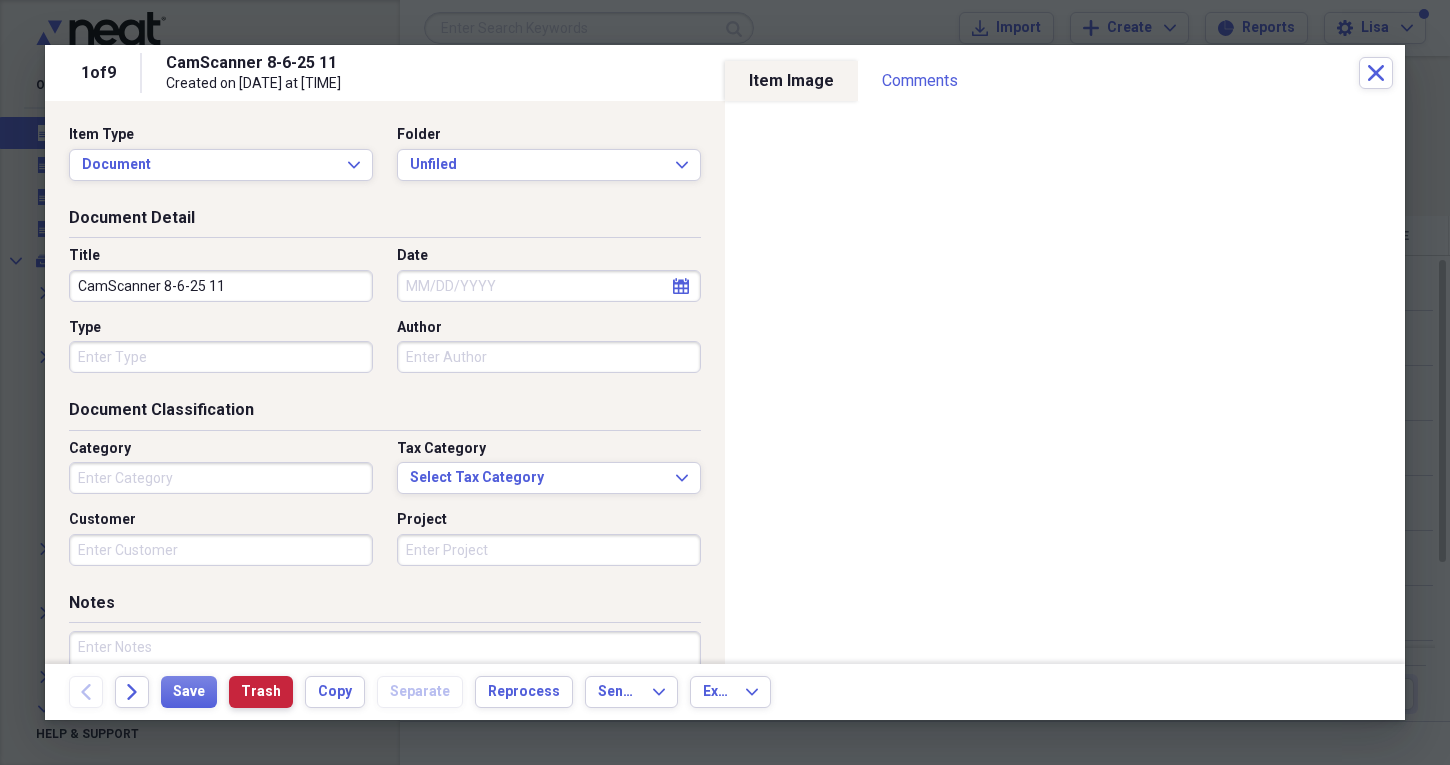 click on "Trash" at bounding box center (261, 692) 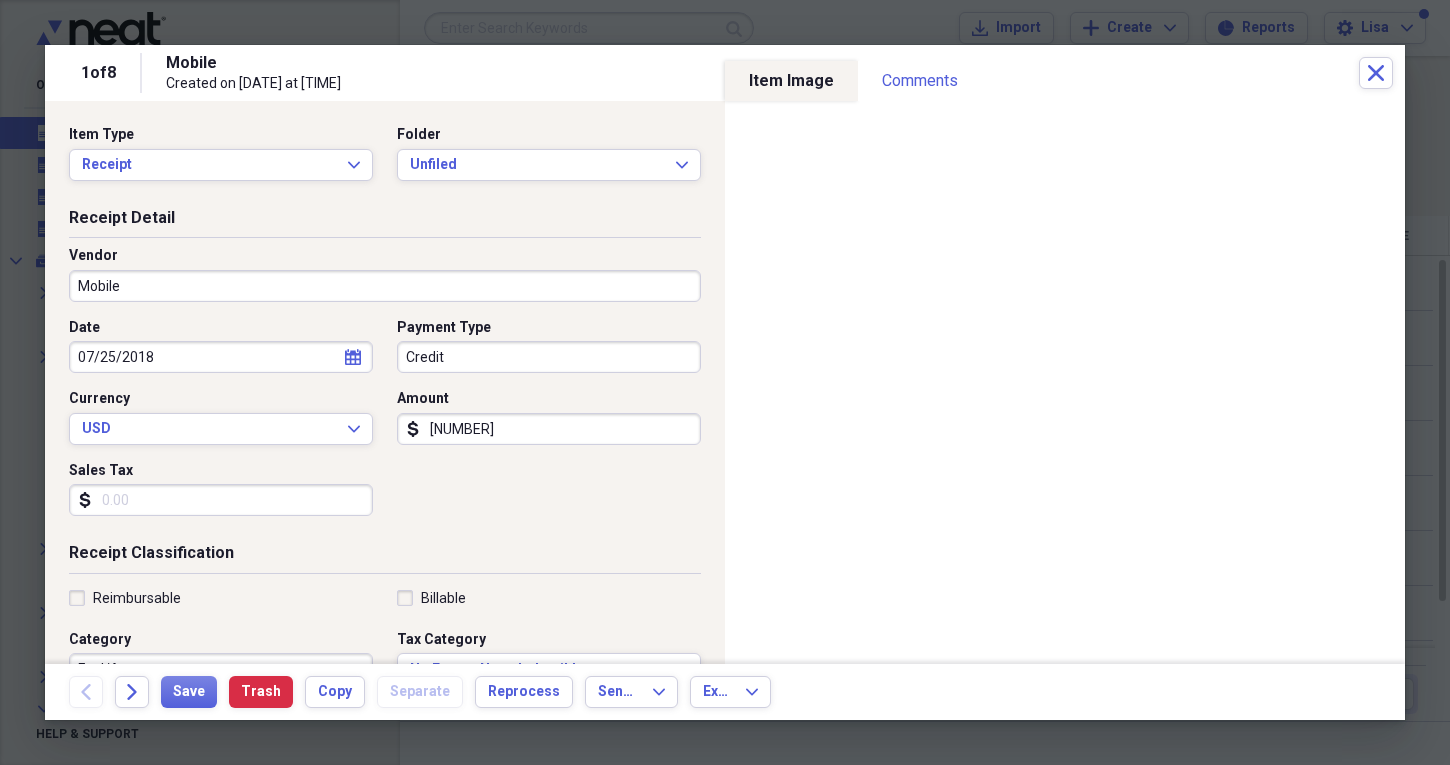 click on "Item Type Receipt Expand Folder Unfiled Expand" at bounding box center [385, 161] 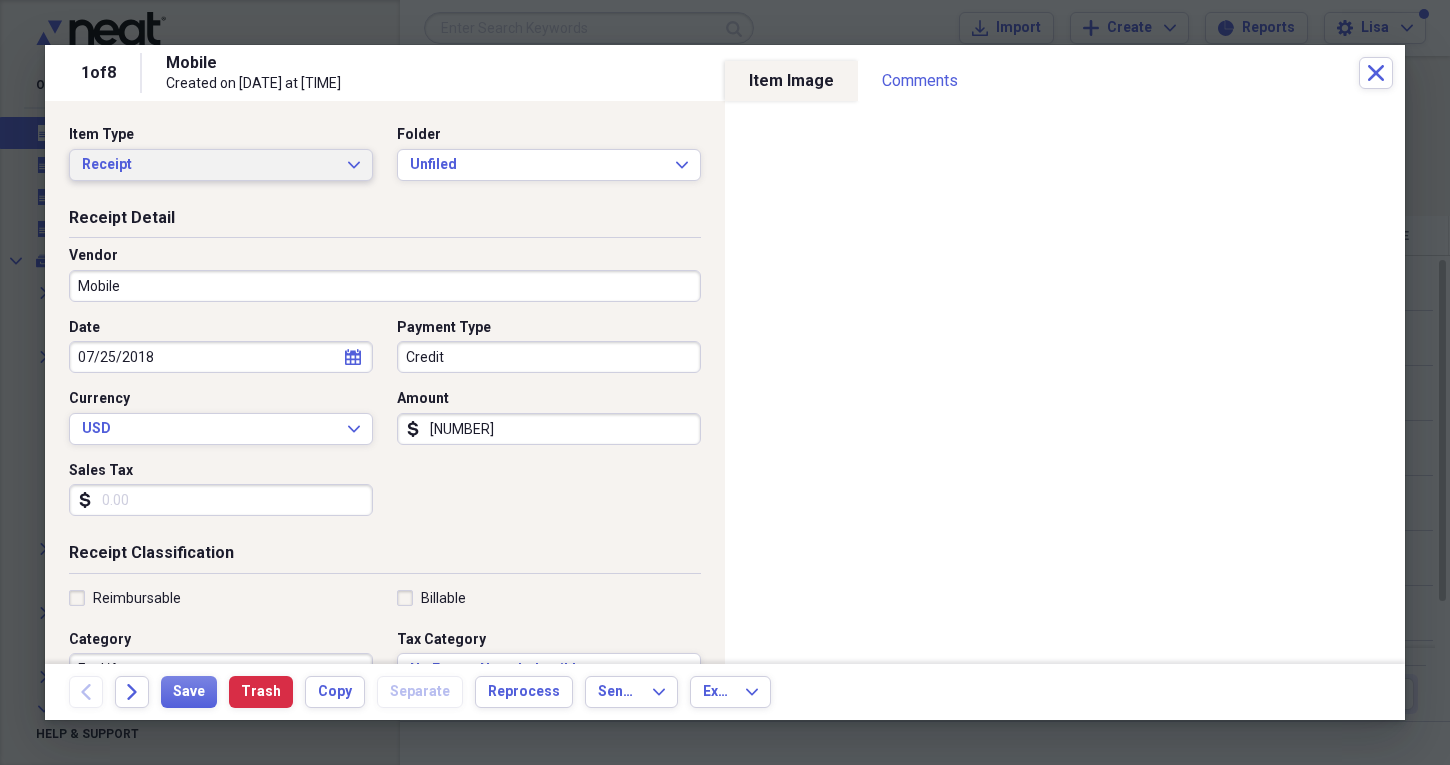 click on "Expand" 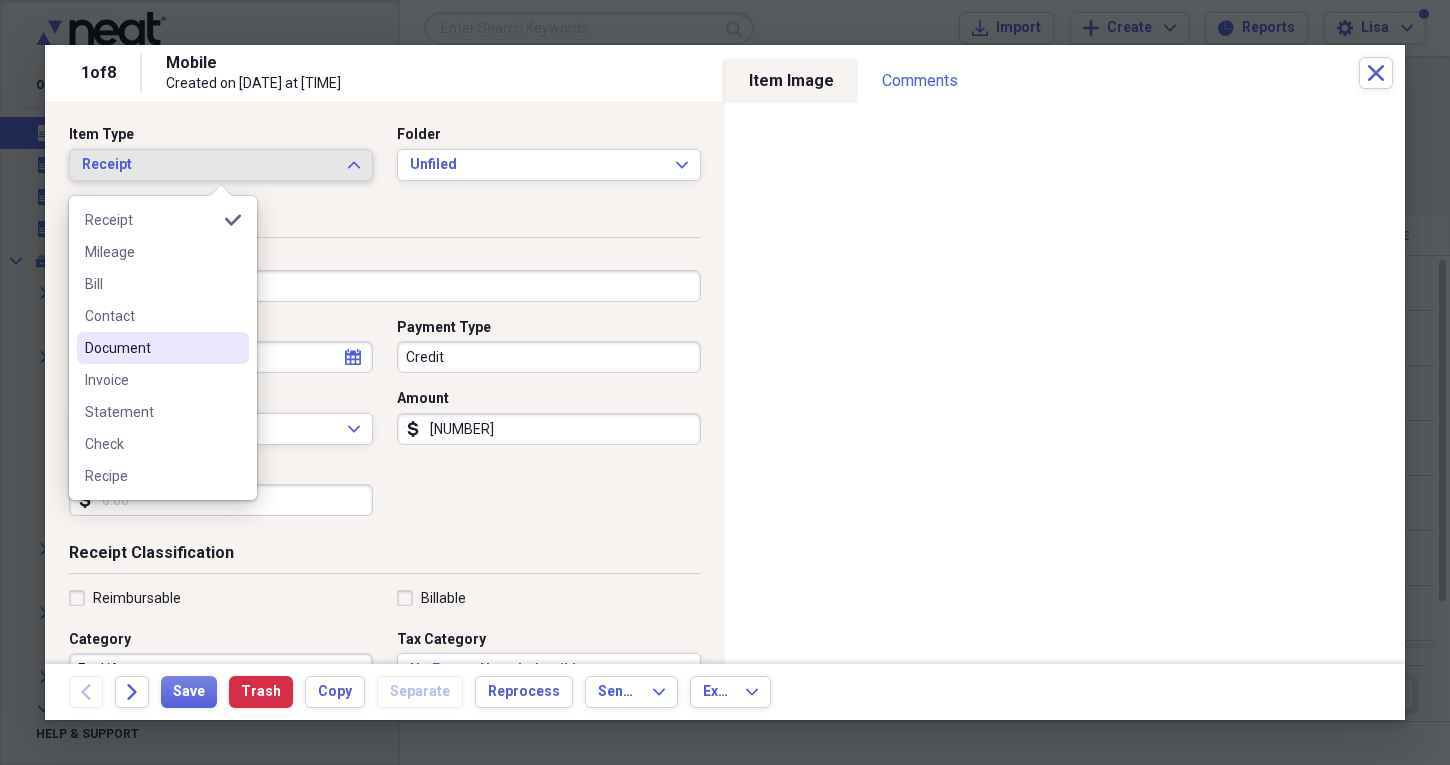 click on "Document" at bounding box center (151, 348) 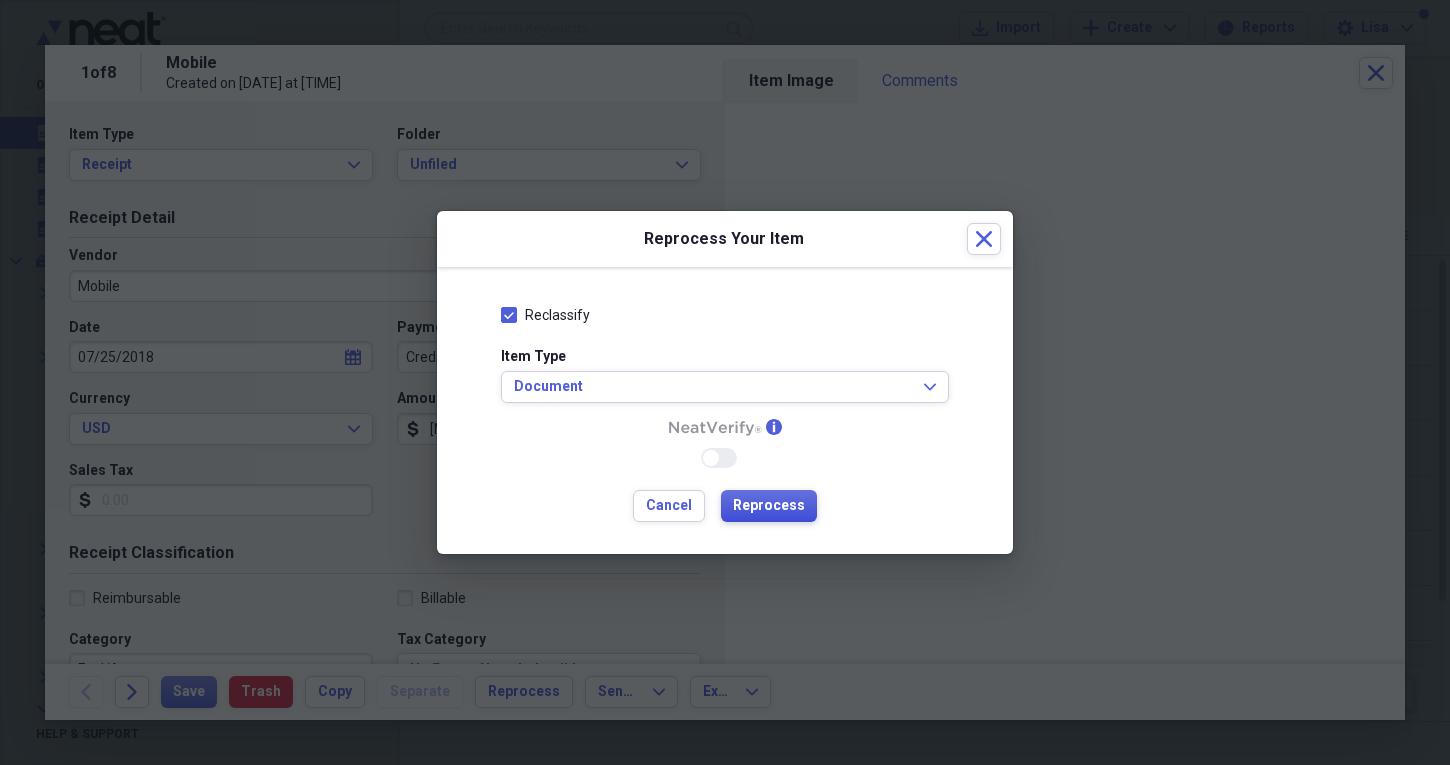 click on "Reprocess" at bounding box center [769, 506] 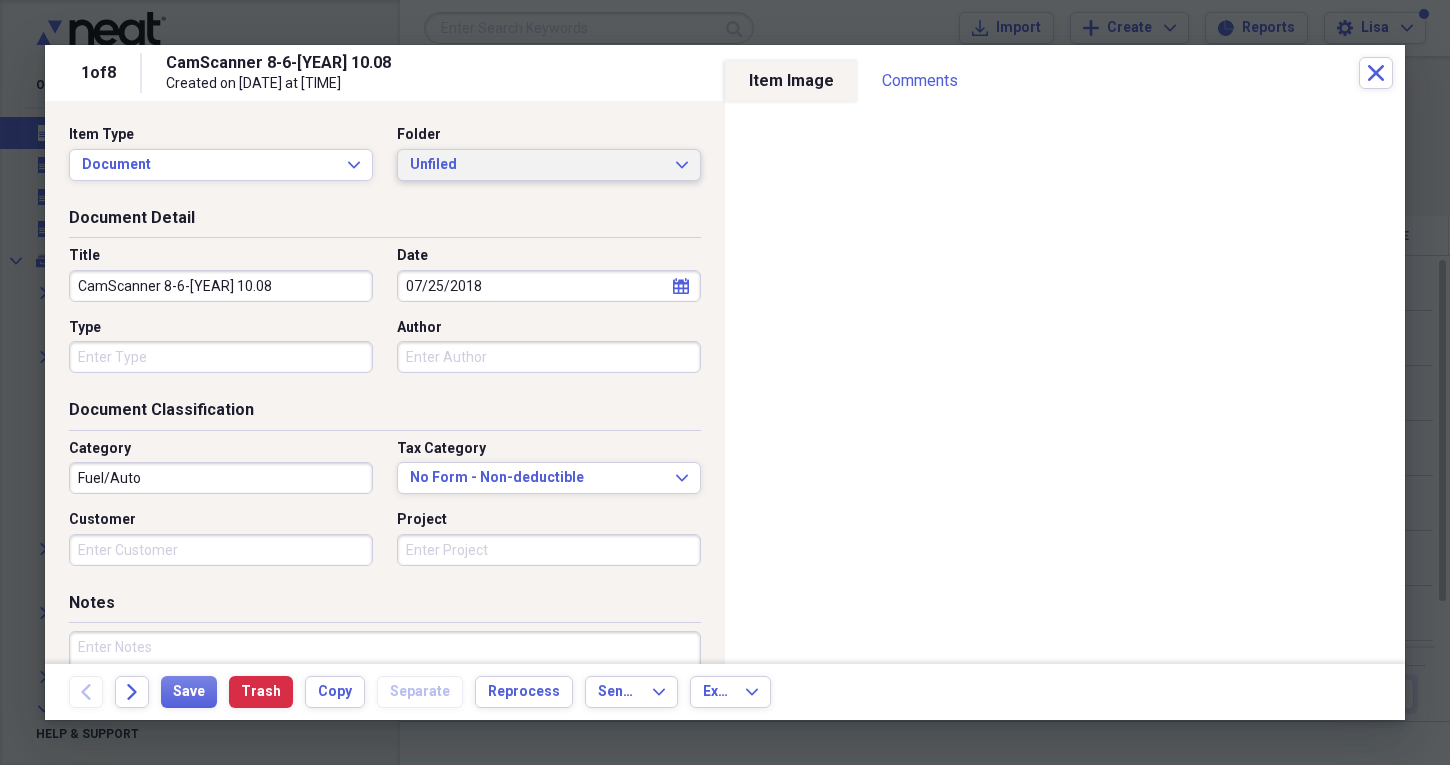 click on "Unfiled Expand" at bounding box center [549, 165] 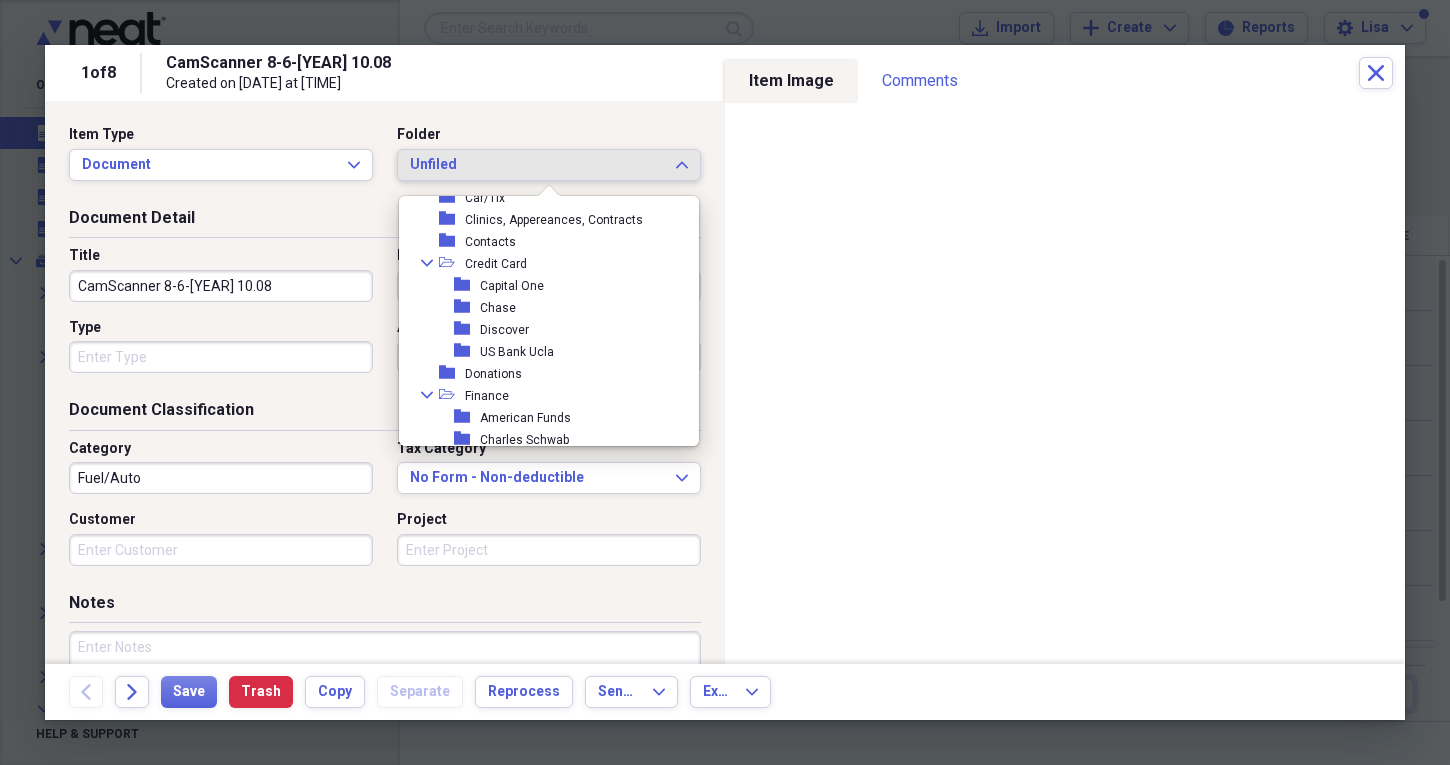 scroll, scrollTop: 272, scrollLeft: 0, axis: vertical 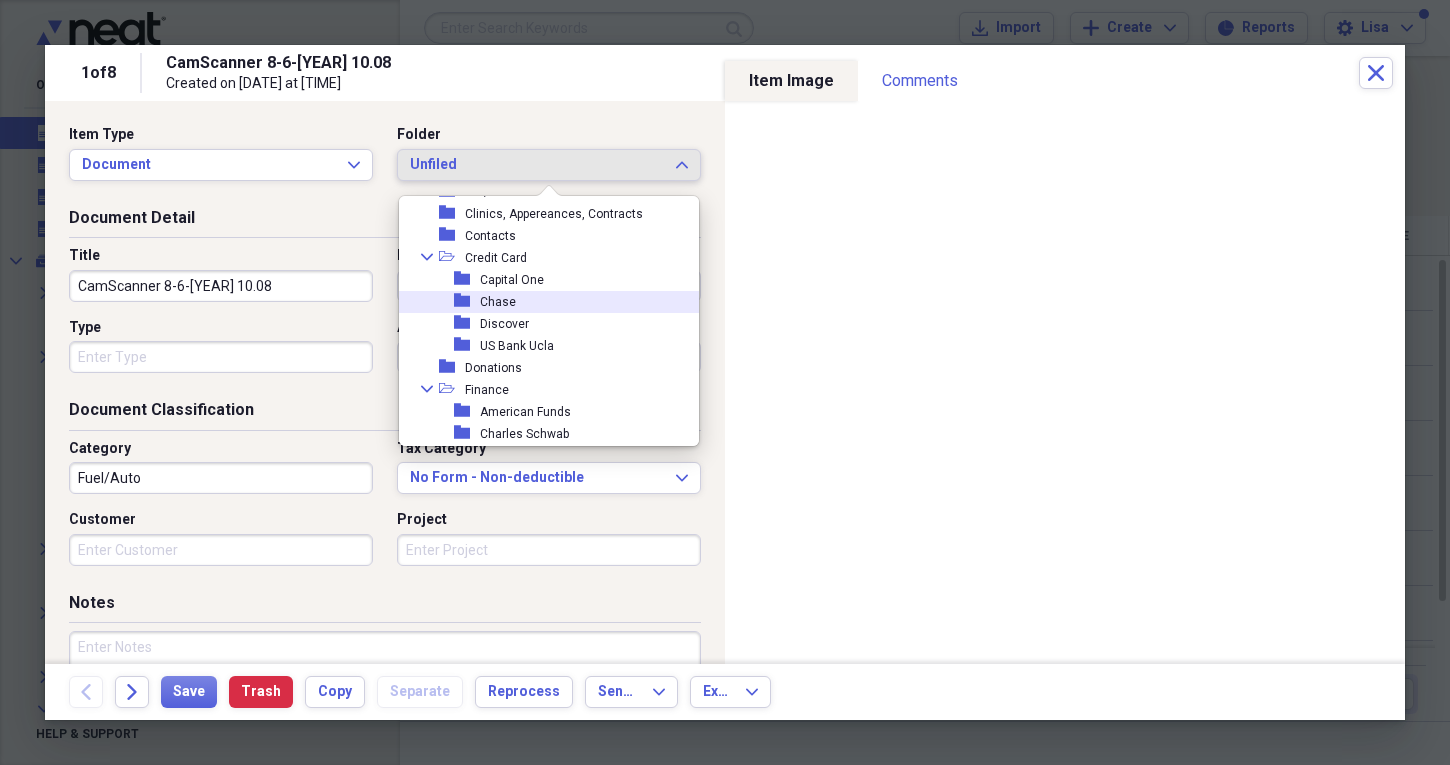 click on "Chase" at bounding box center [498, 302] 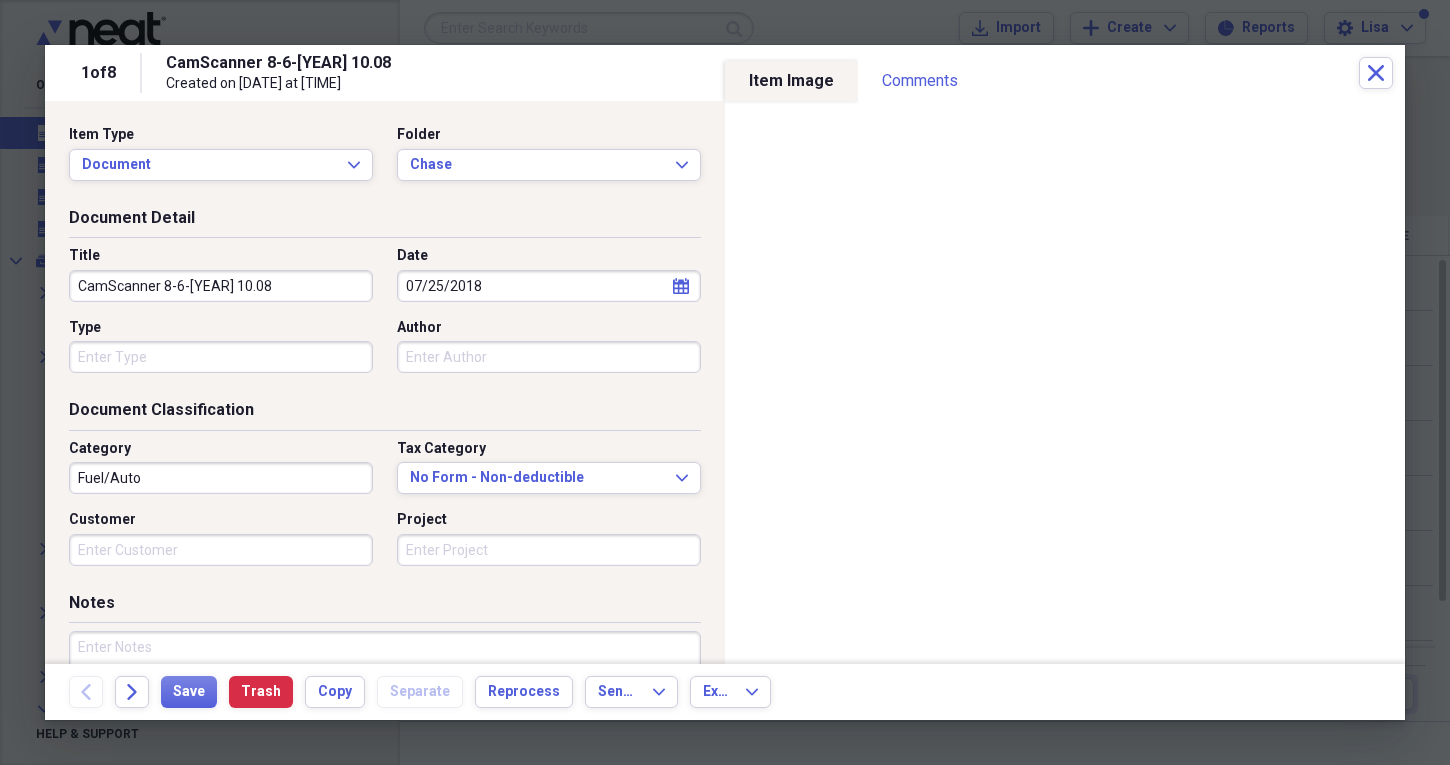 click on "CamScanner 8-6-[YEAR] 10.08" at bounding box center (221, 286) 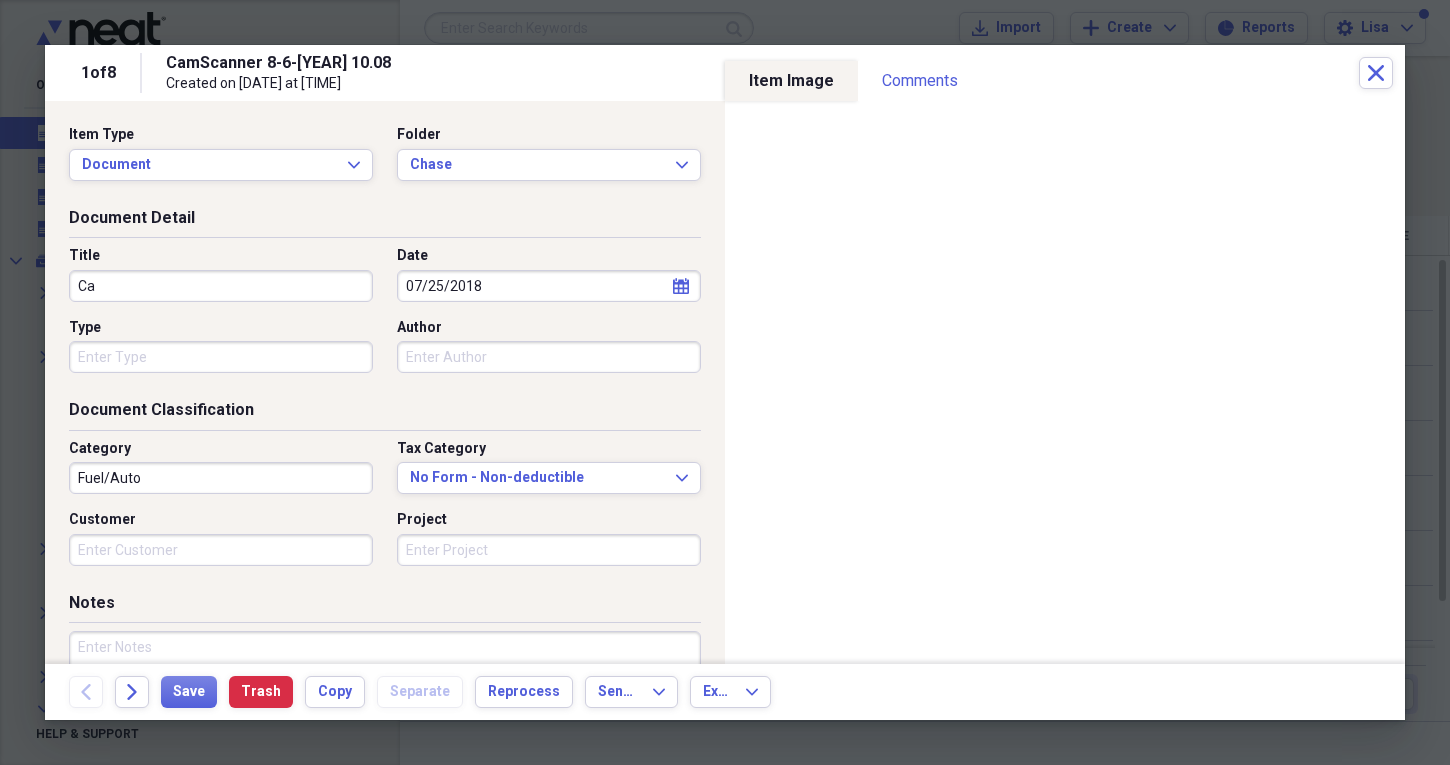 type on "C" 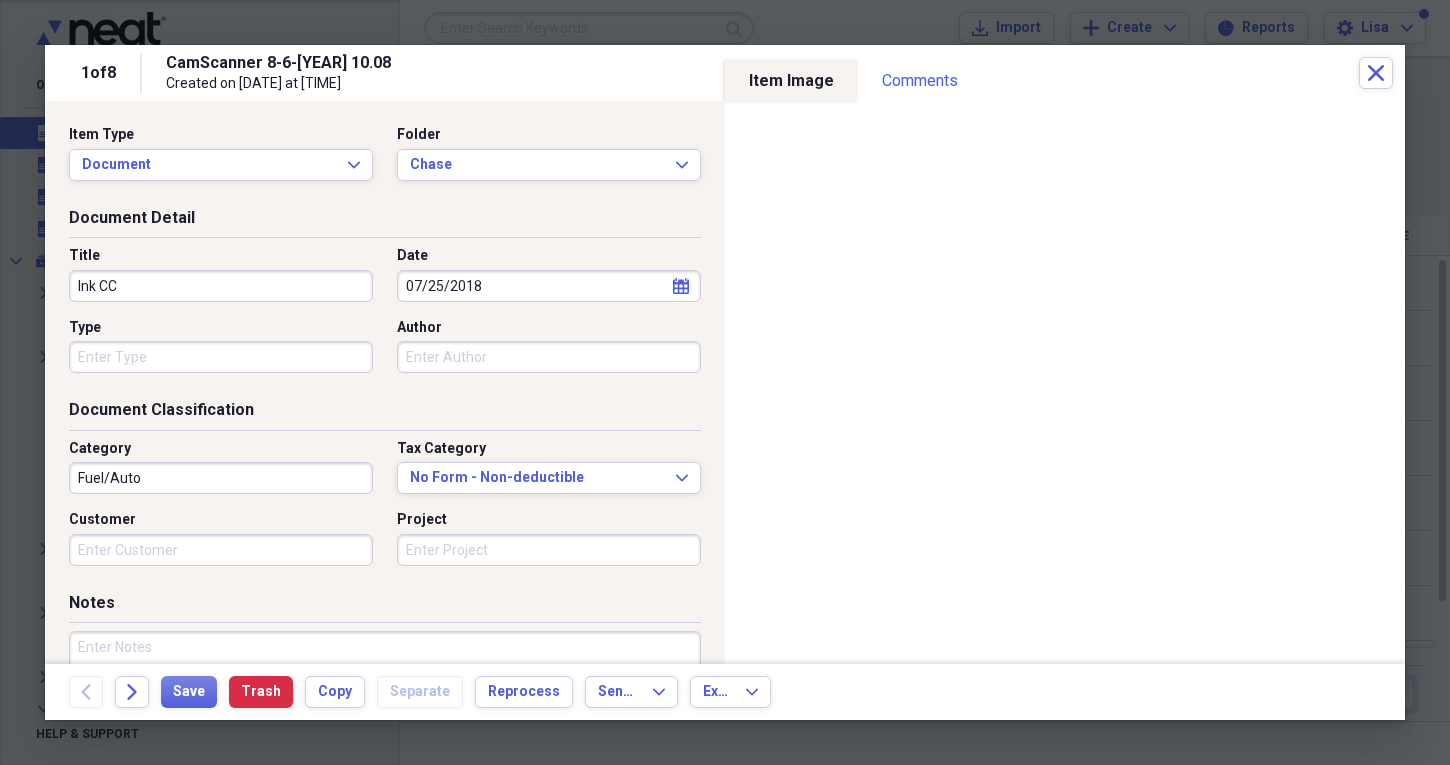 type on "Ink CC" 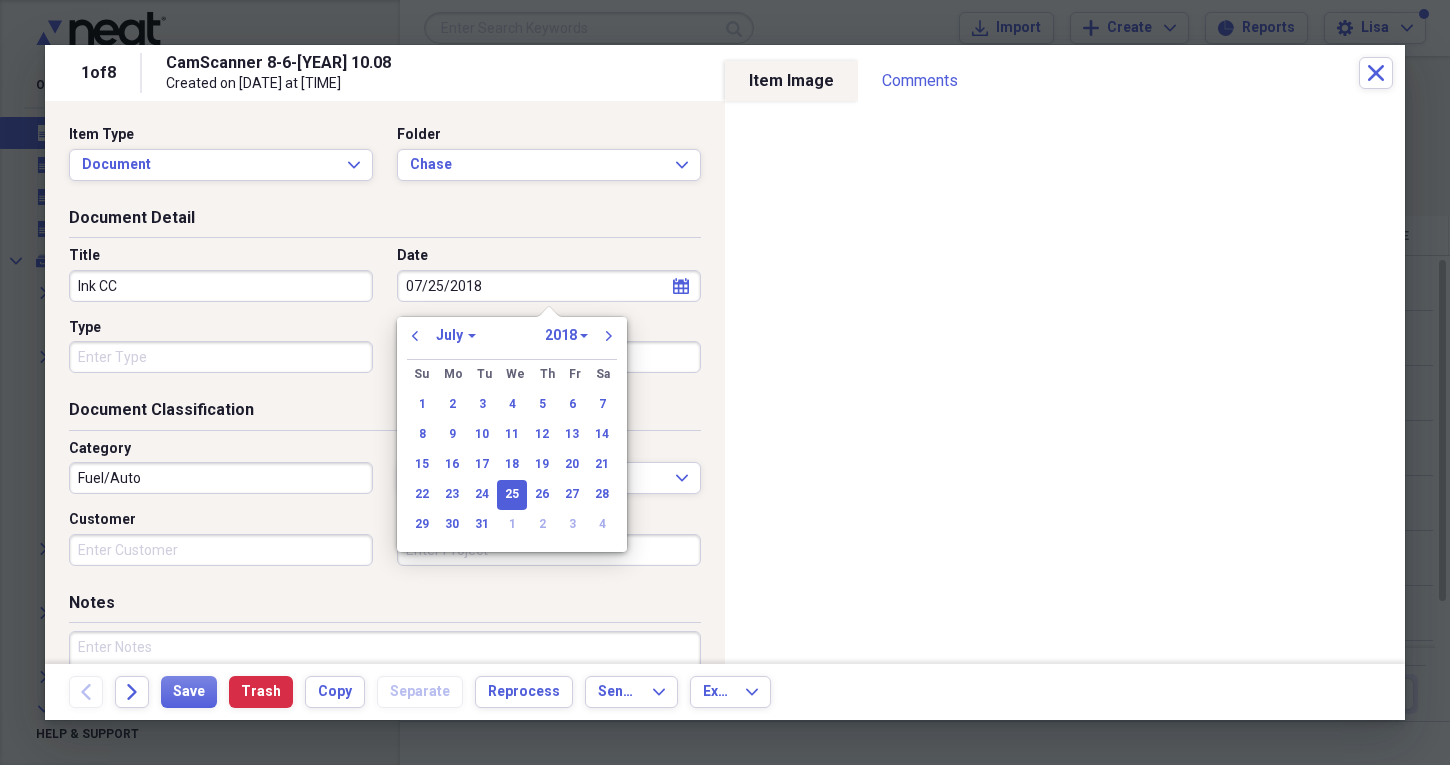 click on "January February March April May June July August September October November December" at bounding box center [456, 335] 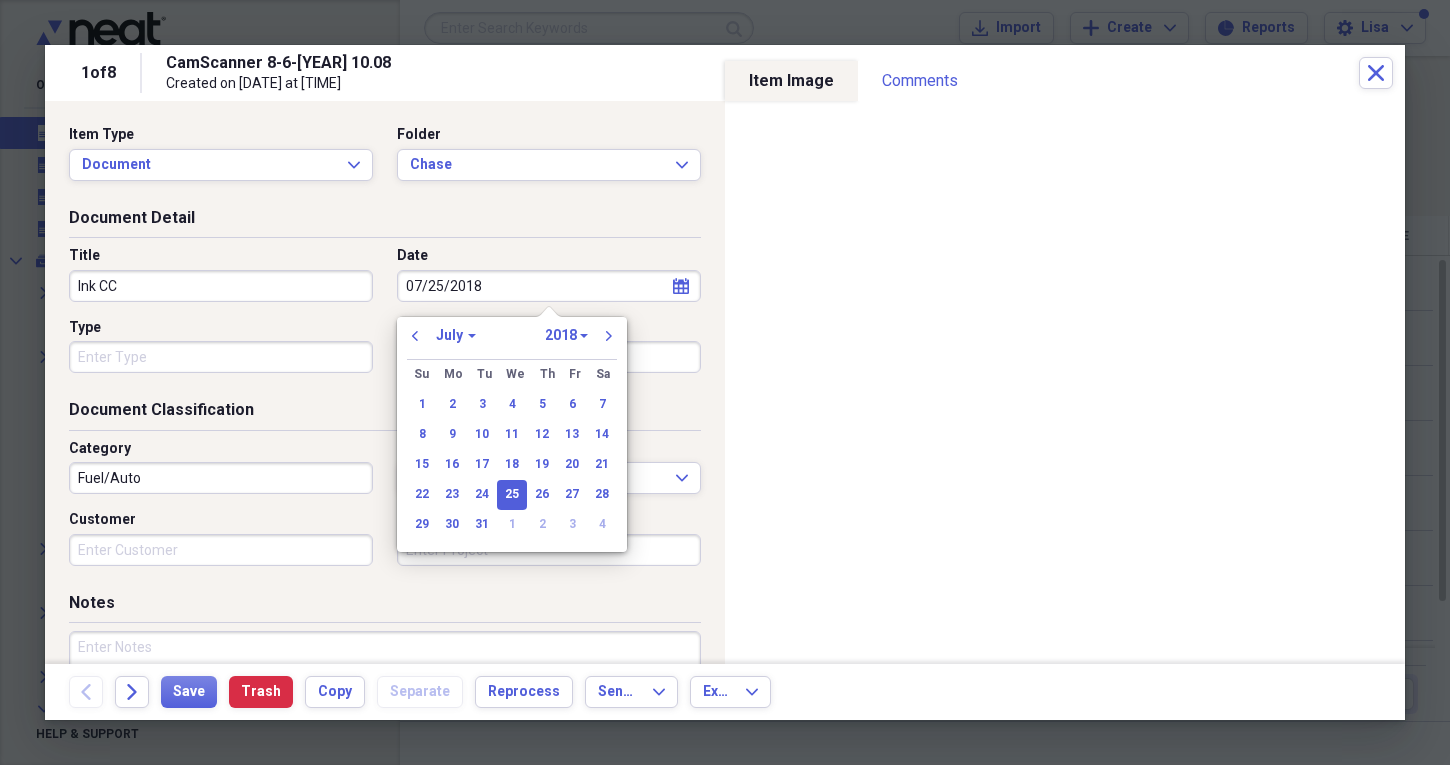 select on "7" 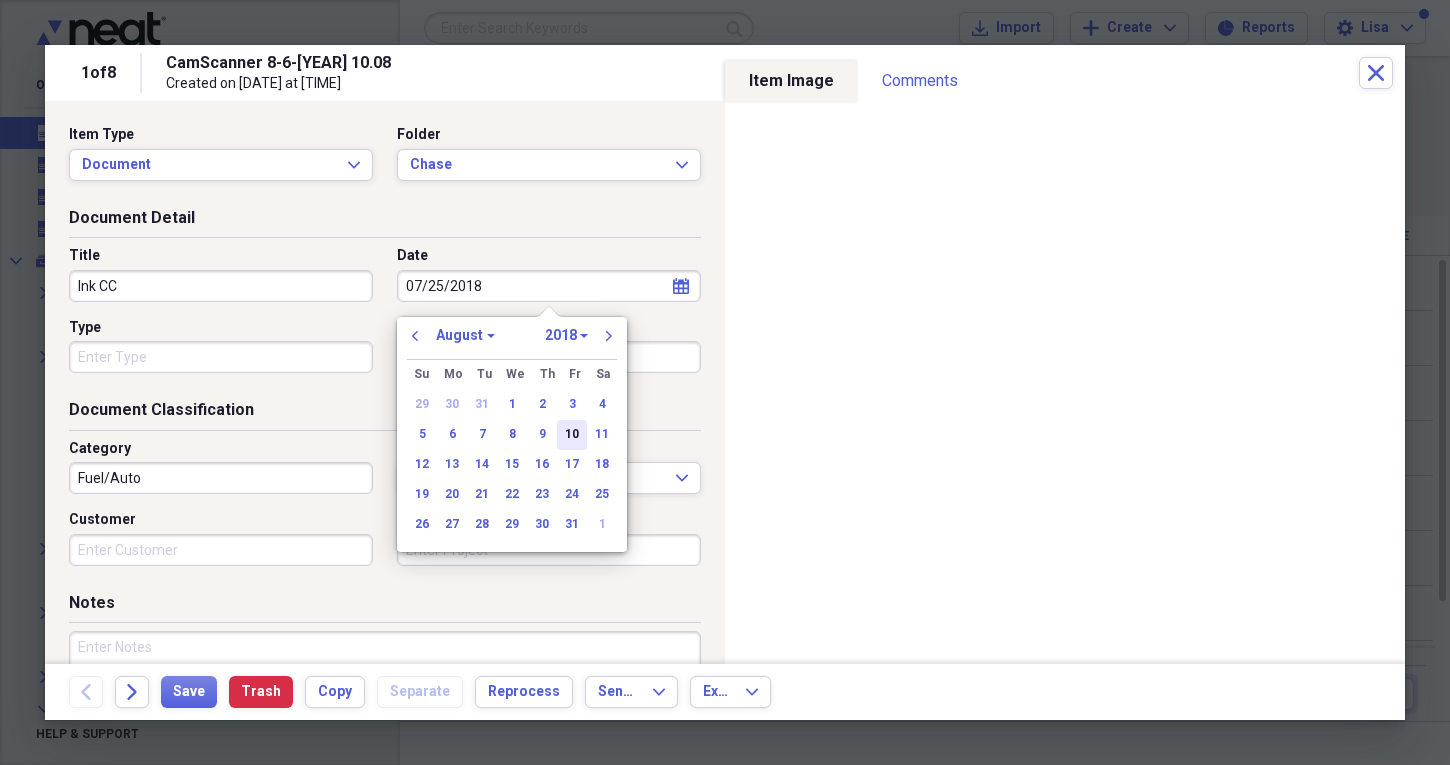 click on "10" at bounding box center [572, 435] 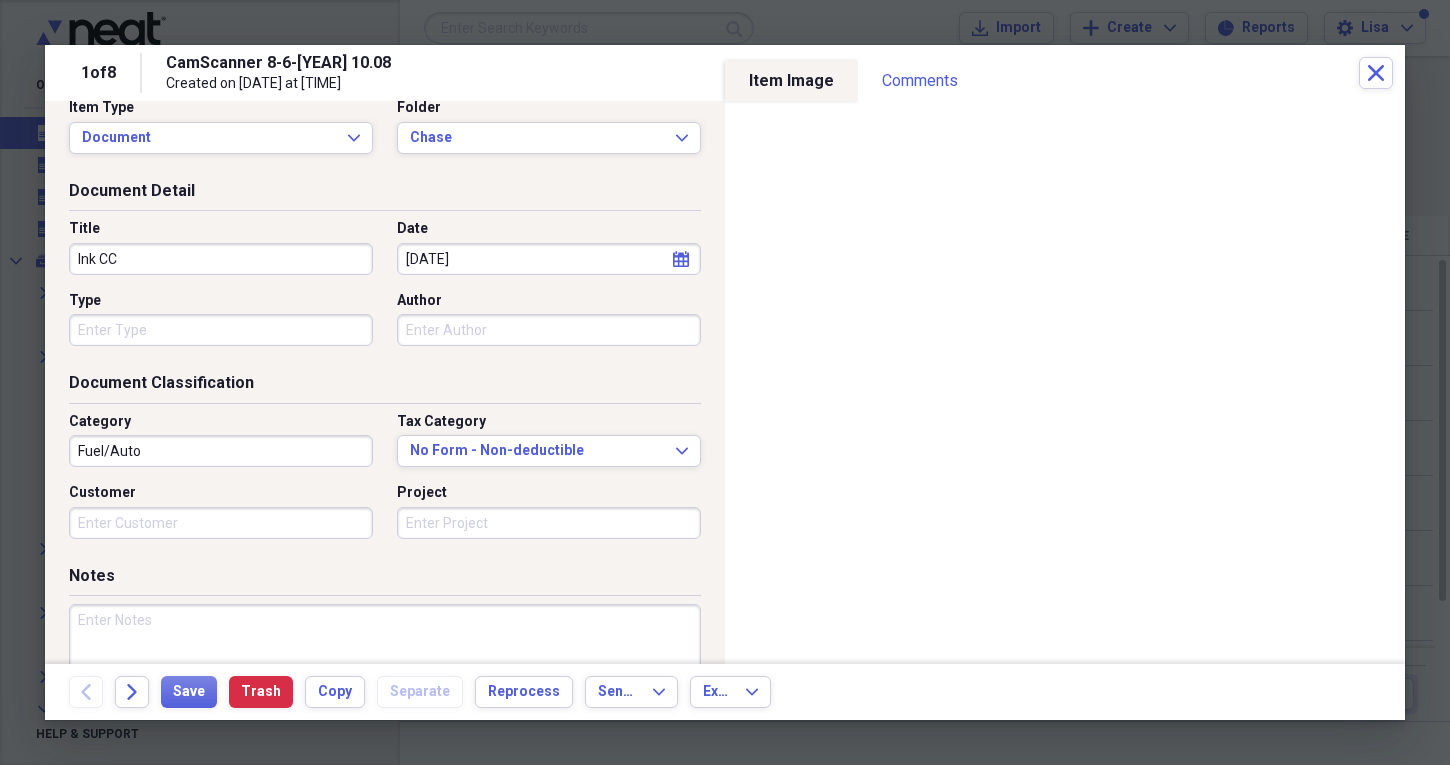 scroll, scrollTop: 33, scrollLeft: 0, axis: vertical 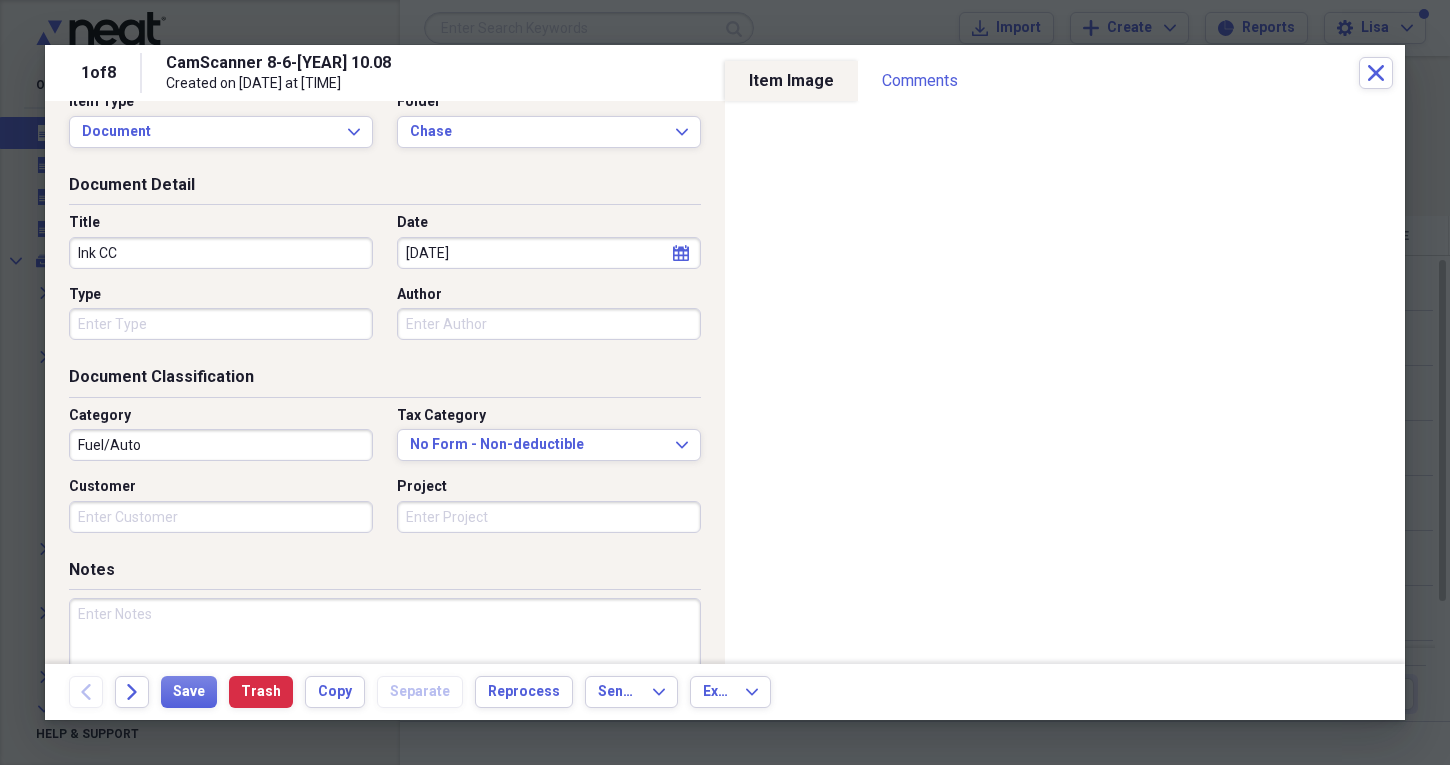 click on "Fuel/Auto" at bounding box center (221, 445) 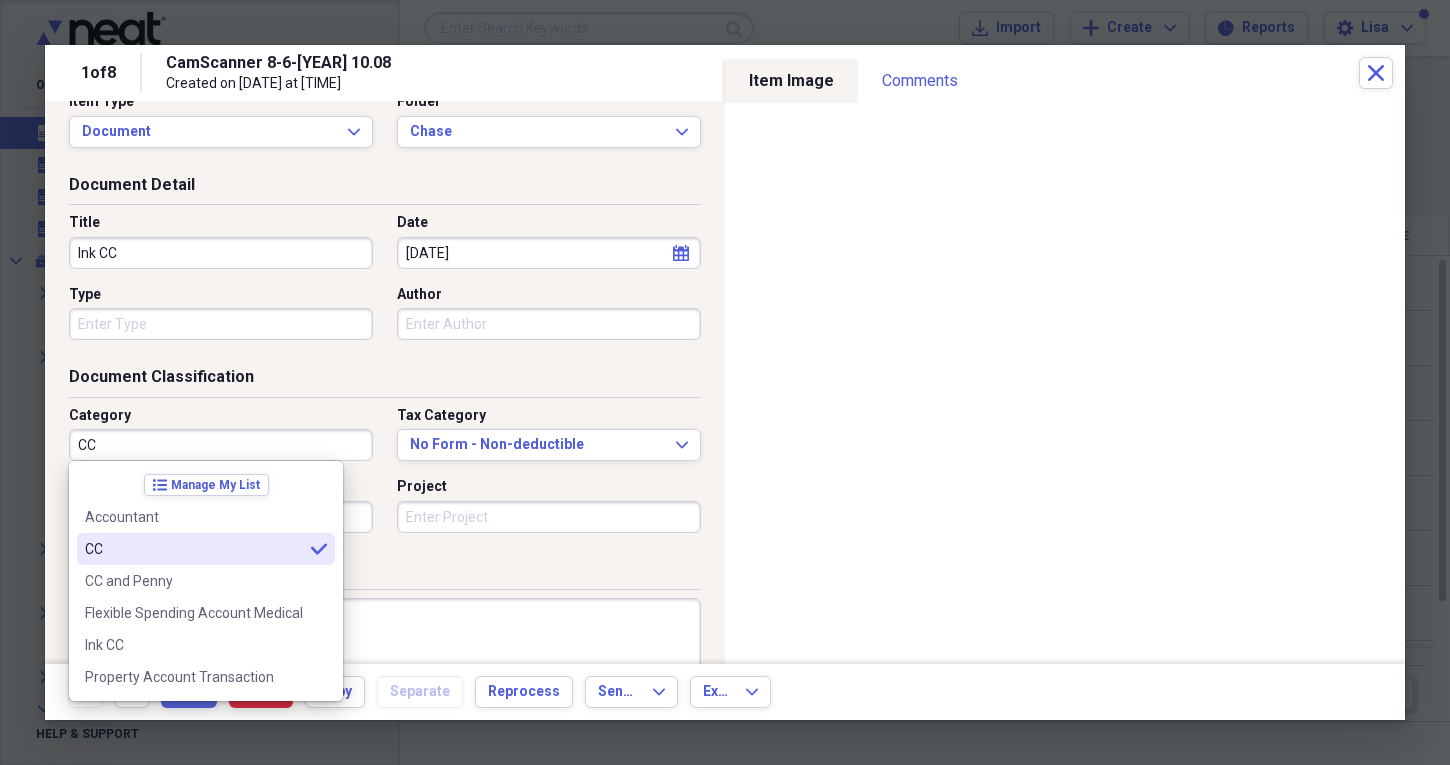 type on "CC" 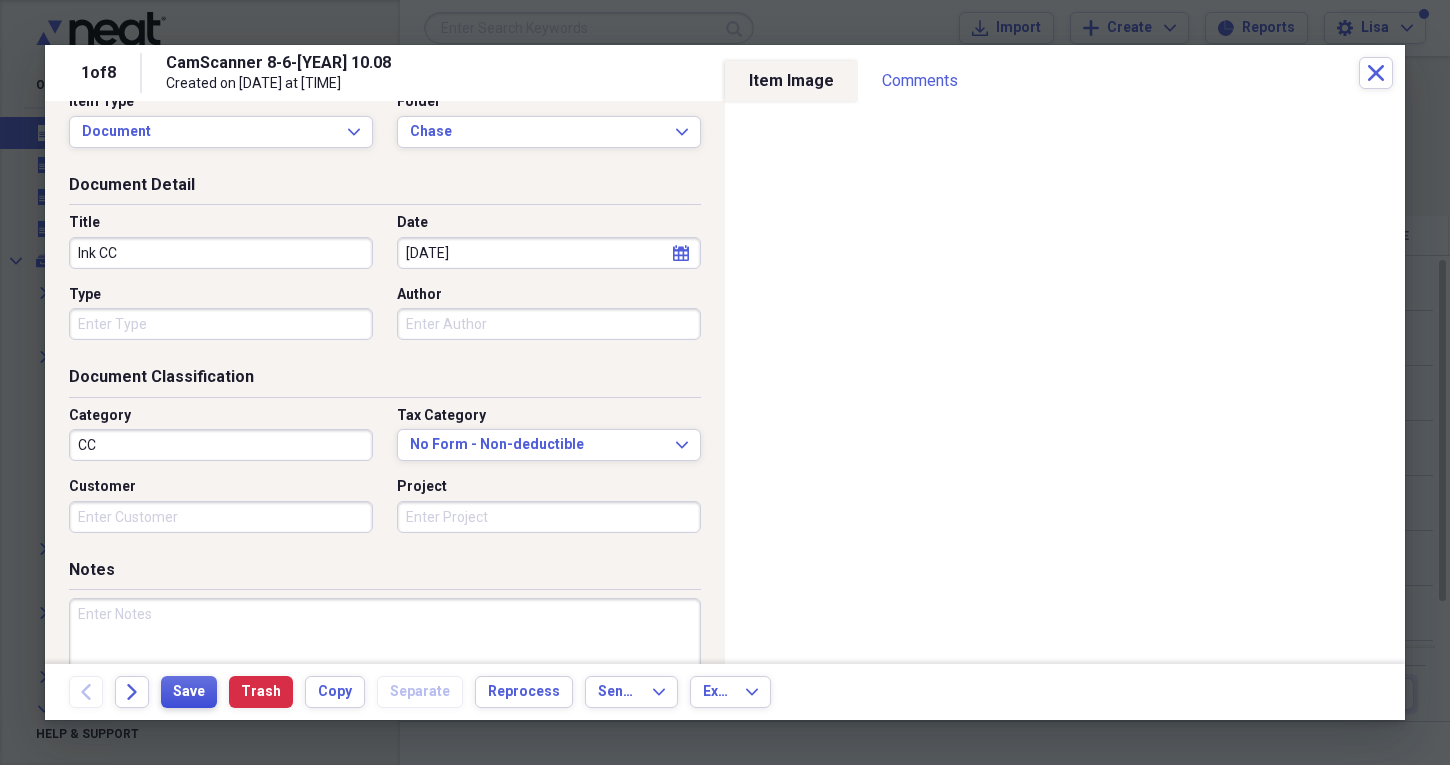 click on "Save" at bounding box center (189, 692) 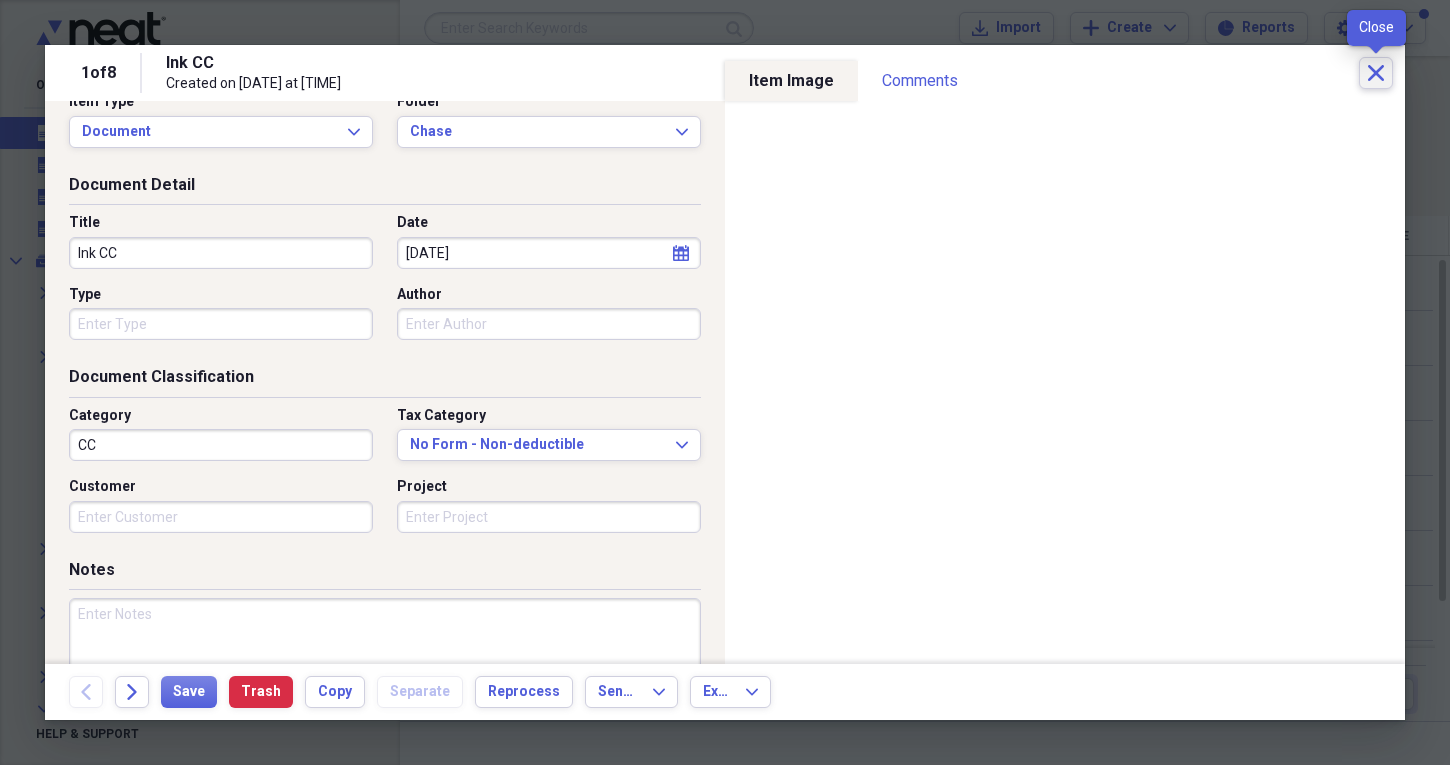 click 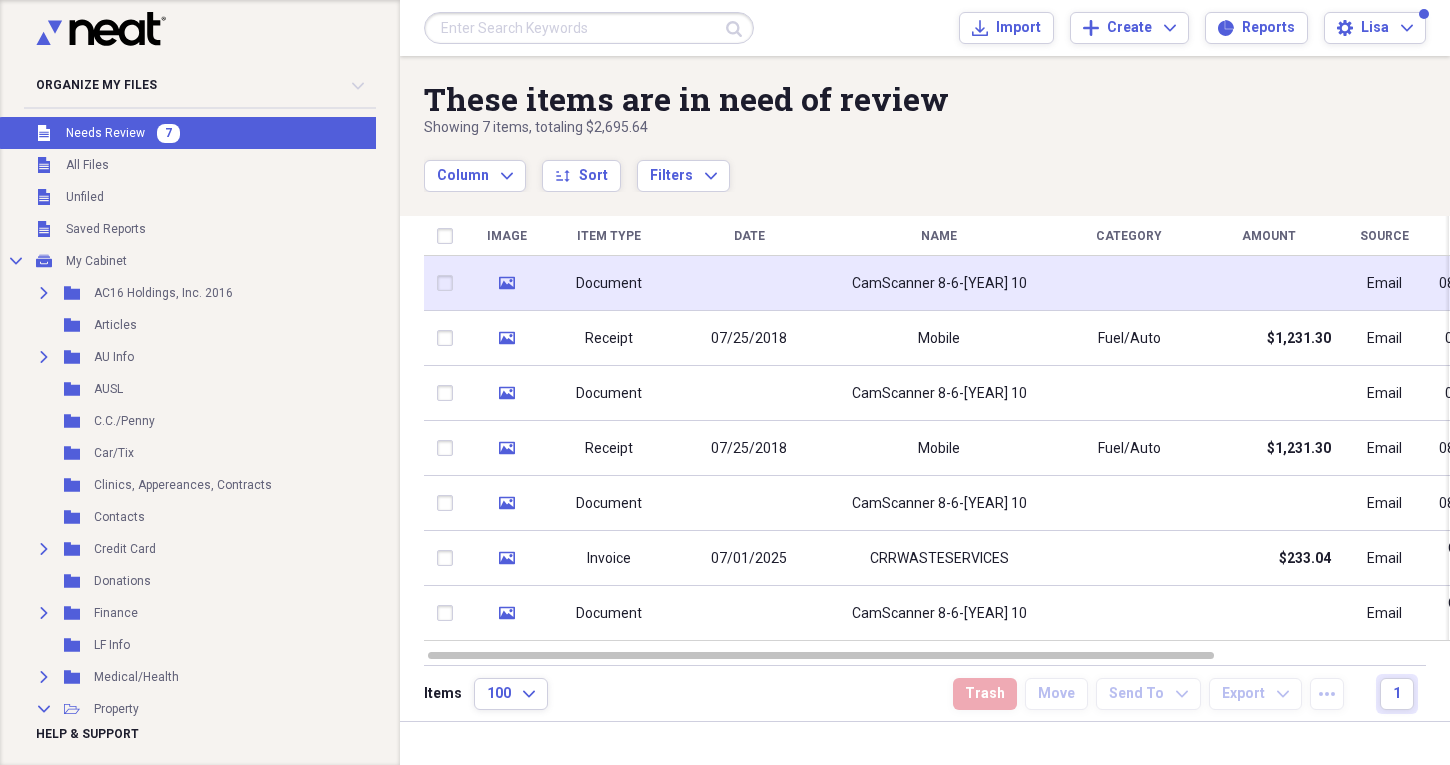 click at bounding box center [1129, 283] 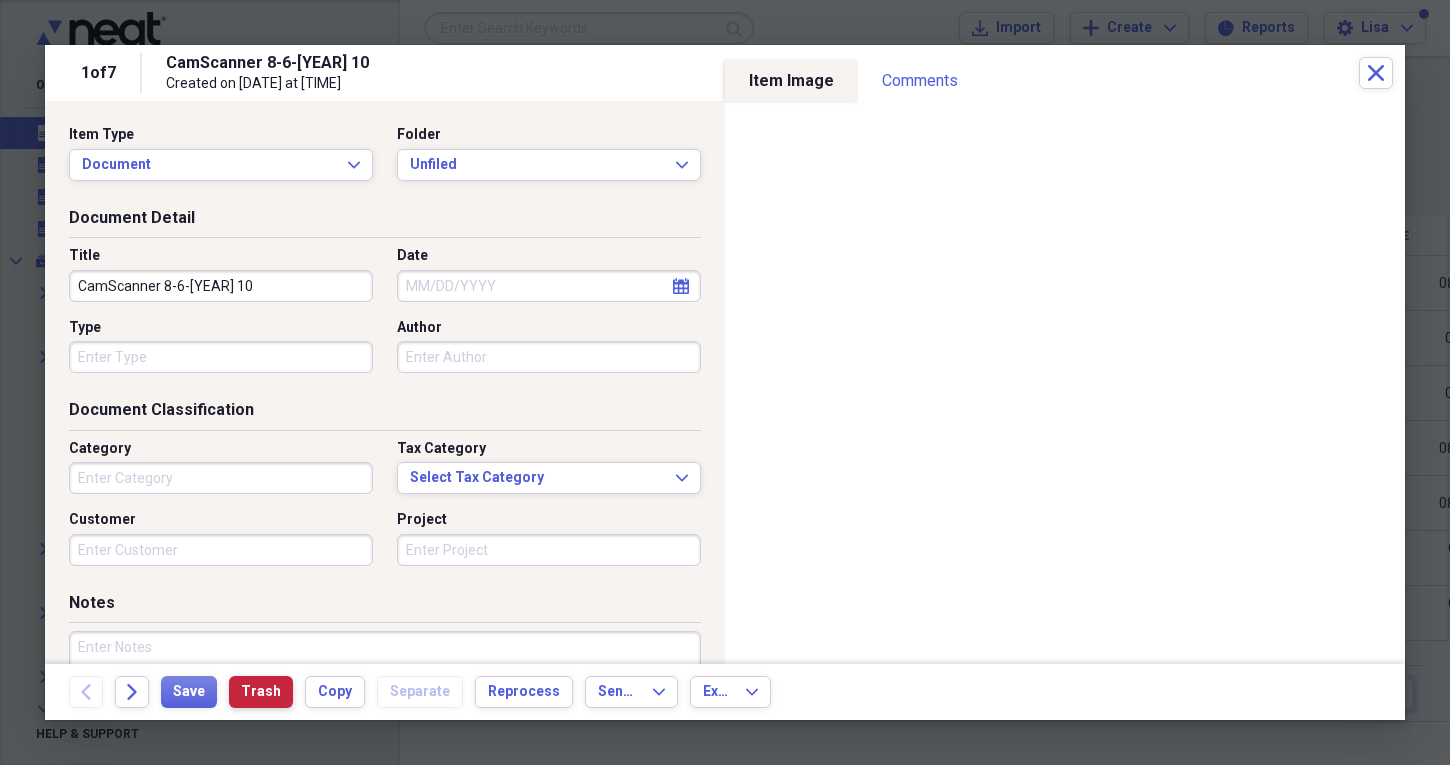 click on "Trash" at bounding box center [261, 692] 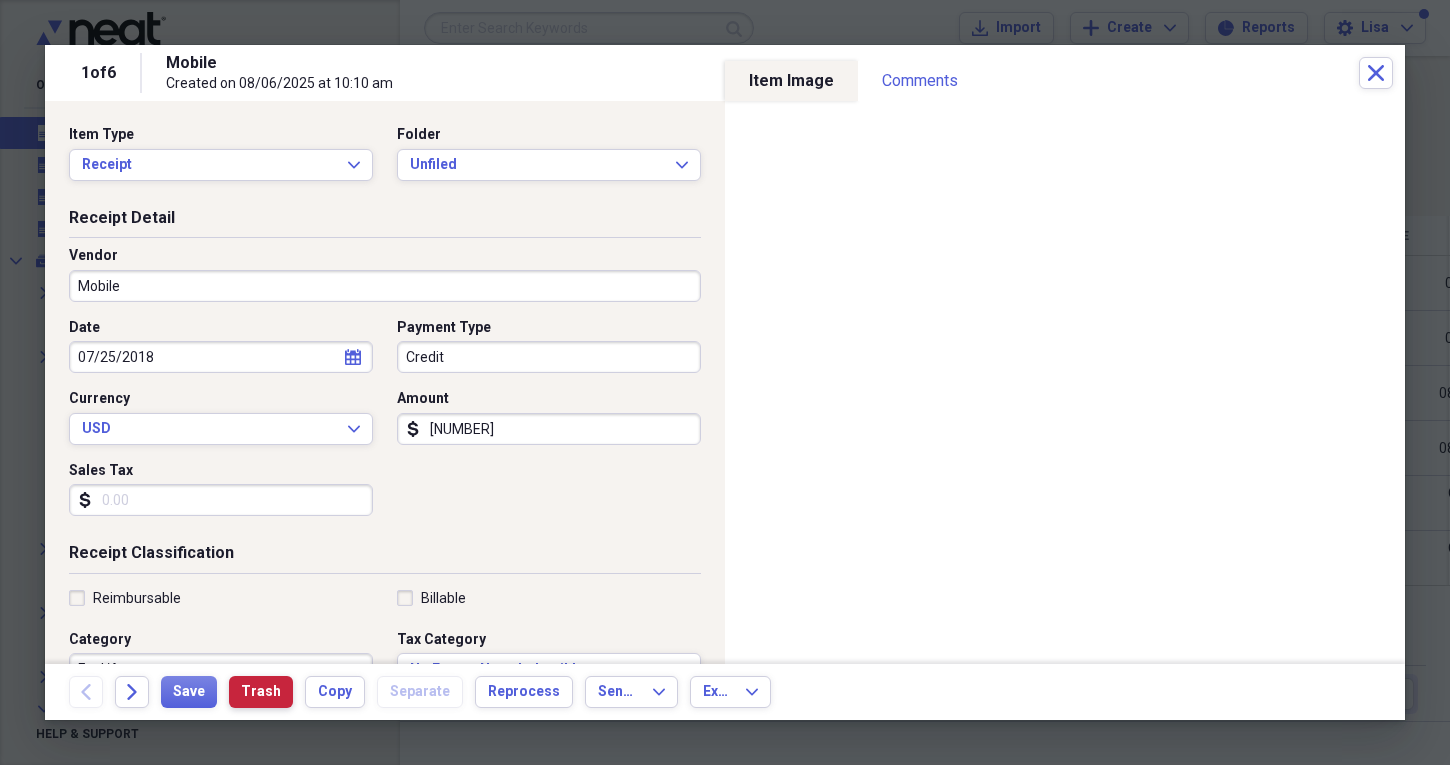 click on "Trash" at bounding box center [261, 692] 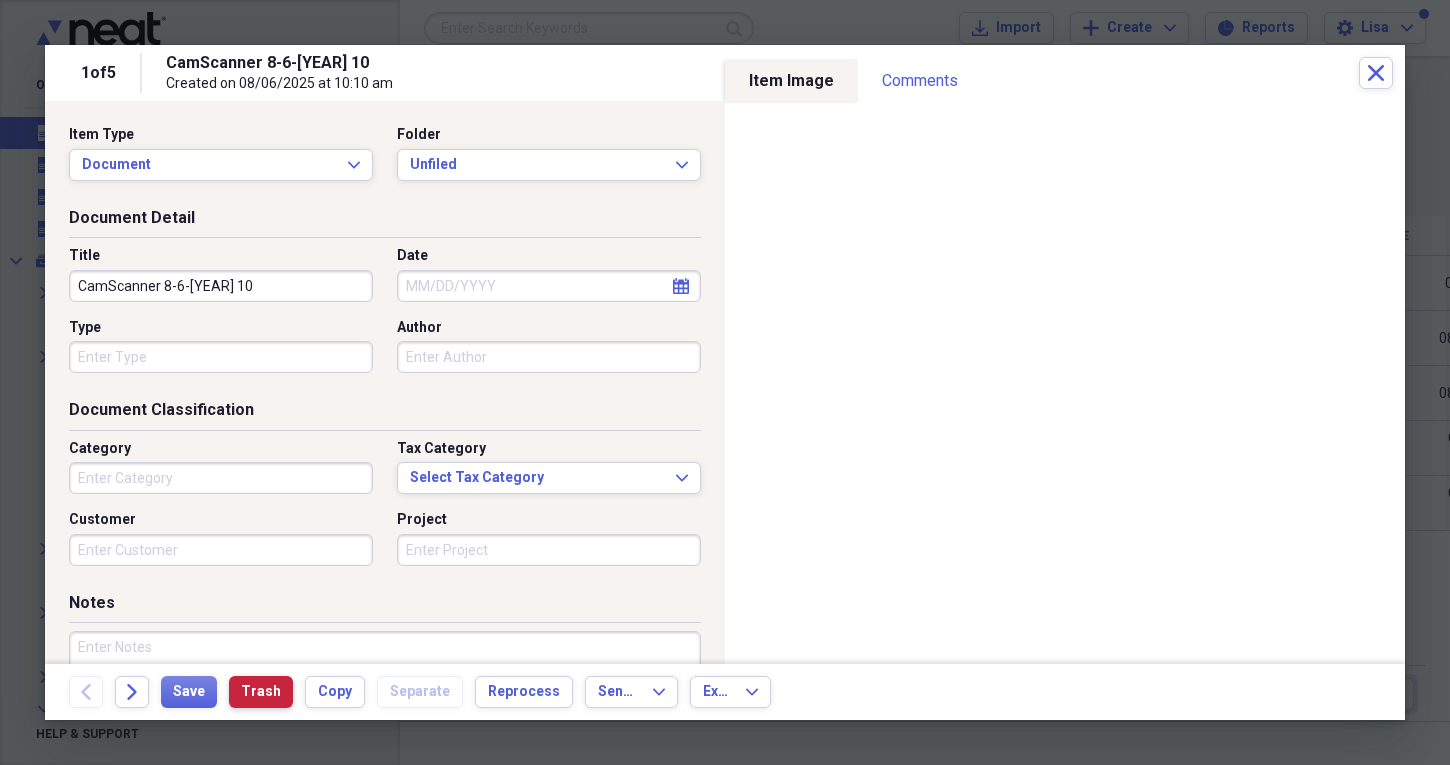 click on "Trash" at bounding box center [261, 692] 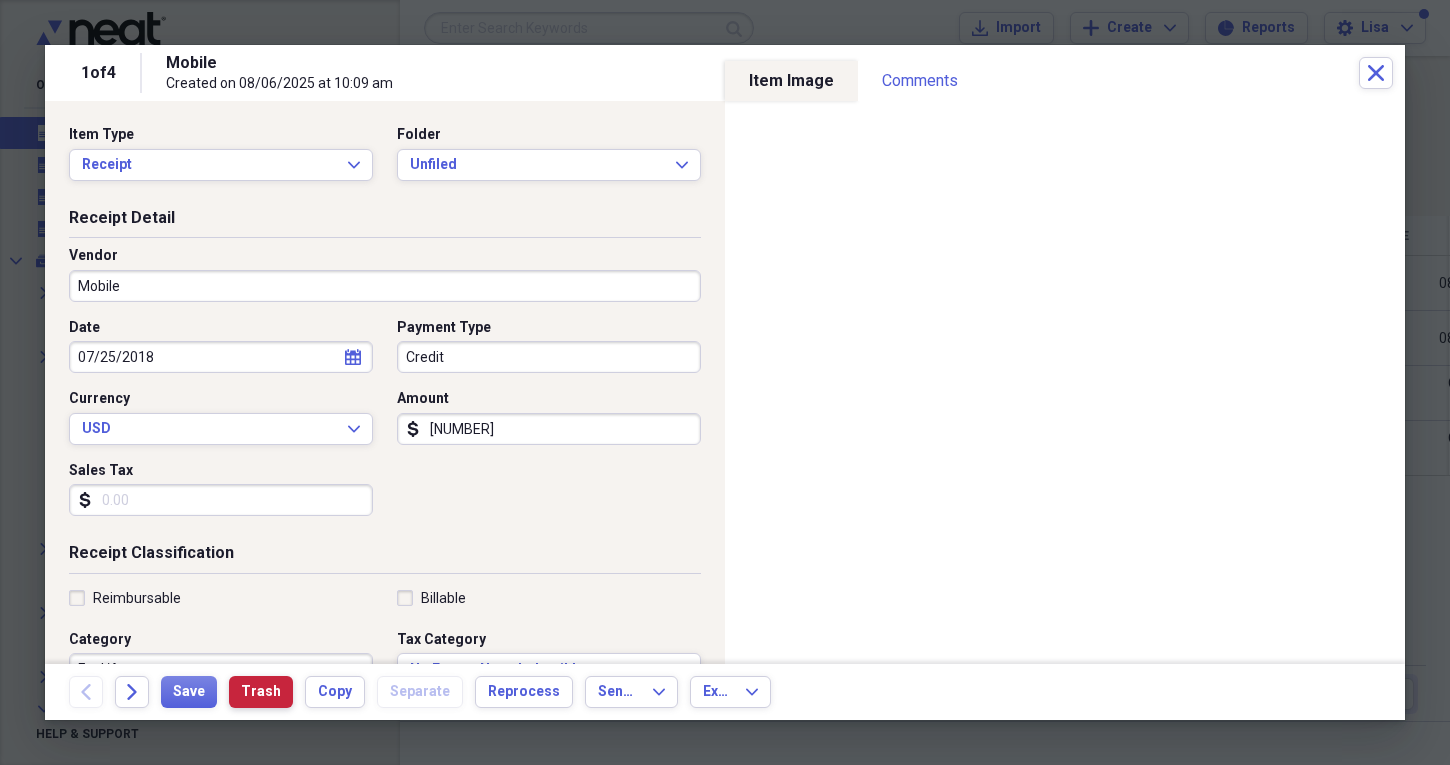 click on "Trash" at bounding box center (261, 692) 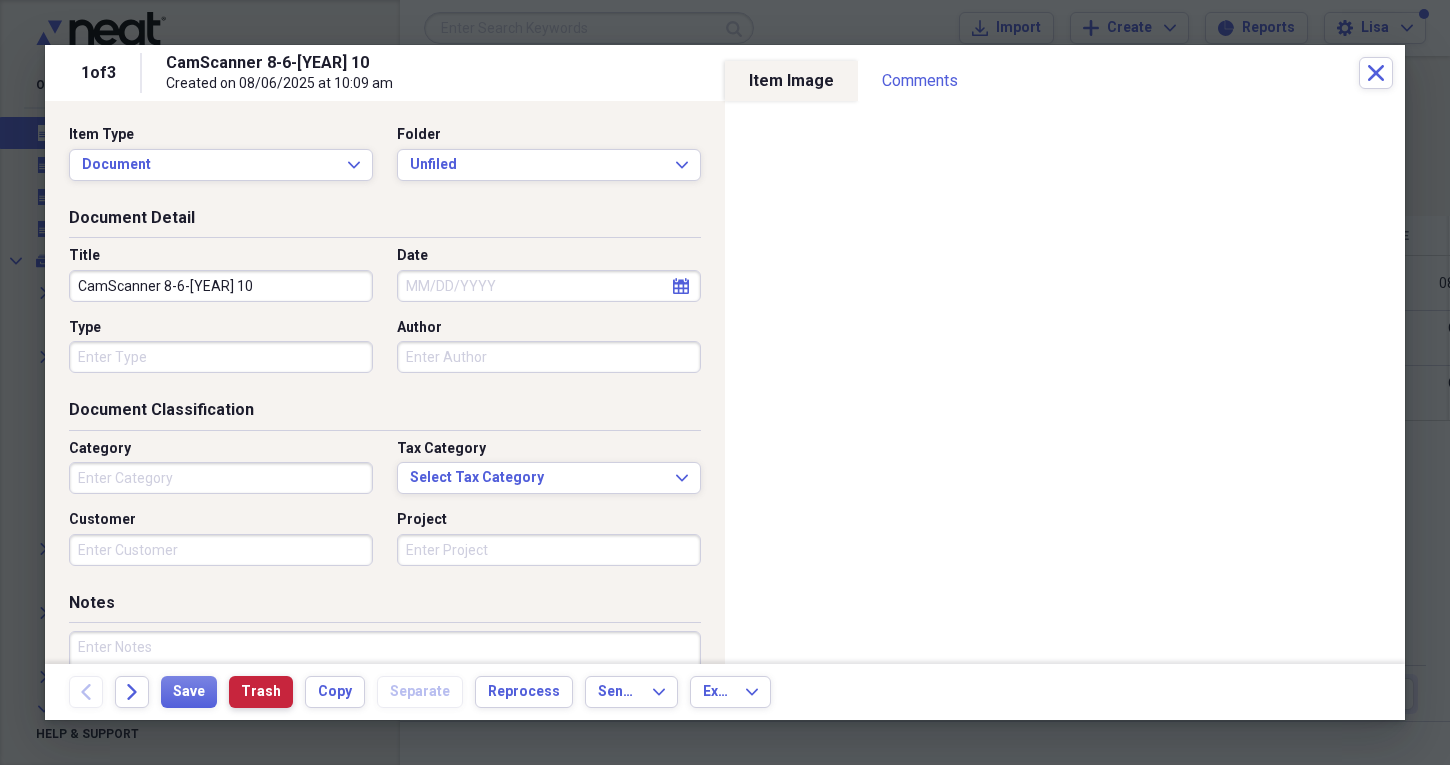 click on "Trash" at bounding box center (261, 692) 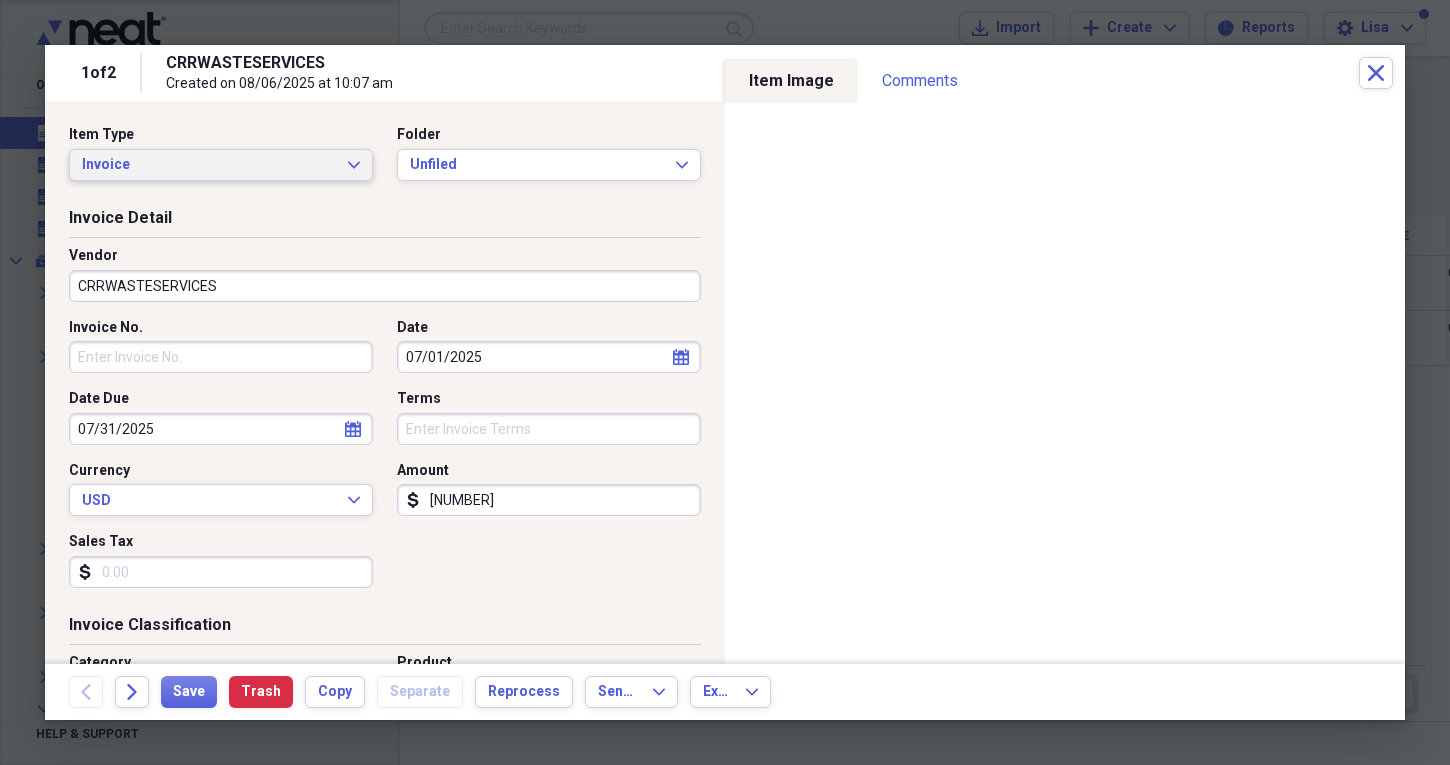 click on "Expand" 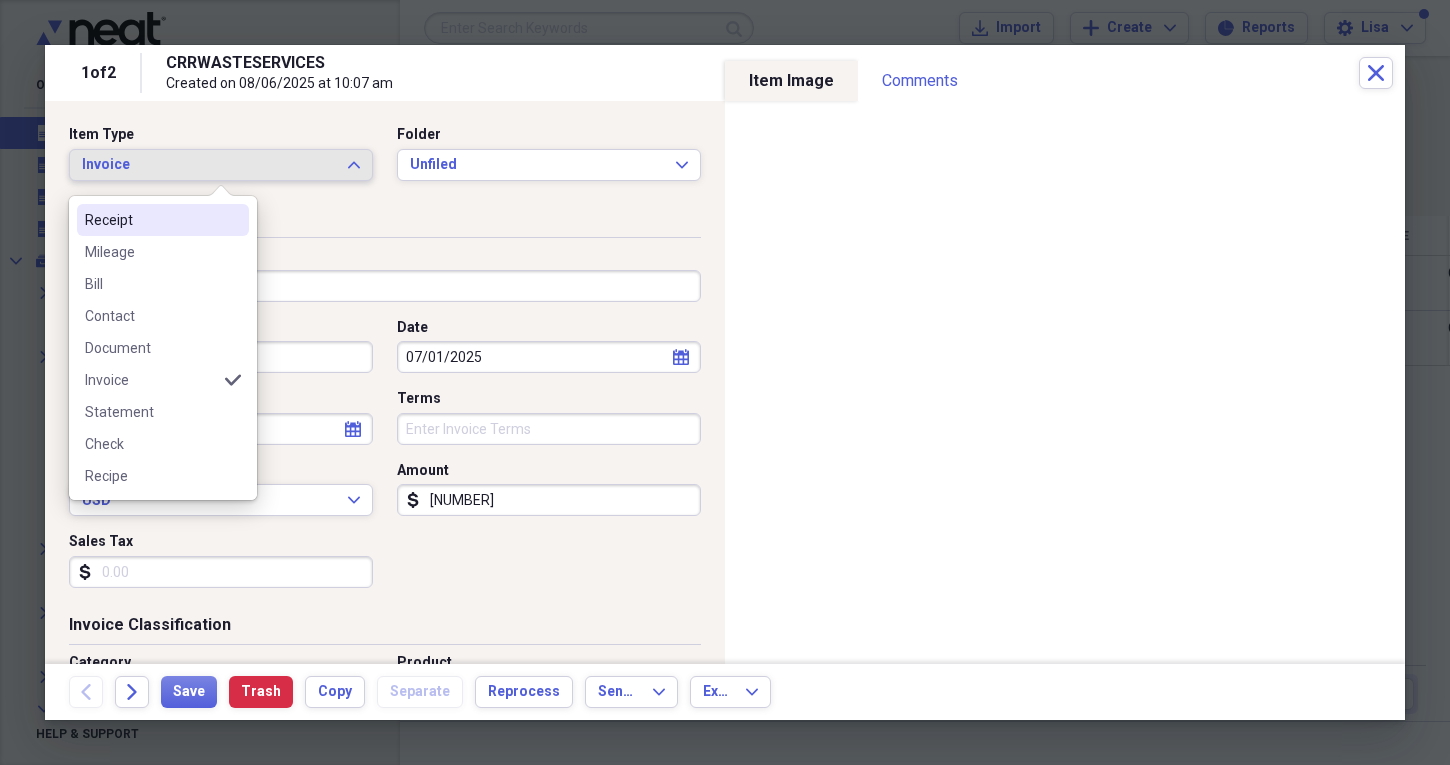 click on "Receipt" at bounding box center (151, 220) 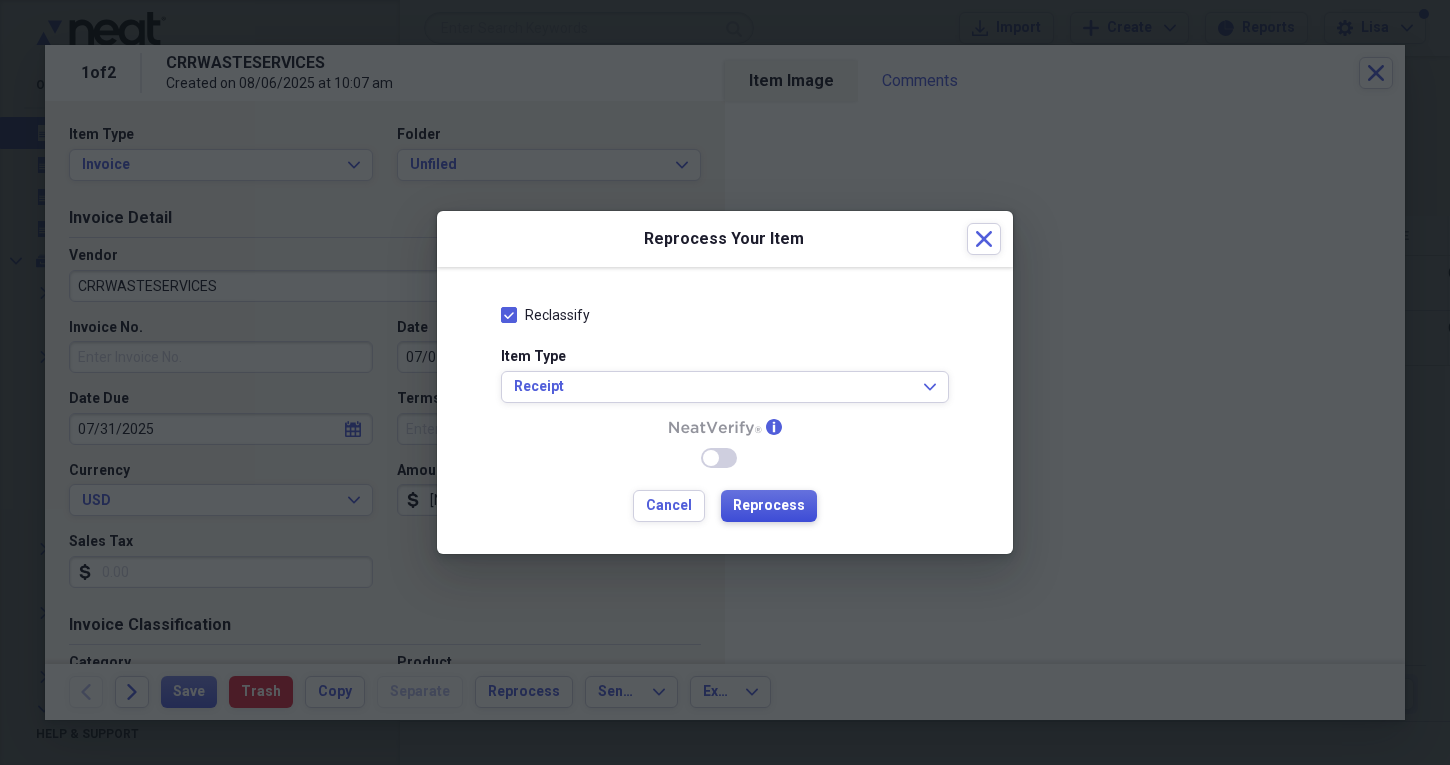 click on "Reprocess" at bounding box center [769, 506] 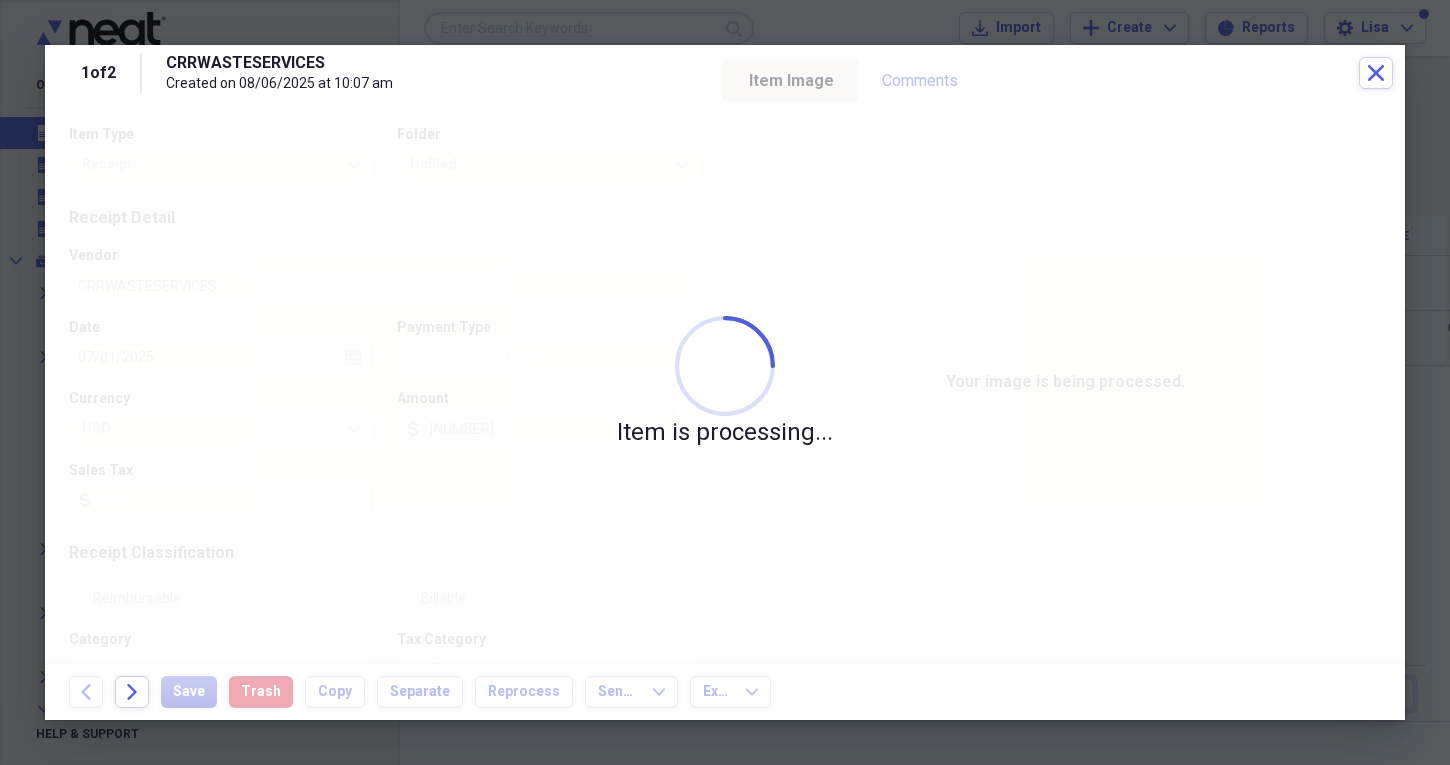 type on "Express" 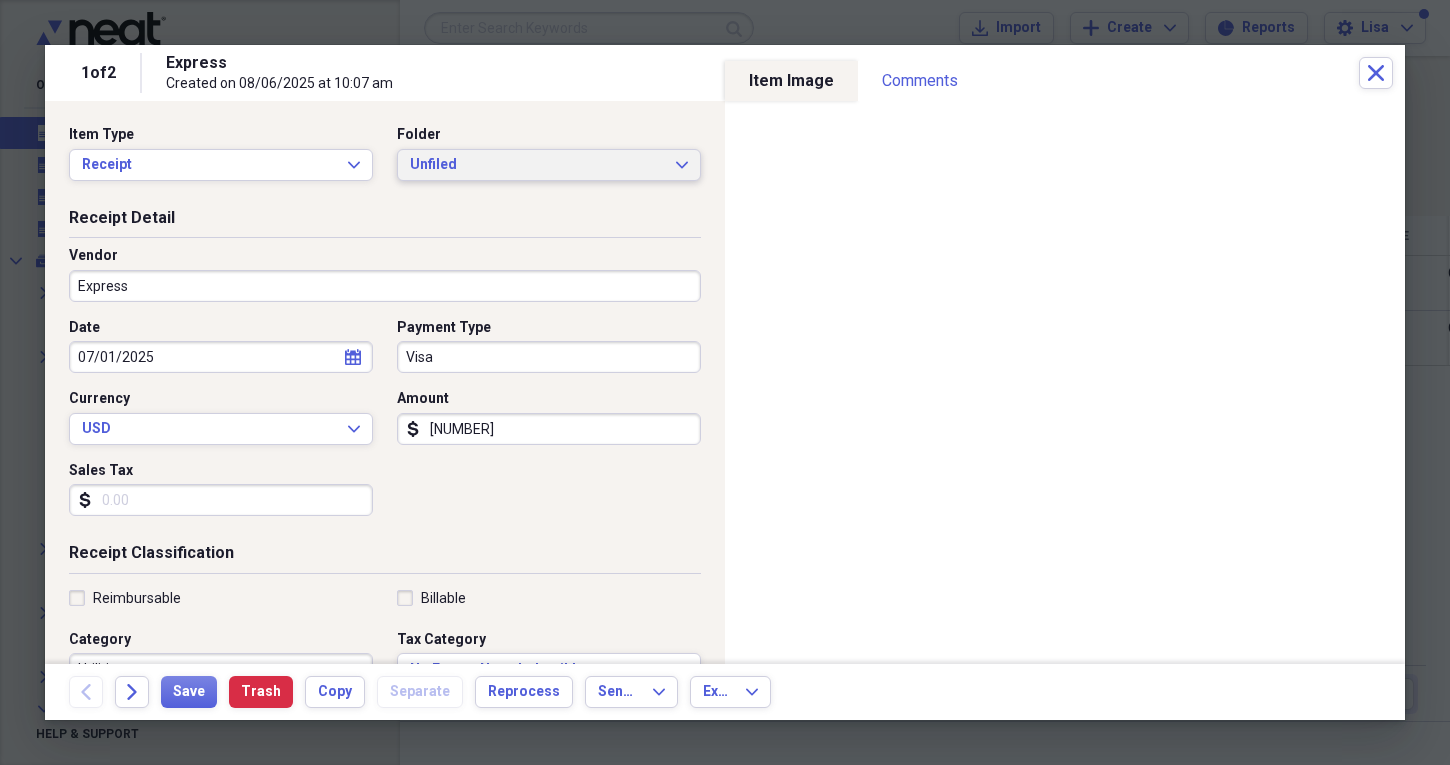 click on "Unfiled Expand" at bounding box center (549, 165) 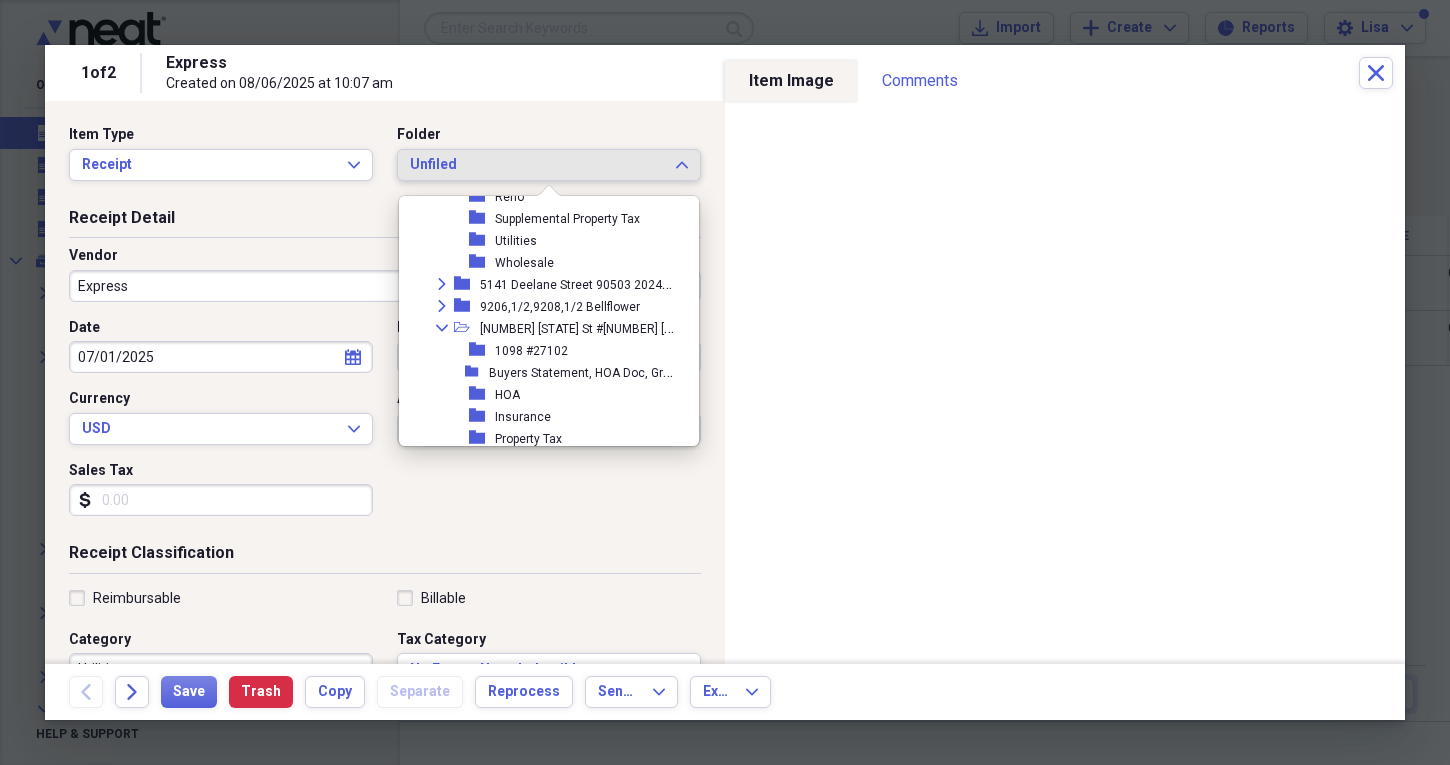 scroll, scrollTop: 1360, scrollLeft: 0, axis: vertical 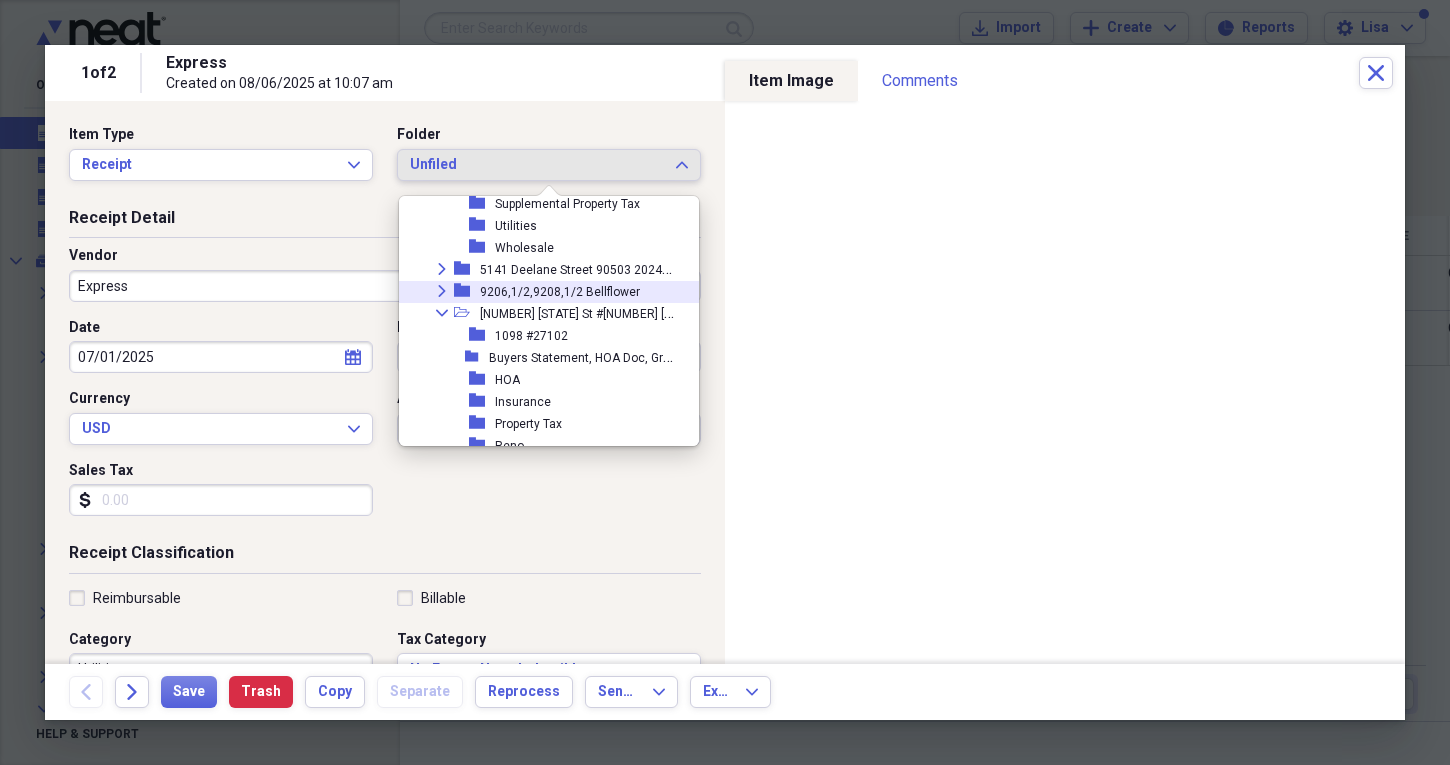 click on "Expand" 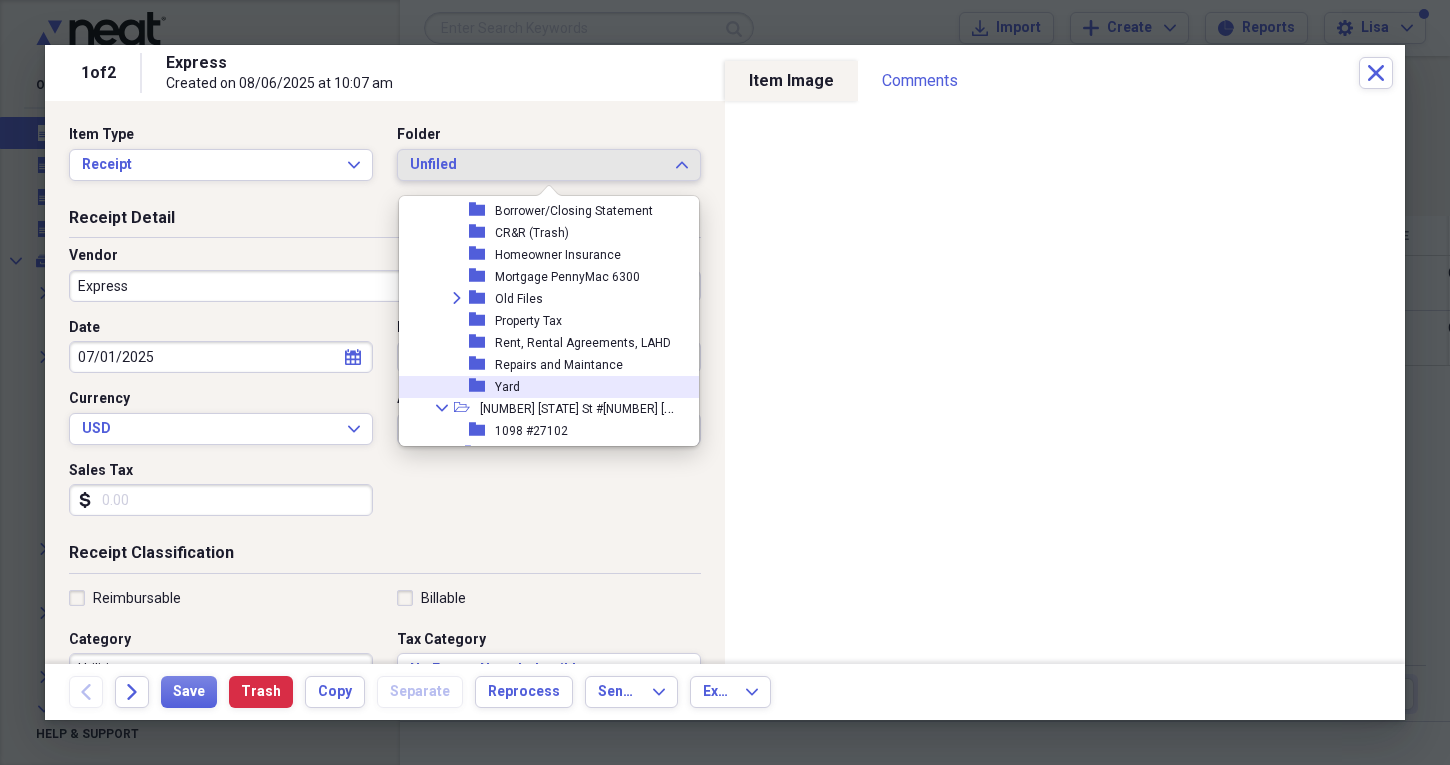 scroll, scrollTop: 1543, scrollLeft: 0, axis: vertical 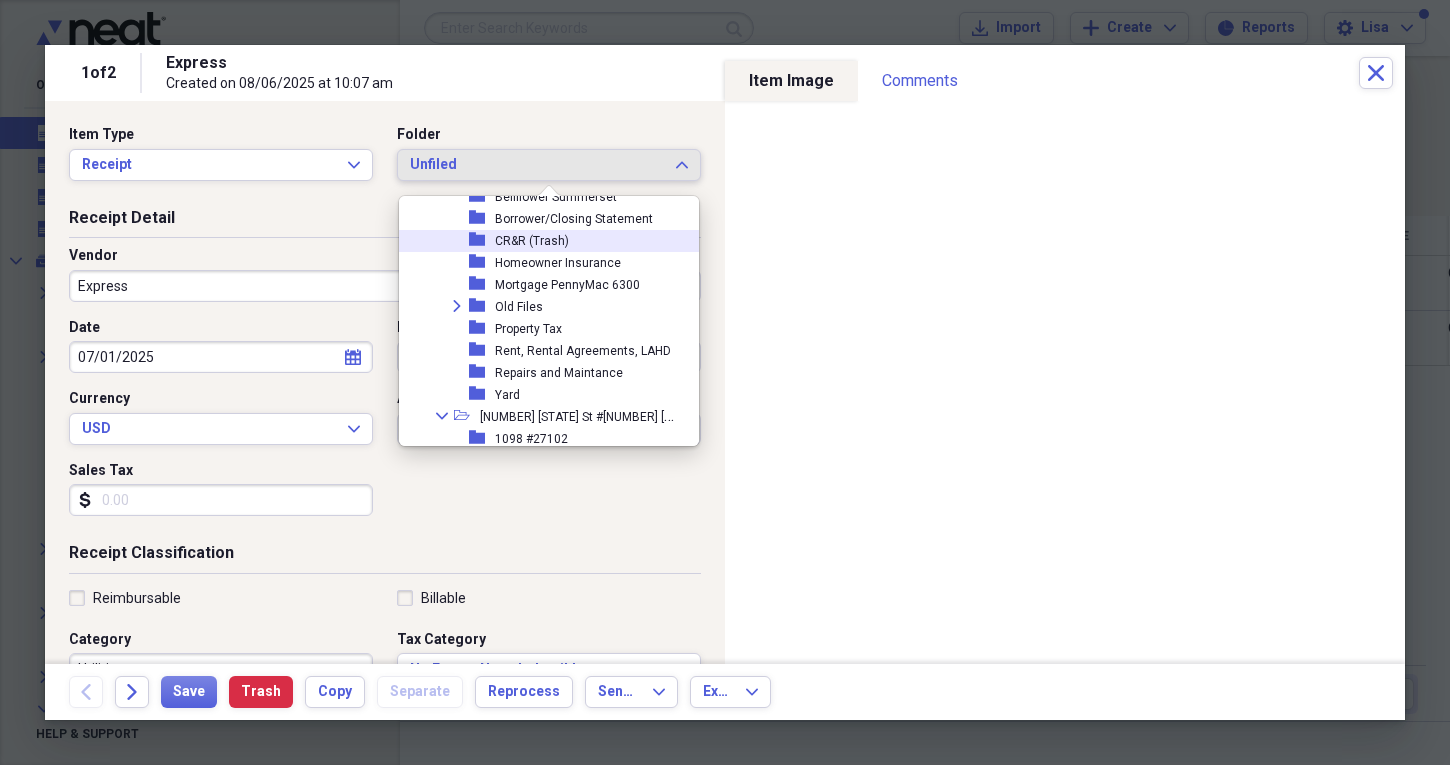 click on "CR&R (Trash)" at bounding box center (532, 241) 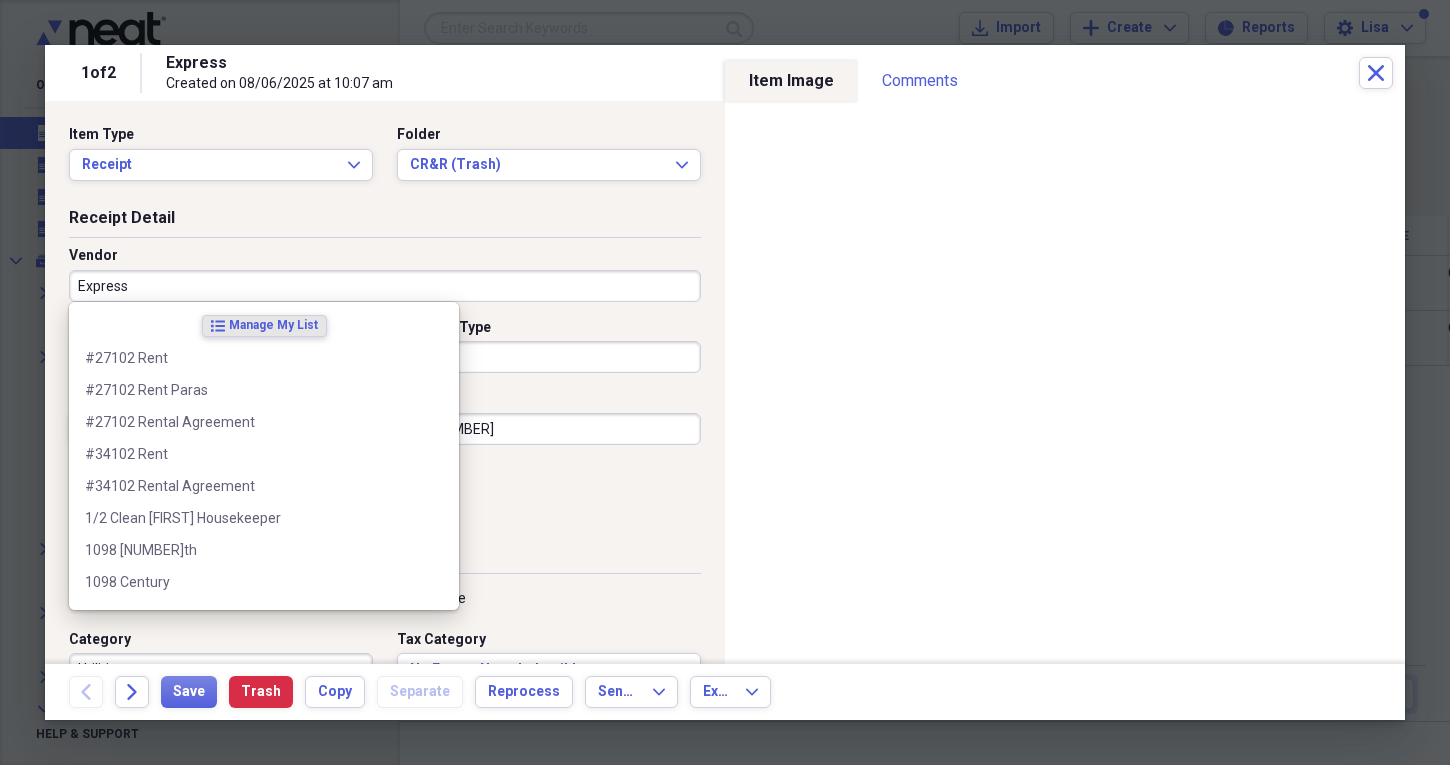 click on "Express" at bounding box center [385, 286] 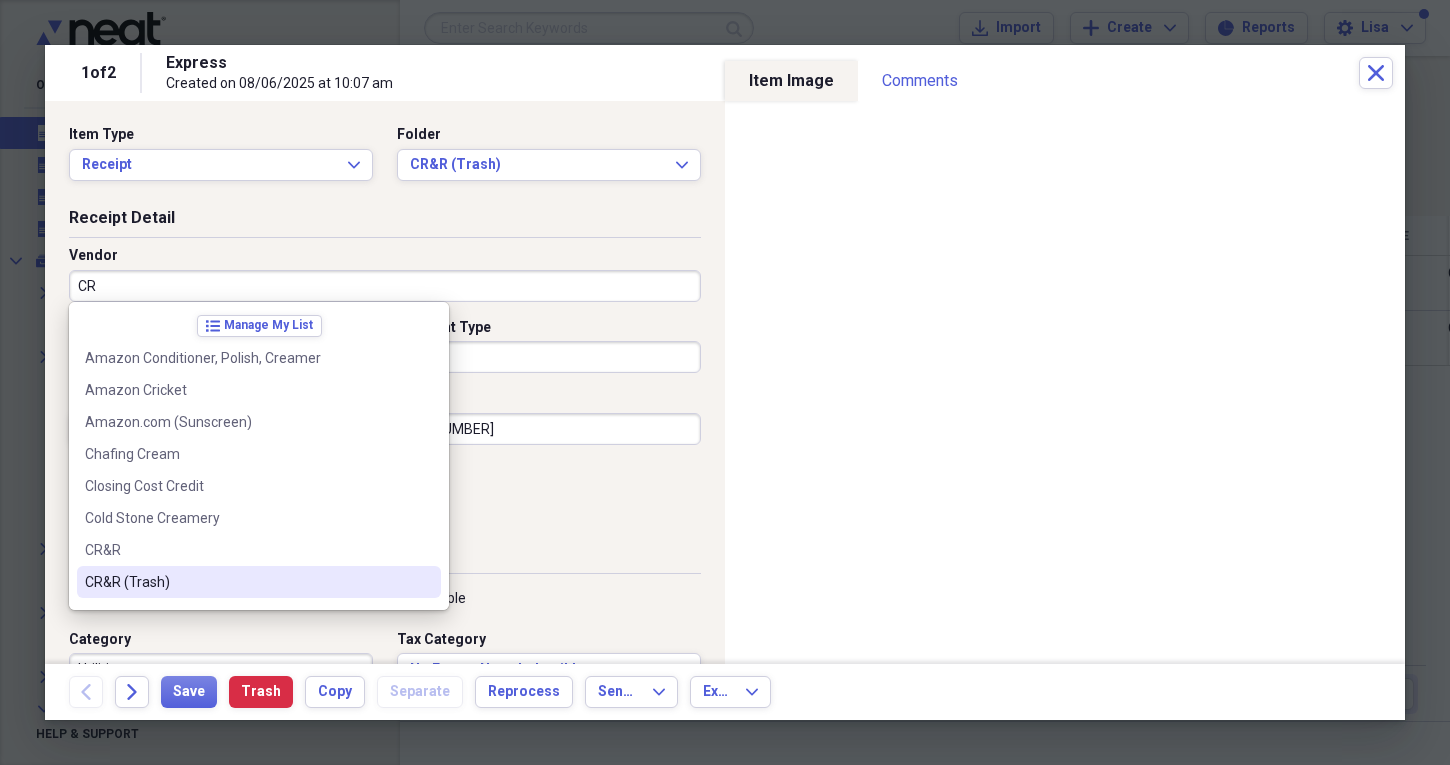 click on "CR&R (Trash)" at bounding box center (247, 582) 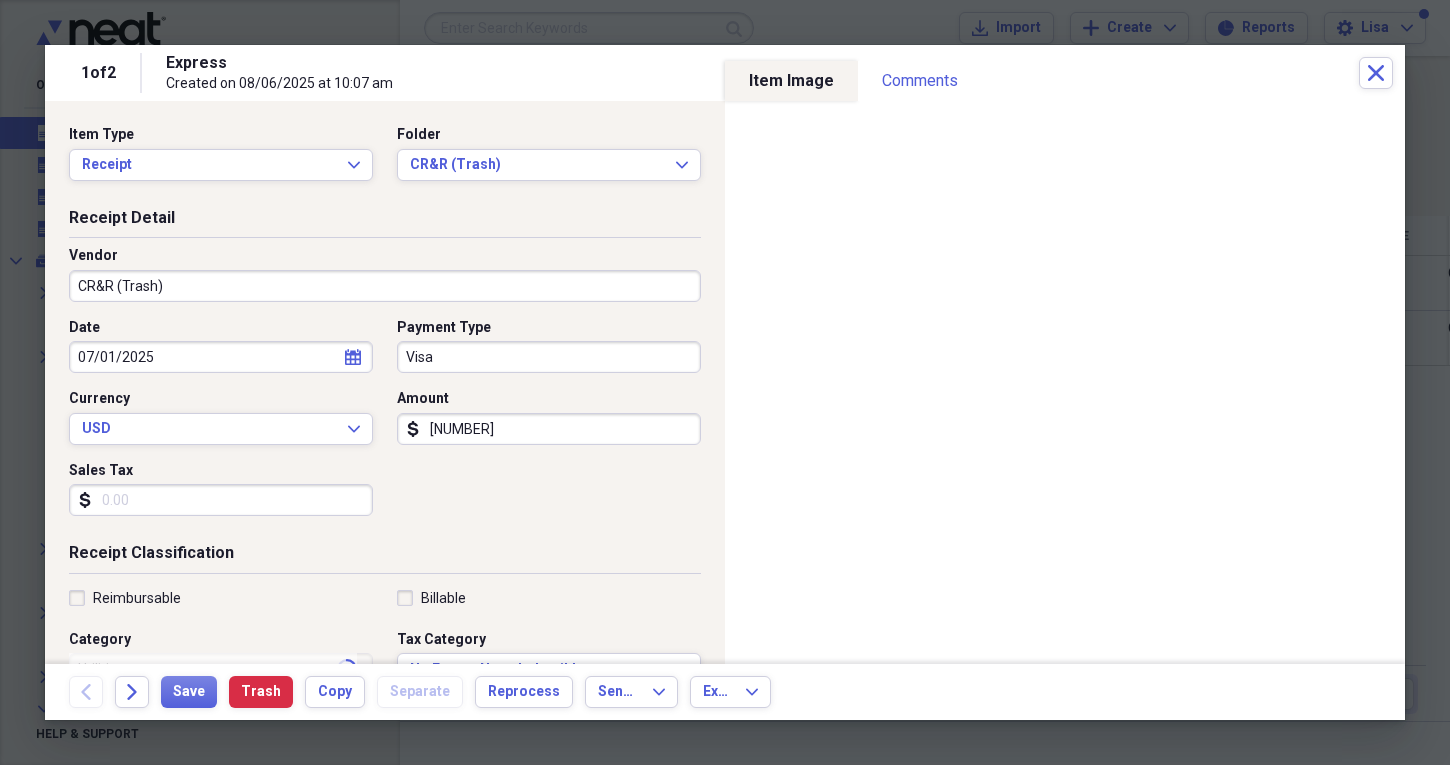 type on "Bellflower Units" 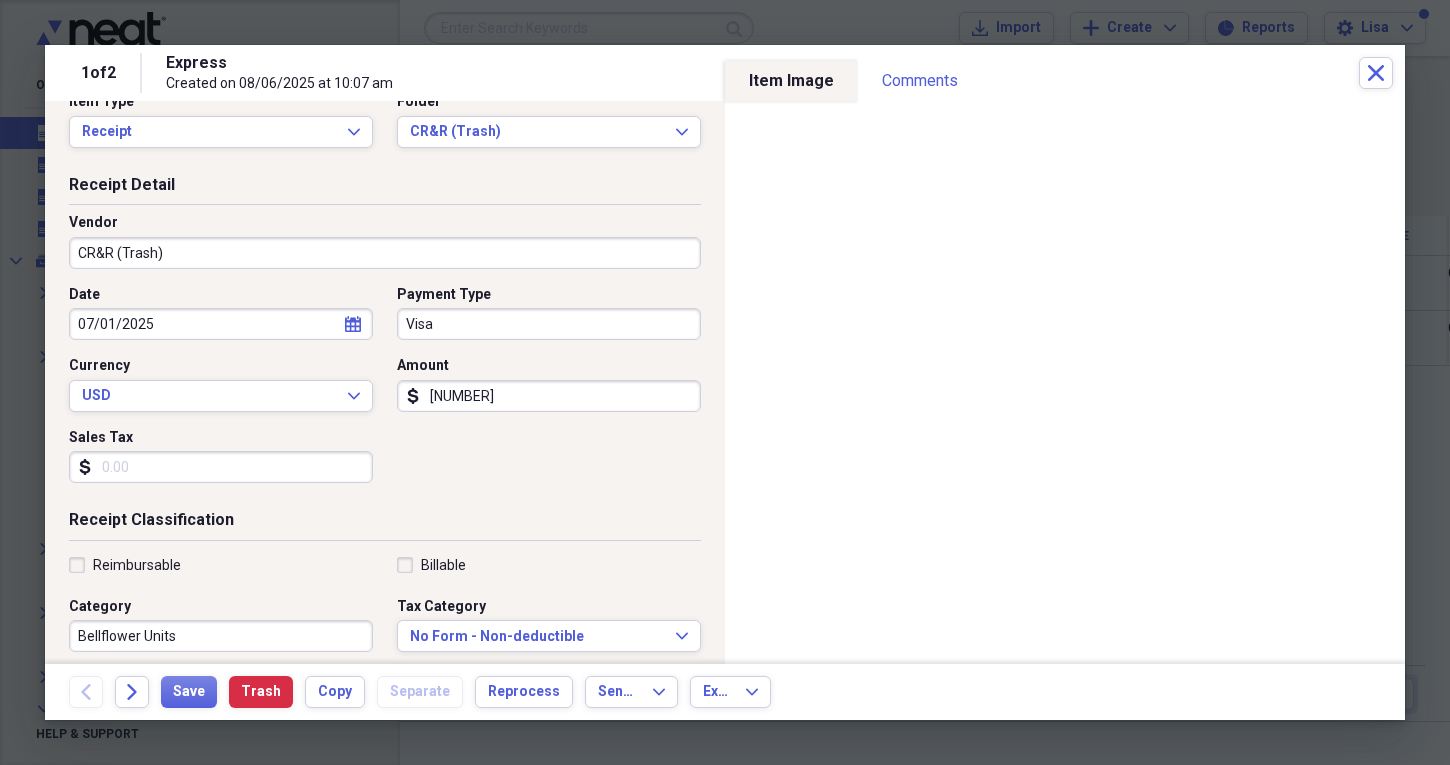 scroll, scrollTop: 67, scrollLeft: 0, axis: vertical 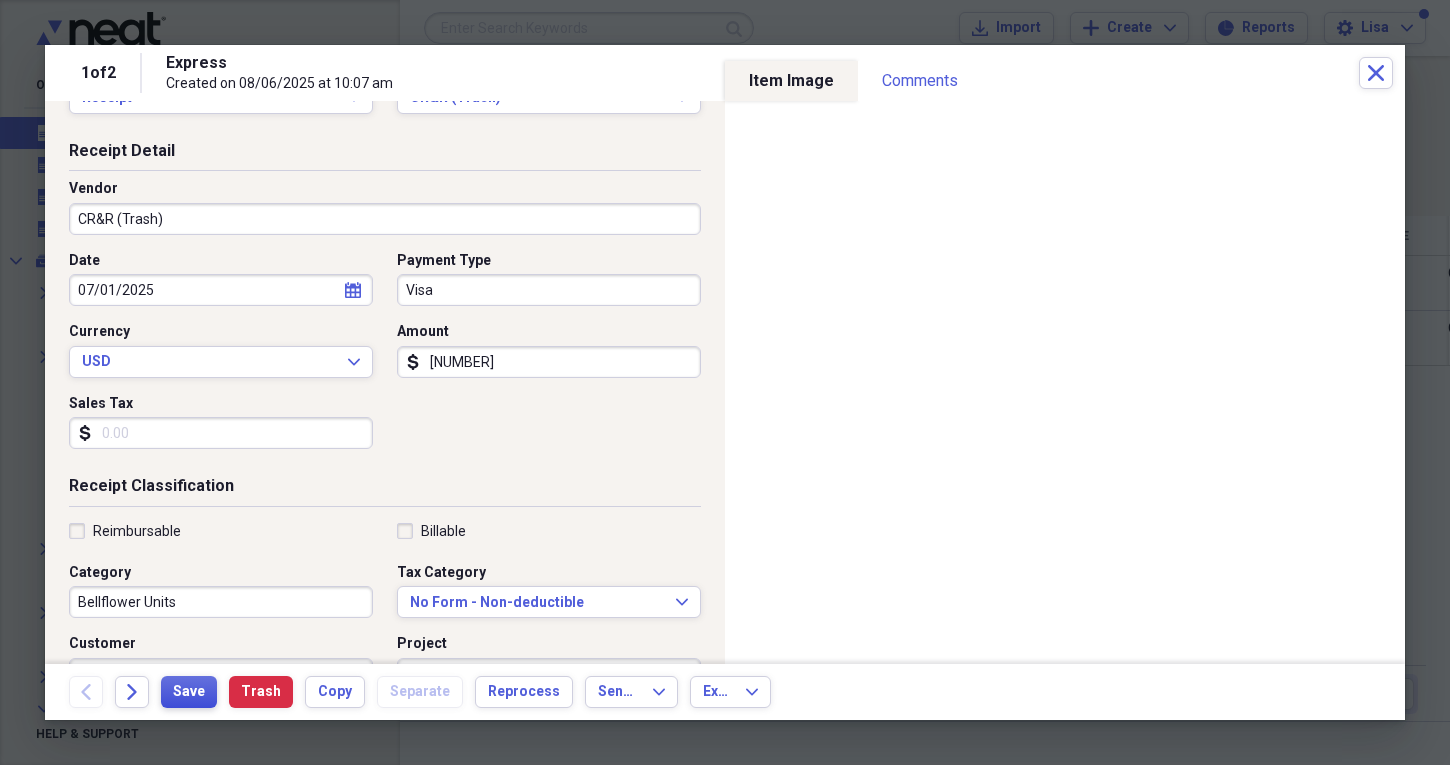 click on "Save" at bounding box center [189, 692] 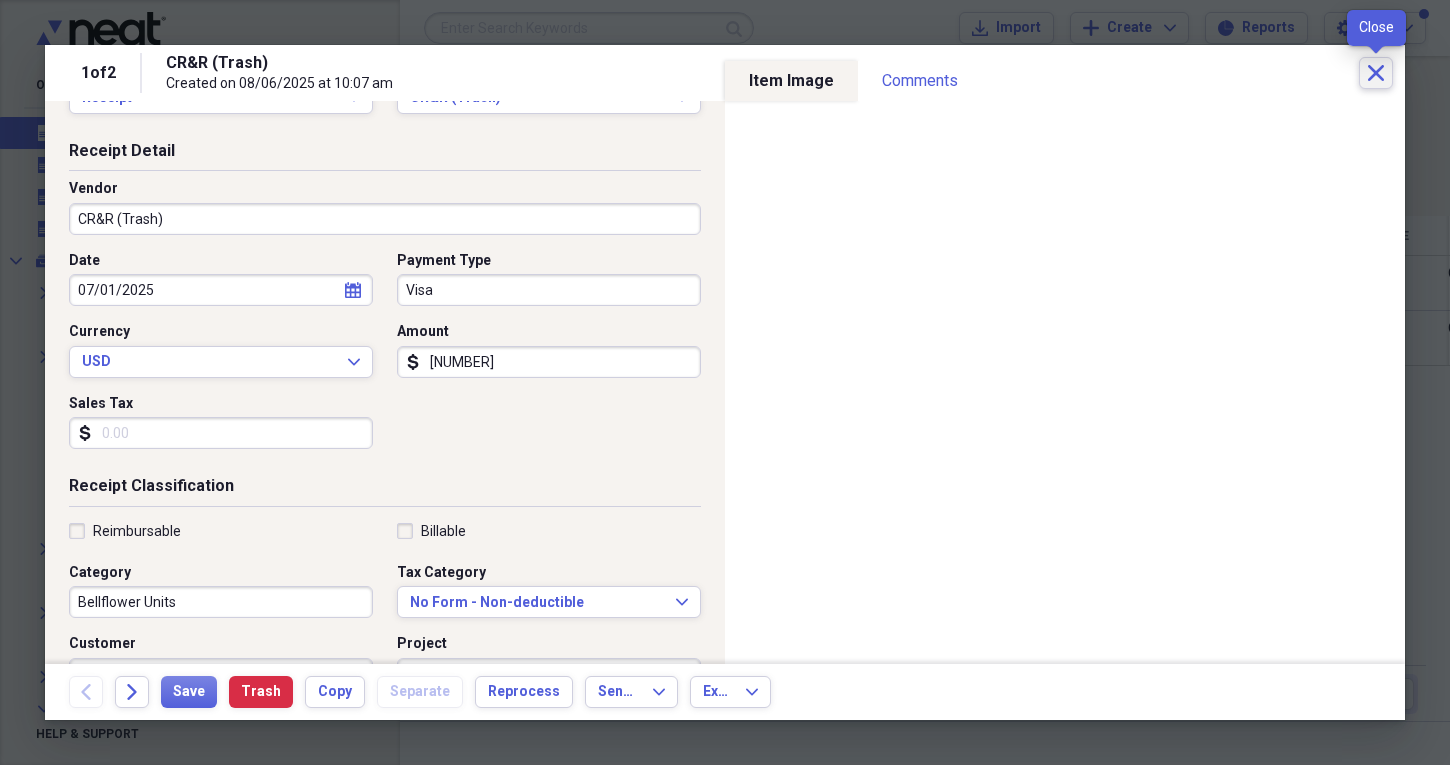 click on "Close" 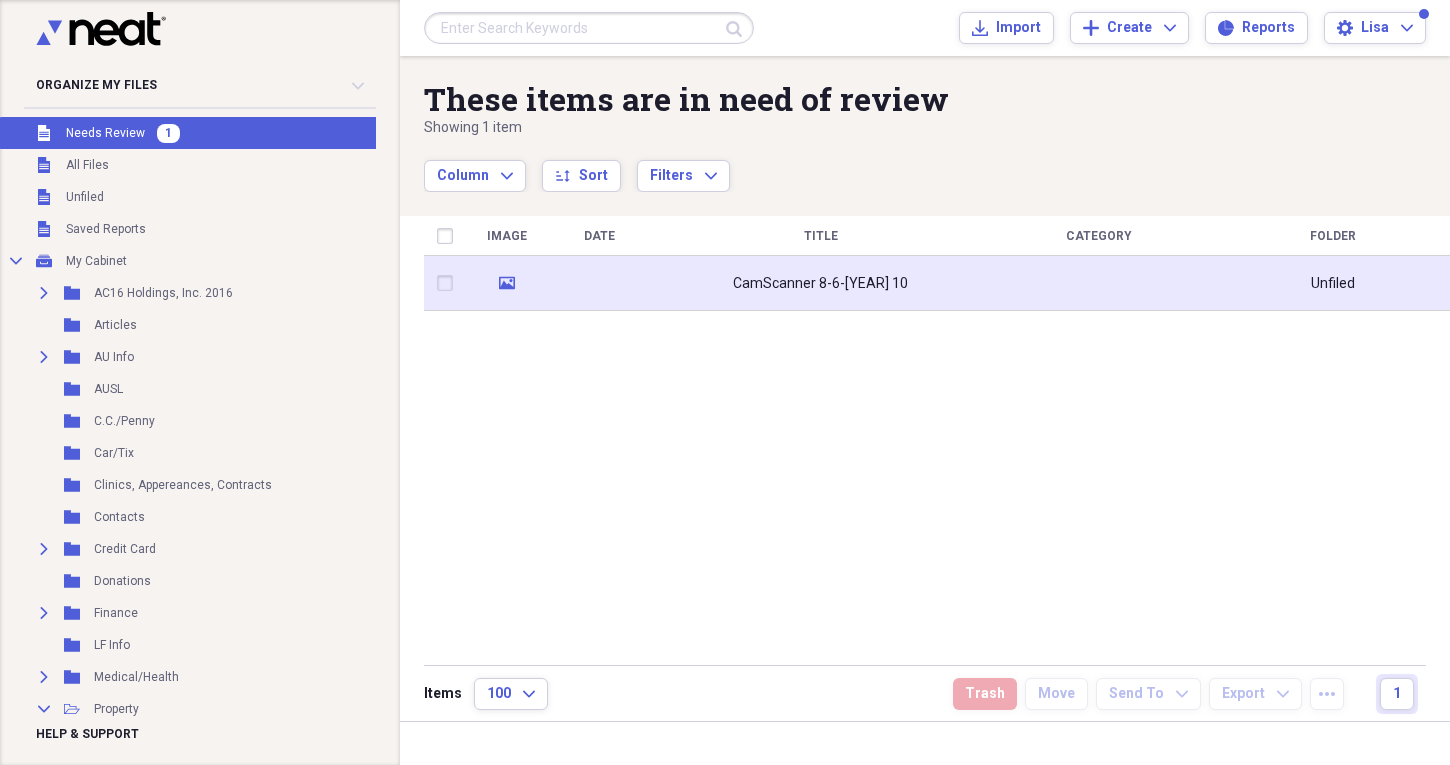 click at bounding box center (1099, 283) 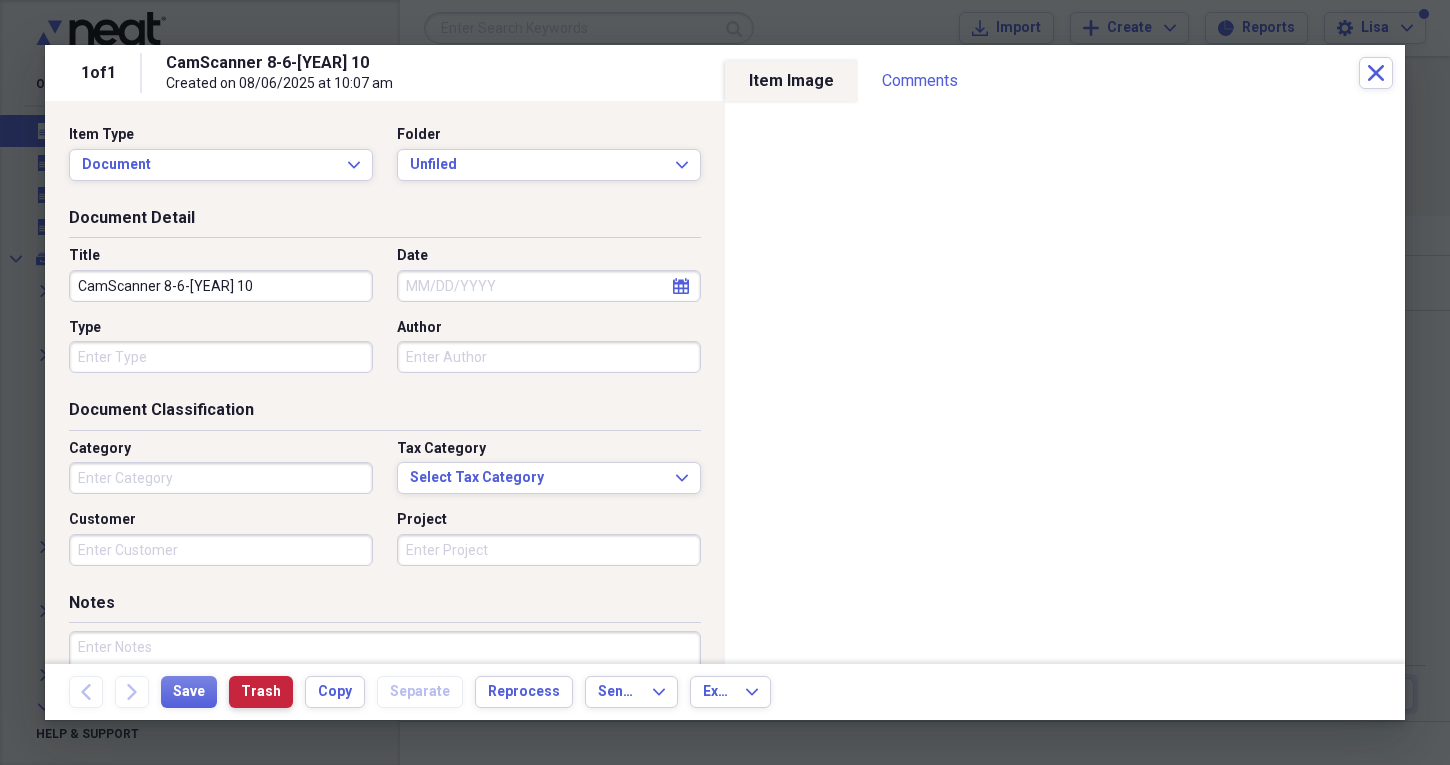 click on "Trash" at bounding box center (261, 692) 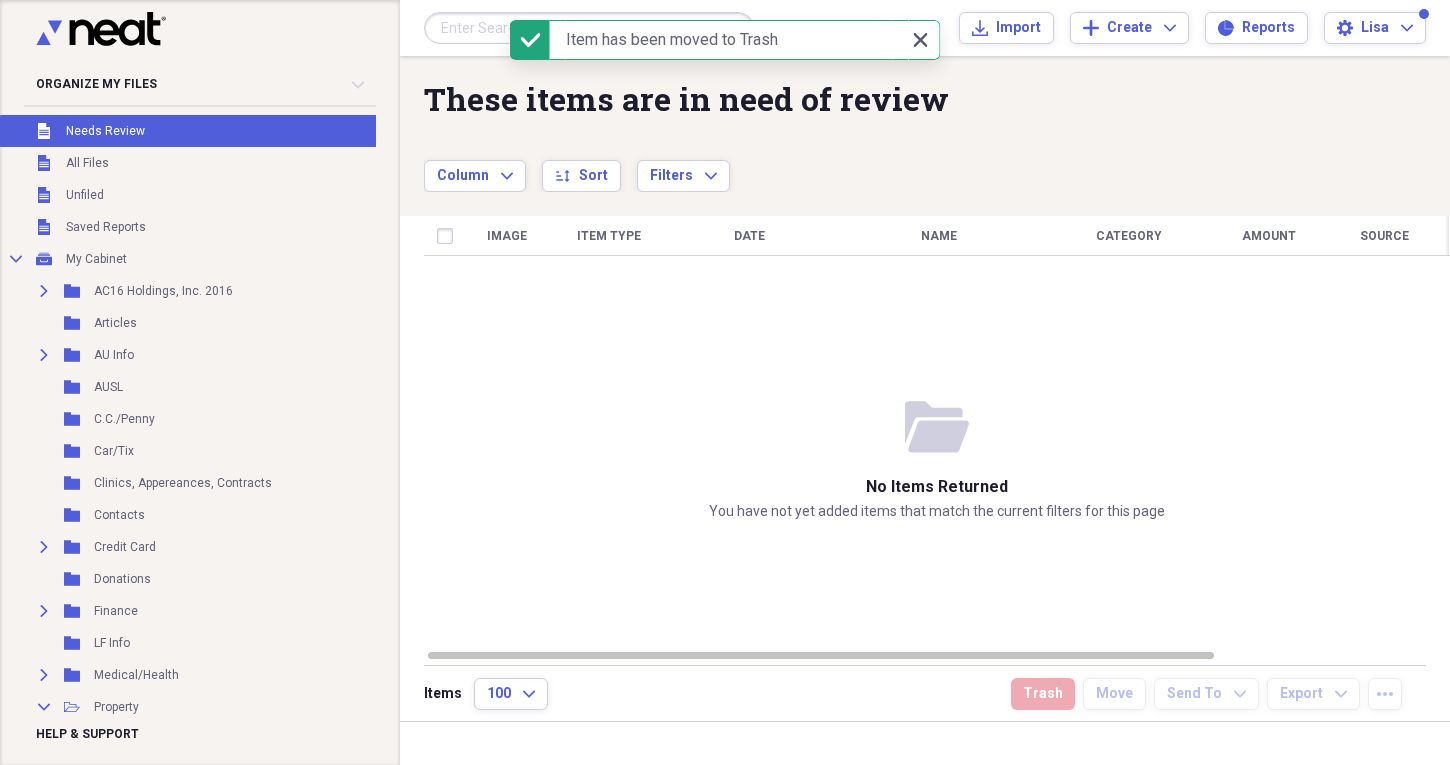 click on "Close Close" at bounding box center (920, 40) 